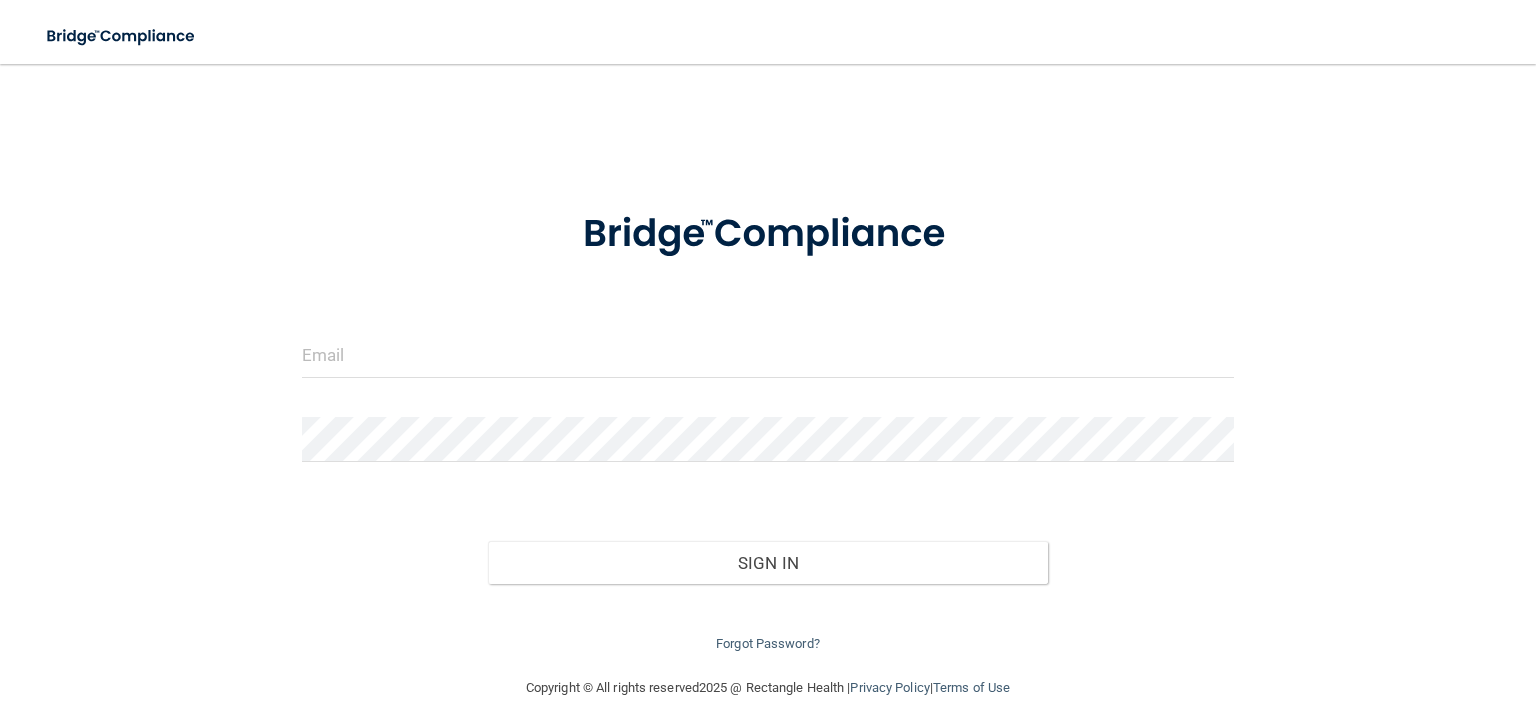 scroll, scrollTop: 0, scrollLeft: 0, axis: both 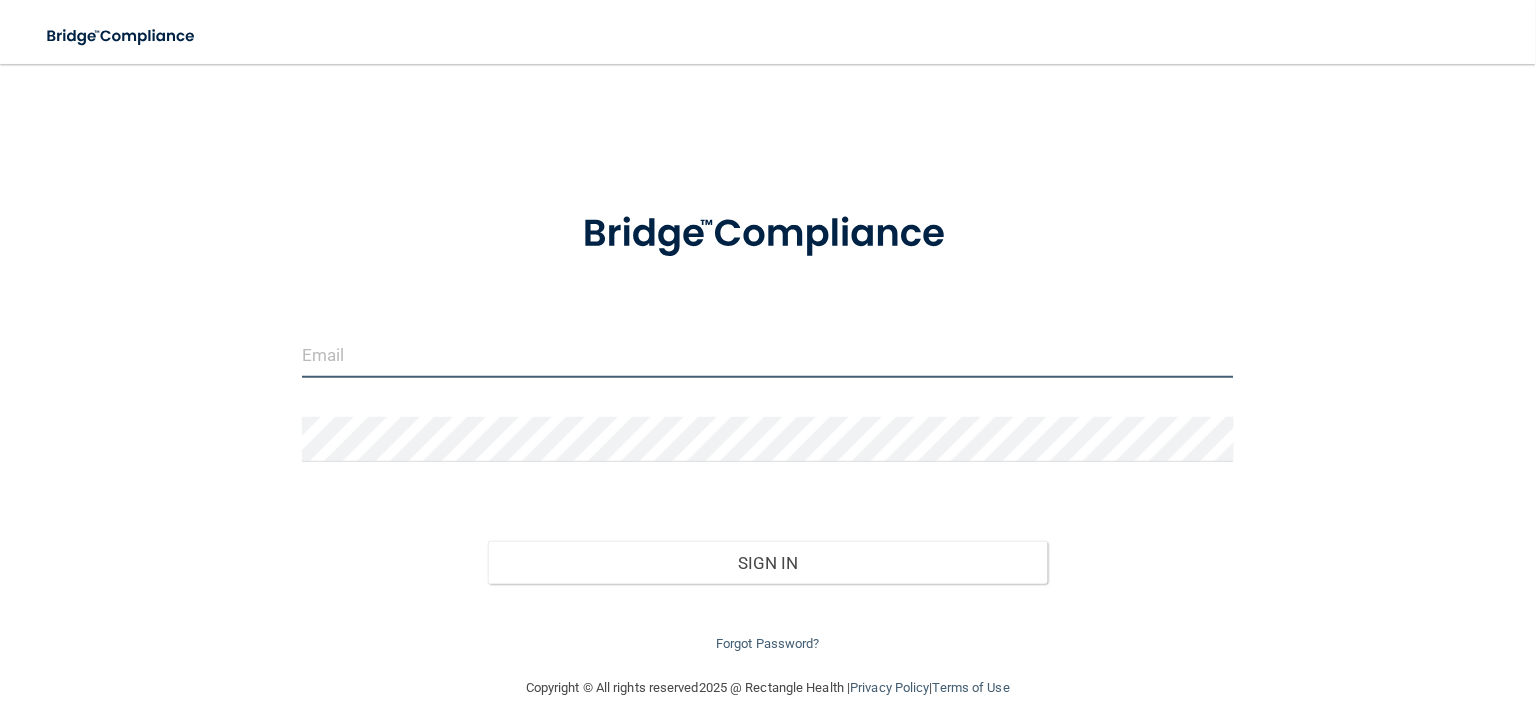 click at bounding box center [768, 355] 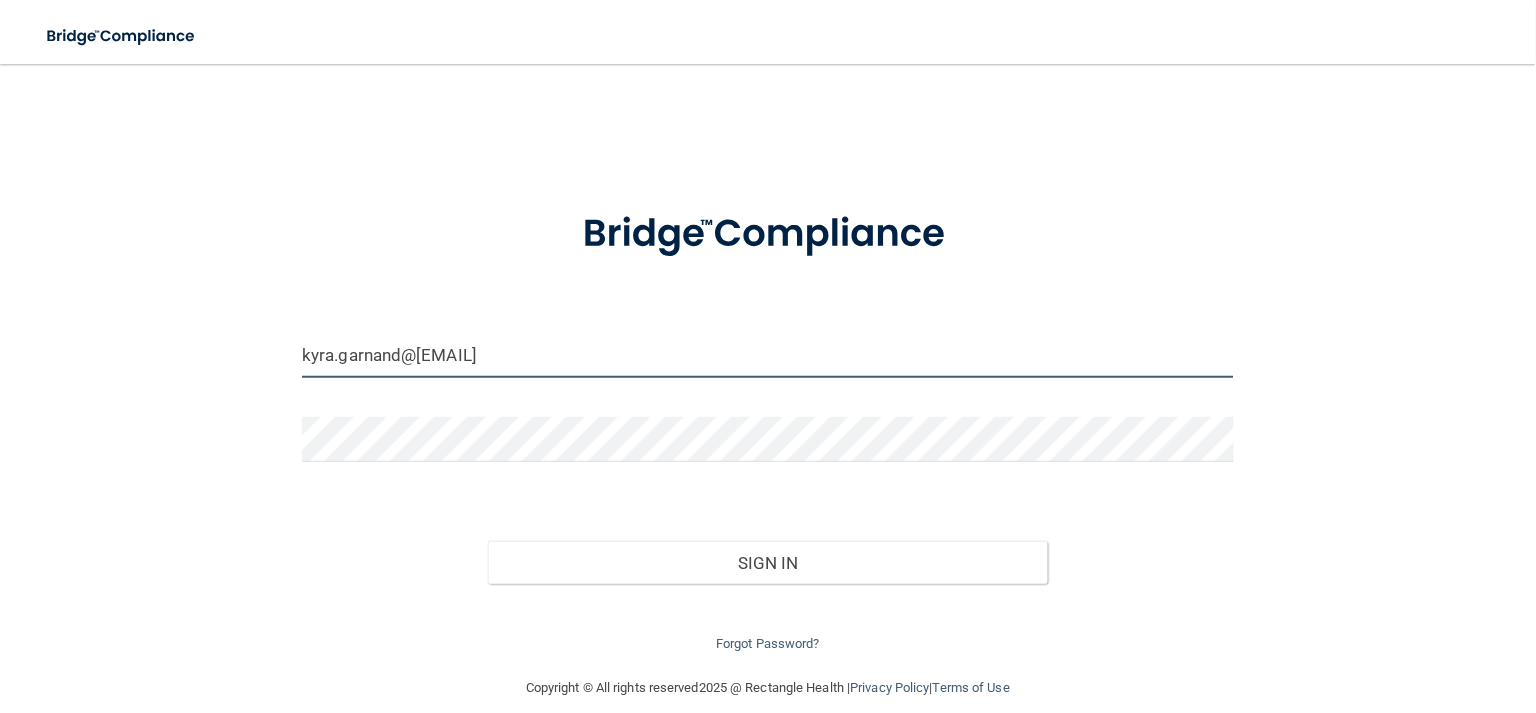 type on "kyra.garnand@[EMAIL]" 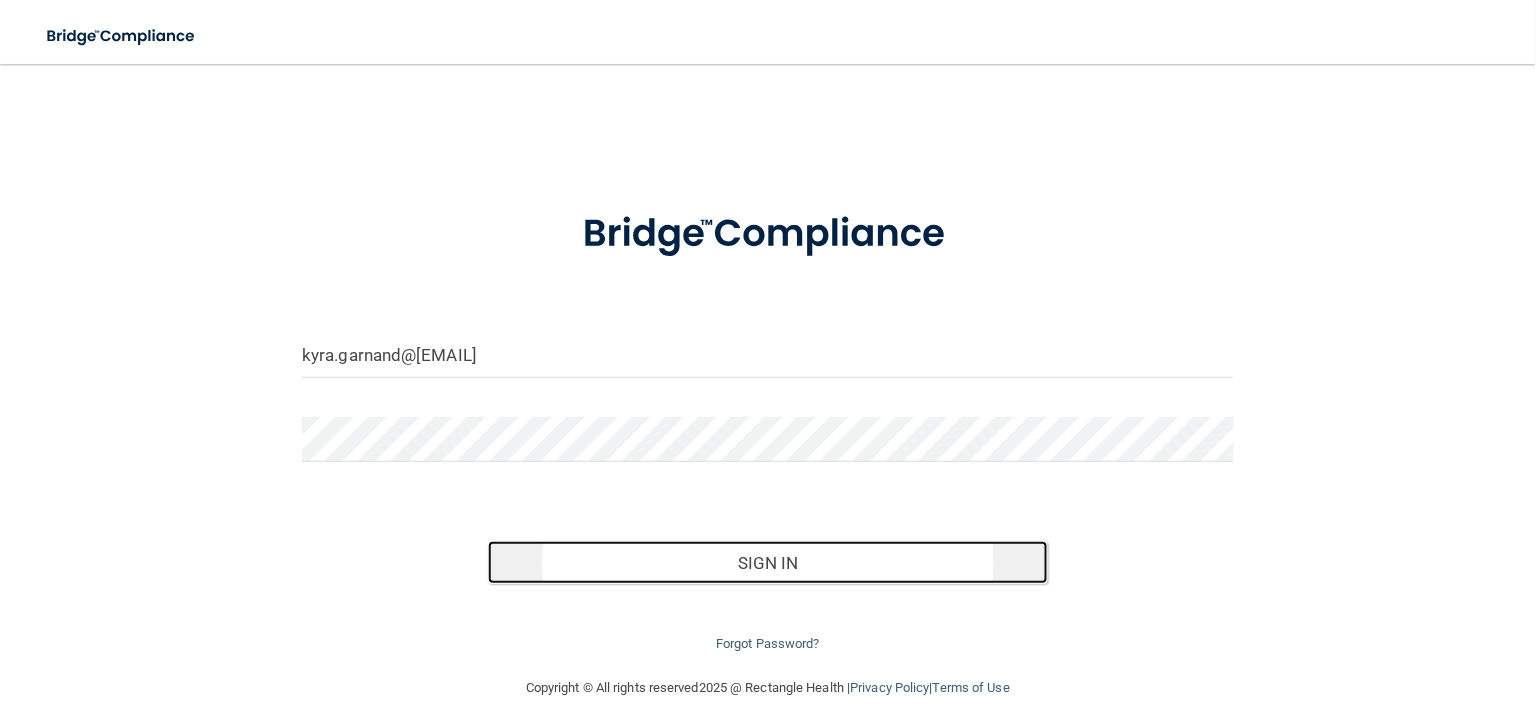 click on "Sign In" at bounding box center [767, 563] 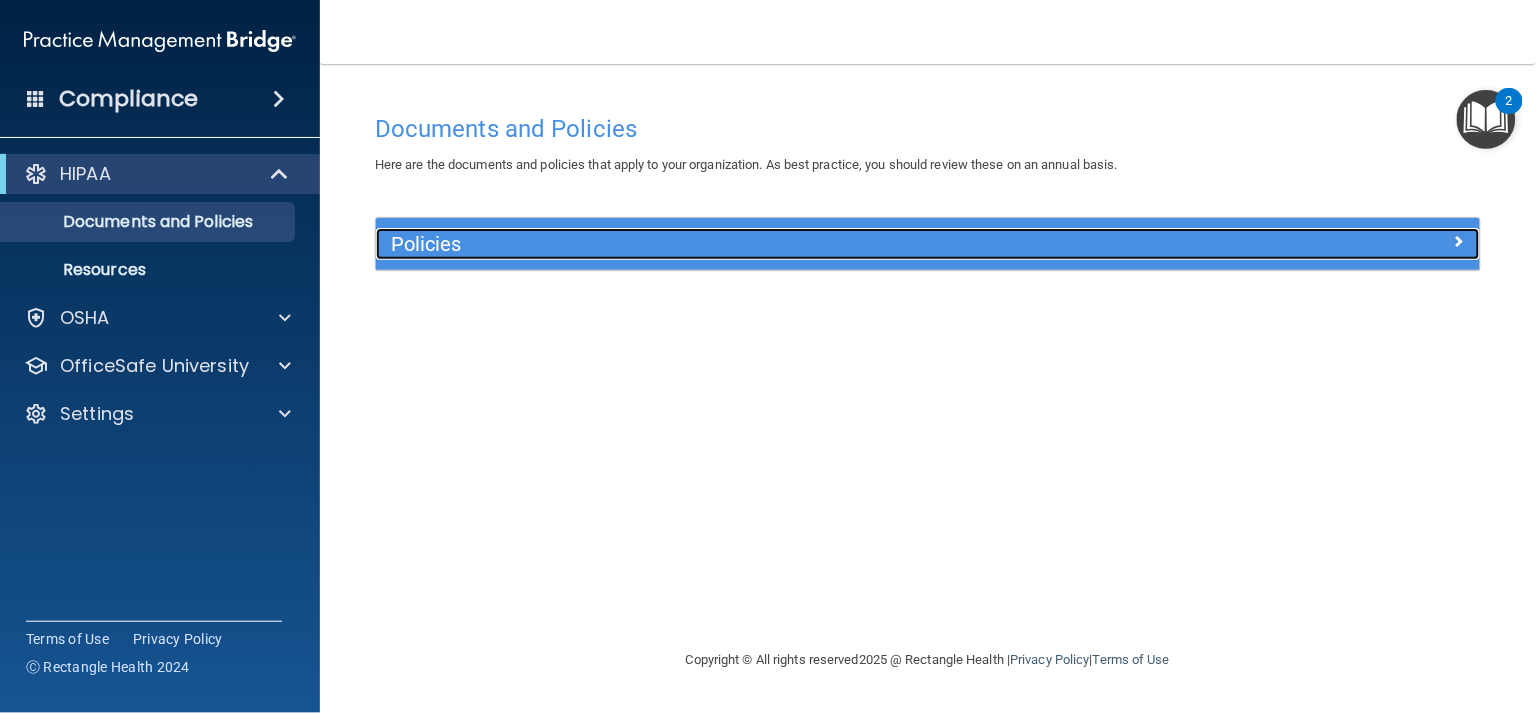 click at bounding box center (1342, 240) 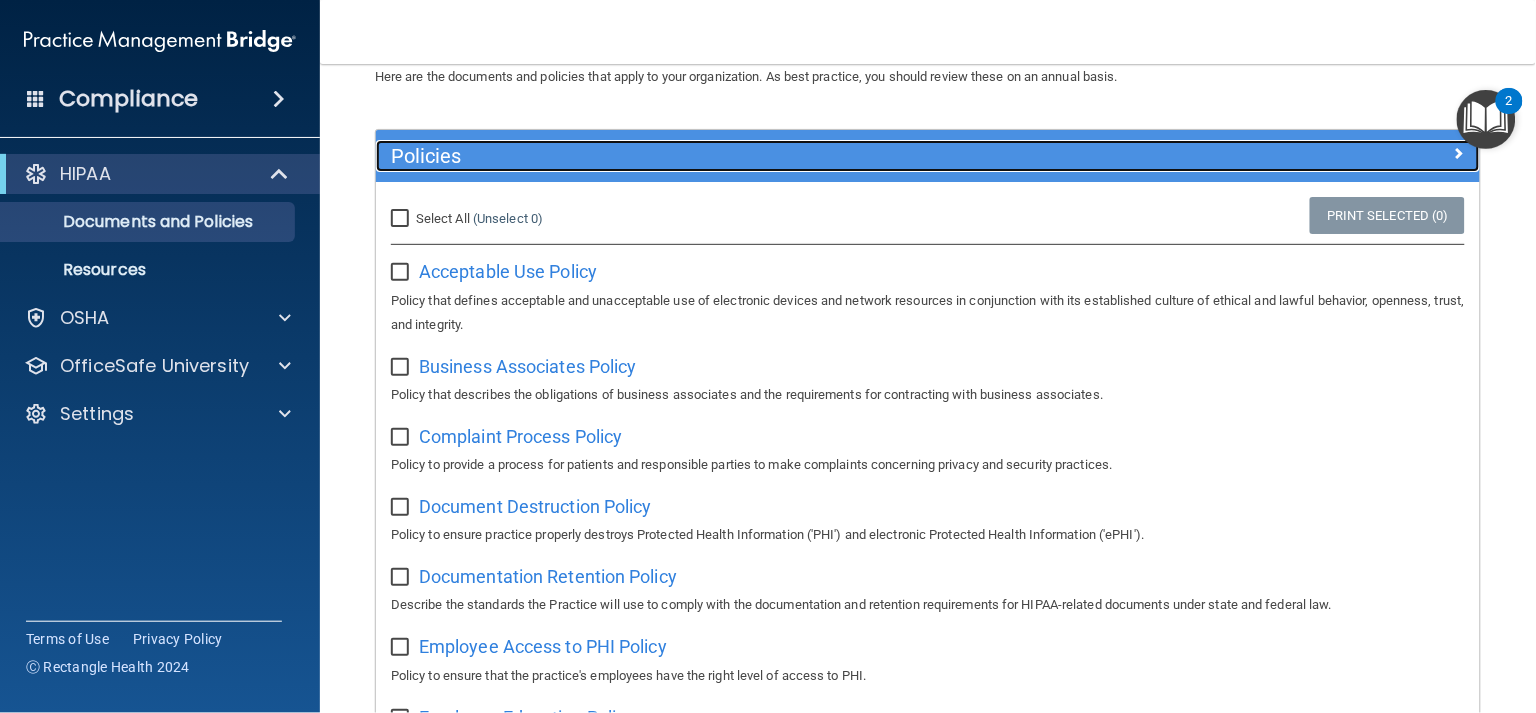 scroll, scrollTop: 86, scrollLeft: 0, axis: vertical 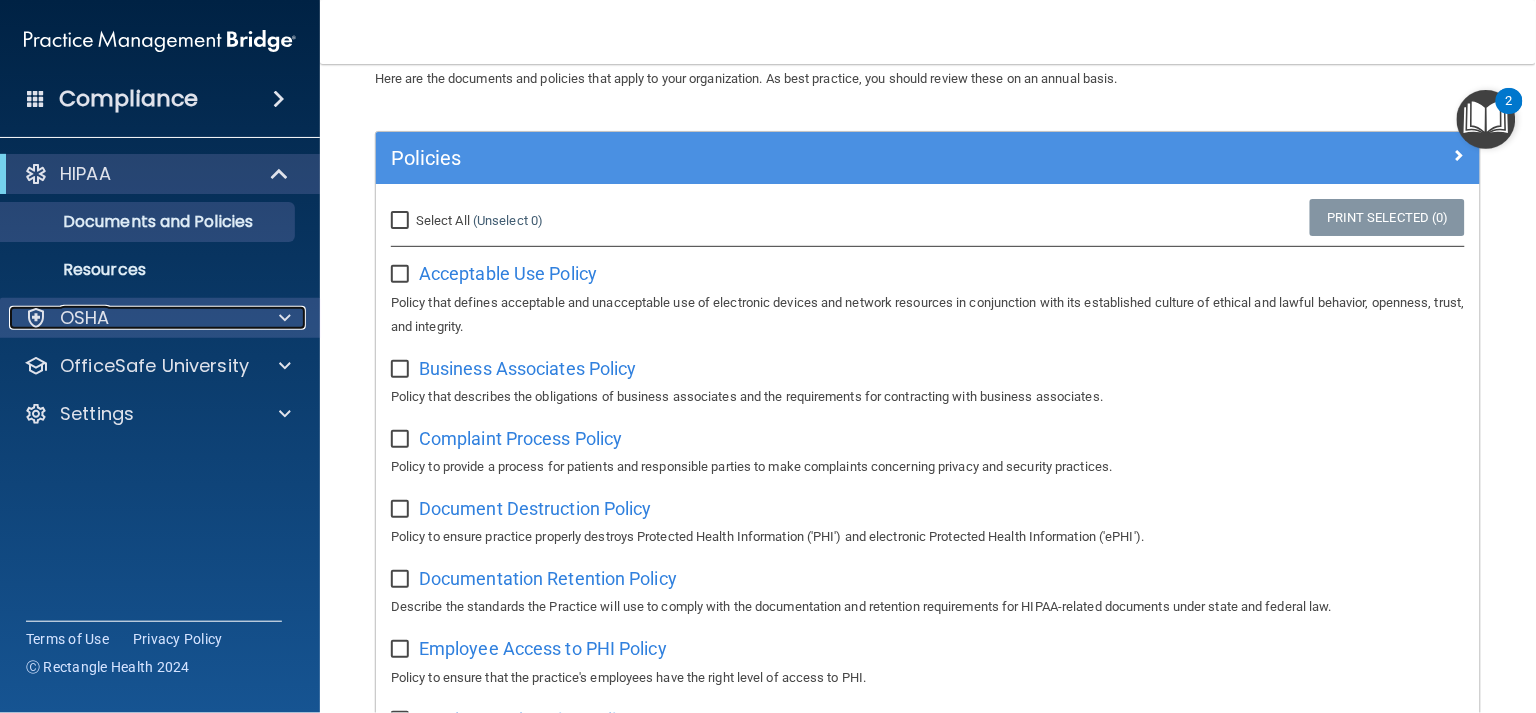 click on "OSHA" at bounding box center [133, 318] 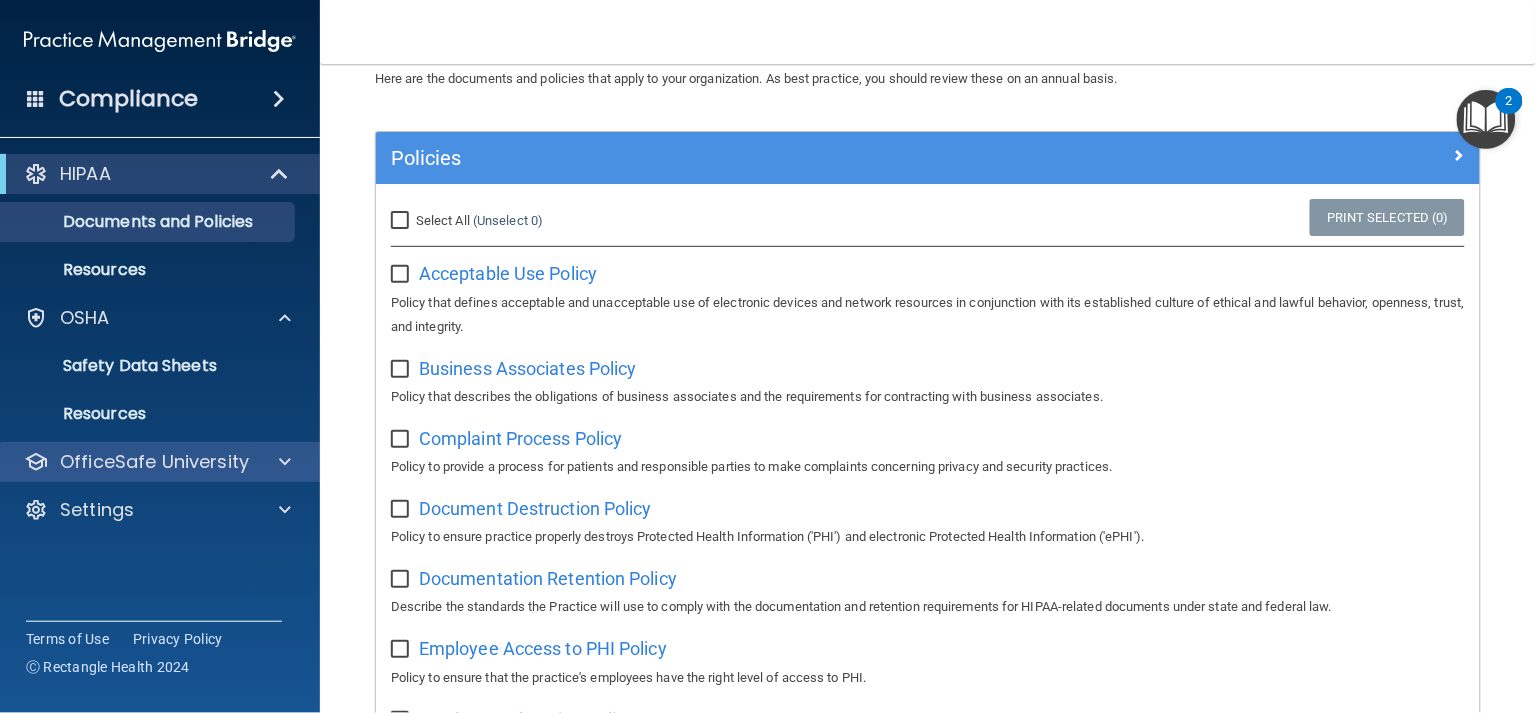click on "OfficeSafe University" at bounding box center [160, 462] 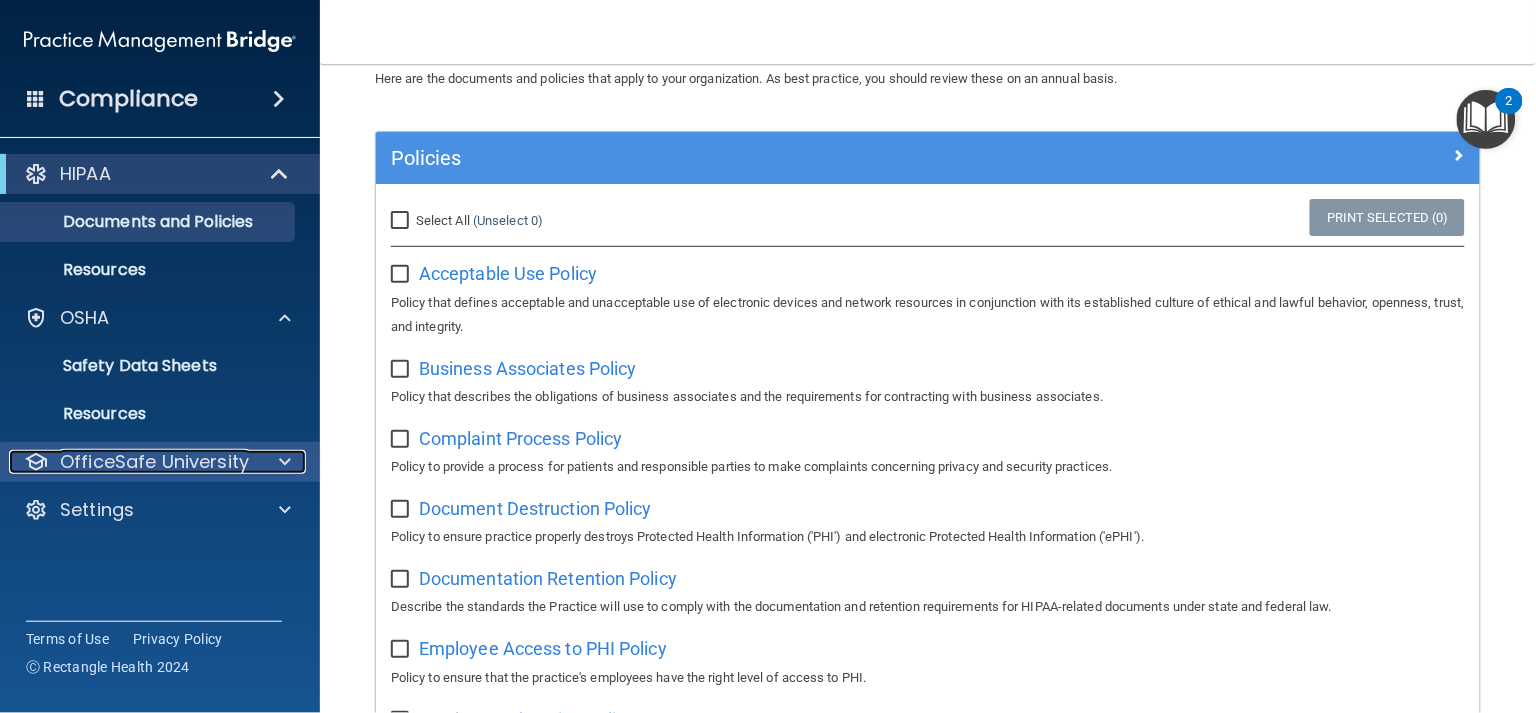 click at bounding box center [285, 462] 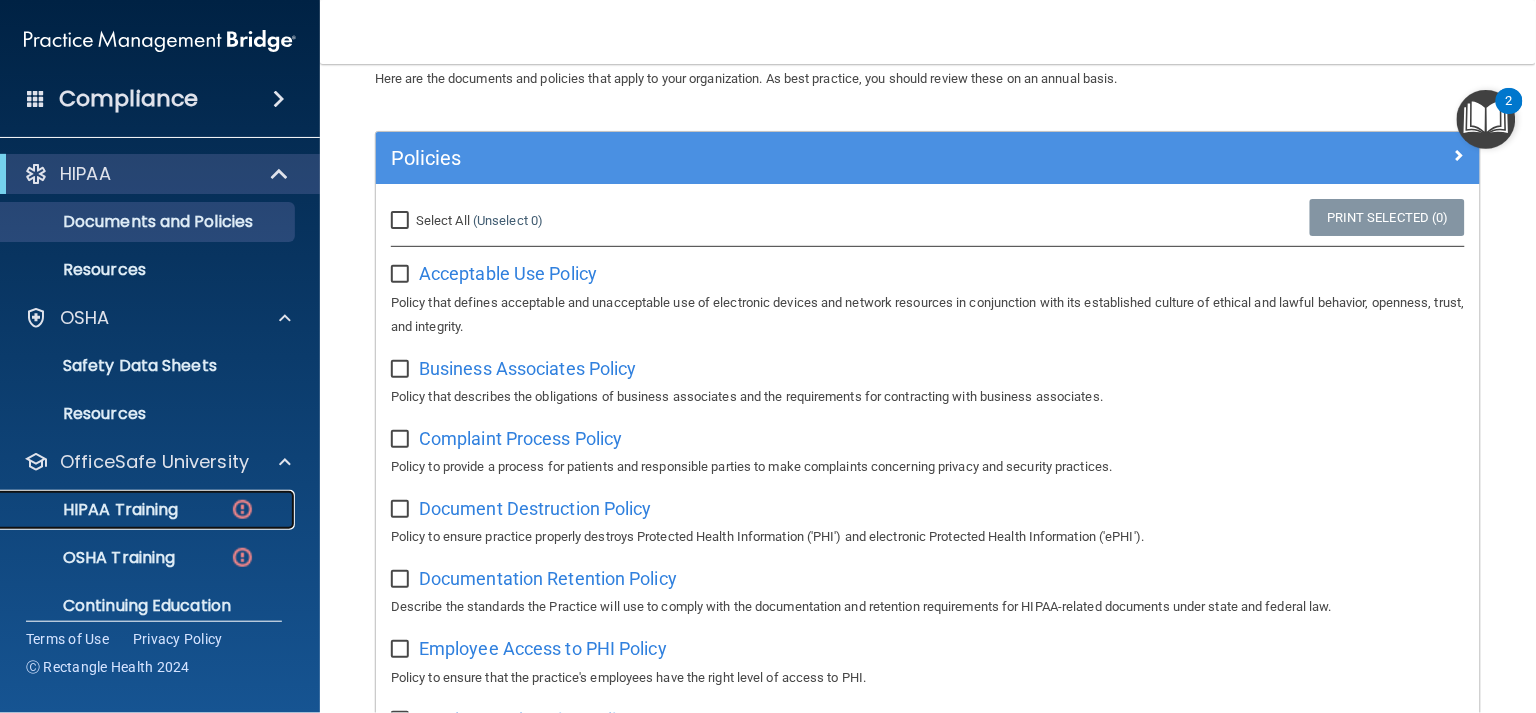 click on "HIPAA Training" at bounding box center (149, 510) 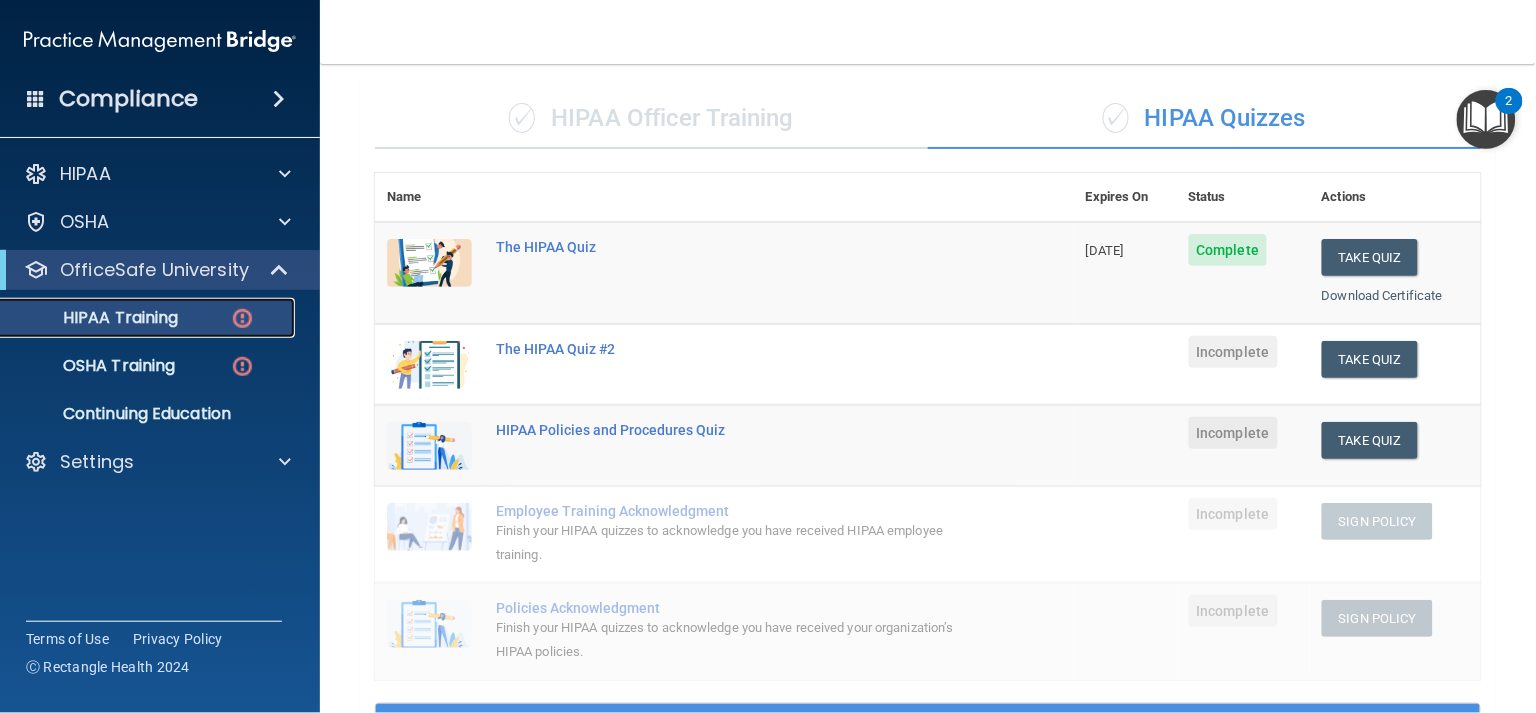 scroll, scrollTop: 126, scrollLeft: 0, axis: vertical 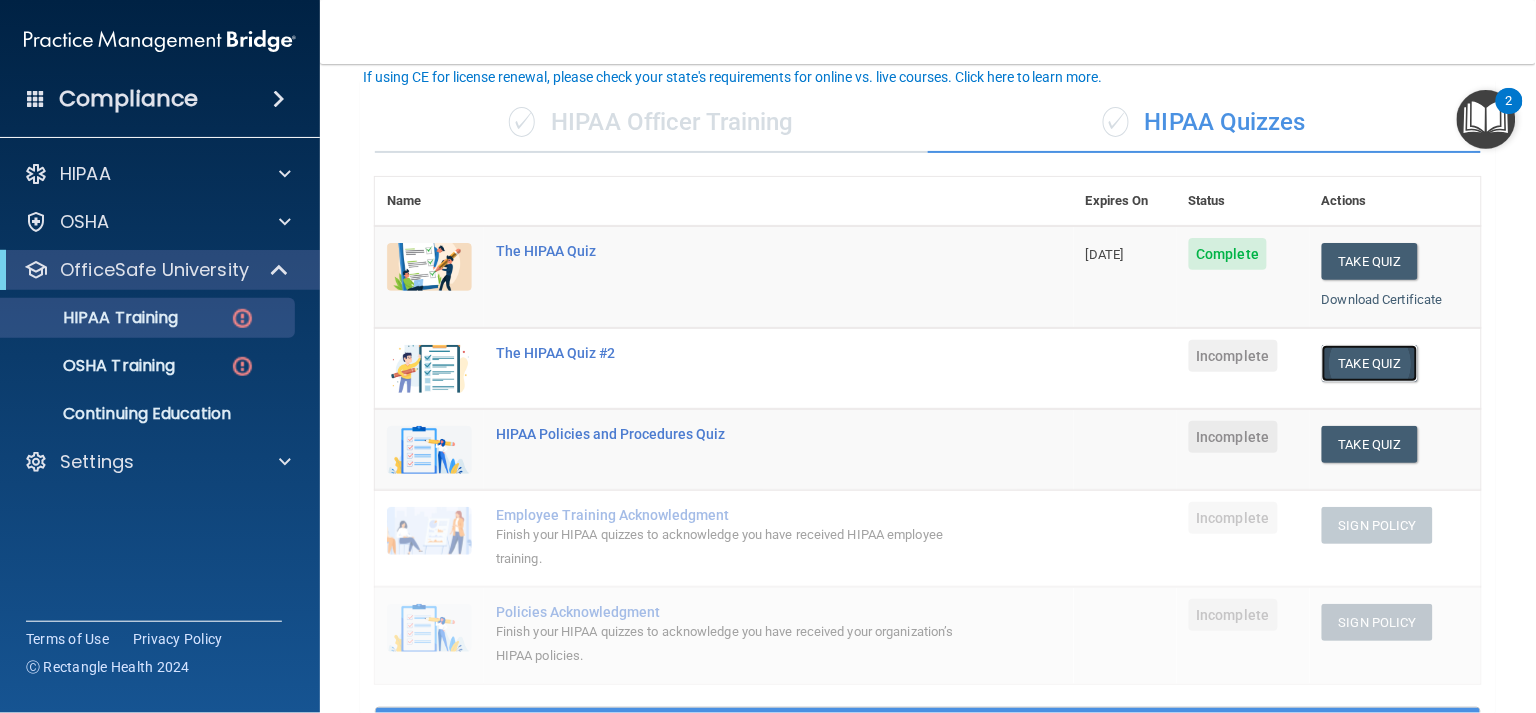 click on "Take Quiz" at bounding box center [1370, 363] 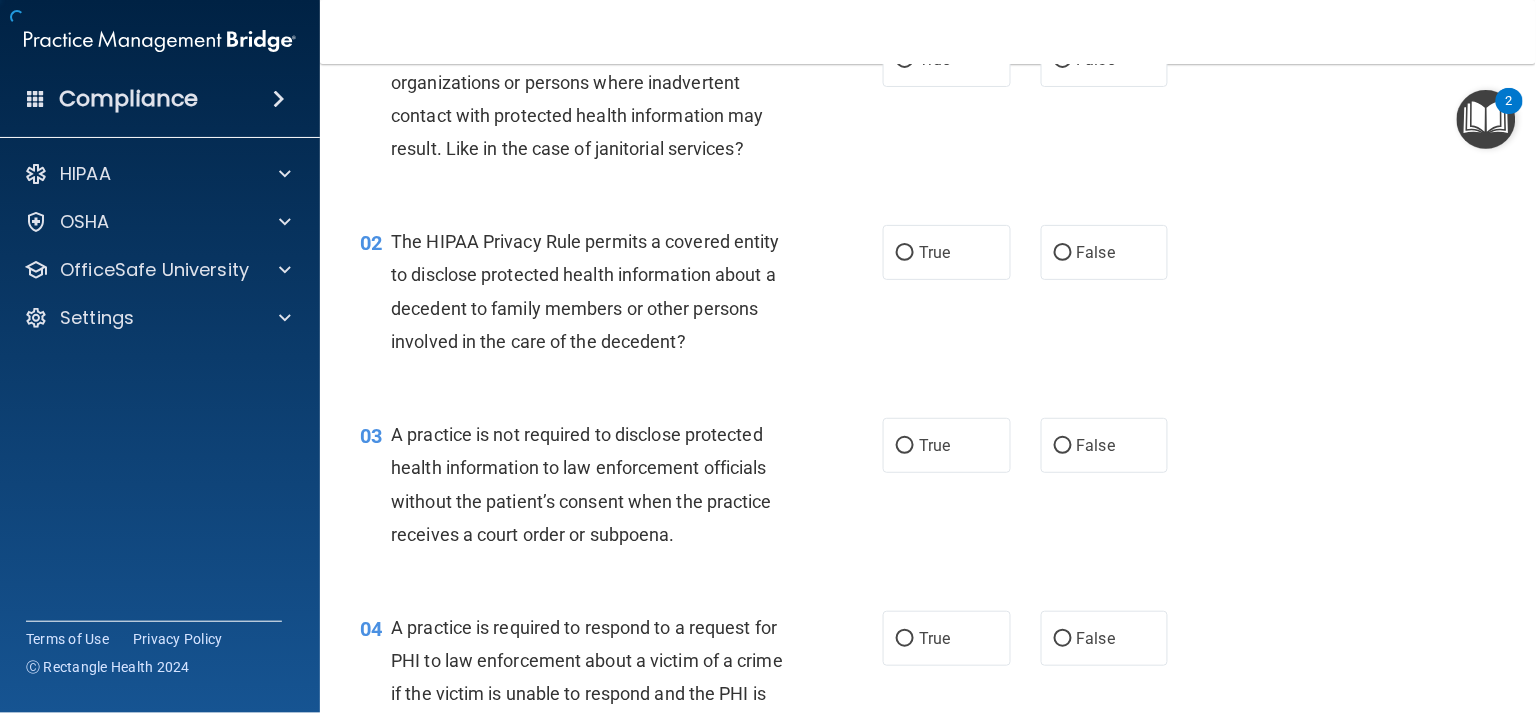 scroll, scrollTop: 0, scrollLeft: 0, axis: both 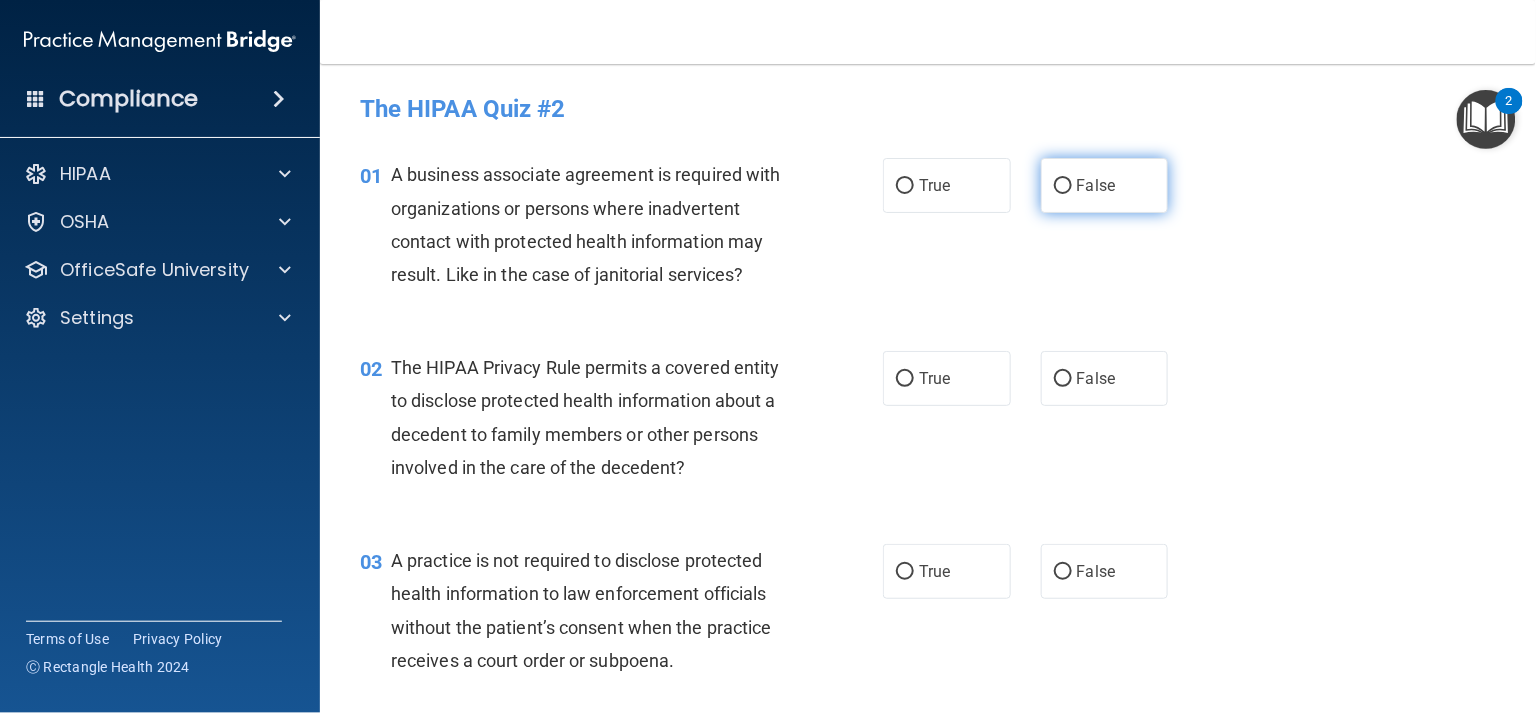 click on "False" at bounding box center (1105, 185) 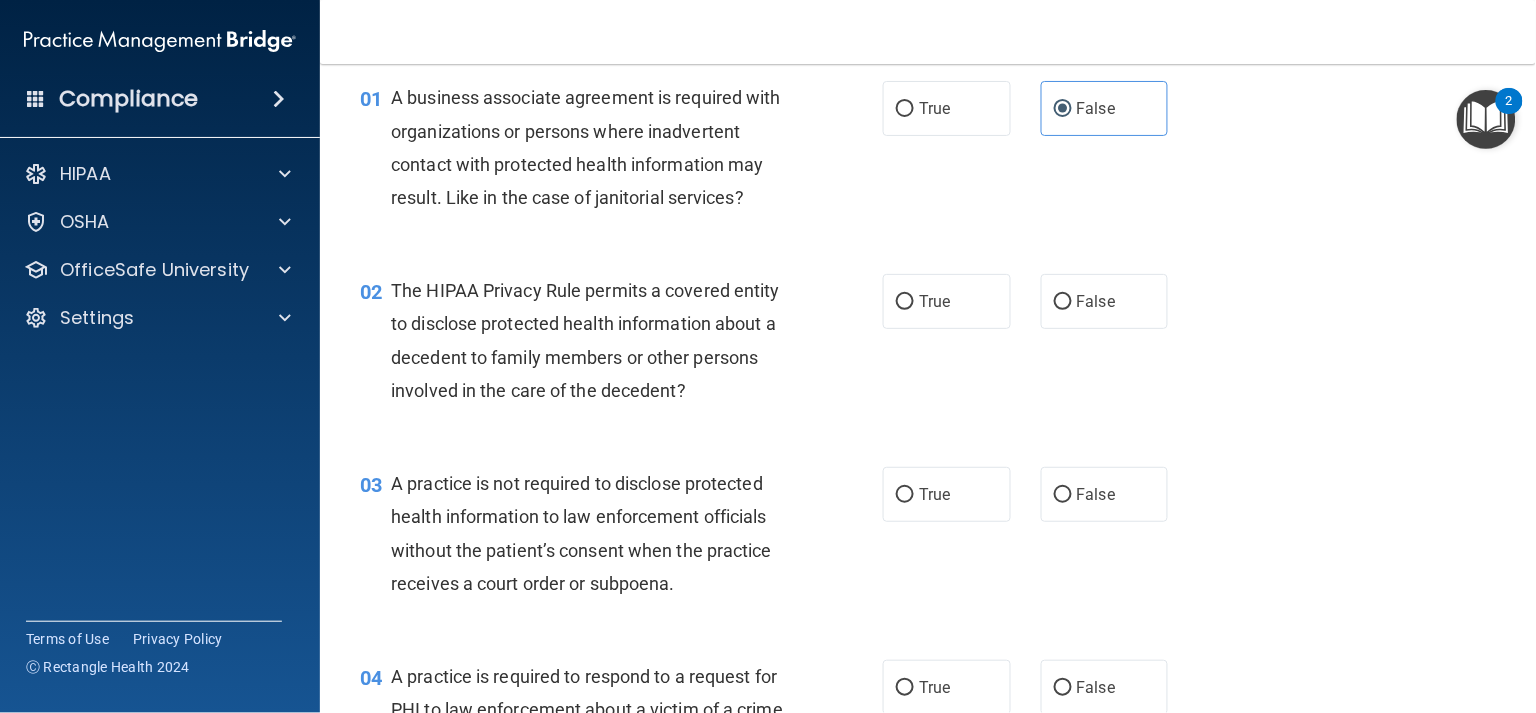 scroll, scrollTop: 85, scrollLeft: 0, axis: vertical 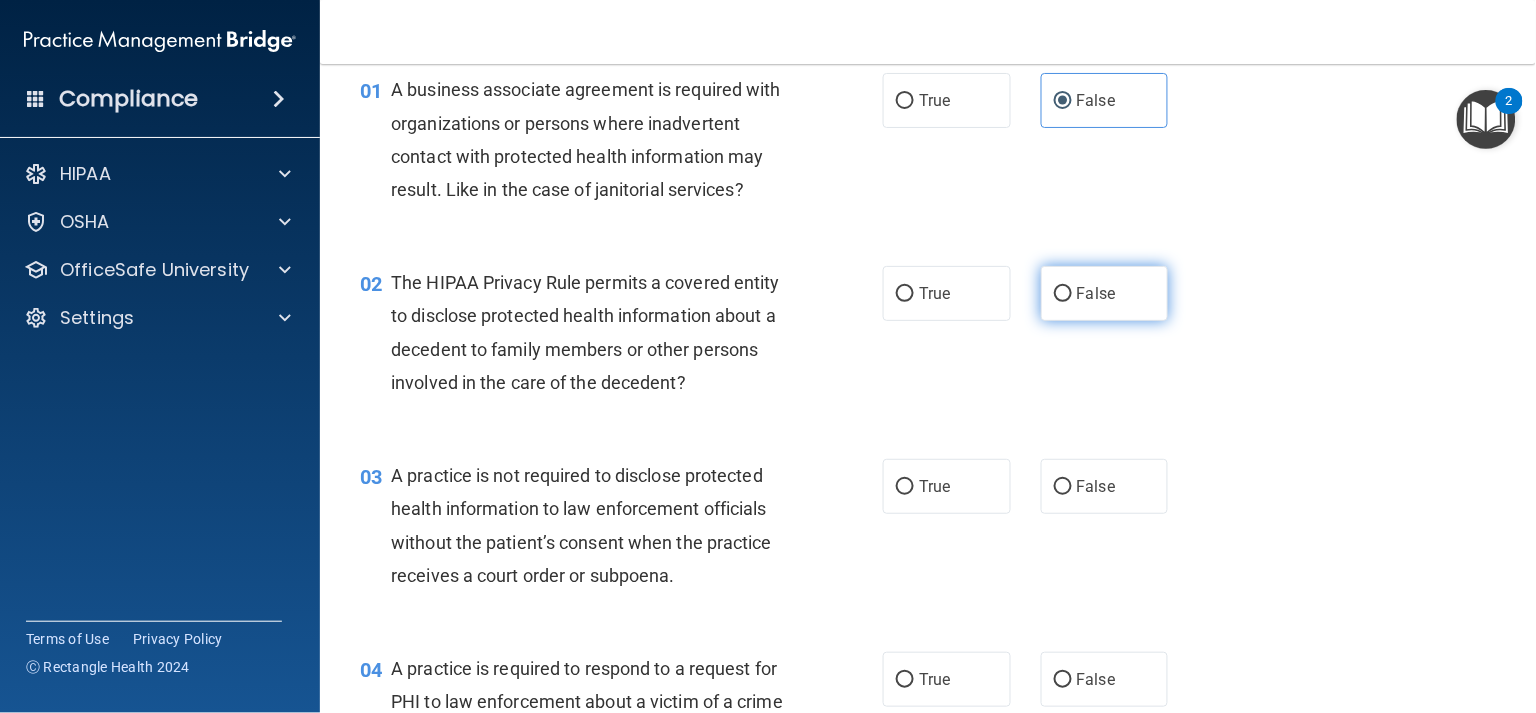 click on "False" at bounding box center (1105, 293) 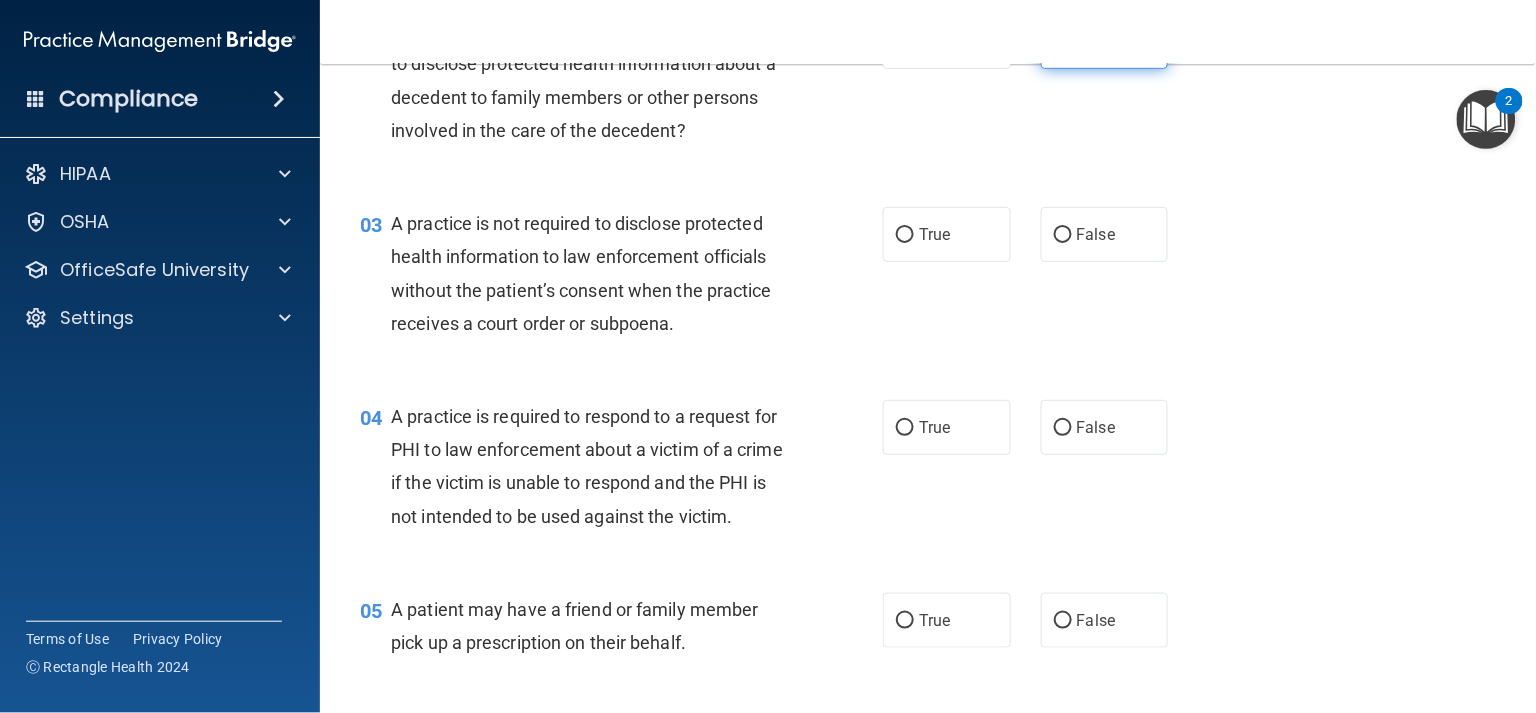 scroll, scrollTop: 340, scrollLeft: 0, axis: vertical 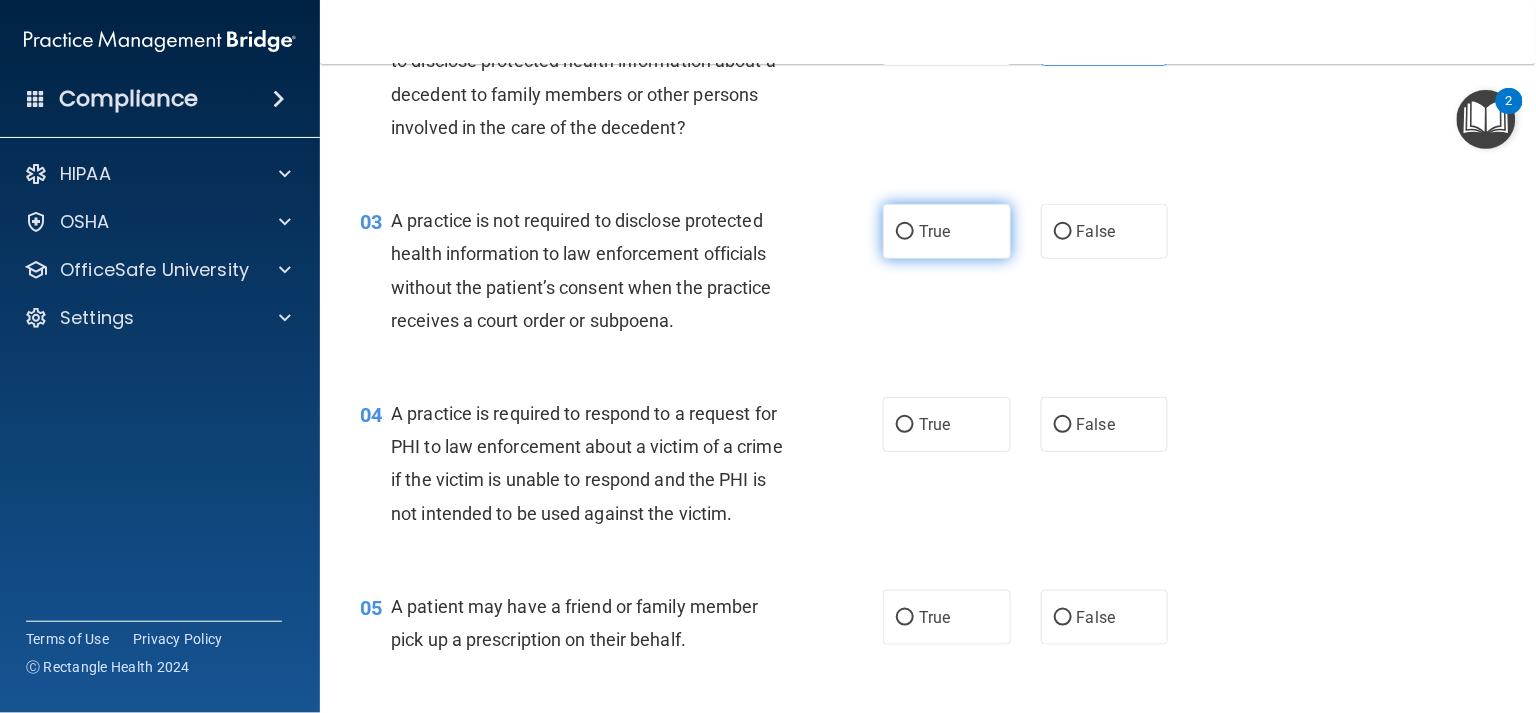 click on "True" at bounding box center [947, 231] 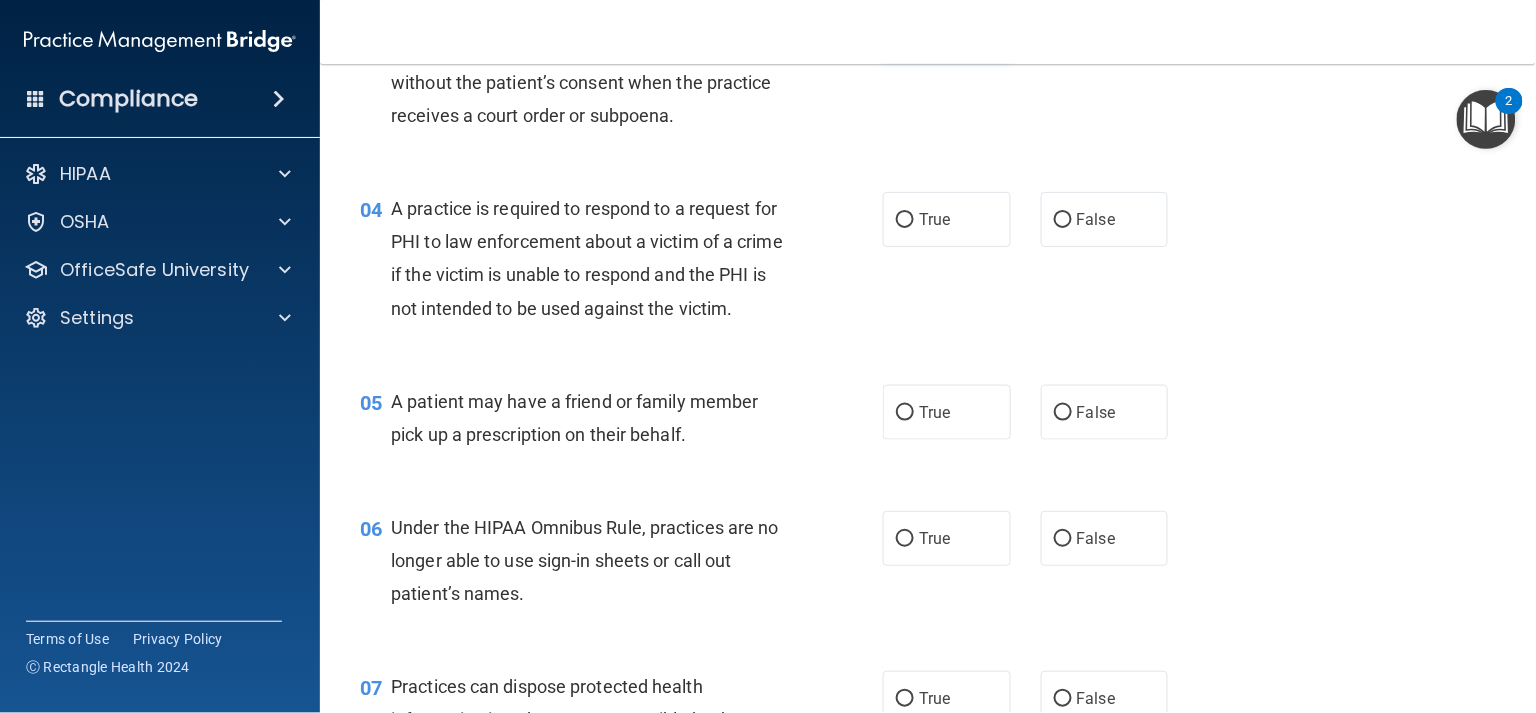 scroll, scrollTop: 549, scrollLeft: 0, axis: vertical 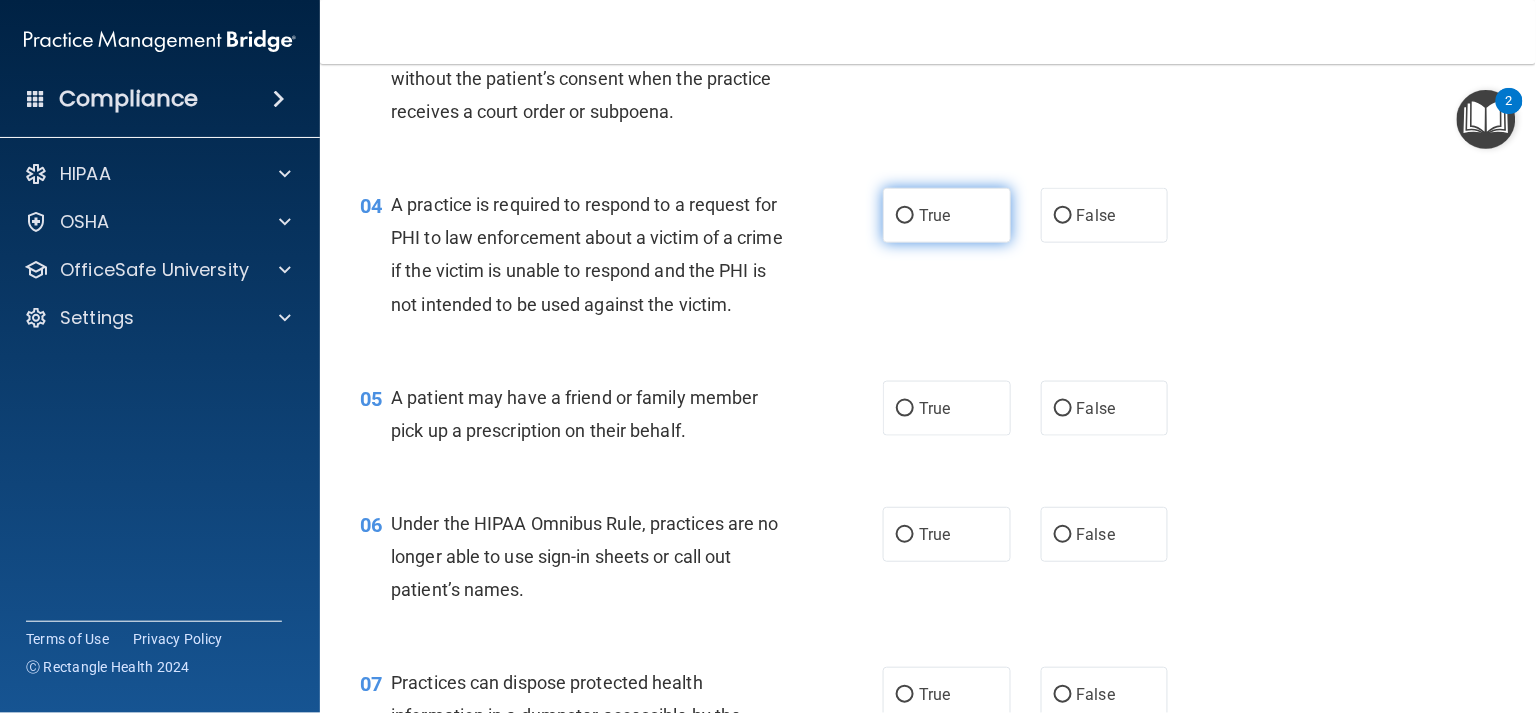 click on "True" at bounding box center (947, 215) 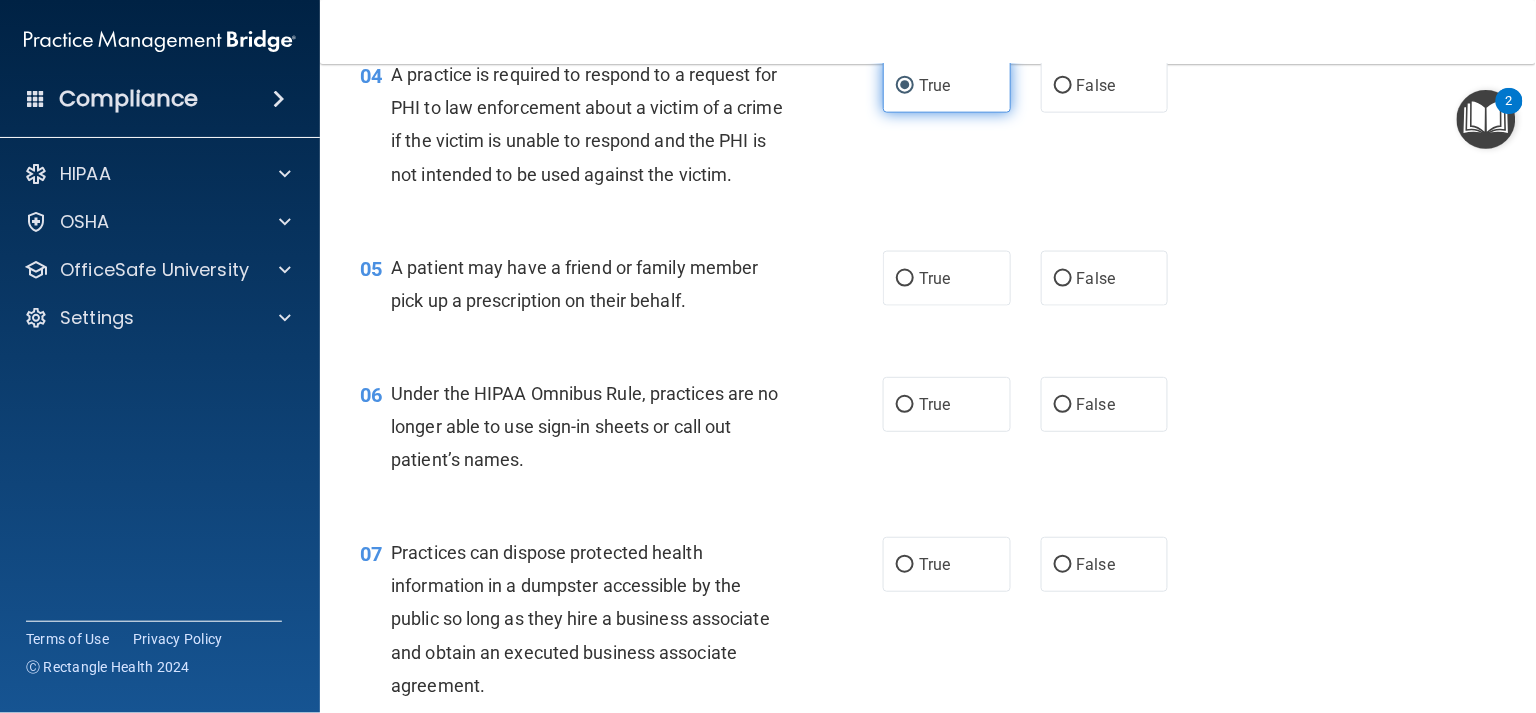 scroll, scrollTop: 684, scrollLeft: 0, axis: vertical 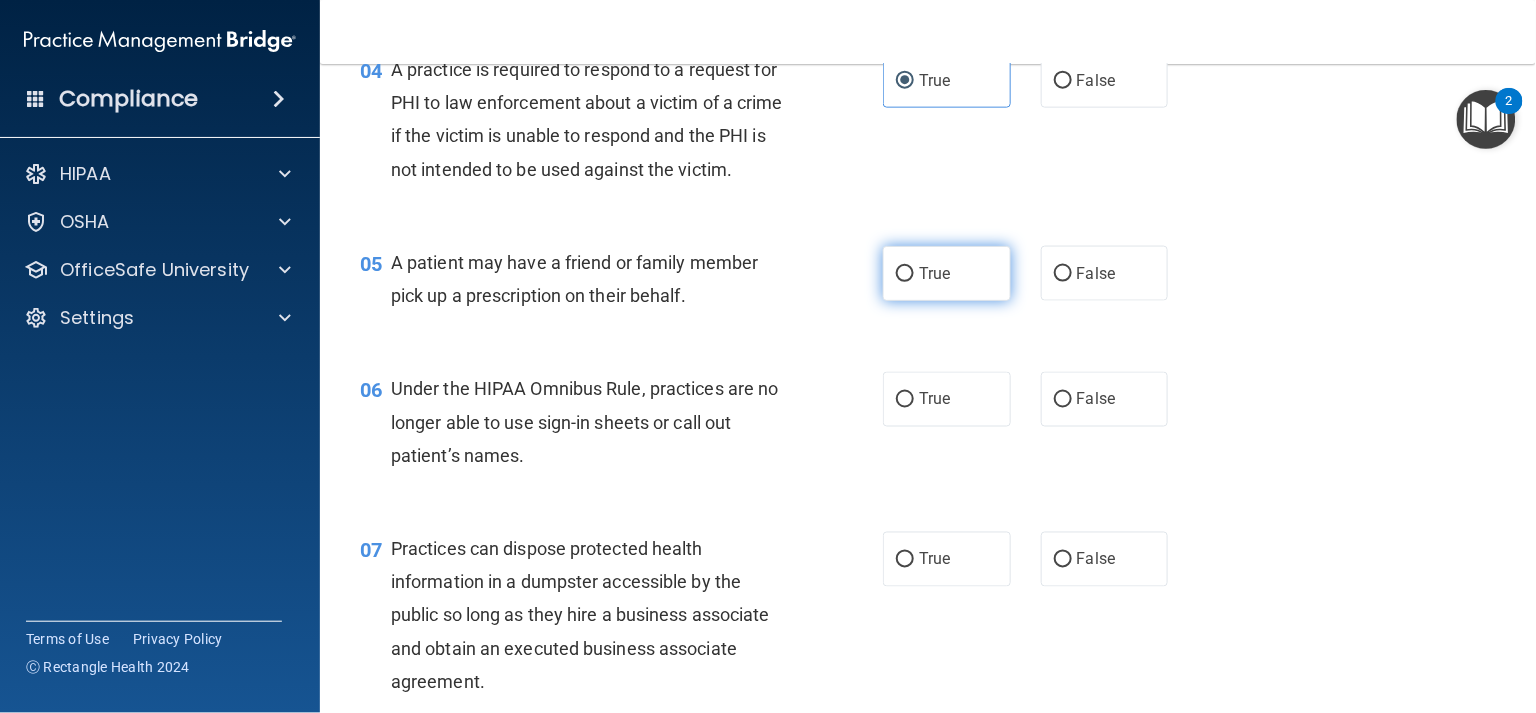 click on "True" at bounding box center [947, 273] 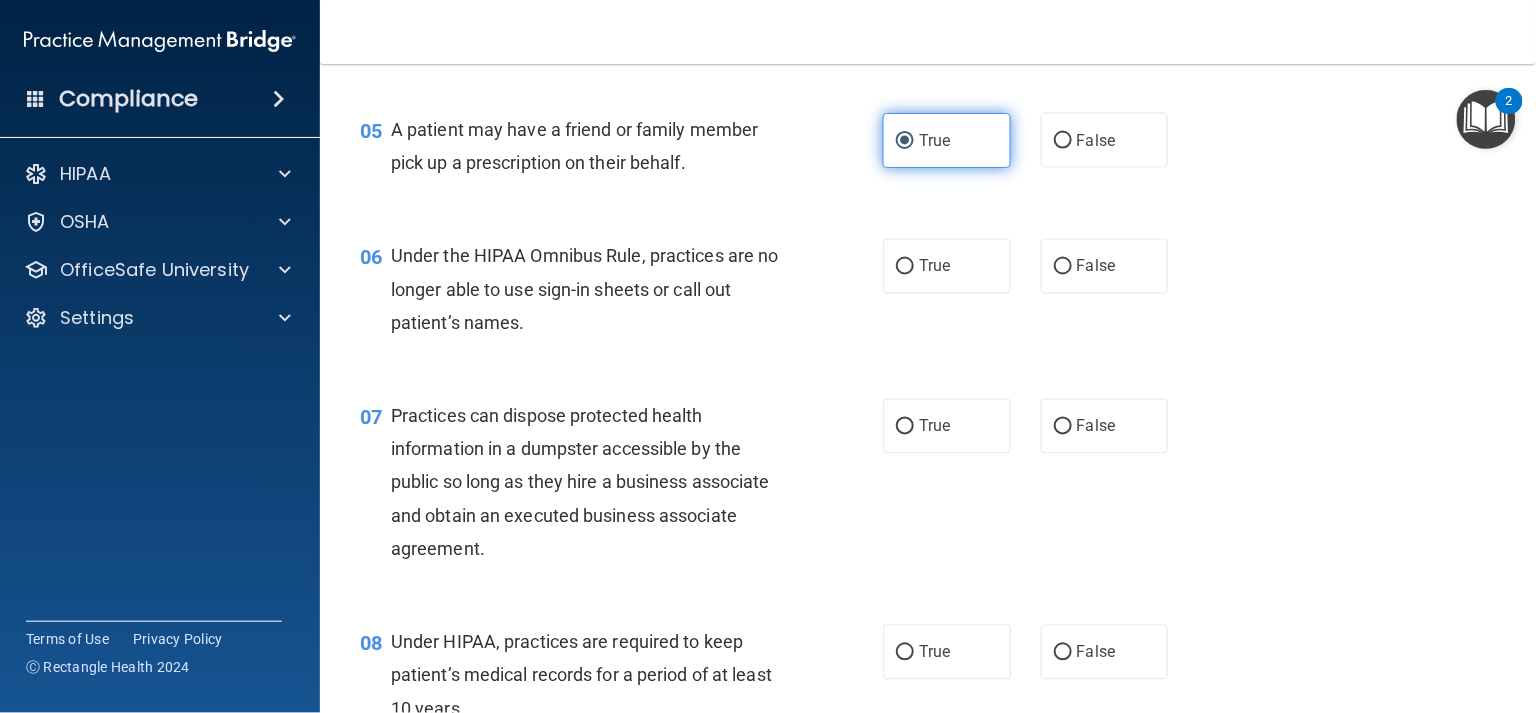 scroll, scrollTop: 820, scrollLeft: 0, axis: vertical 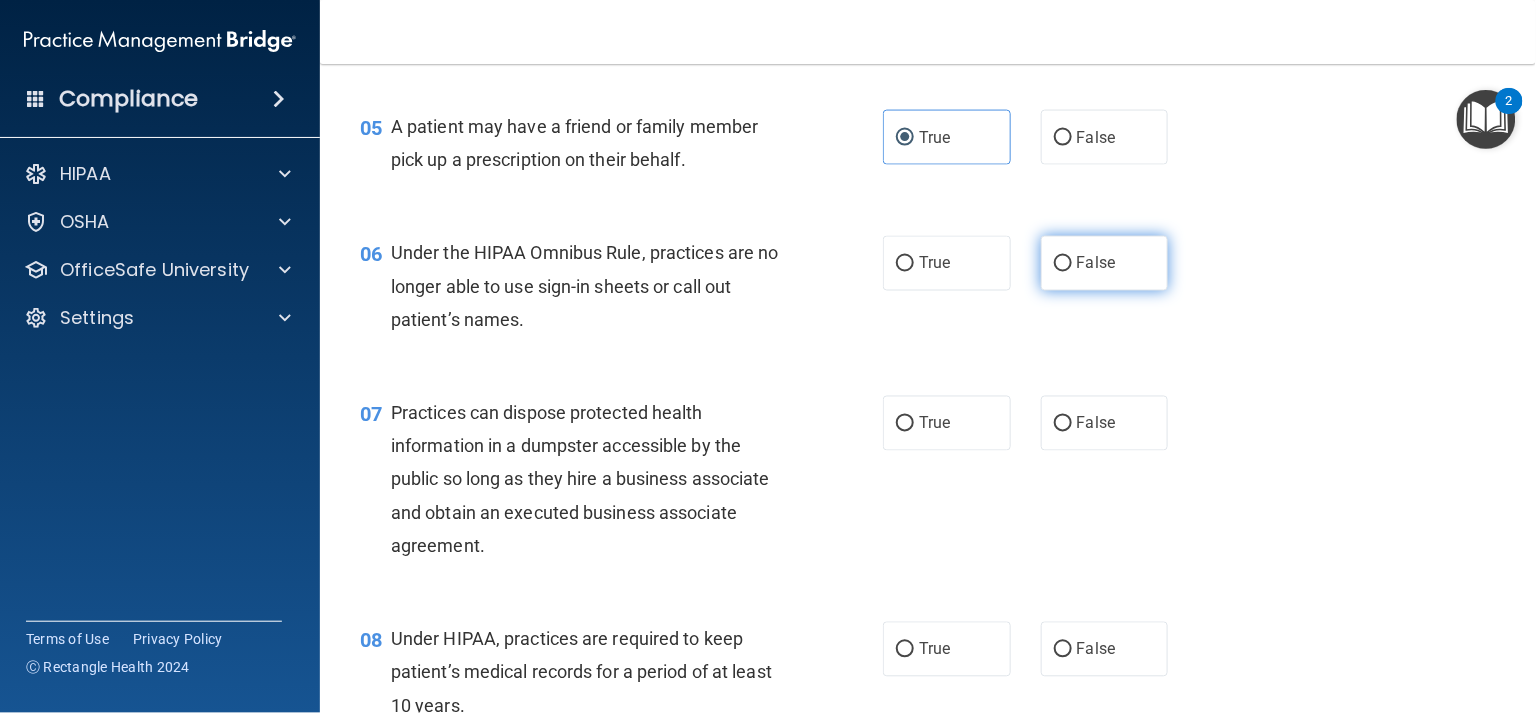 click on "False" at bounding box center [1105, 263] 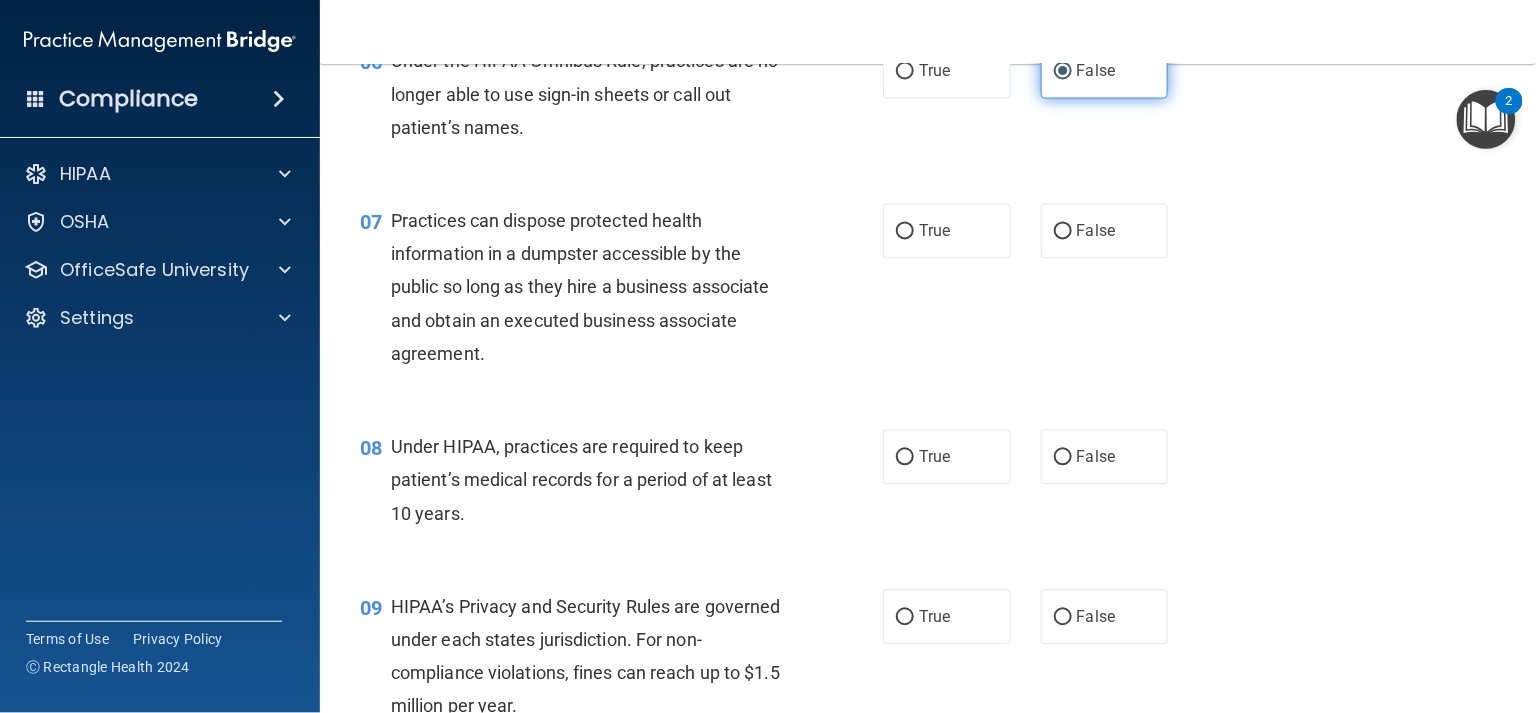 scroll, scrollTop: 1017, scrollLeft: 0, axis: vertical 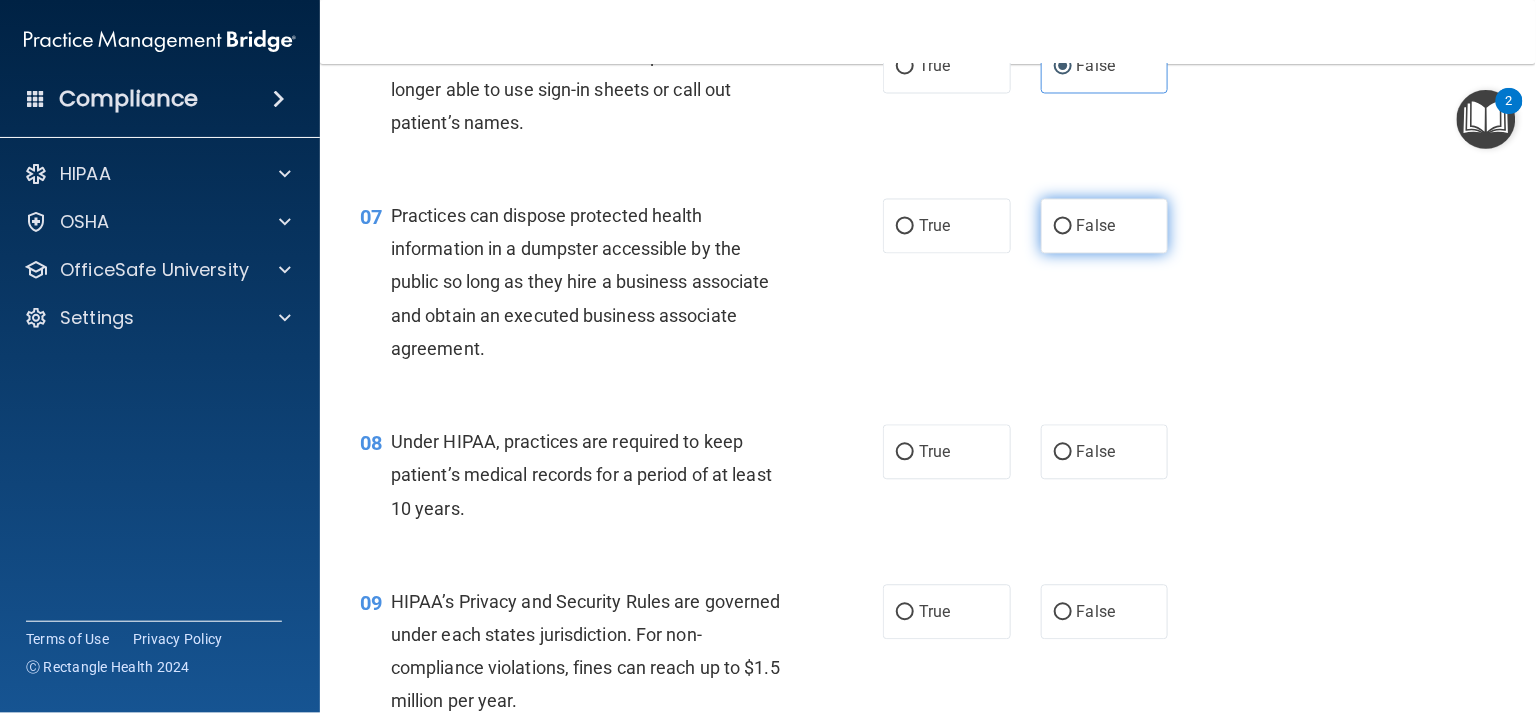 click on "False" at bounding box center (1105, 226) 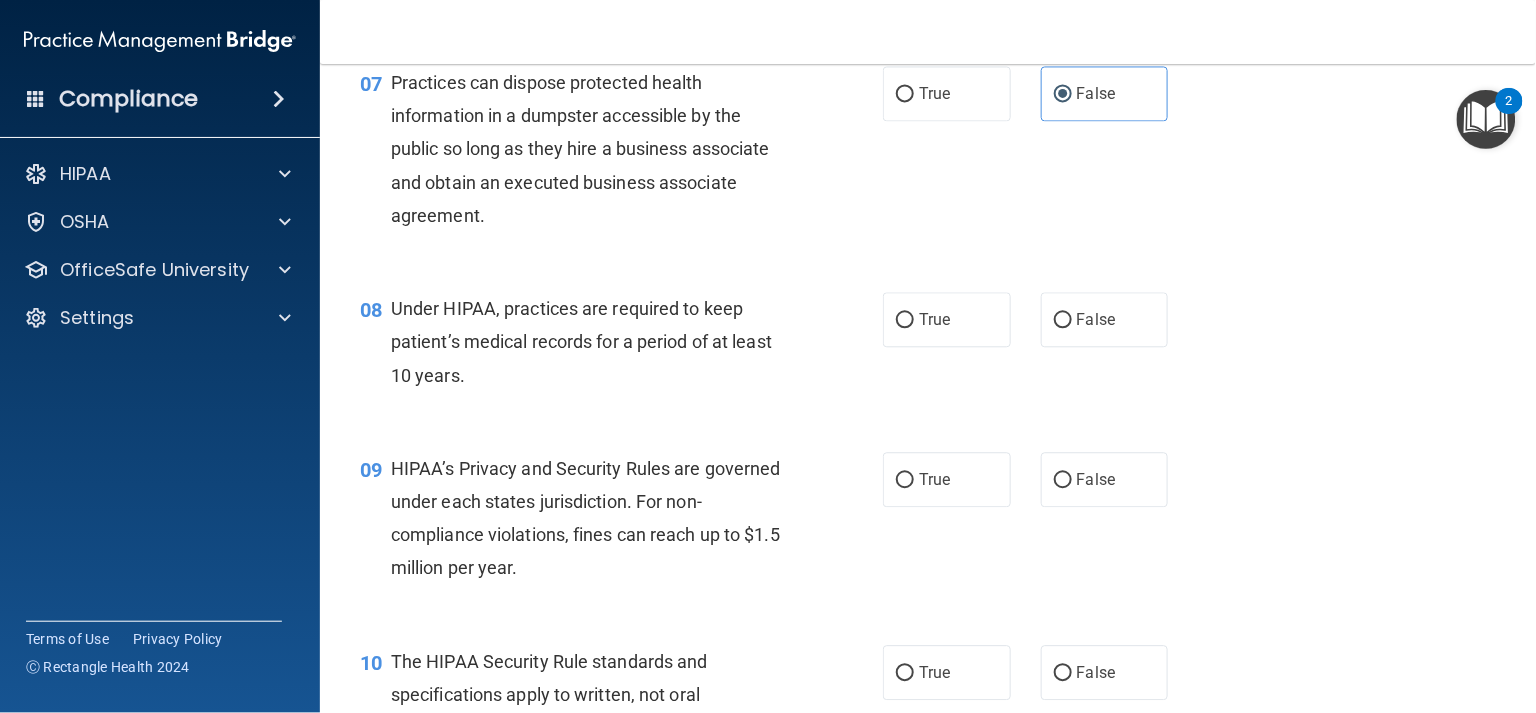 scroll, scrollTop: 1155, scrollLeft: 0, axis: vertical 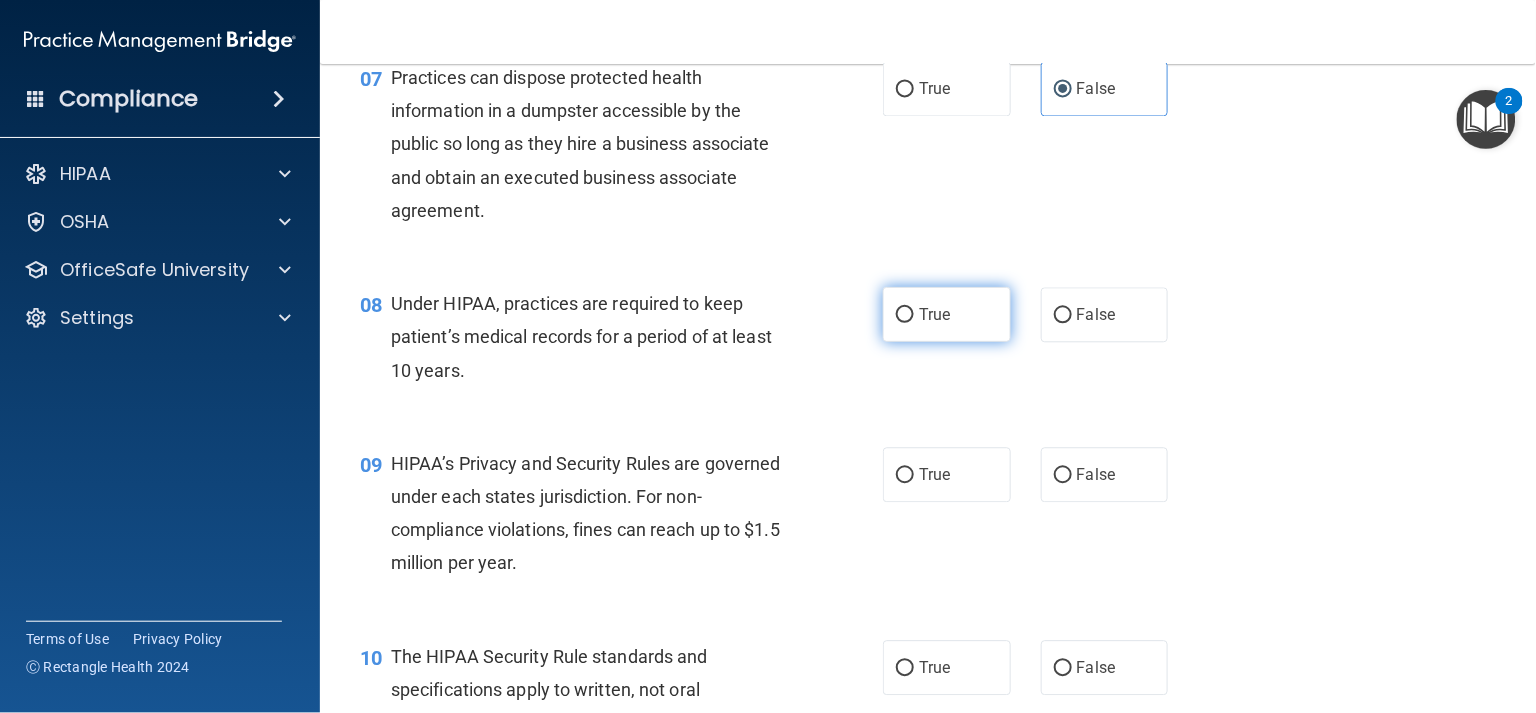 click on "True" at bounding box center [947, 314] 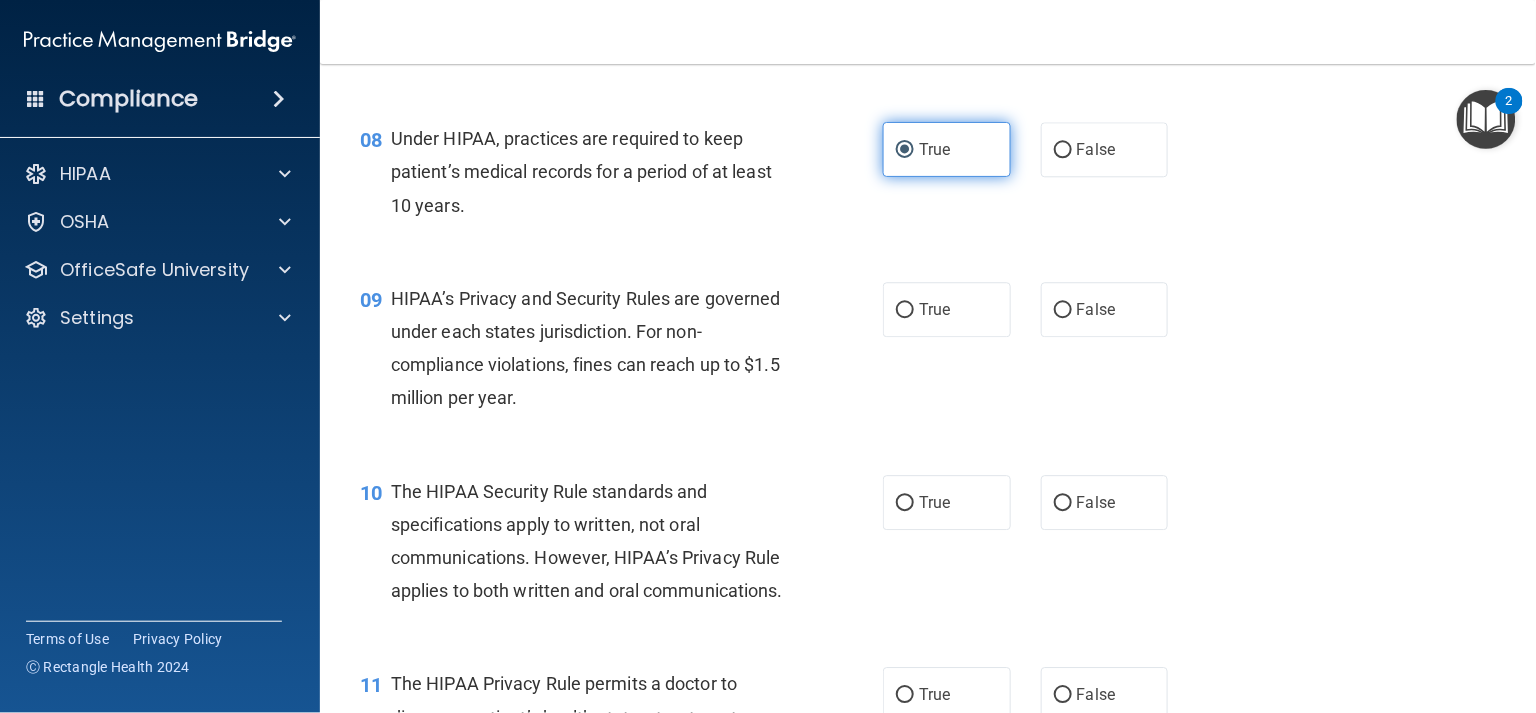 scroll, scrollTop: 1323, scrollLeft: 0, axis: vertical 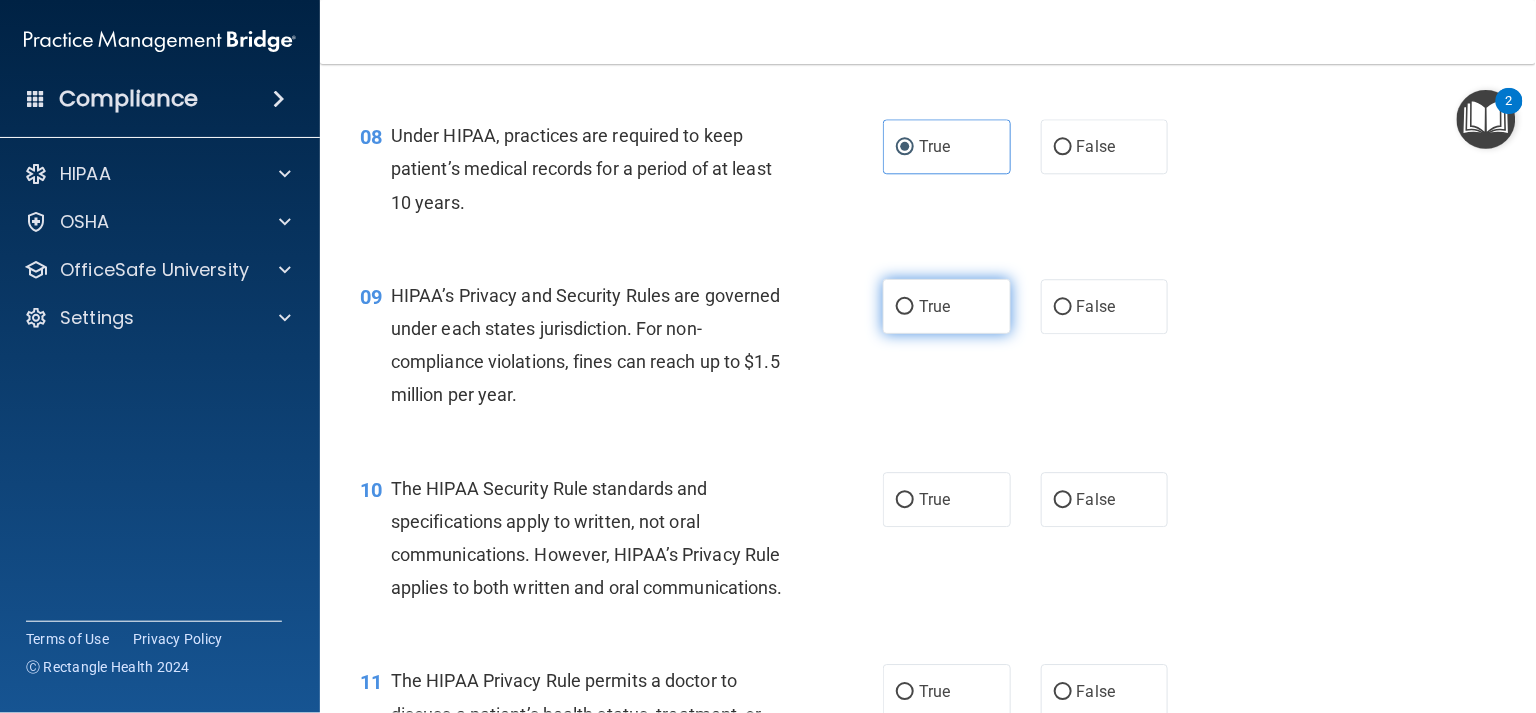 click on "True" at bounding box center [947, 306] 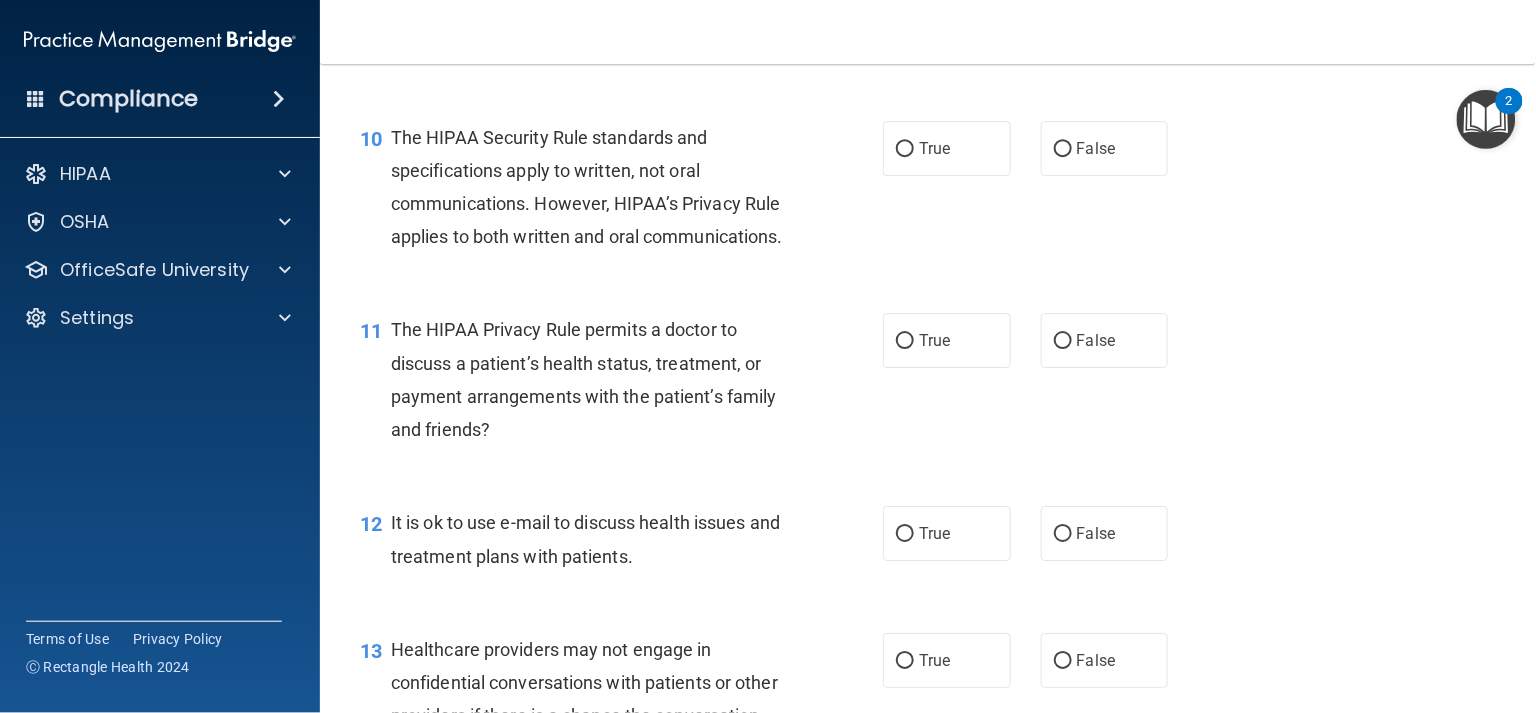 scroll, scrollTop: 1675, scrollLeft: 0, axis: vertical 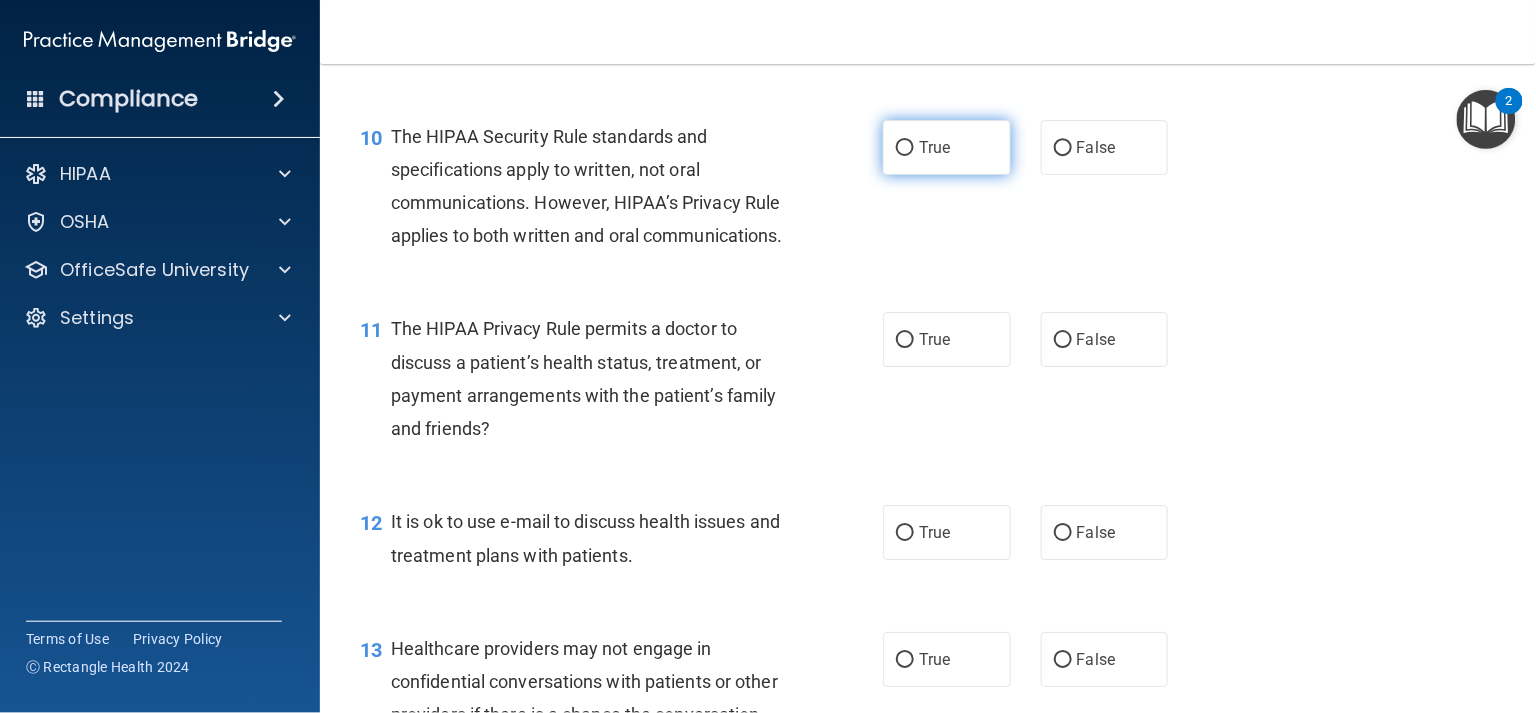 click on "True" at bounding box center (947, 147) 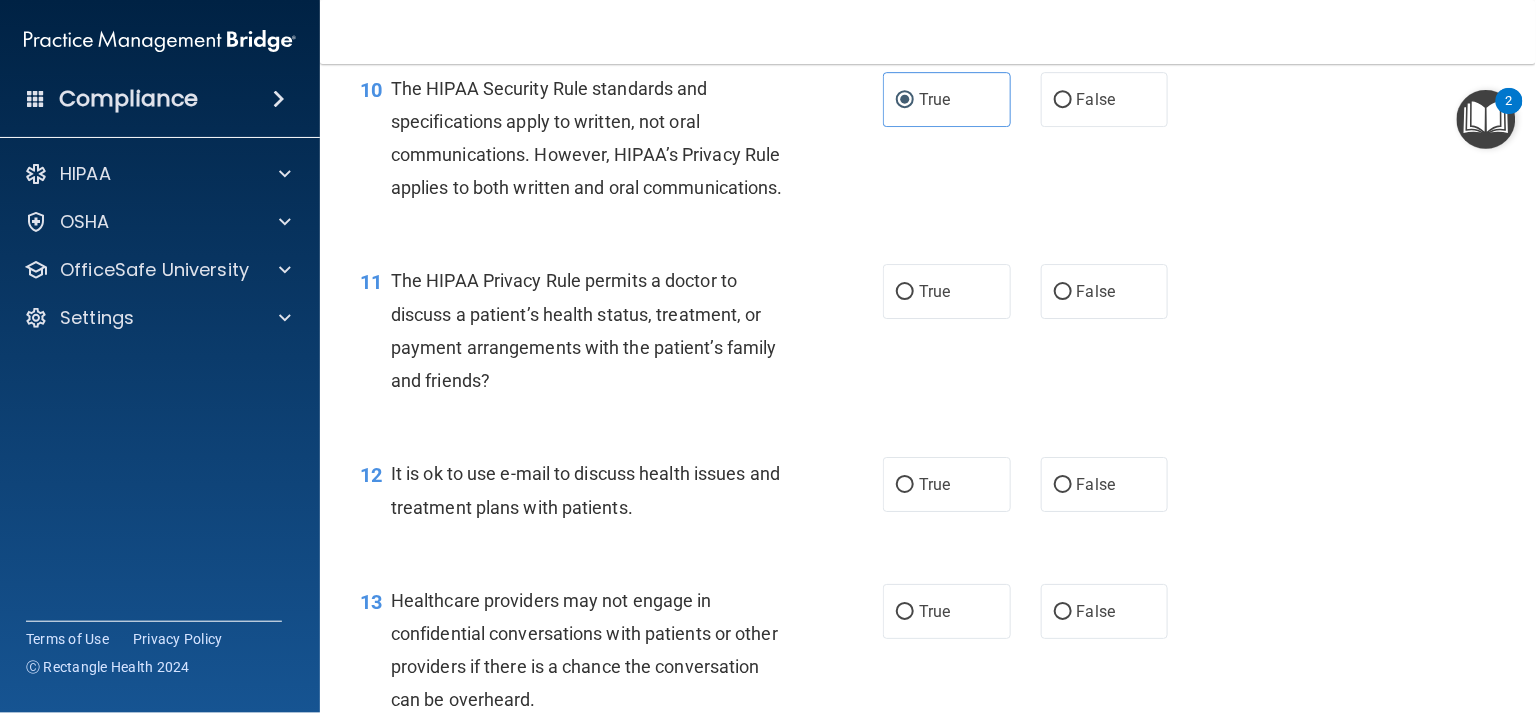 scroll, scrollTop: 1724, scrollLeft: 0, axis: vertical 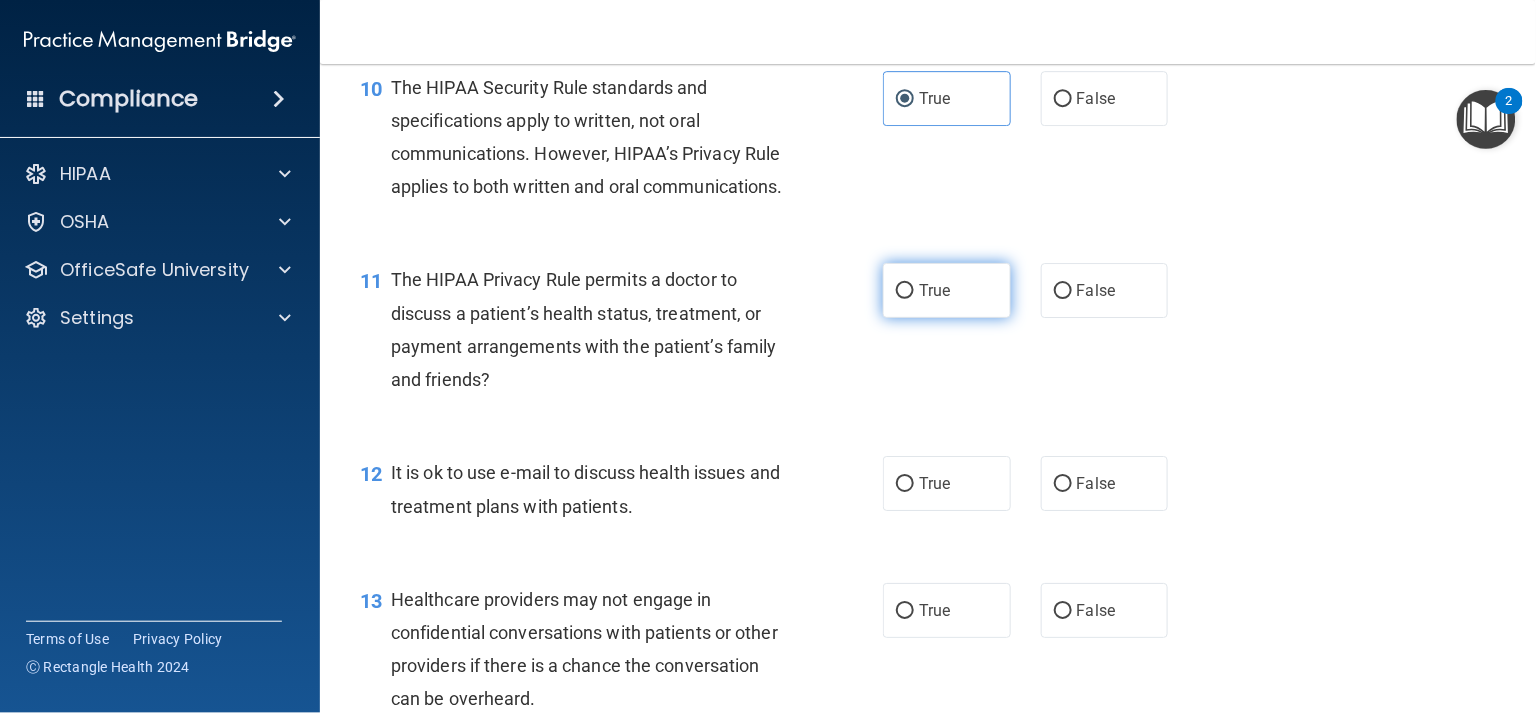 click on "True" at bounding box center [905, 291] 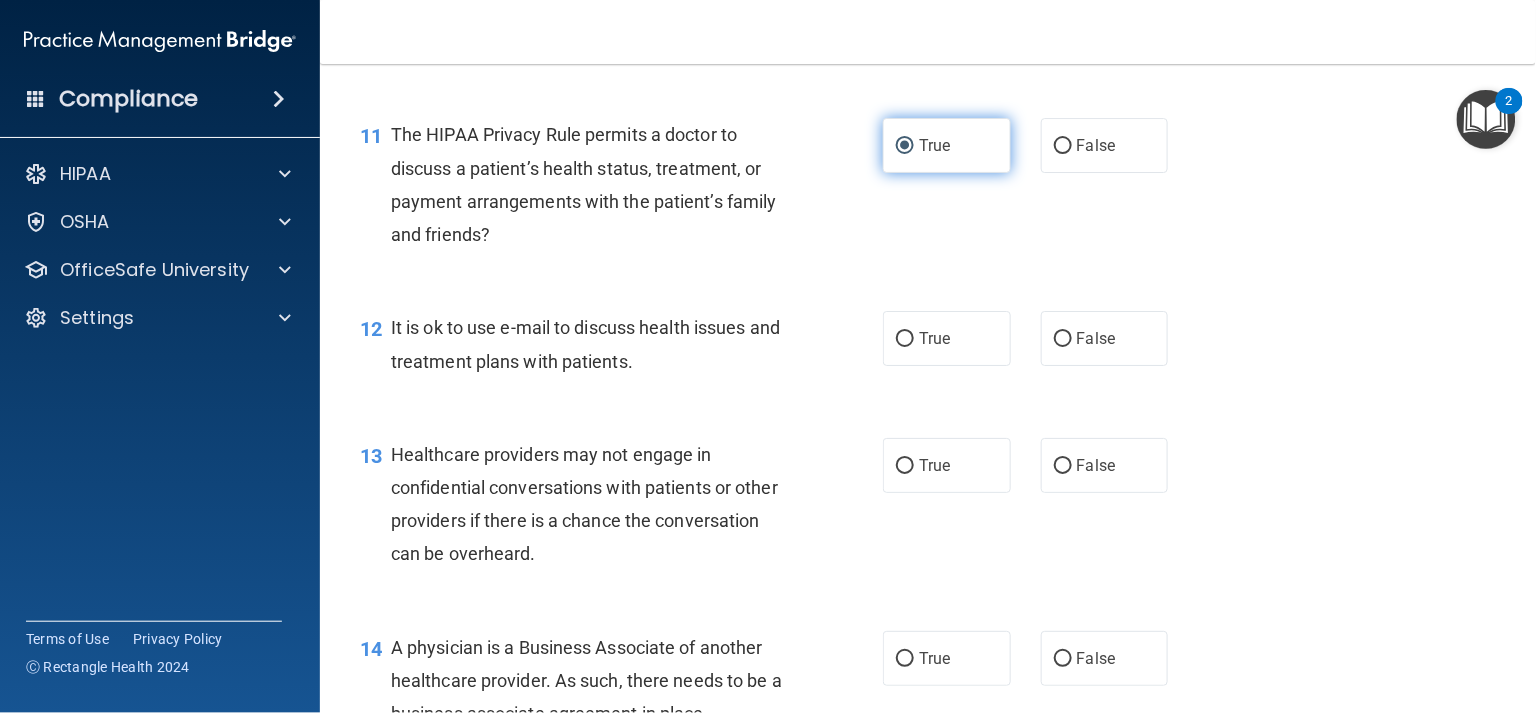 scroll, scrollTop: 1870, scrollLeft: 0, axis: vertical 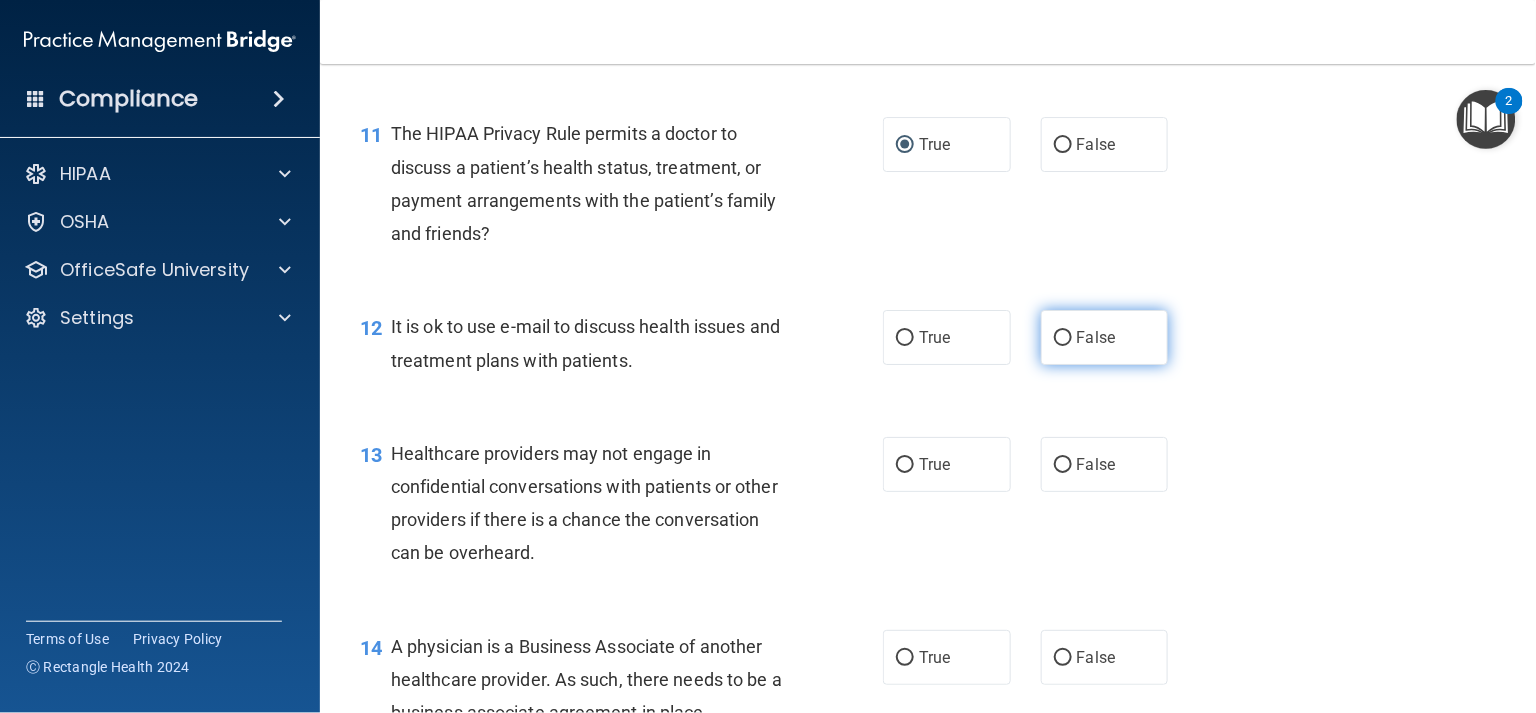 click on "False" at bounding box center [1105, 337] 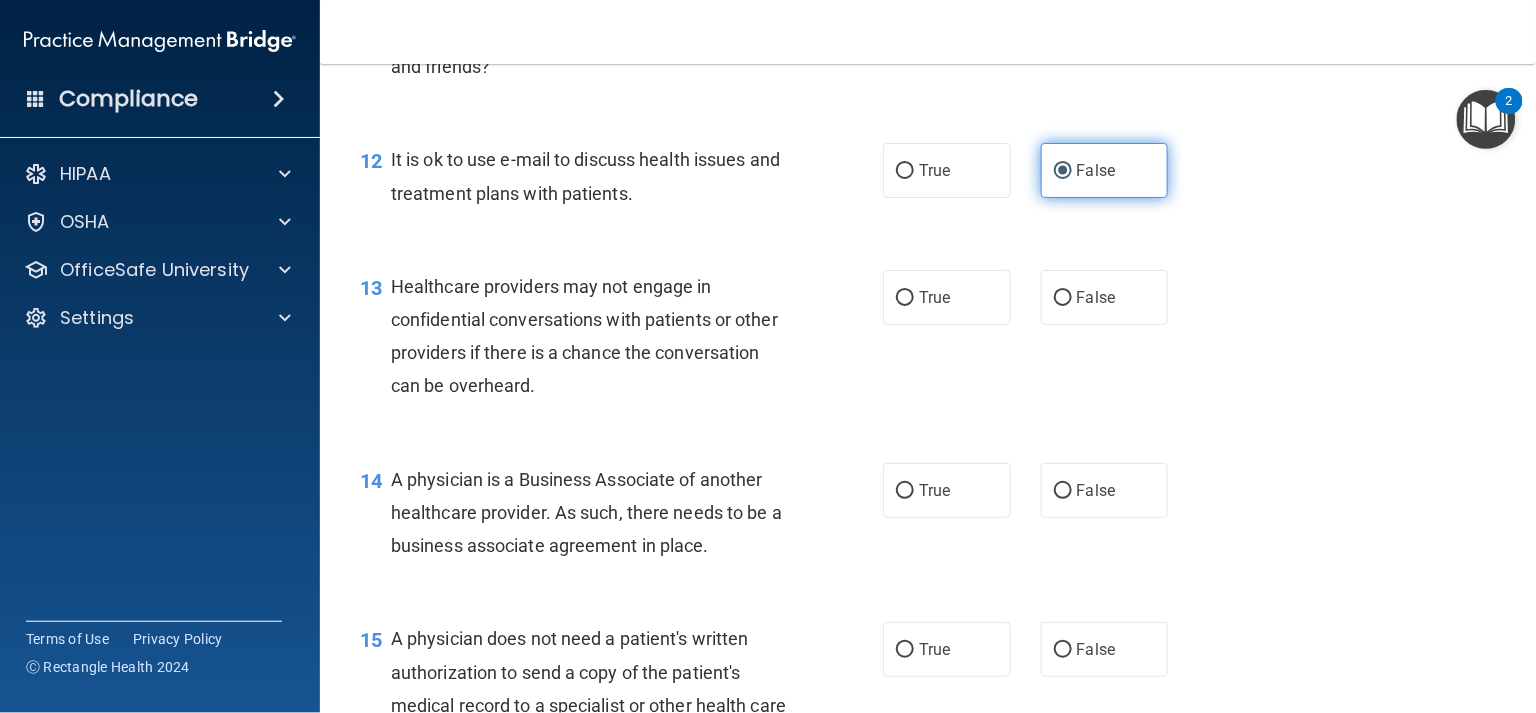 scroll, scrollTop: 2107, scrollLeft: 0, axis: vertical 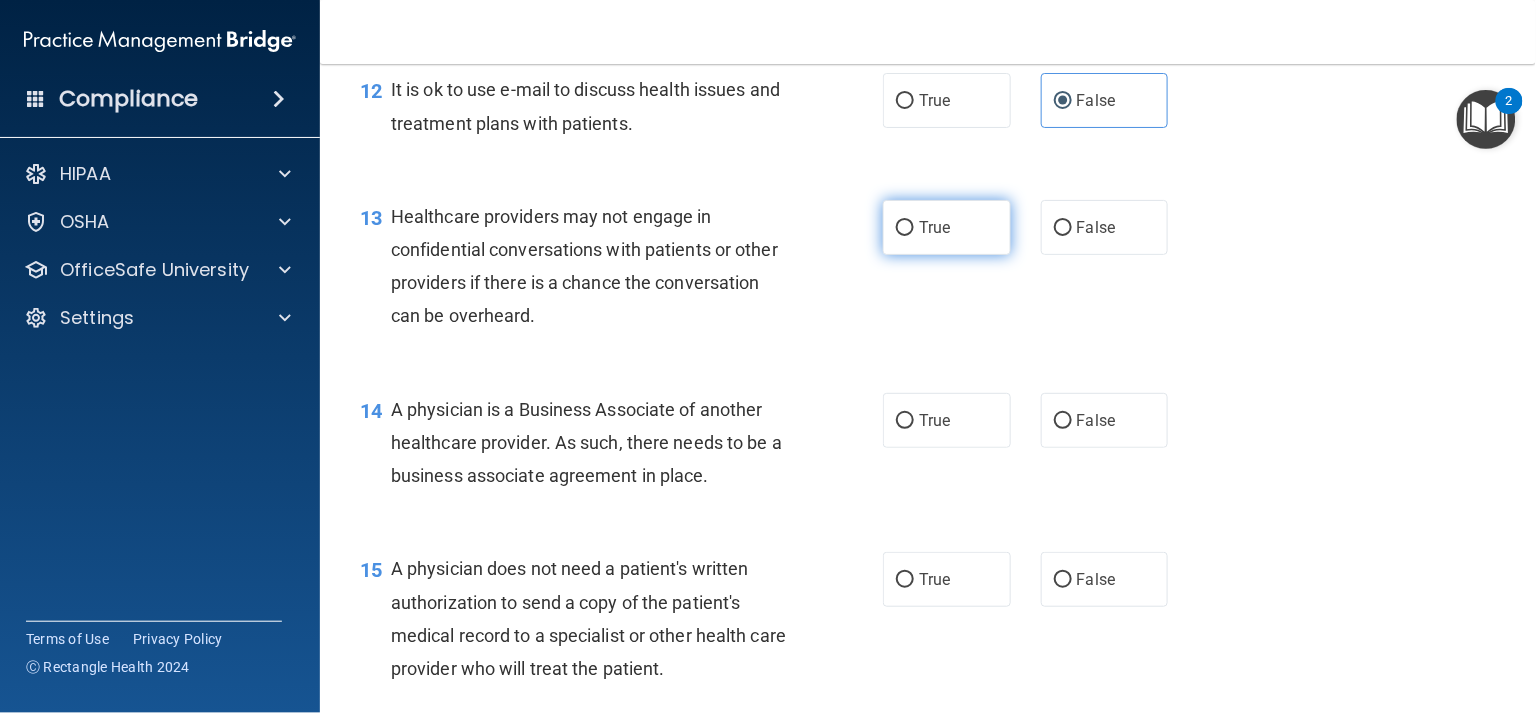 click on "True" at bounding box center (947, 227) 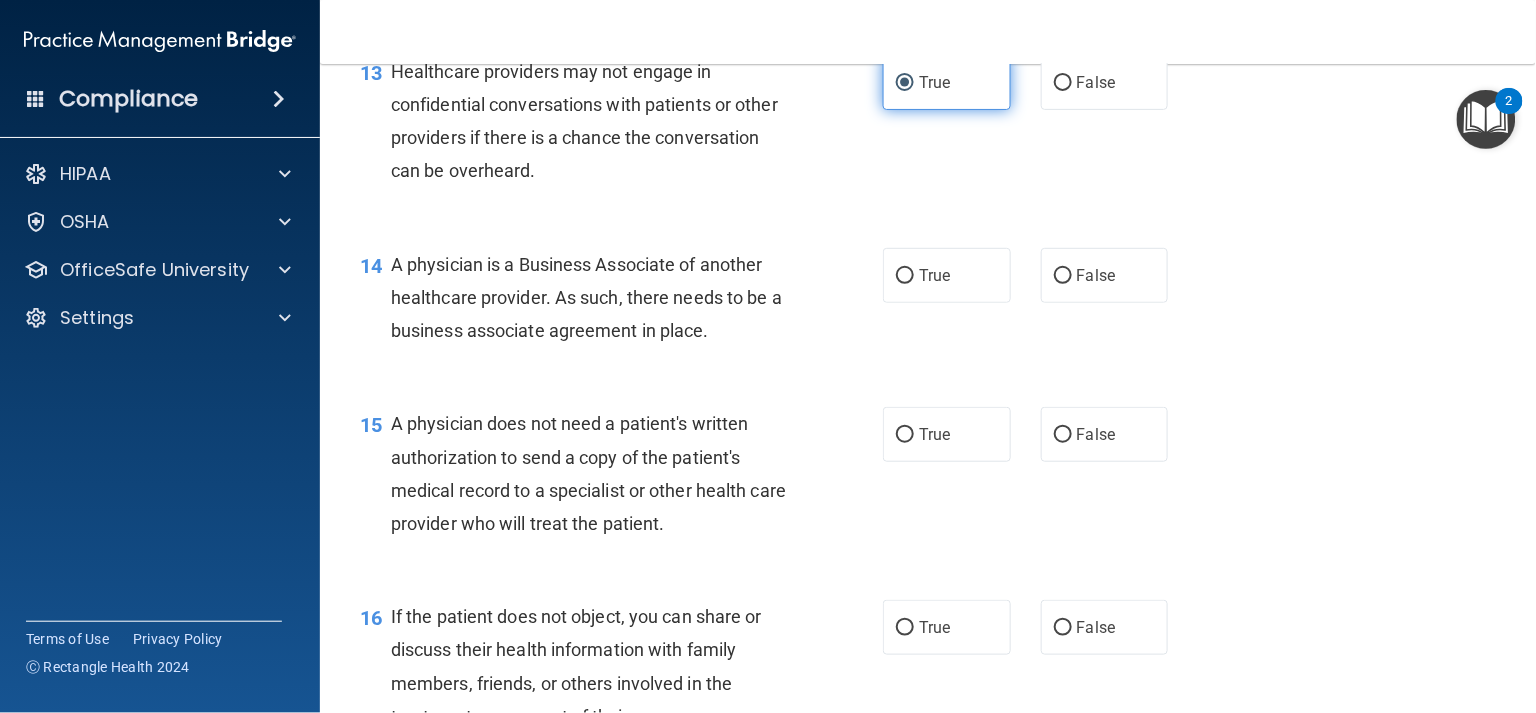 scroll, scrollTop: 2263, scrollLeft: 0, axis: vertical 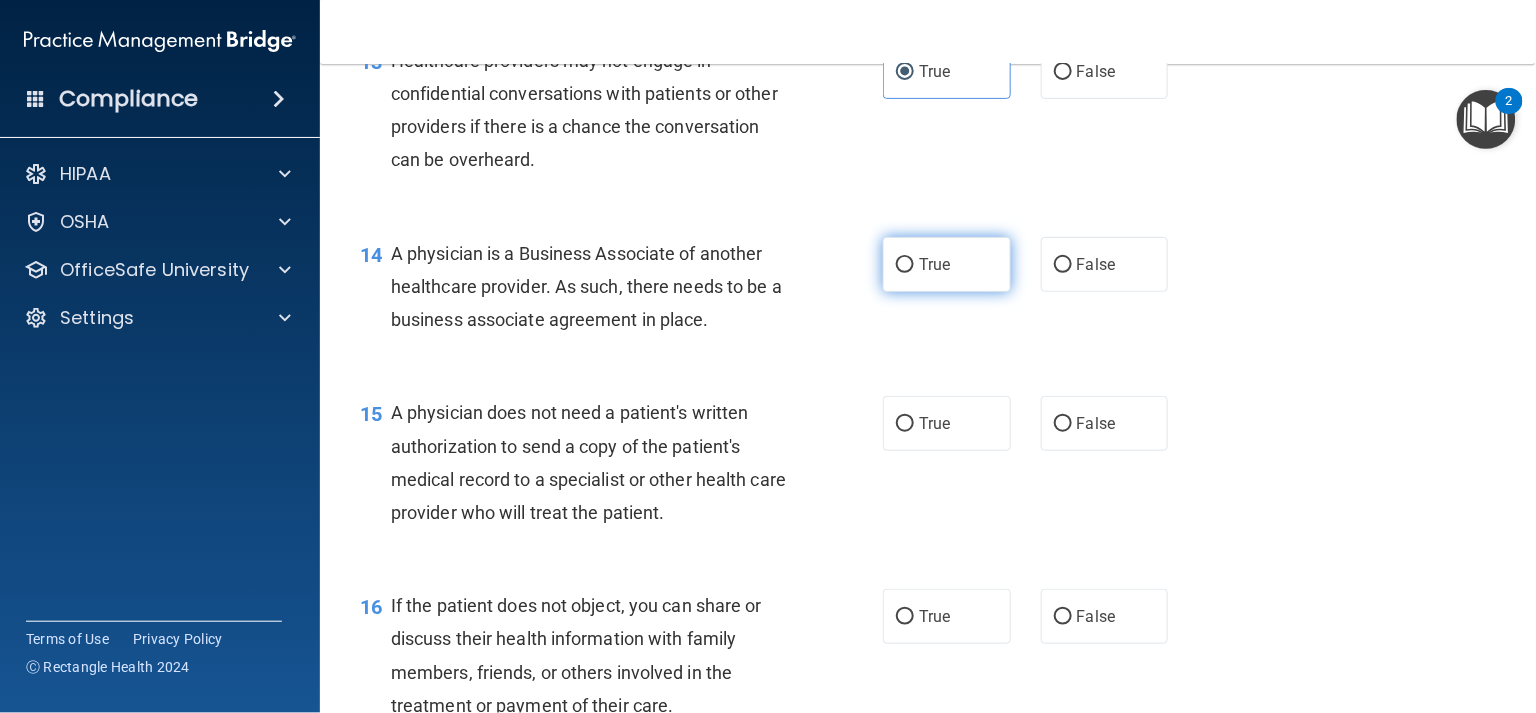 click on "True" at bounding box center (947, 264) 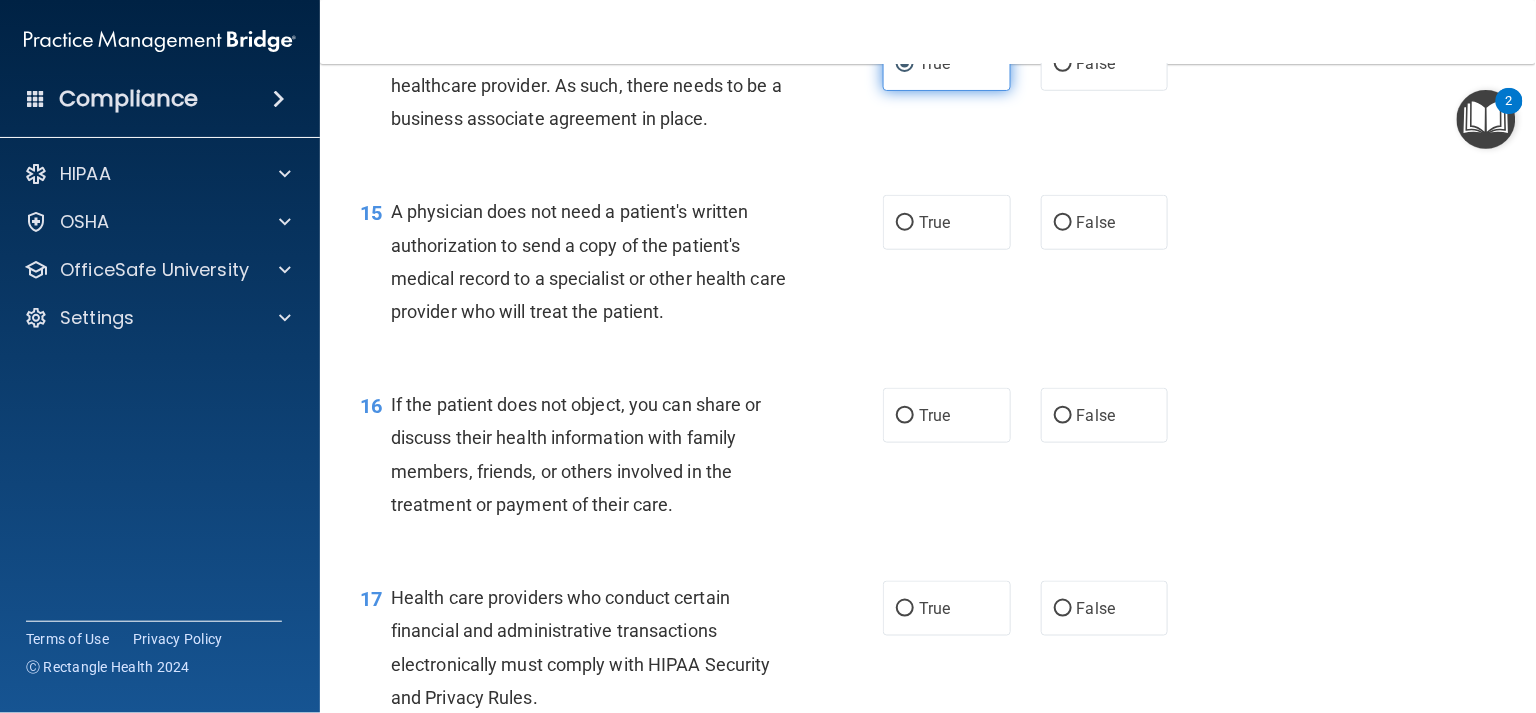 scroll, scrollTop: 2467, scrollLeft: 0, axis: vertical 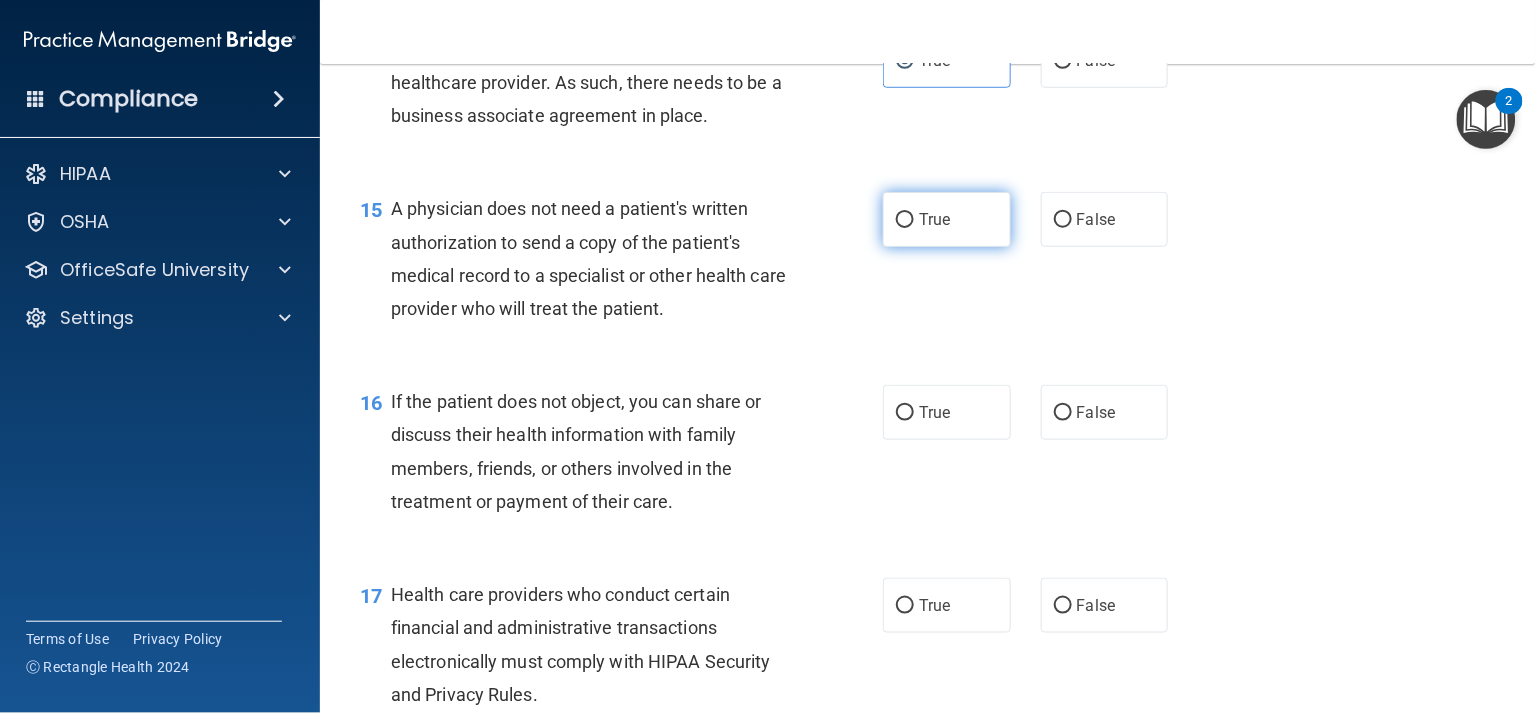 click on "True" at bounding box center [947, 219] 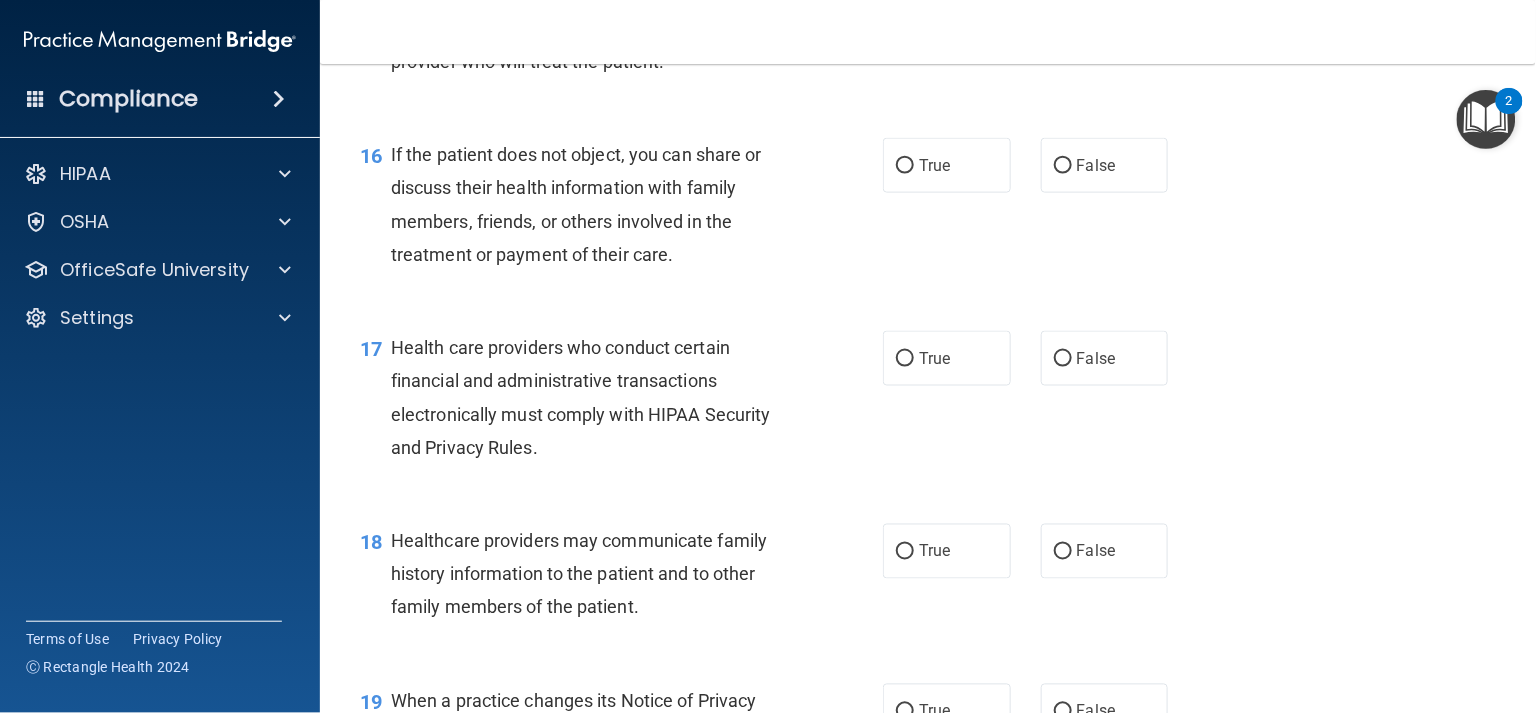 scroll, scrollTop: 2716, scrollLeft: 0, axis: vertical 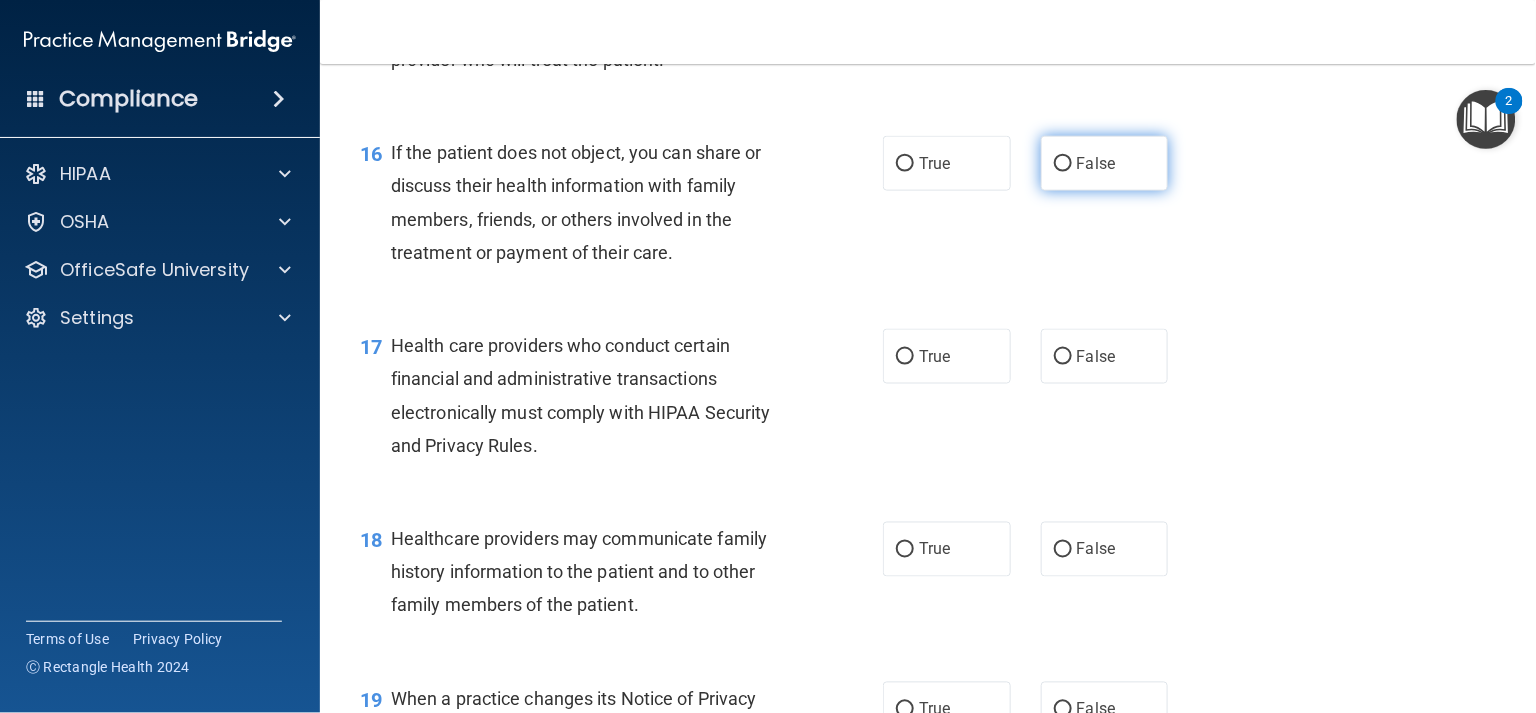 click on "False" at bounding box center [1105, 163] 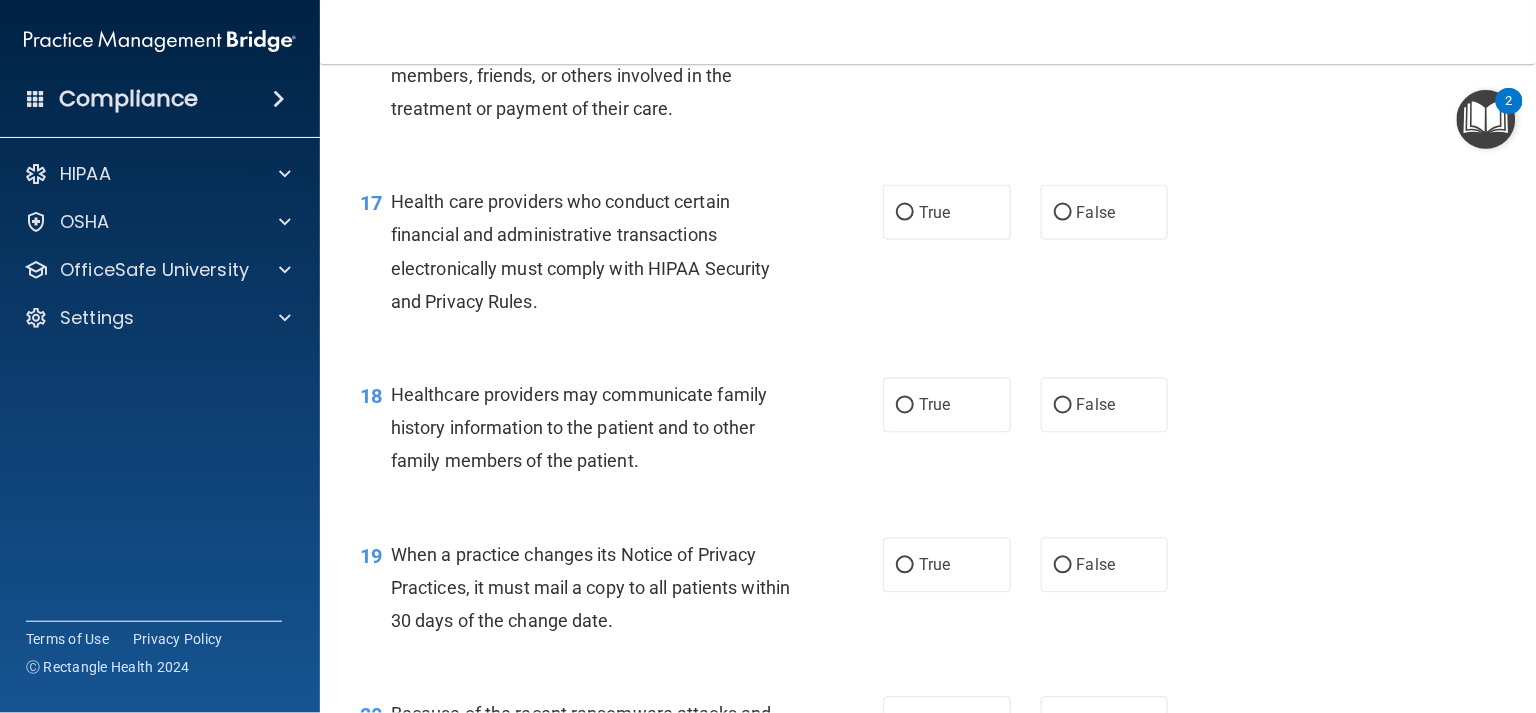 scroll, scrollTop: 2864, scrollLeft: 0, axis: vertical 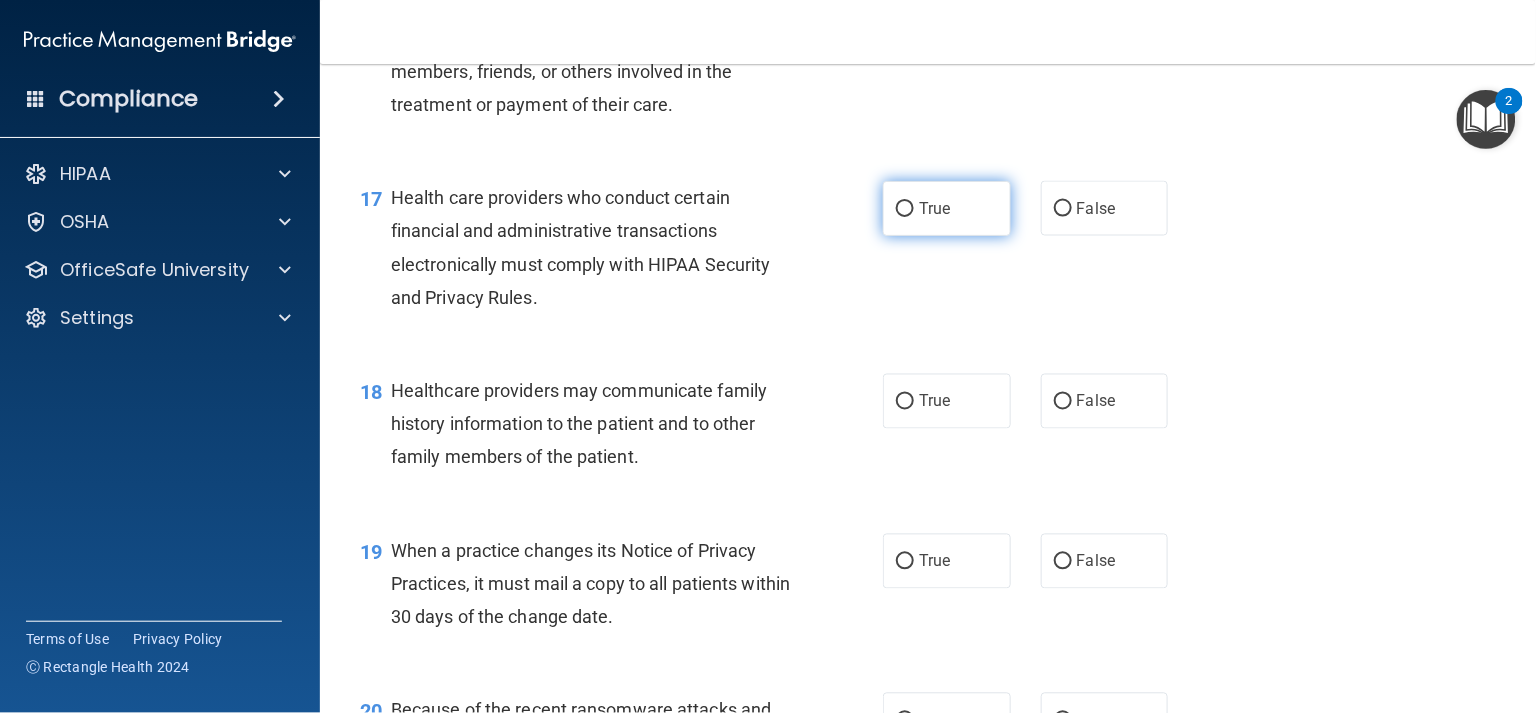 click on "True" at bounding box center (947, 208) 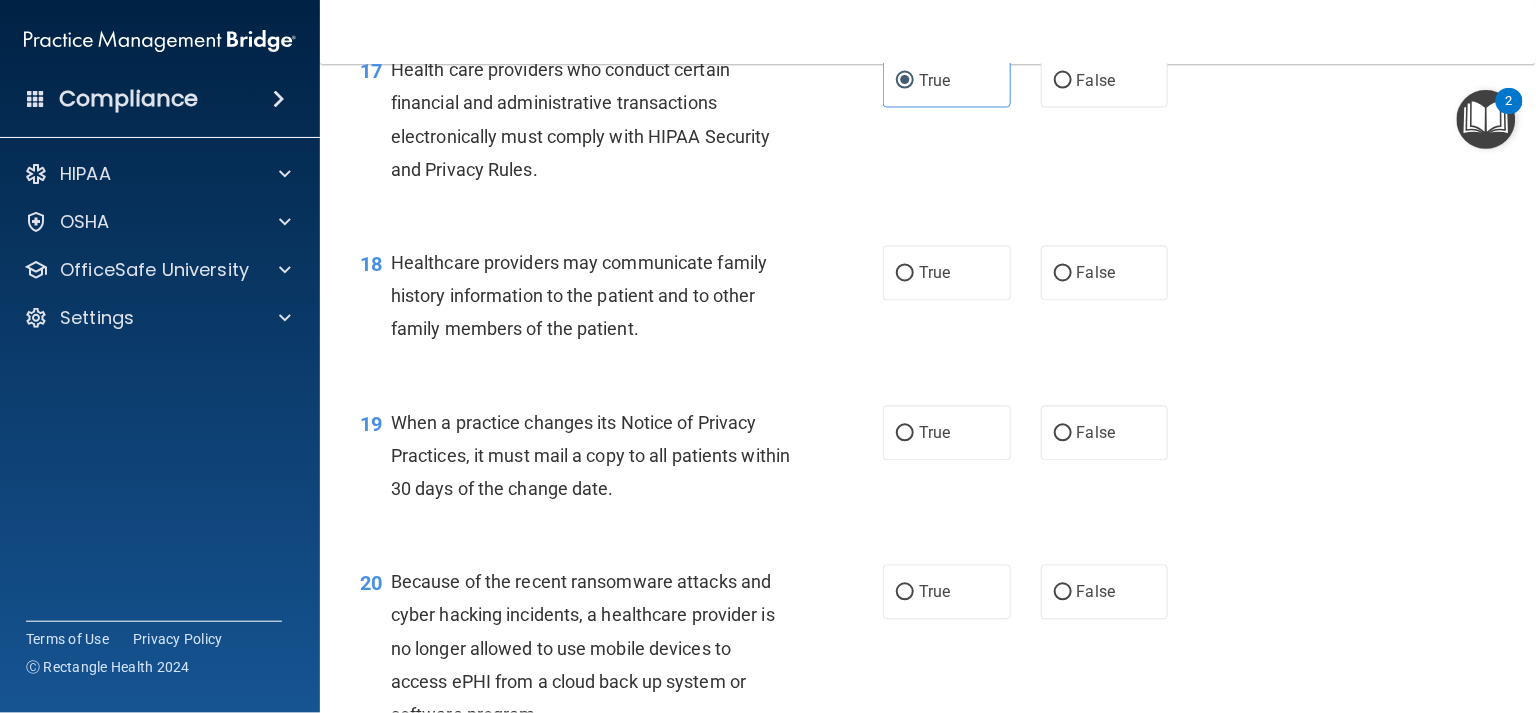 scroll, scrollTop: 2994, scrollLeft: 0, axis: vertical 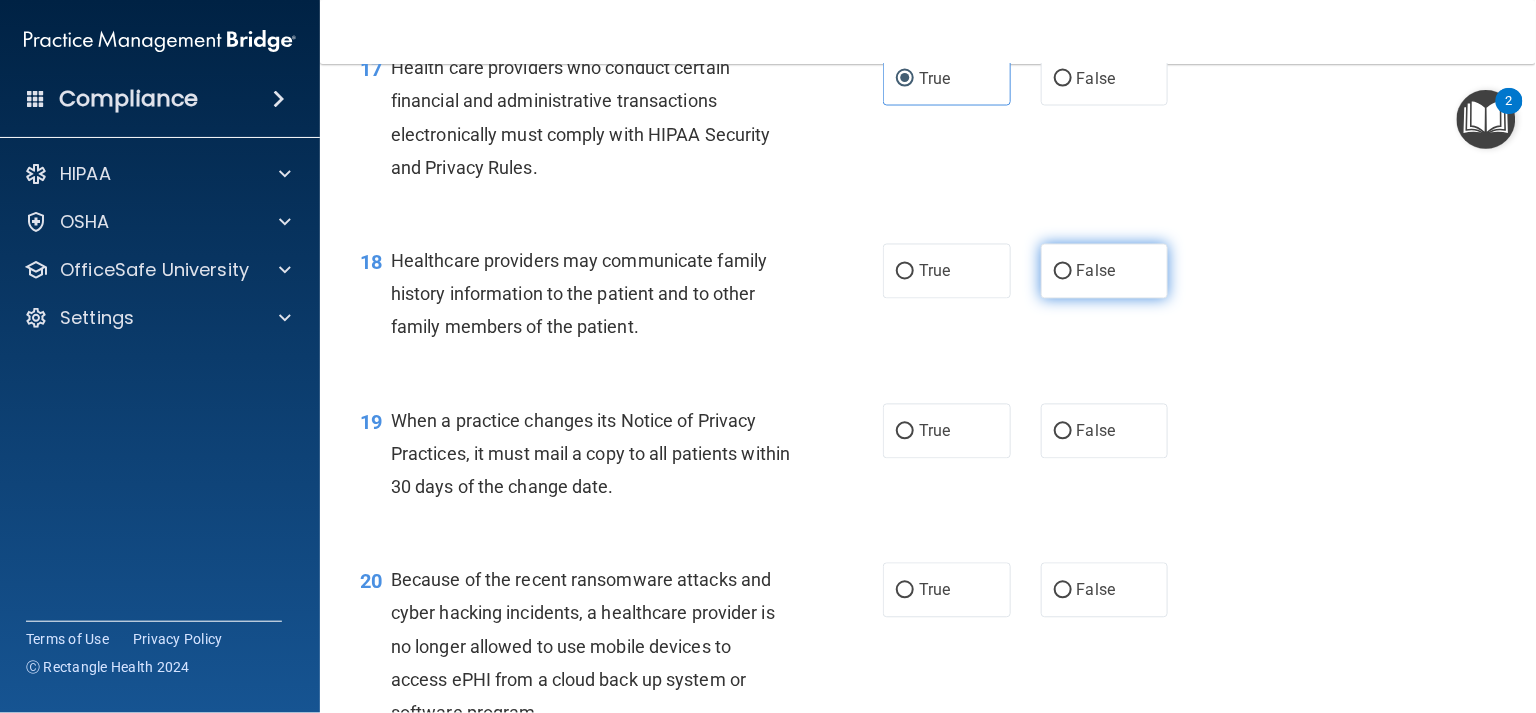 click on "False" at bounding box center [1063, 272] 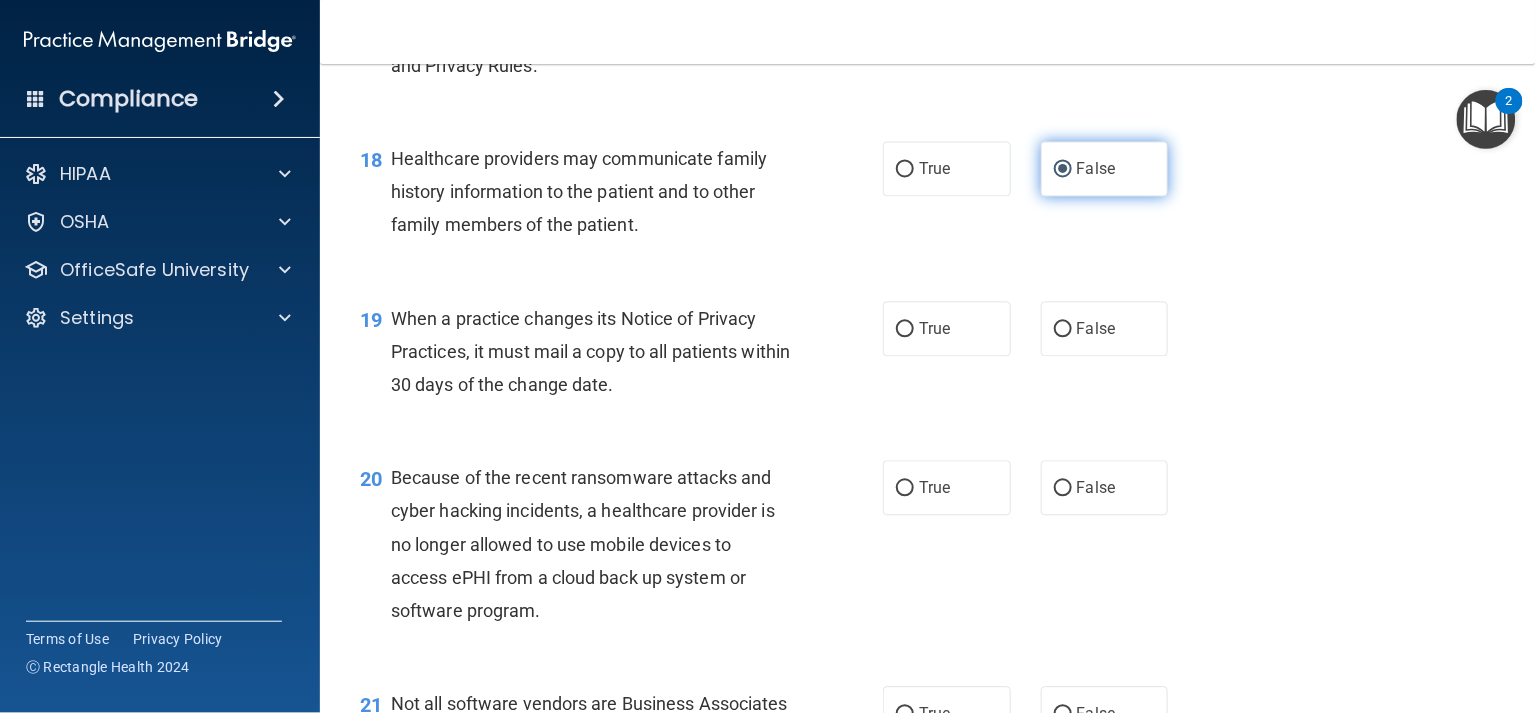 scroll, scrollTop: 3097, scrollLeft: 0, axis: vertical 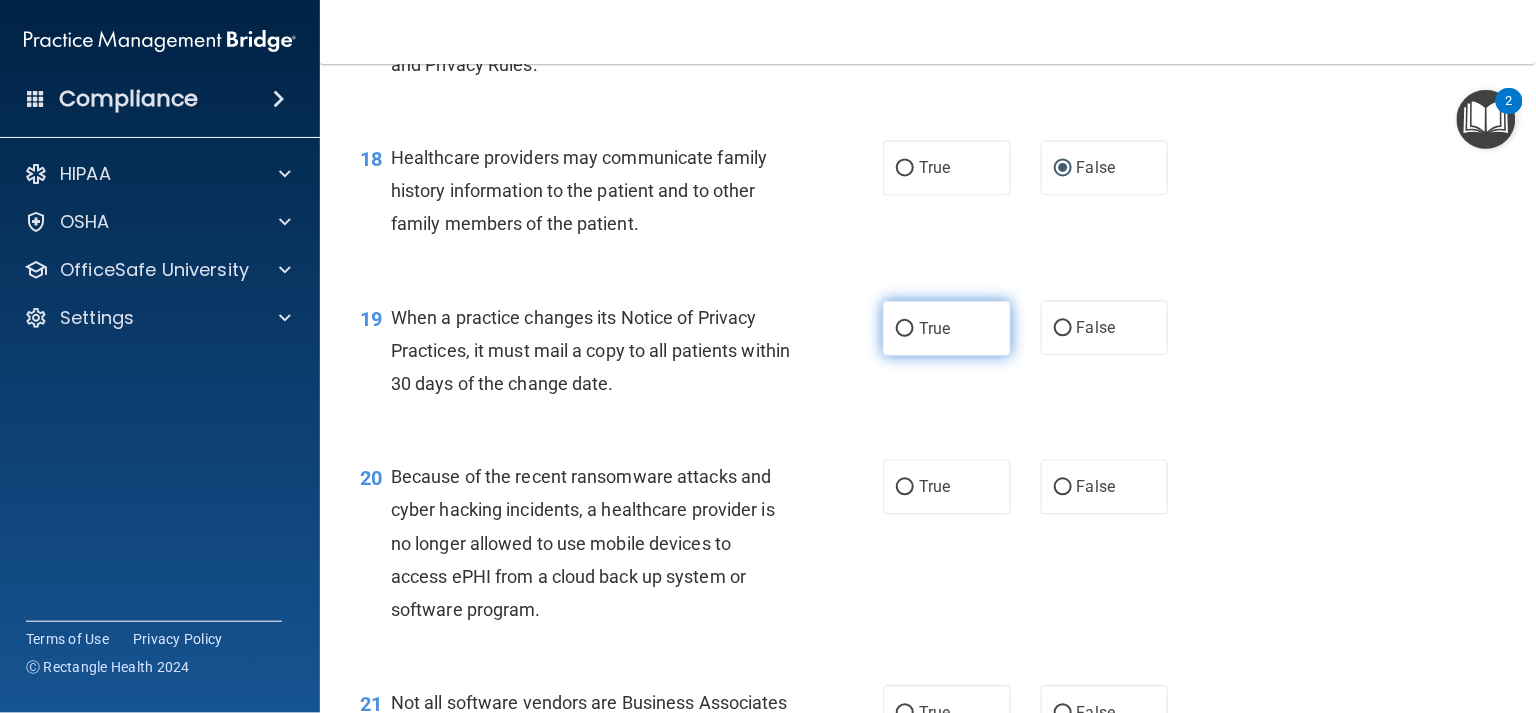 click on "True" at bounding box center [934, 328] 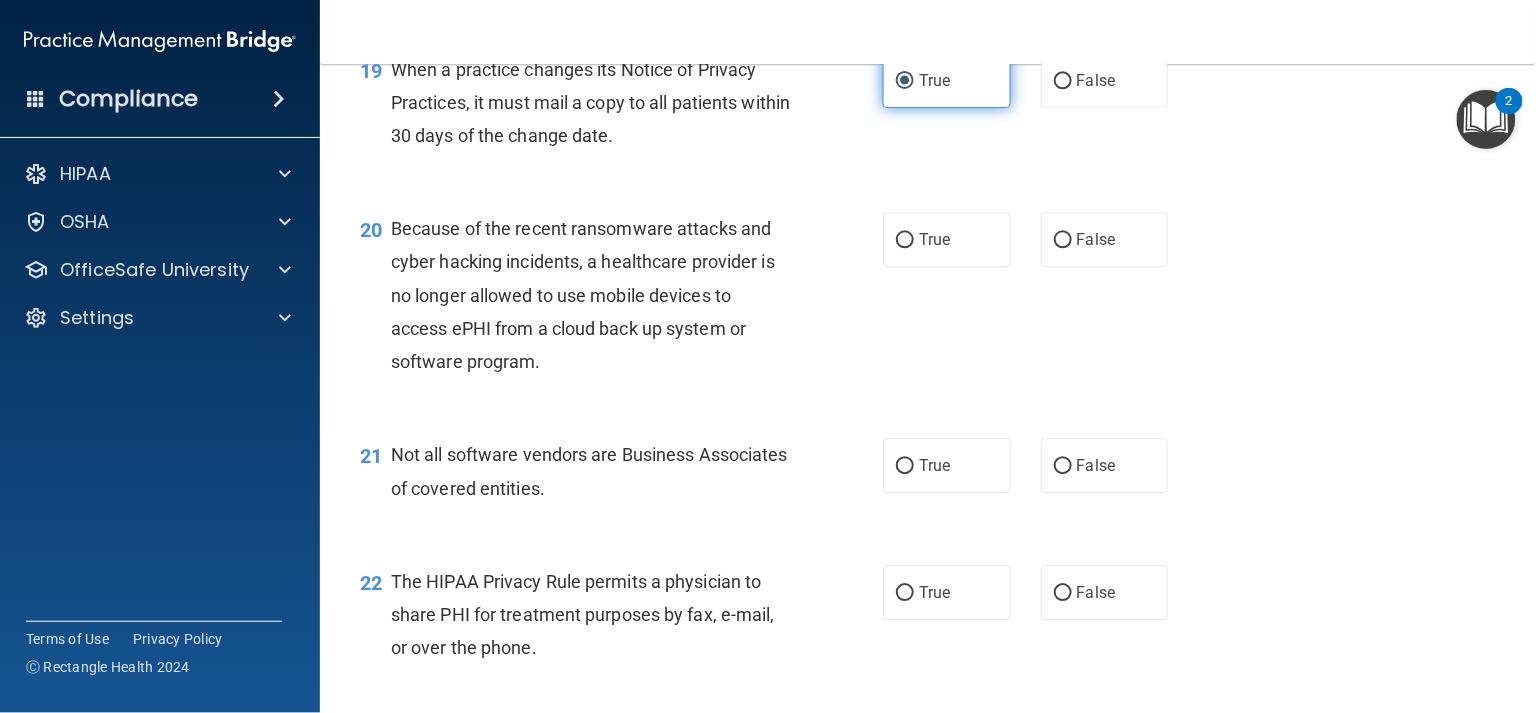 scroll, scrollTop: 3348, scrollLeft: 0, axis: vertical 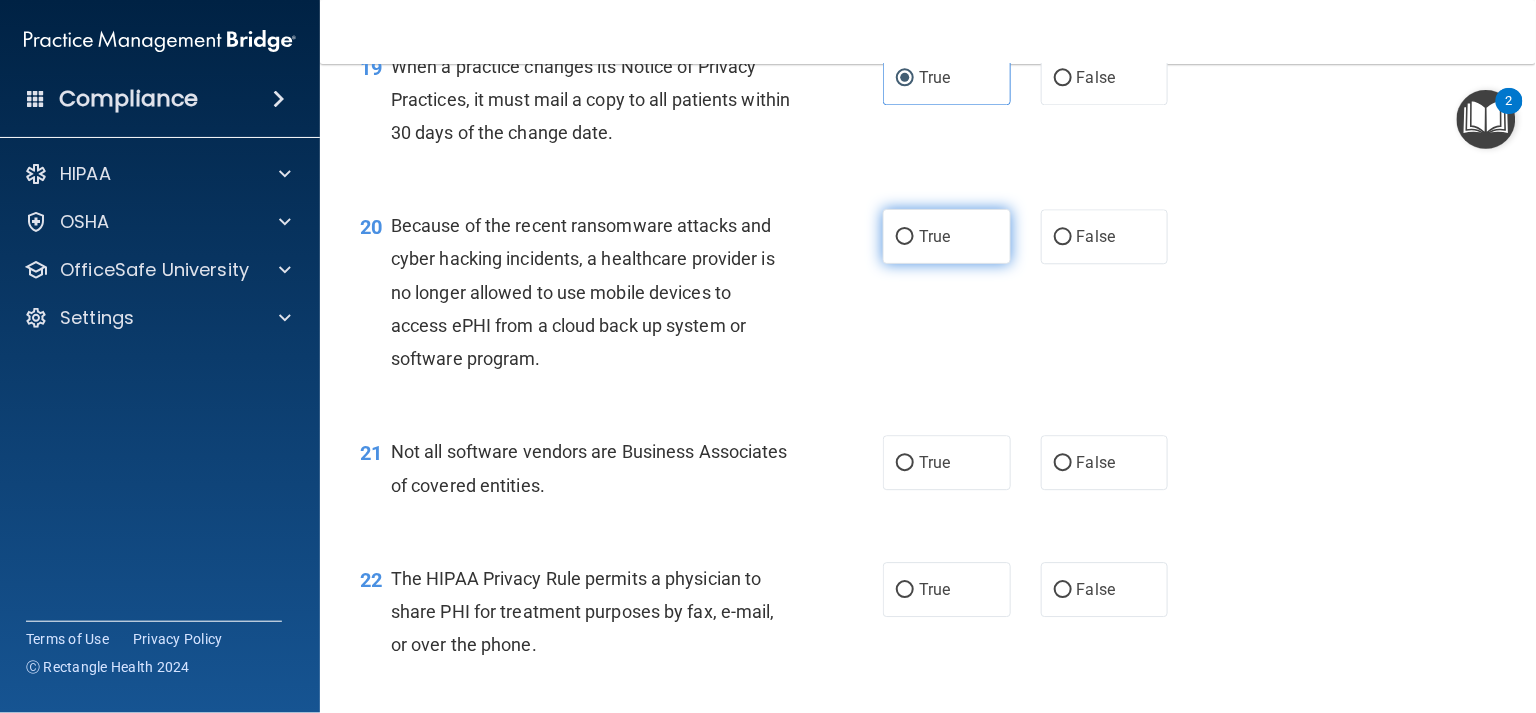 click on "True" at bounding box center [934, 236] 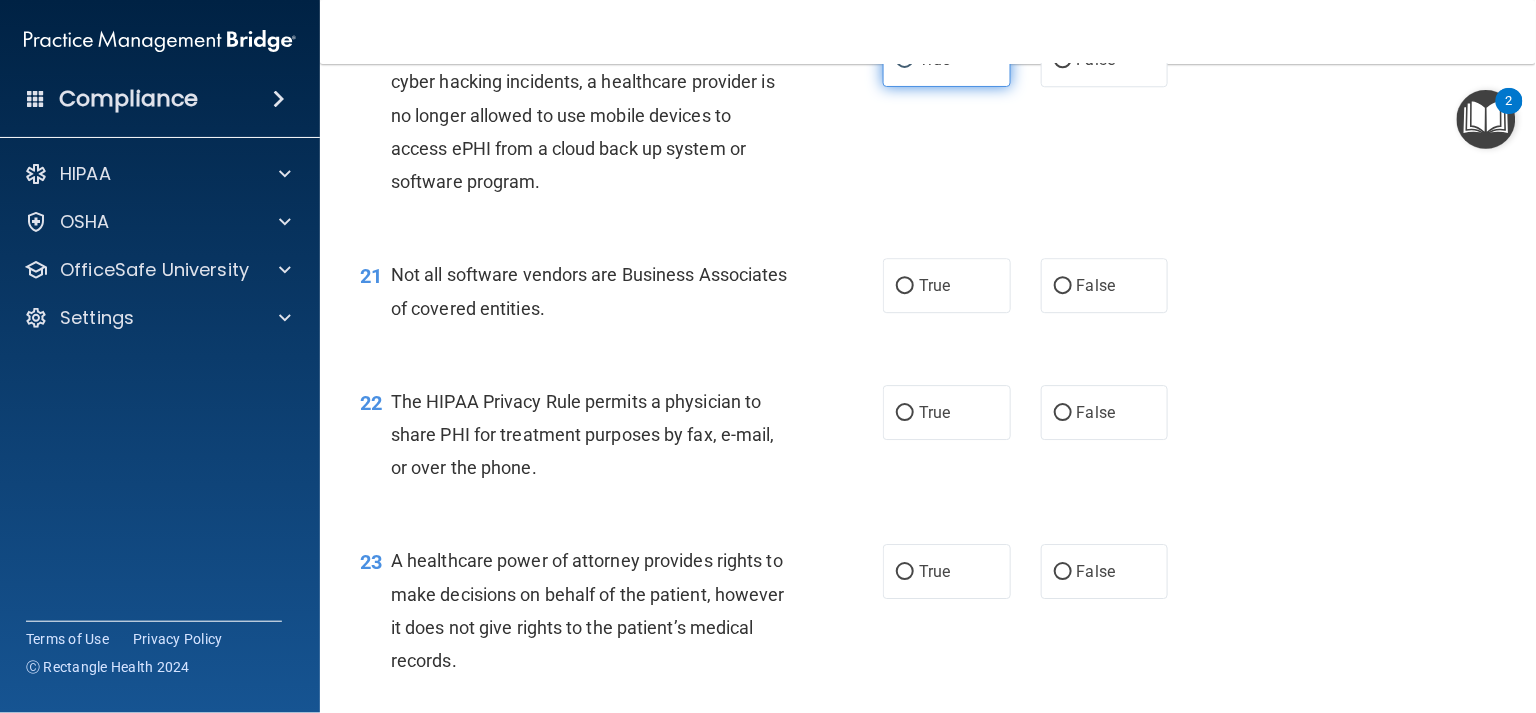 scroll, scrollTop: 3529, scrollLeft: 0, axis: vertical 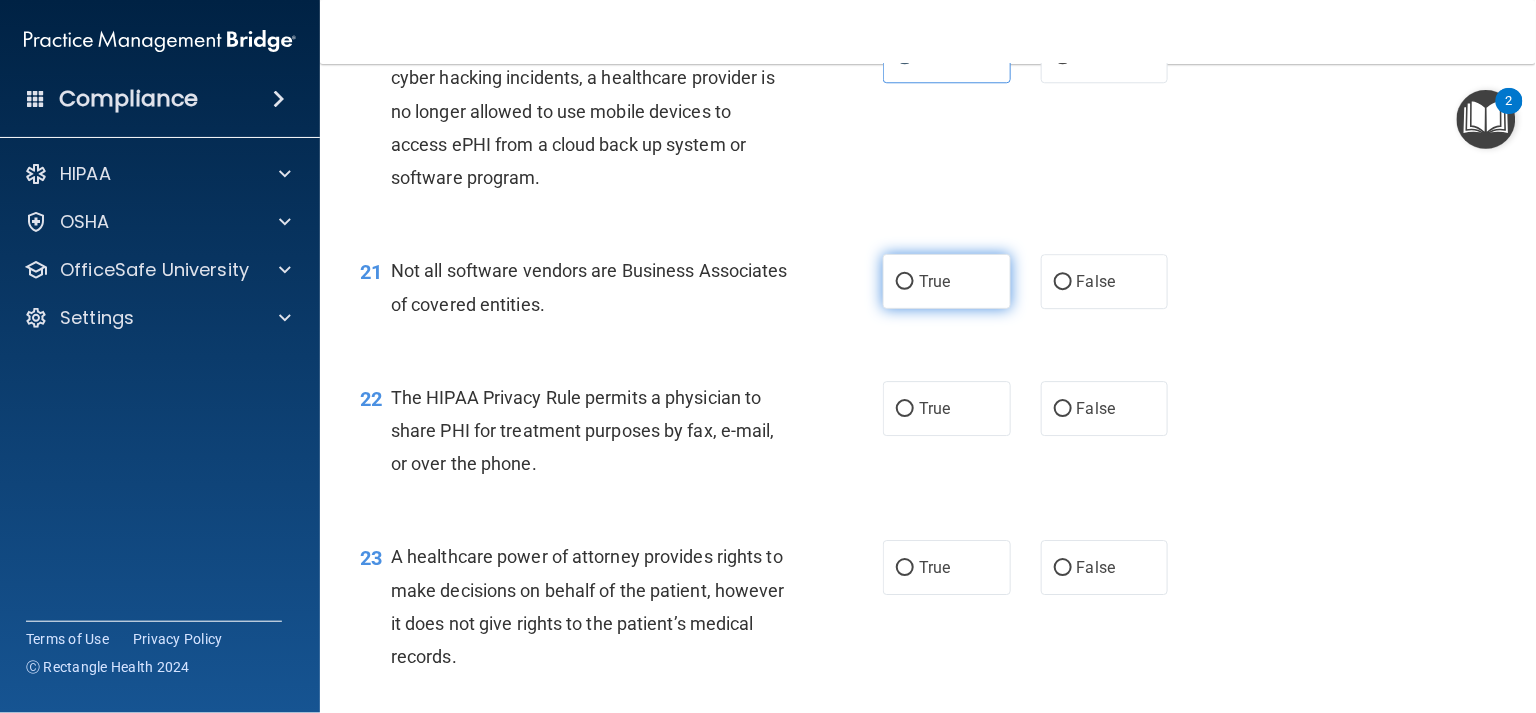 click on "True" at bounding box center (947, 281) 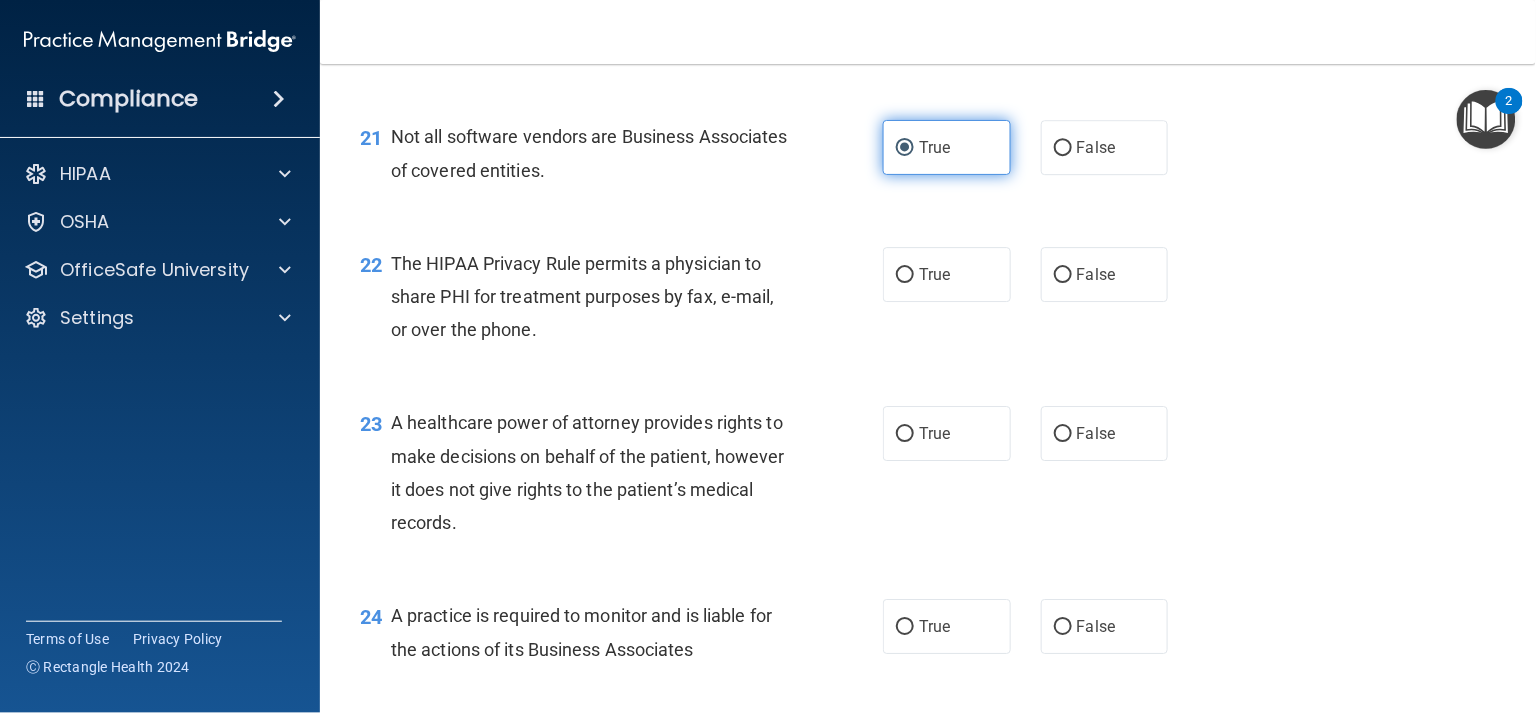 scroll, scrollTop: 3679, scrollLeft: 0, axis: vertical 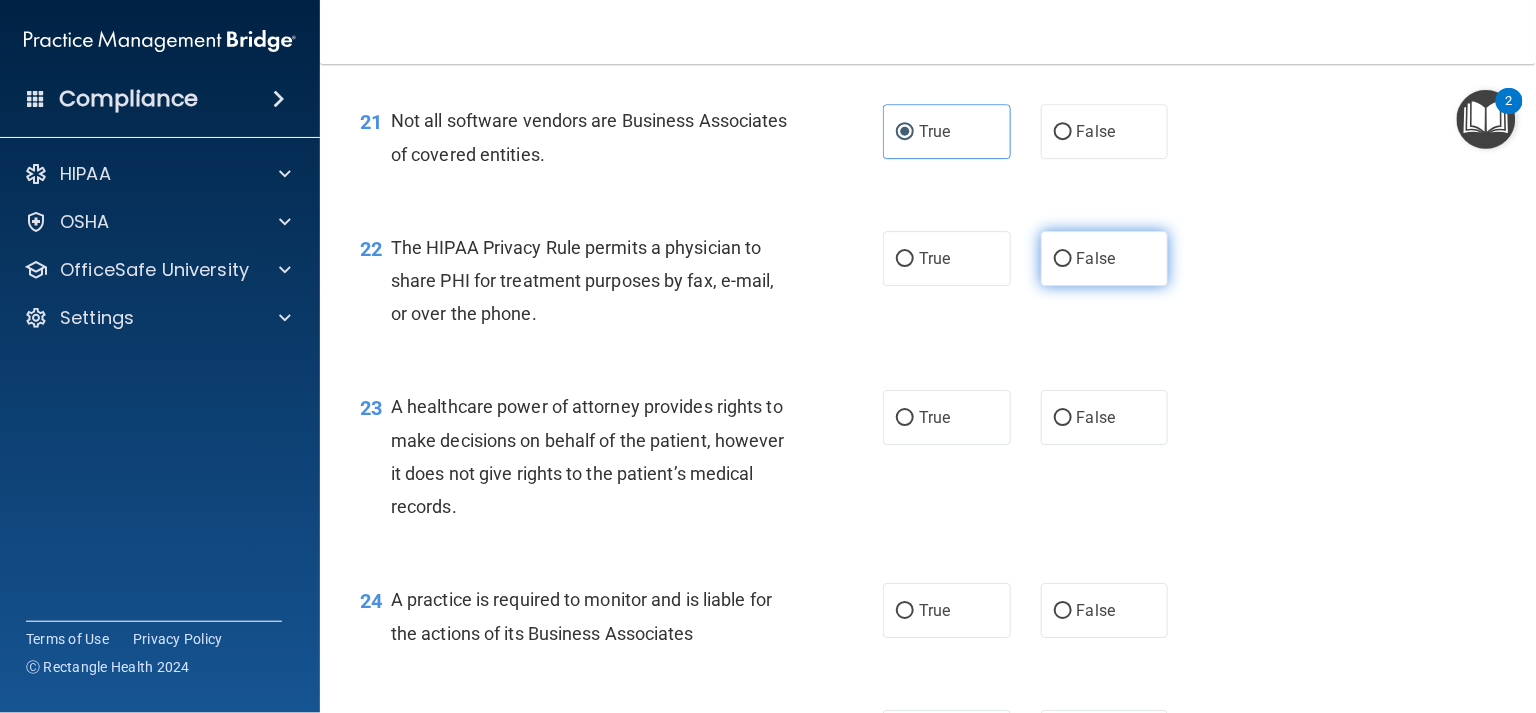 click on "False" at bounding box center [1096, 258] 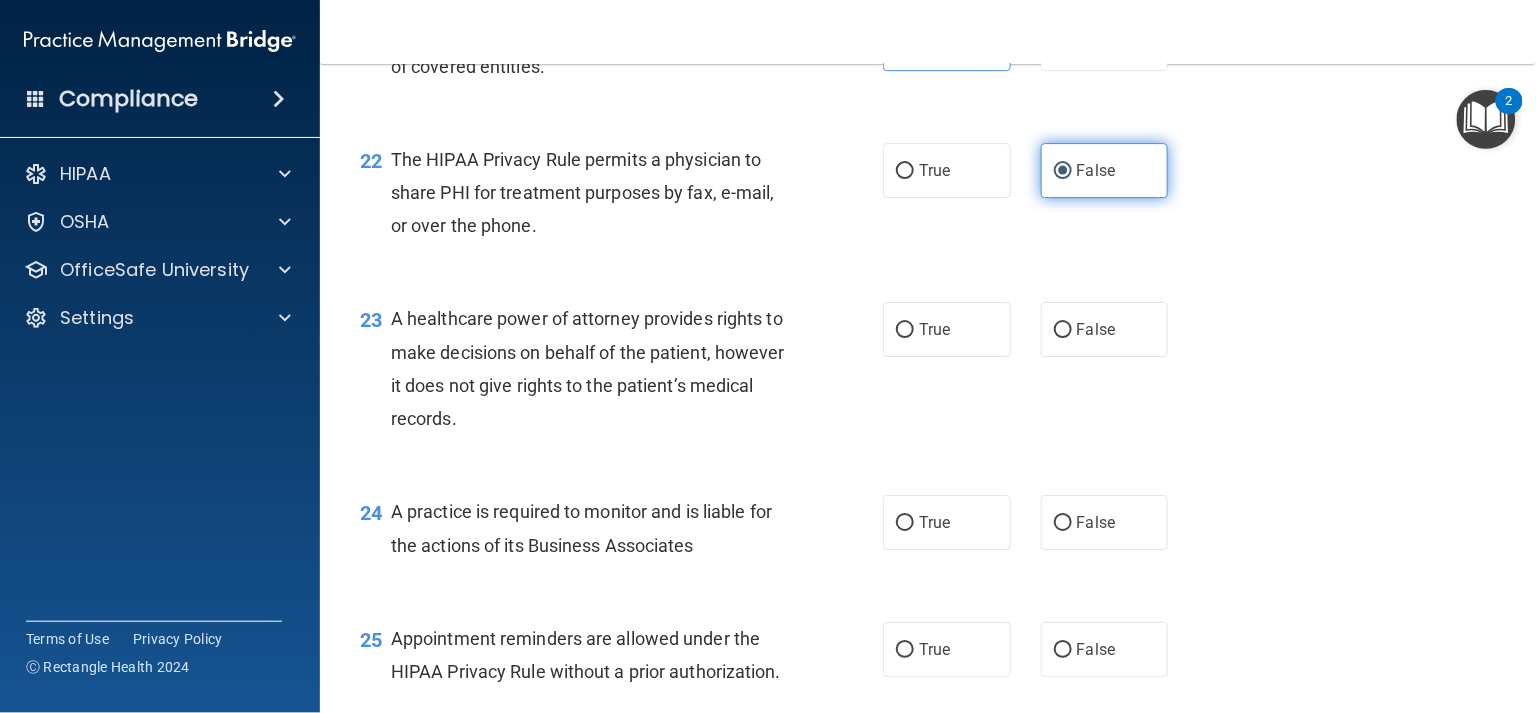 scroll, scrollTop: 3778, scrollLeft: 0, axis: vertical 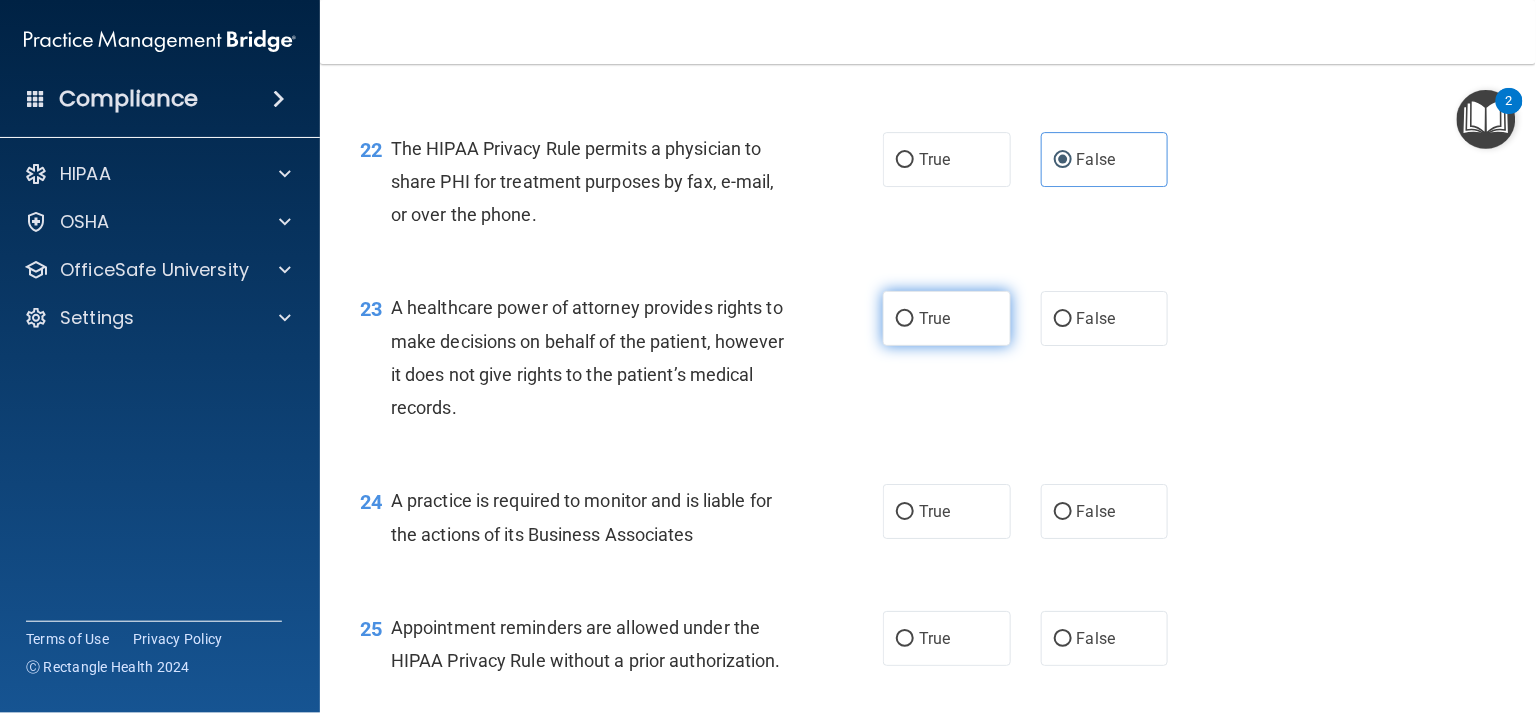 click on "True" at bounding box center [947, 318] 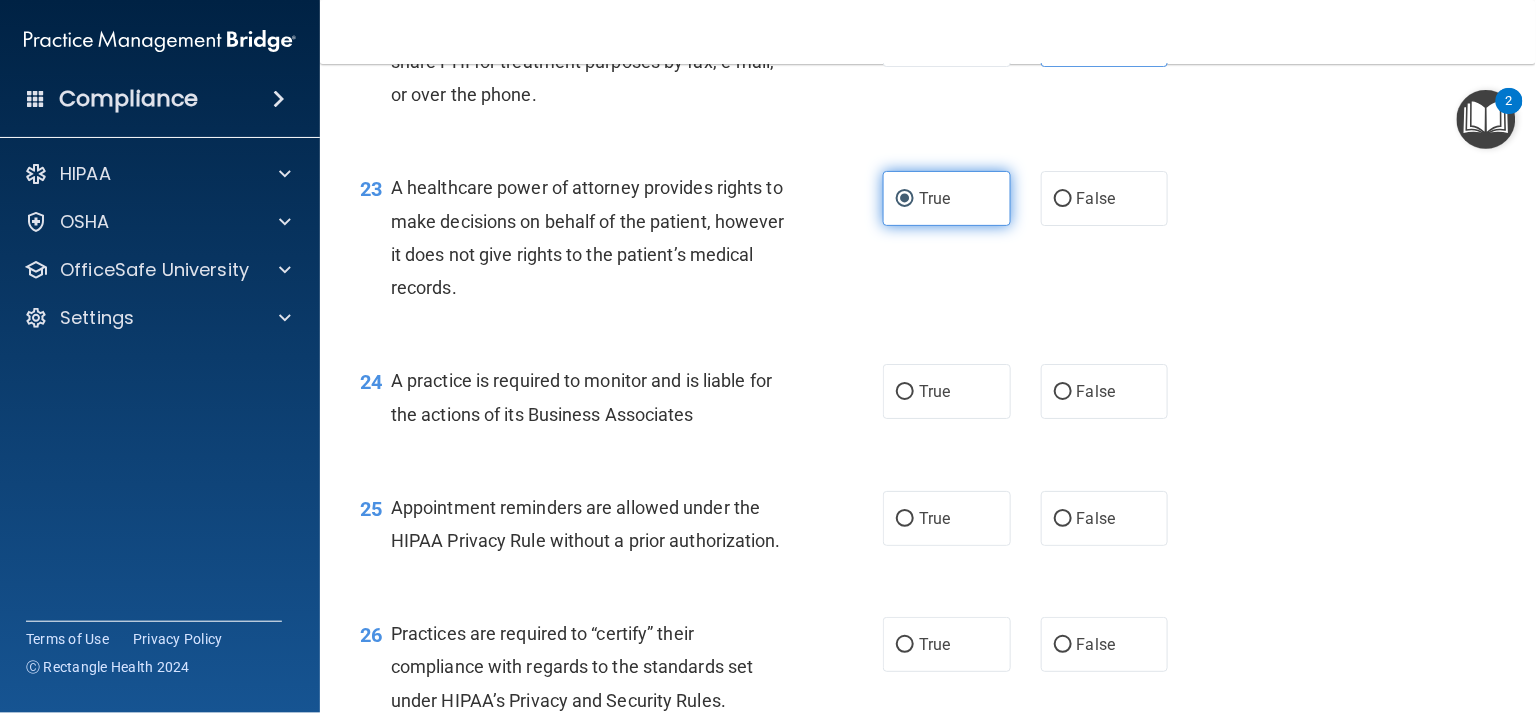 scroll, scrollTop: 3908, scrollLeft: 0, axis: vertical 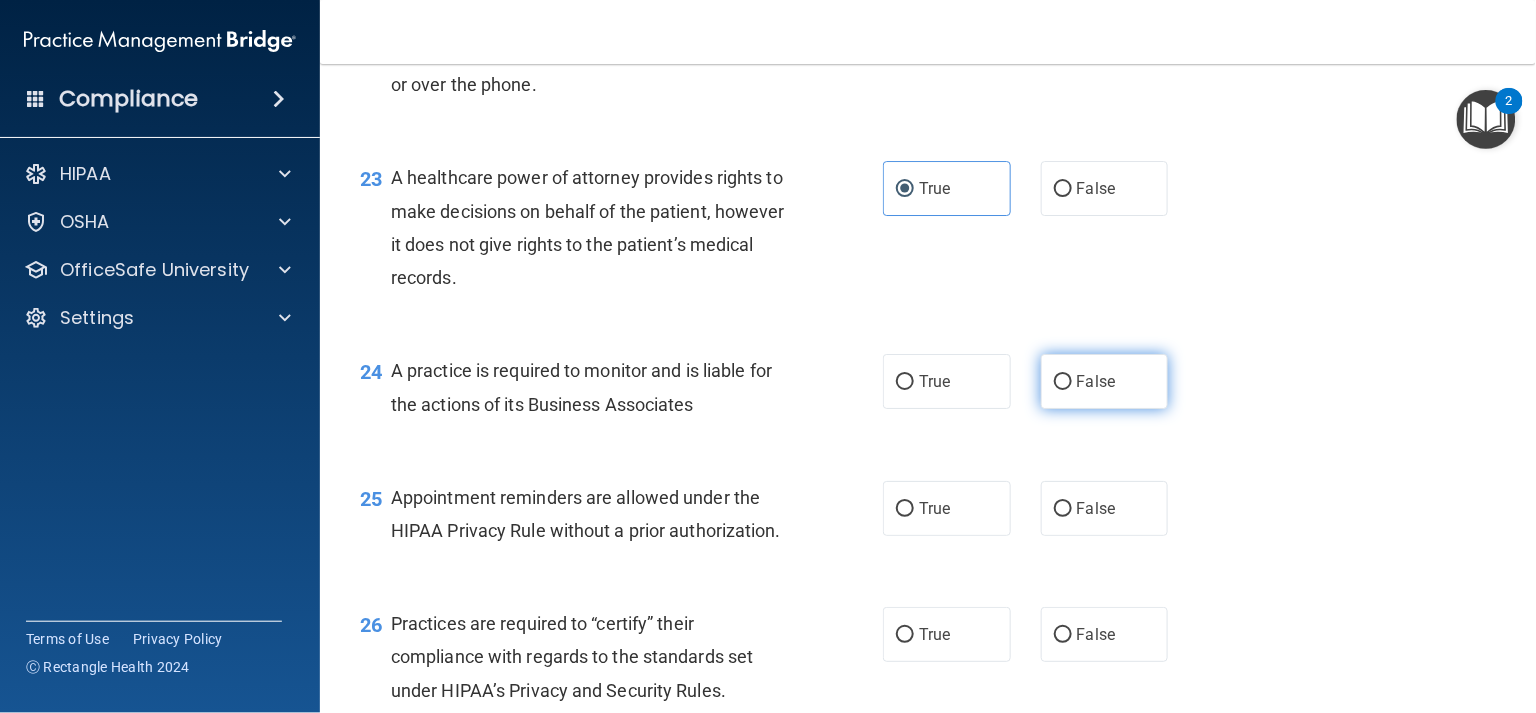 click on "False" at bounding box center [1105, 381] 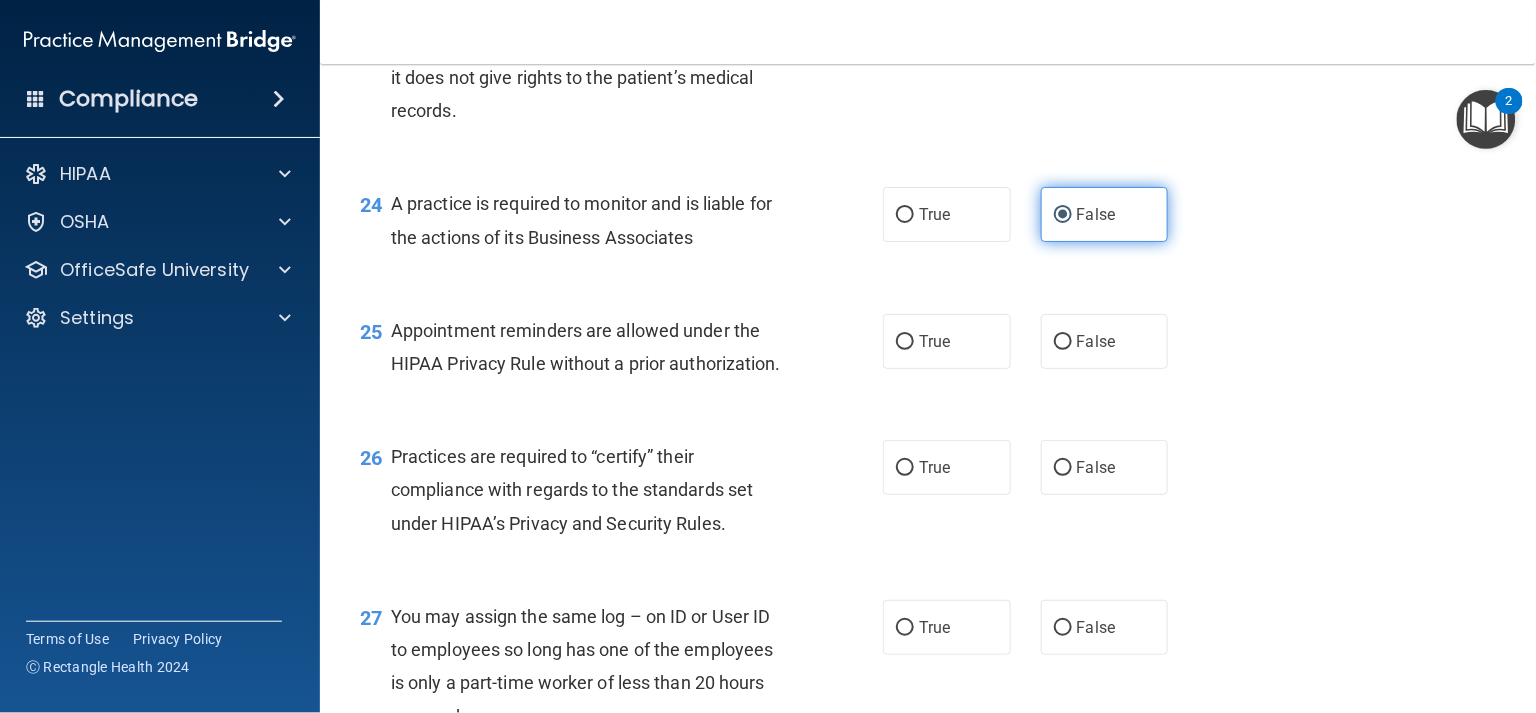 scroll, scrollTop: 4082, scrollLeft: 0, axis: vertical 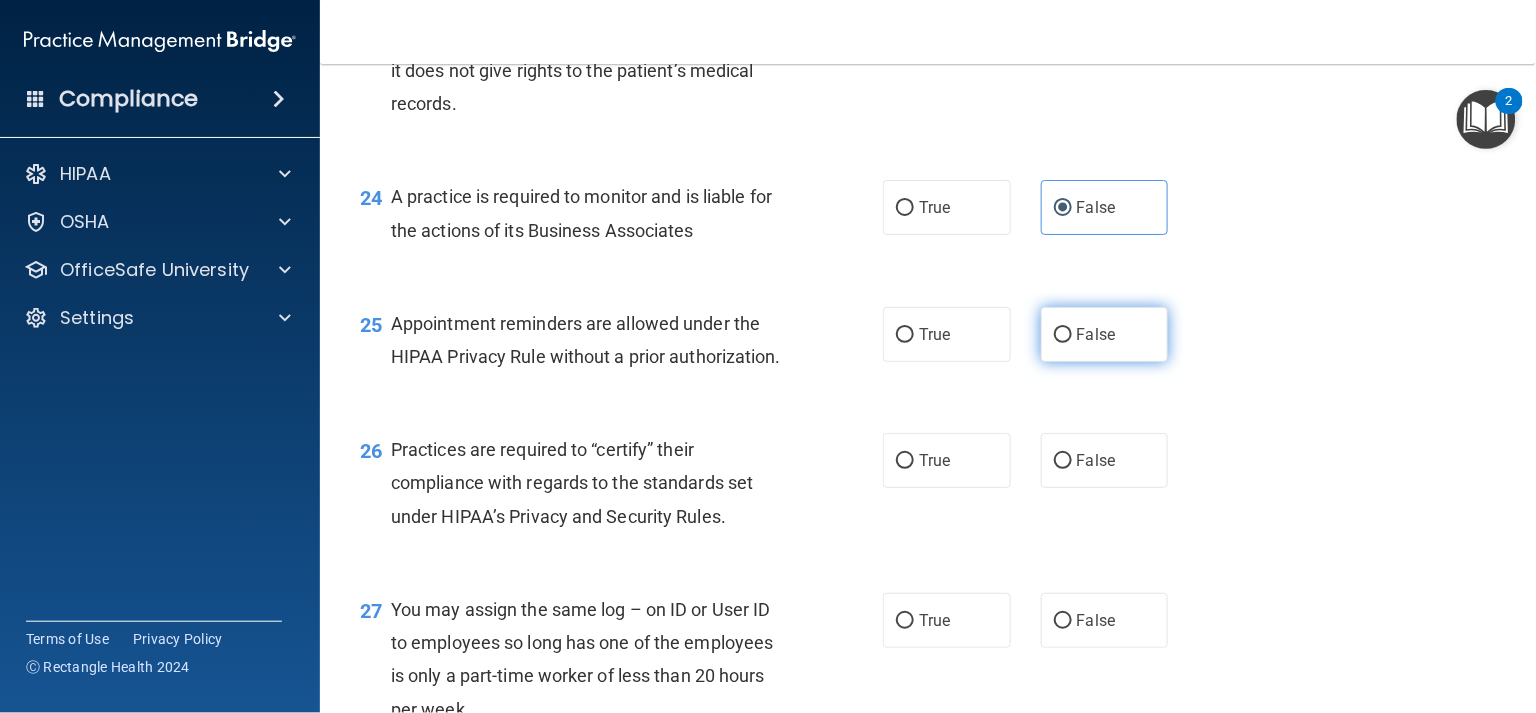 click on "False" at bounding box center [1096, 334] 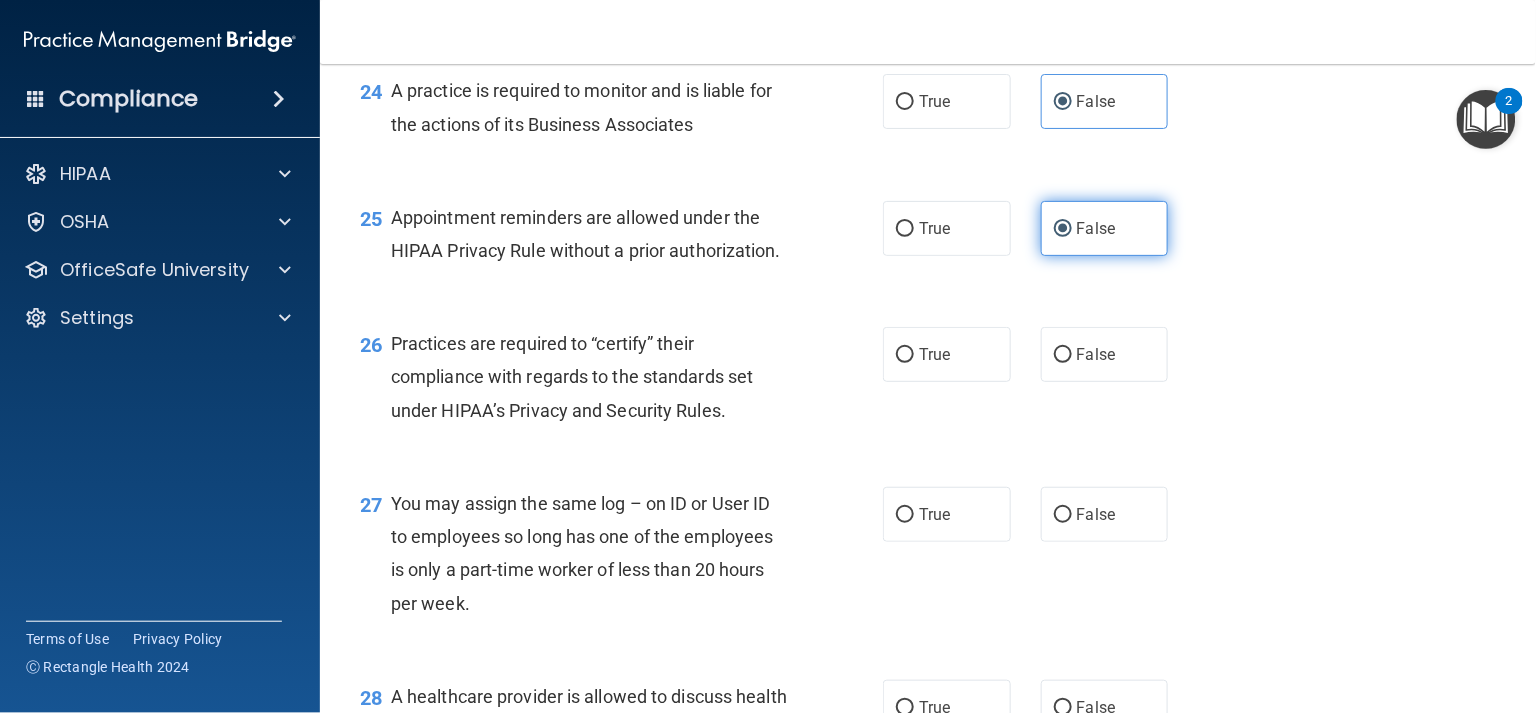 scroll, scrollTop: 4205, scrollLeft: 0, axis: vertical 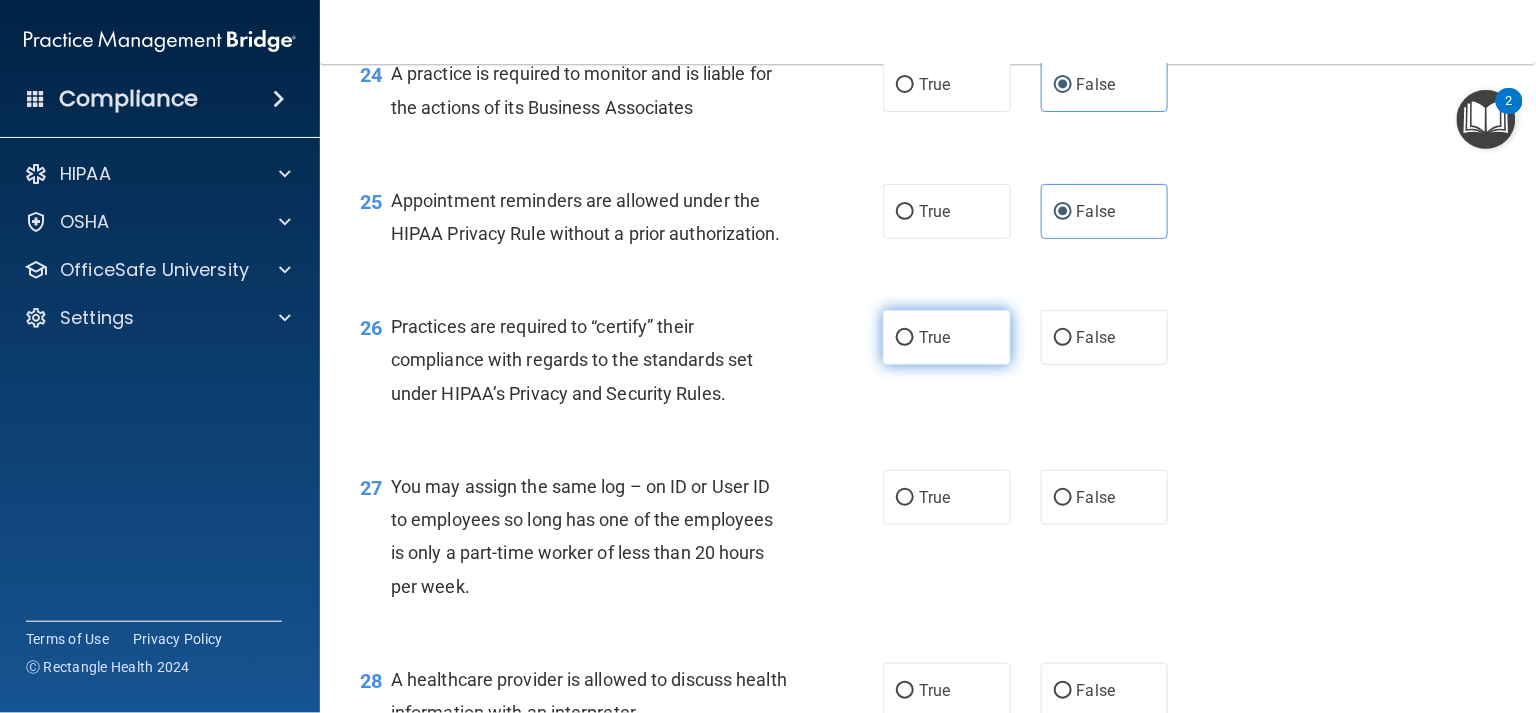 click on "True" at bounding box center [947, 337] 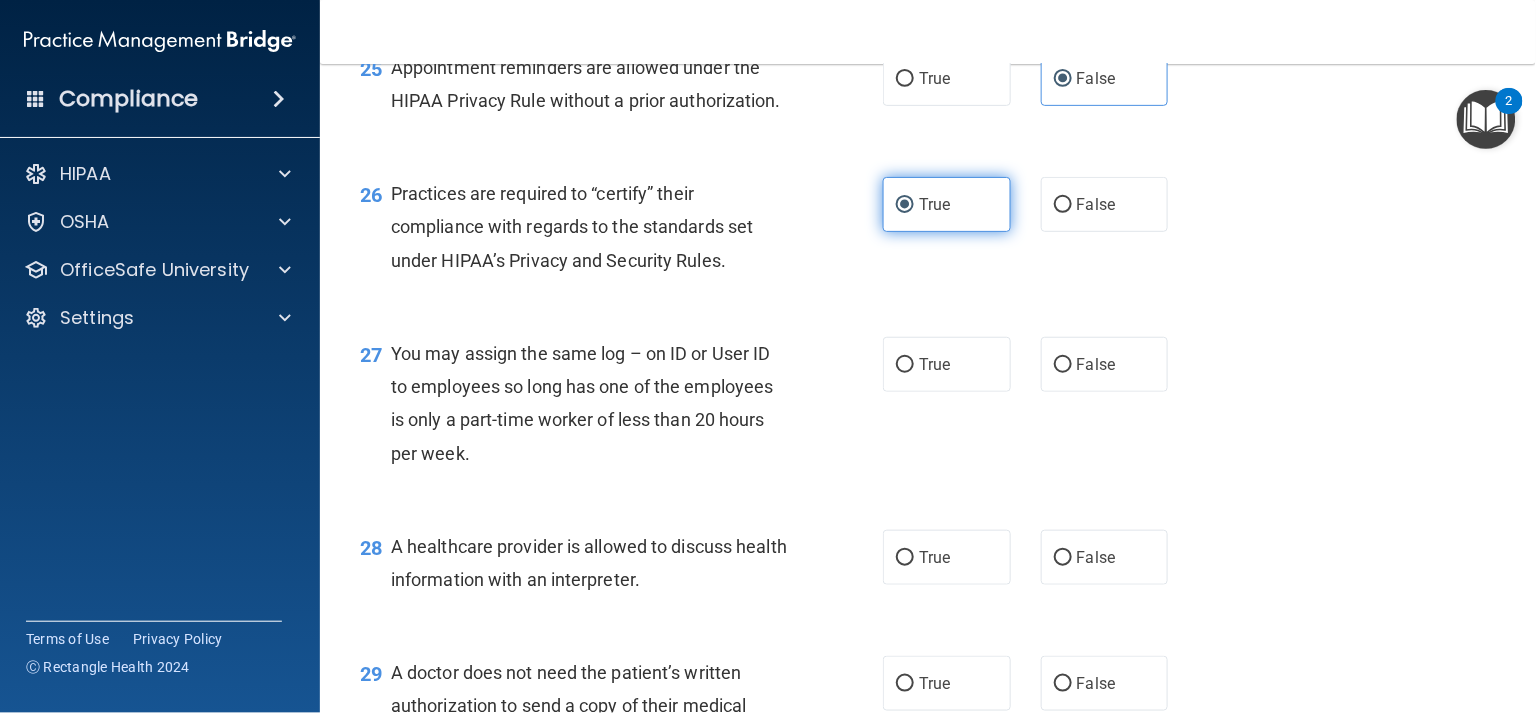 scroll, scrollTop: 4341, scrollLeft: 0, axis: vertical 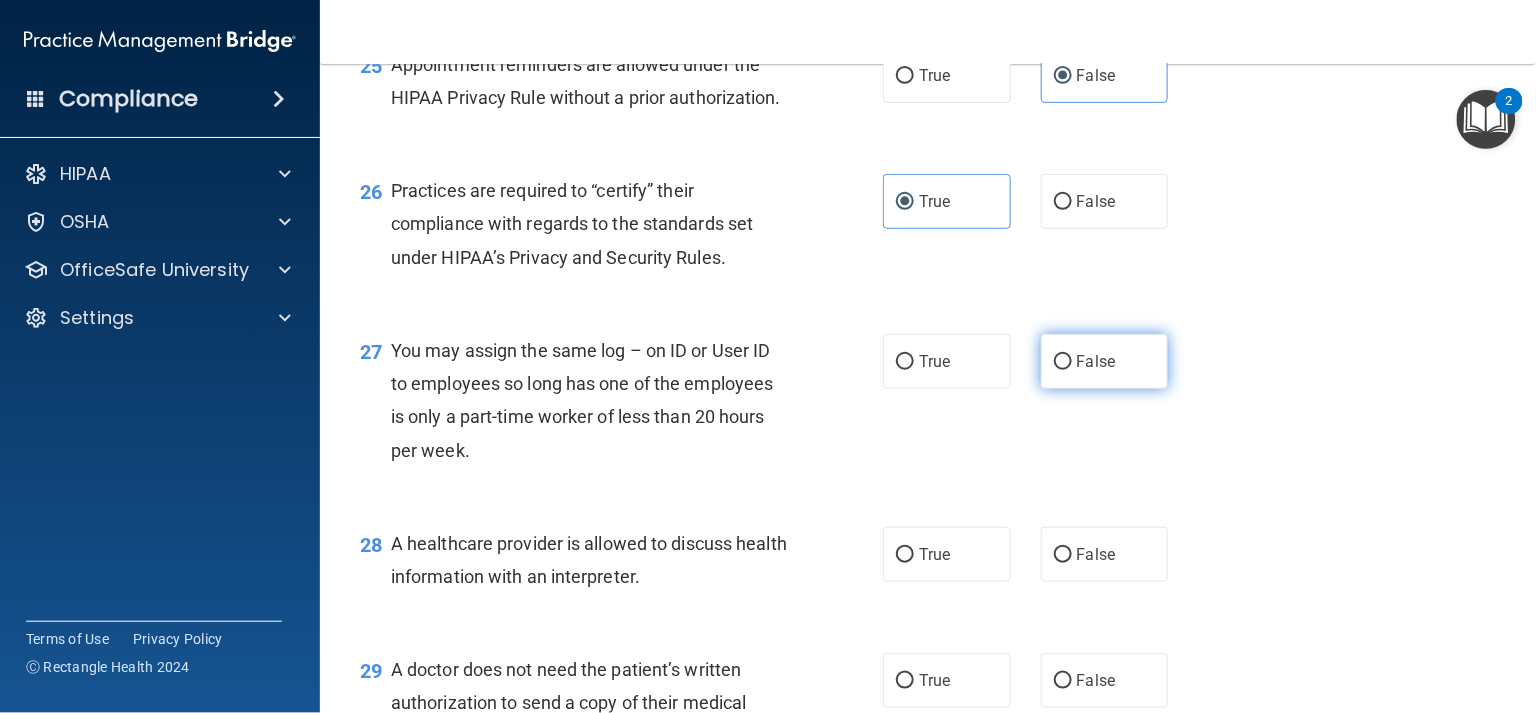click on "False" at bounding box center (1105, 361) 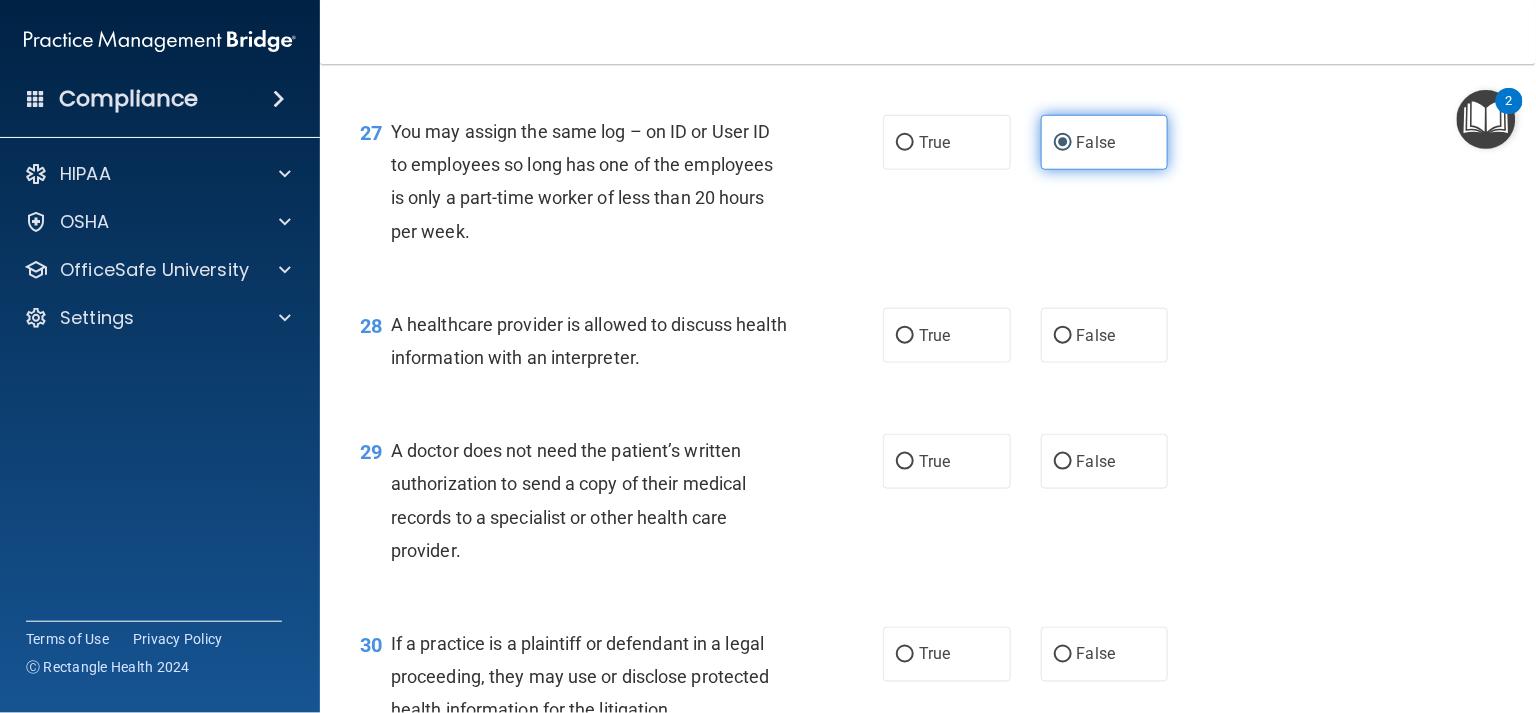 scroll, scrollTop: 4564, scrollLeft: 0, axis: vertical 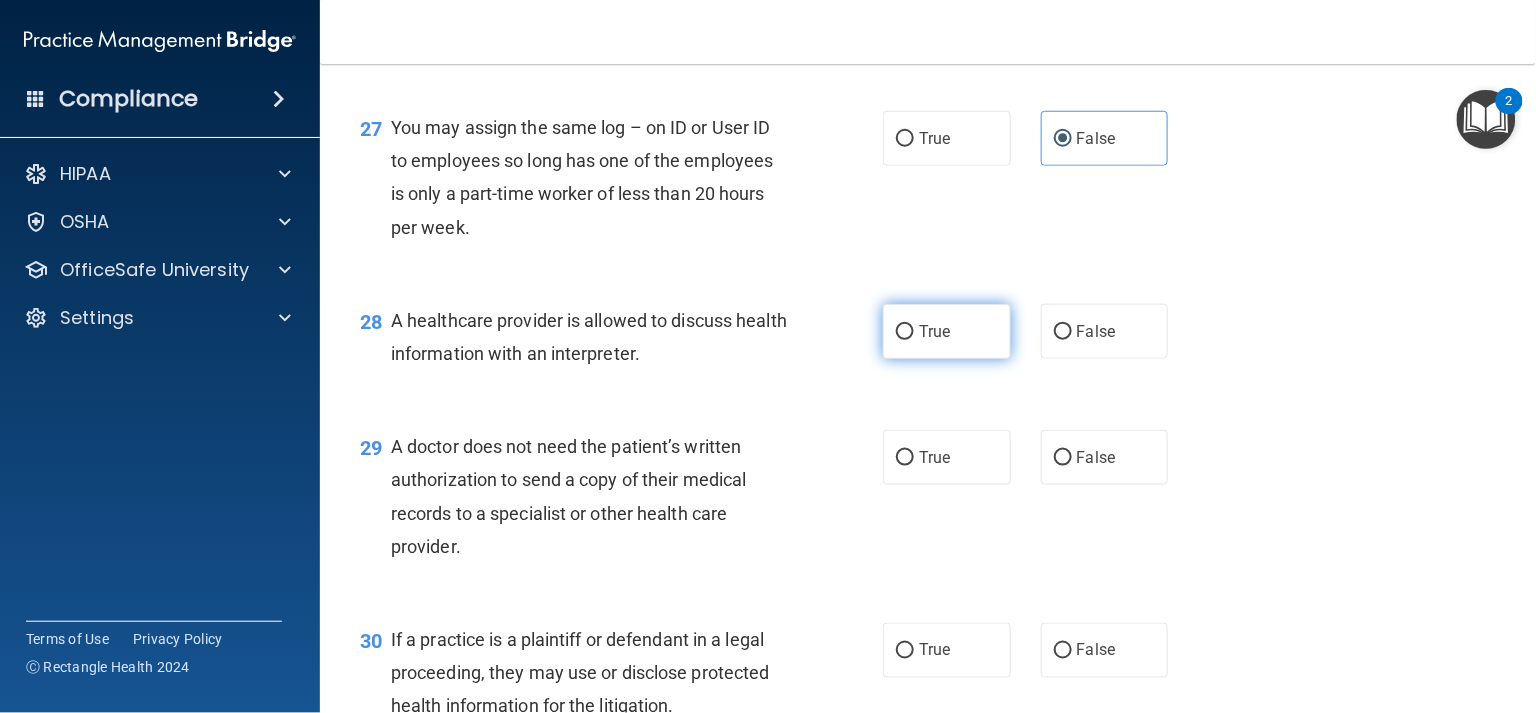 click on "True" at bounding box center (947, 331) 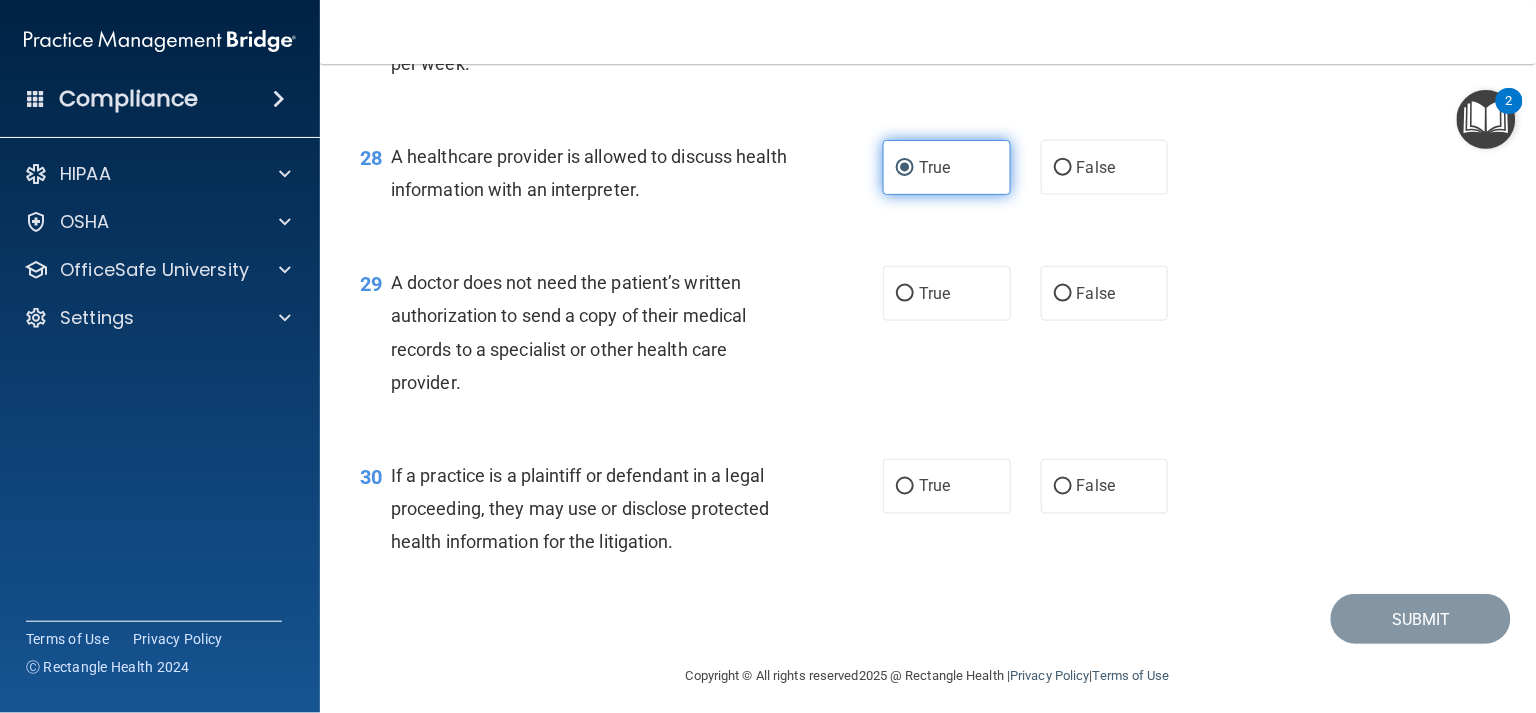 scroll, scrollTop: 4738, scrollLeft: 0, axis: vertical 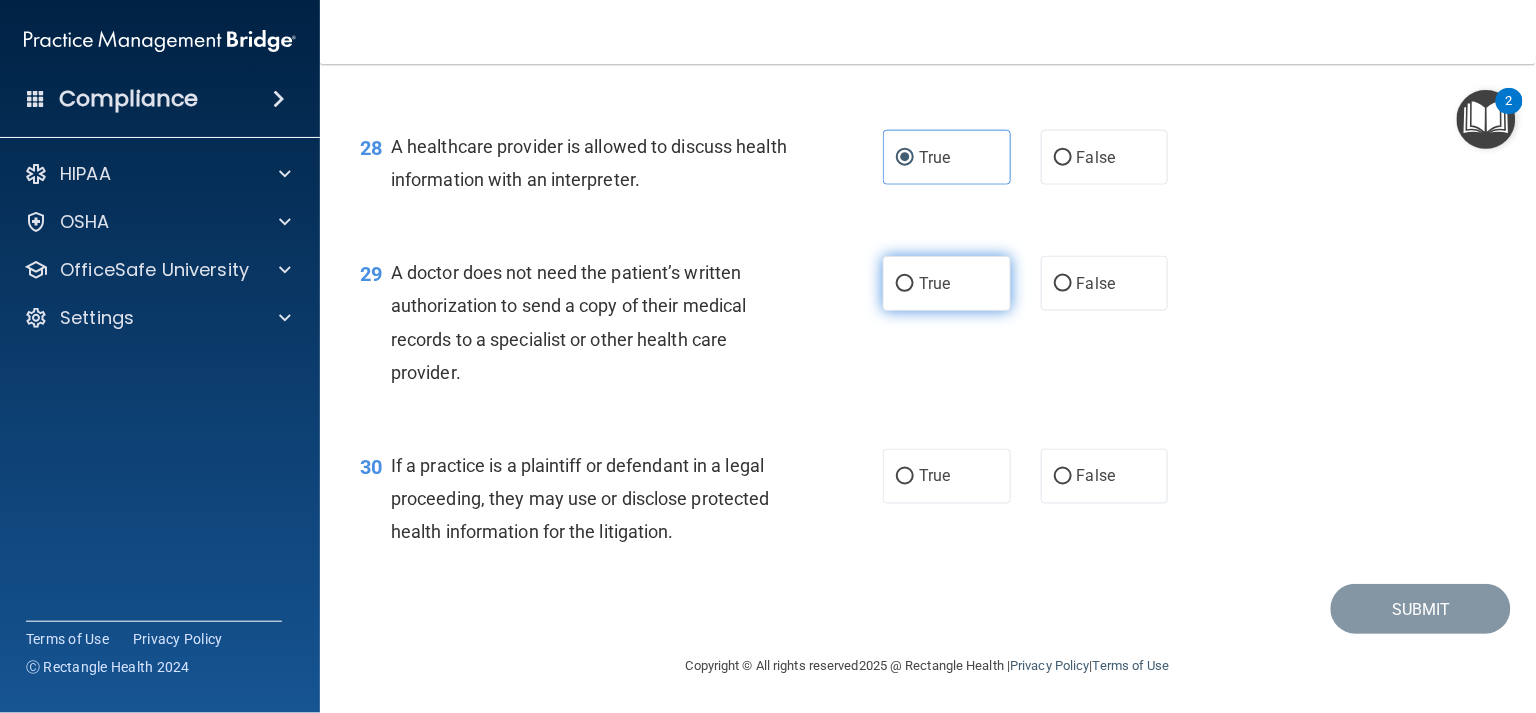 click on "True" at bounding box center (947, 283) 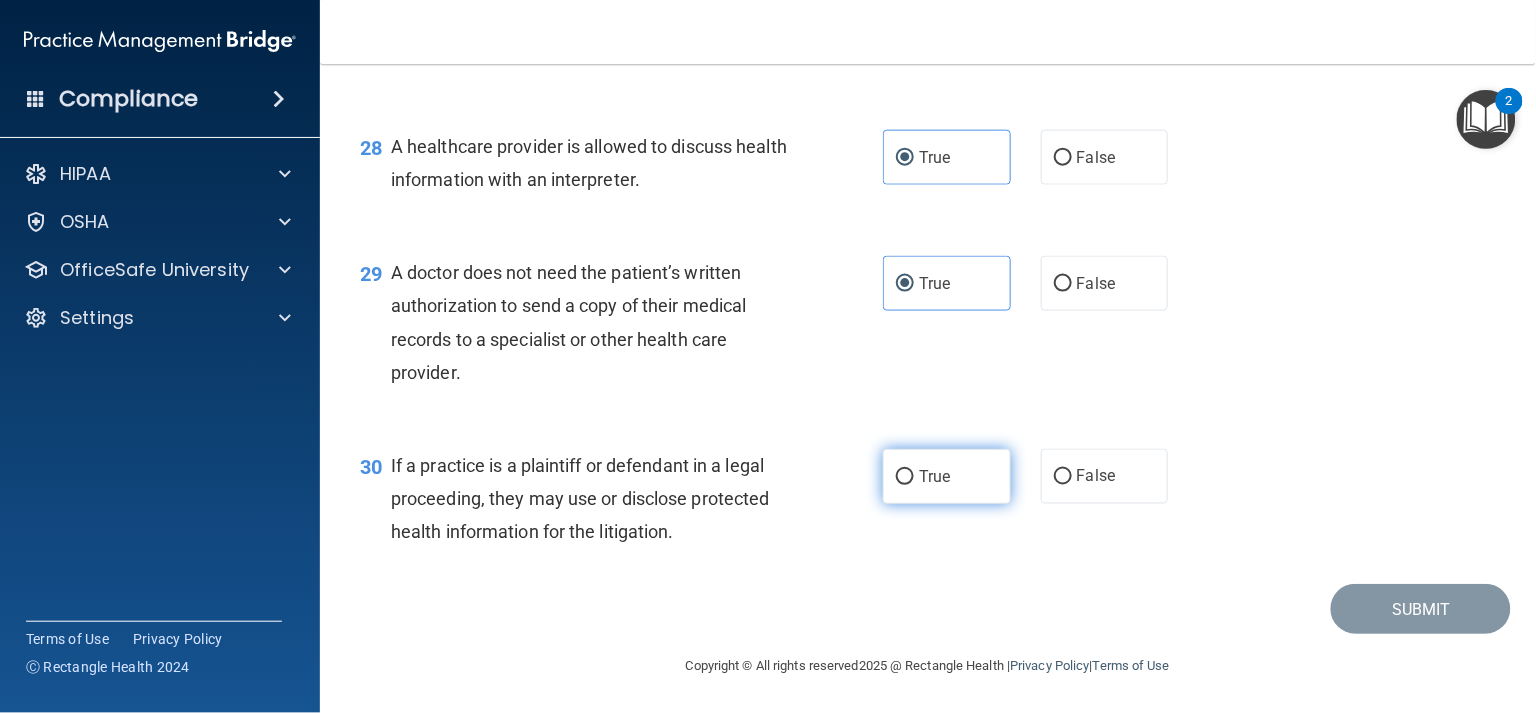 click on "True" at bounding box center [934, 476] 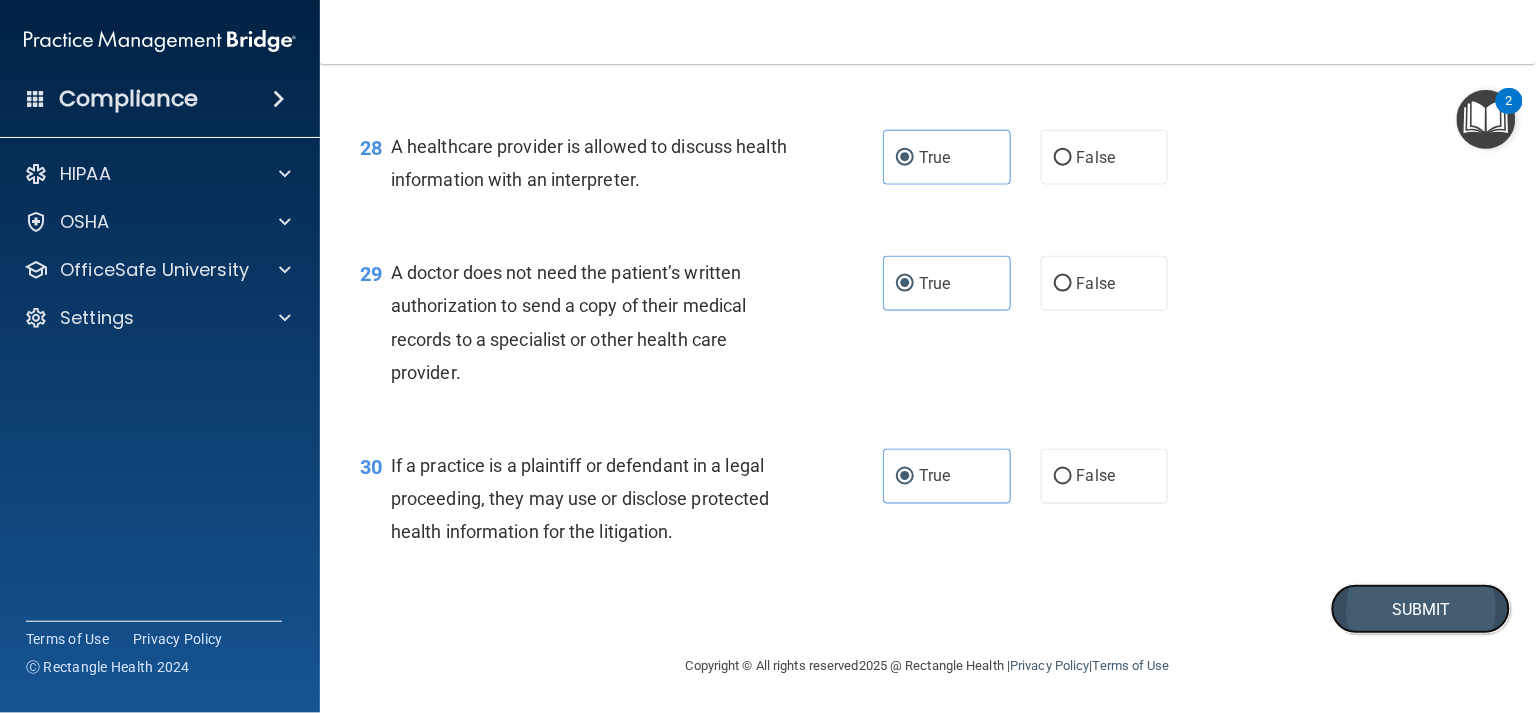 click on "Submit" at bounding box center [1421, 609] 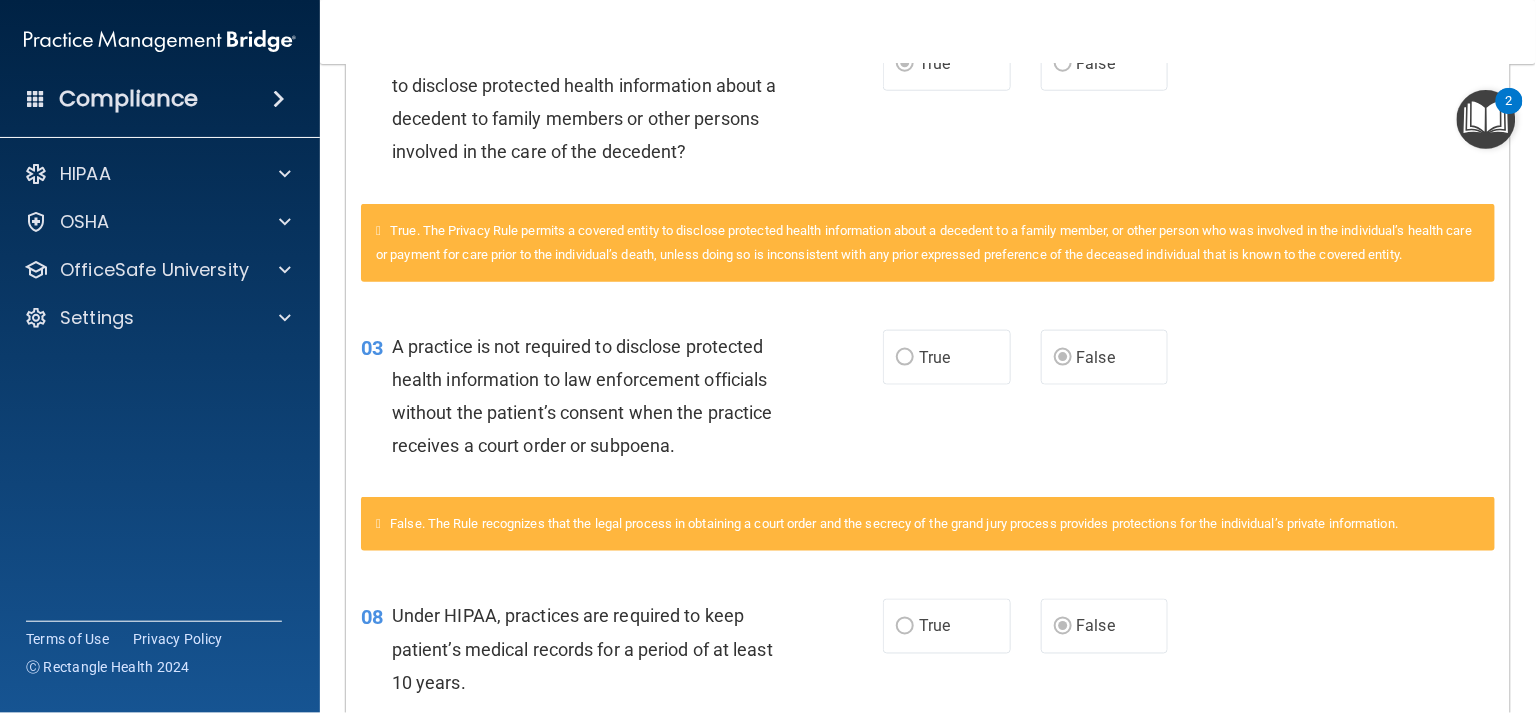 scroll, scrollTop: 0, scrollLeft: 0, axis: both 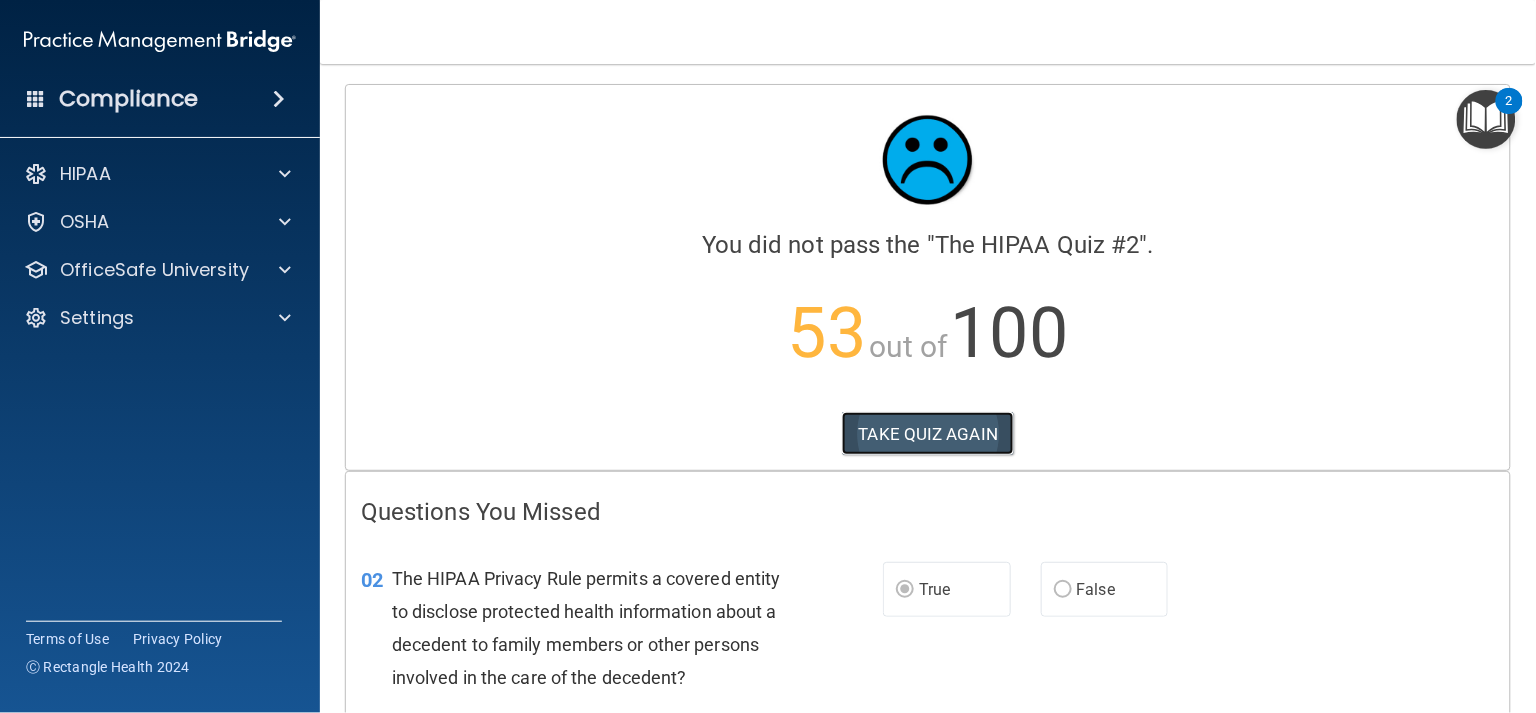 click on "TAKE QUIZ AGAIN" at bounding box center [928, 434] 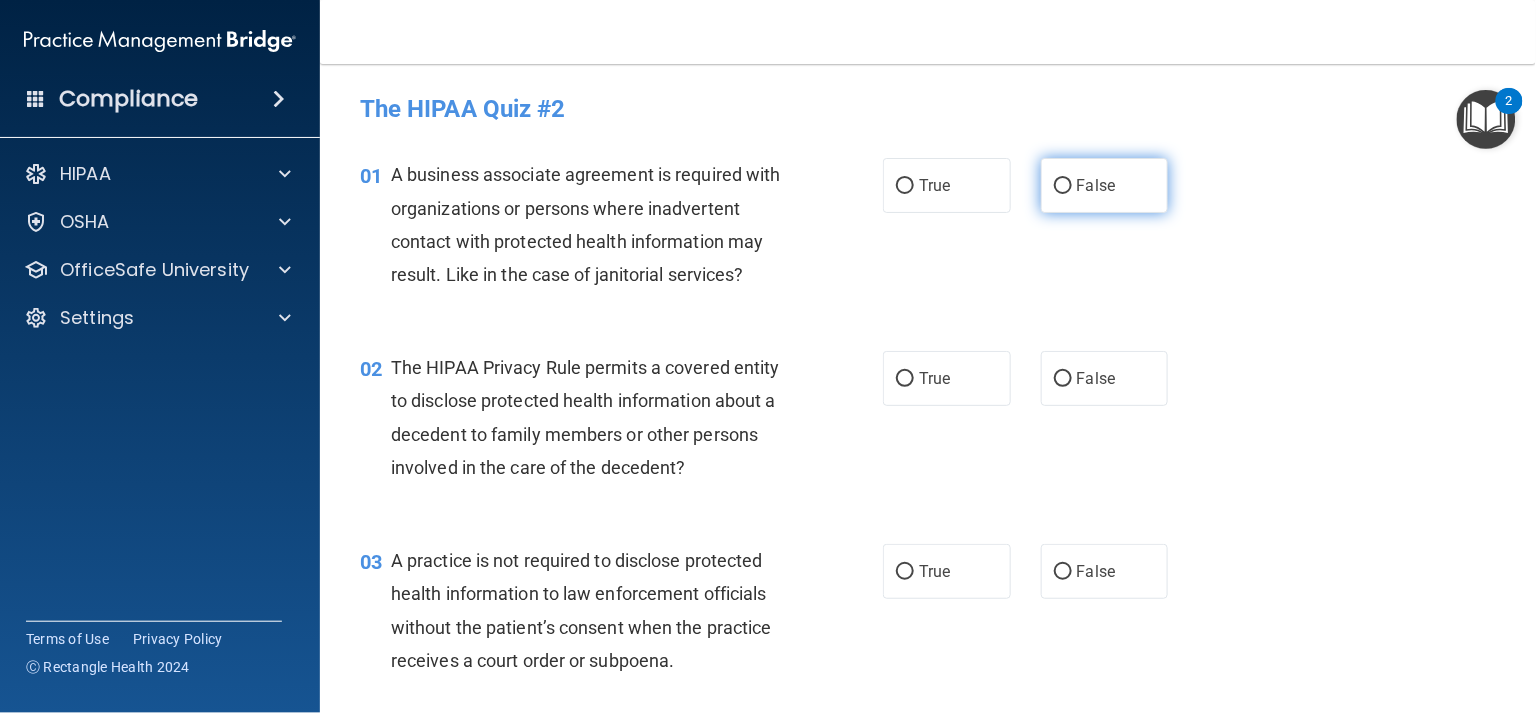 click on "False" at bounding box center (1063, 186) 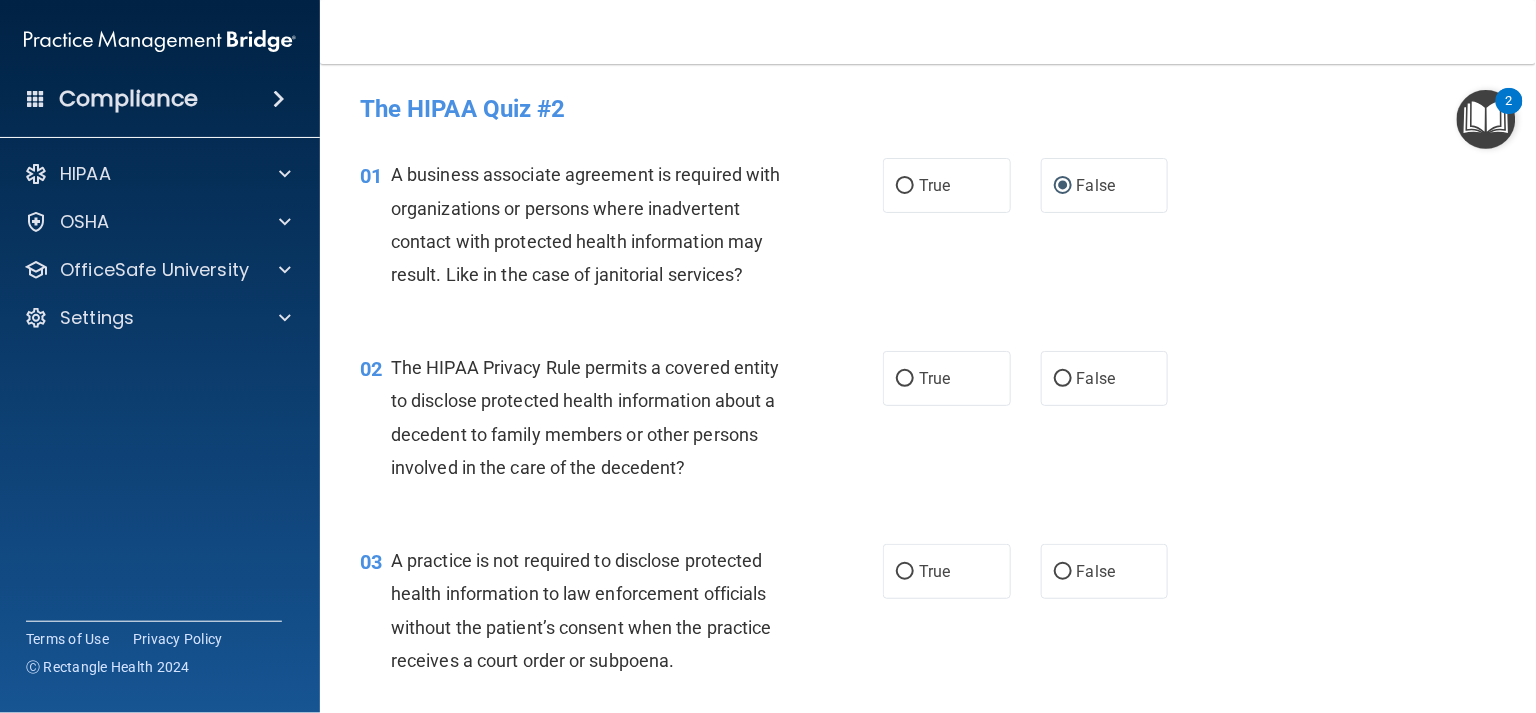 click on "02       The HIPAA Privacy Rule permits a covered entity to disclose protected health information about a decedent to family members or other persons involved in the care of the decedent?" at bounding box center [621, 422] 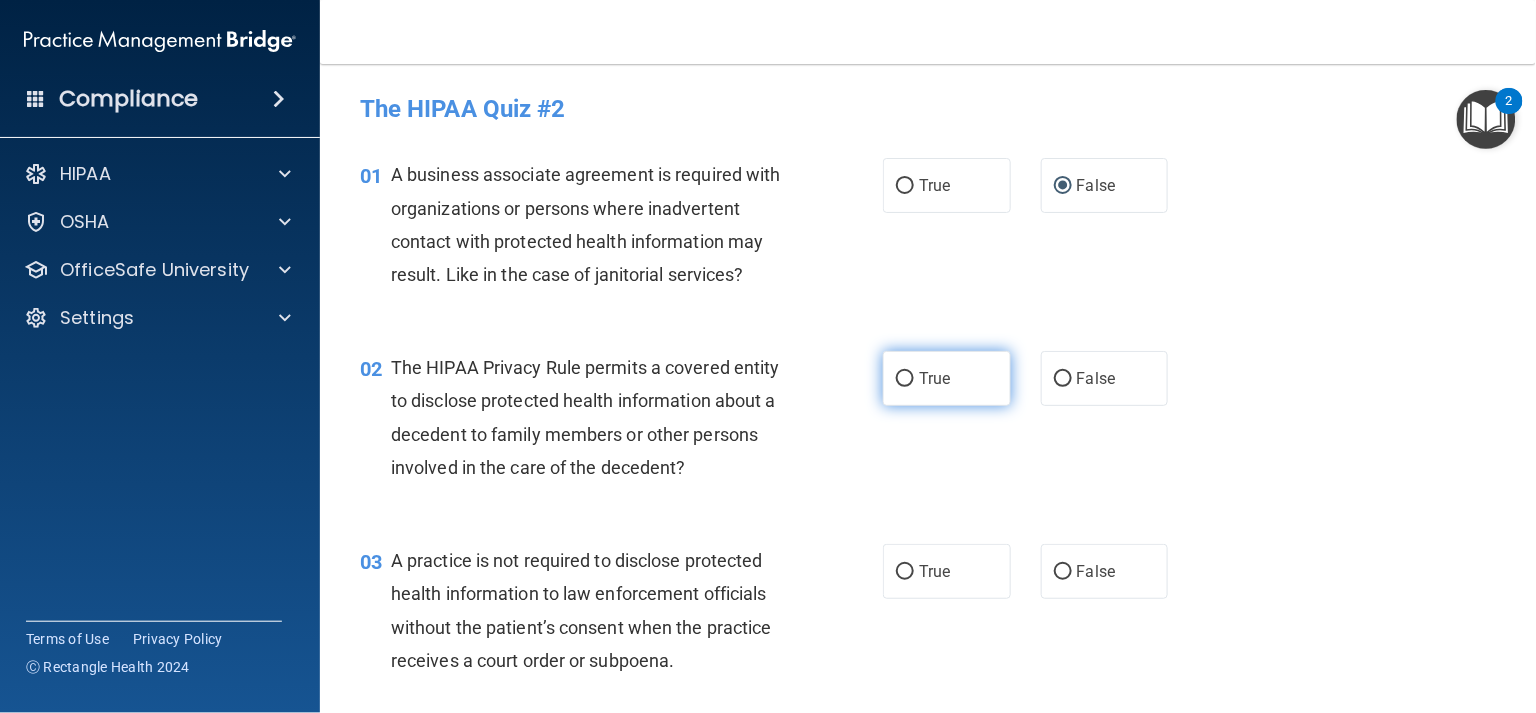 click on "True" at bounding box center (947, 378) 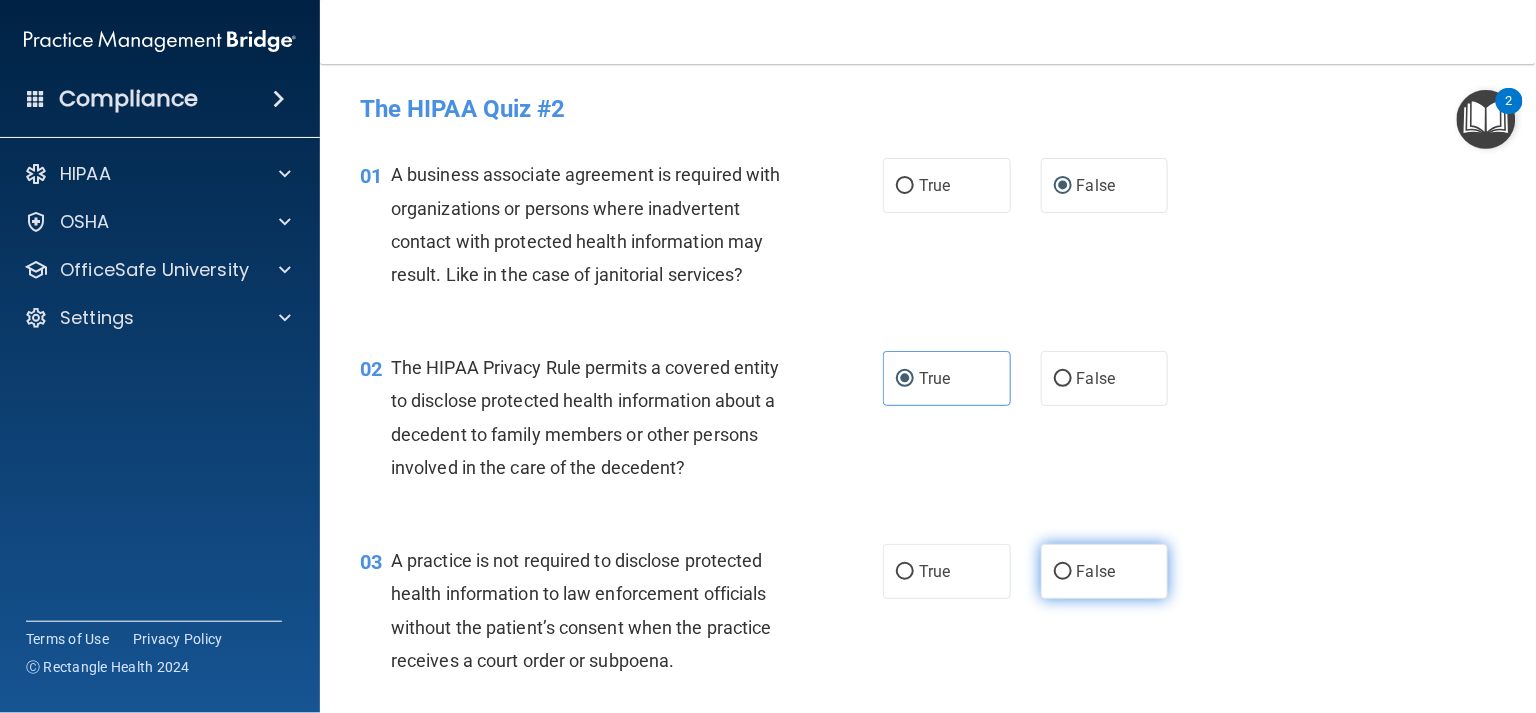 click on "False" at bounding box center (1063, 572) 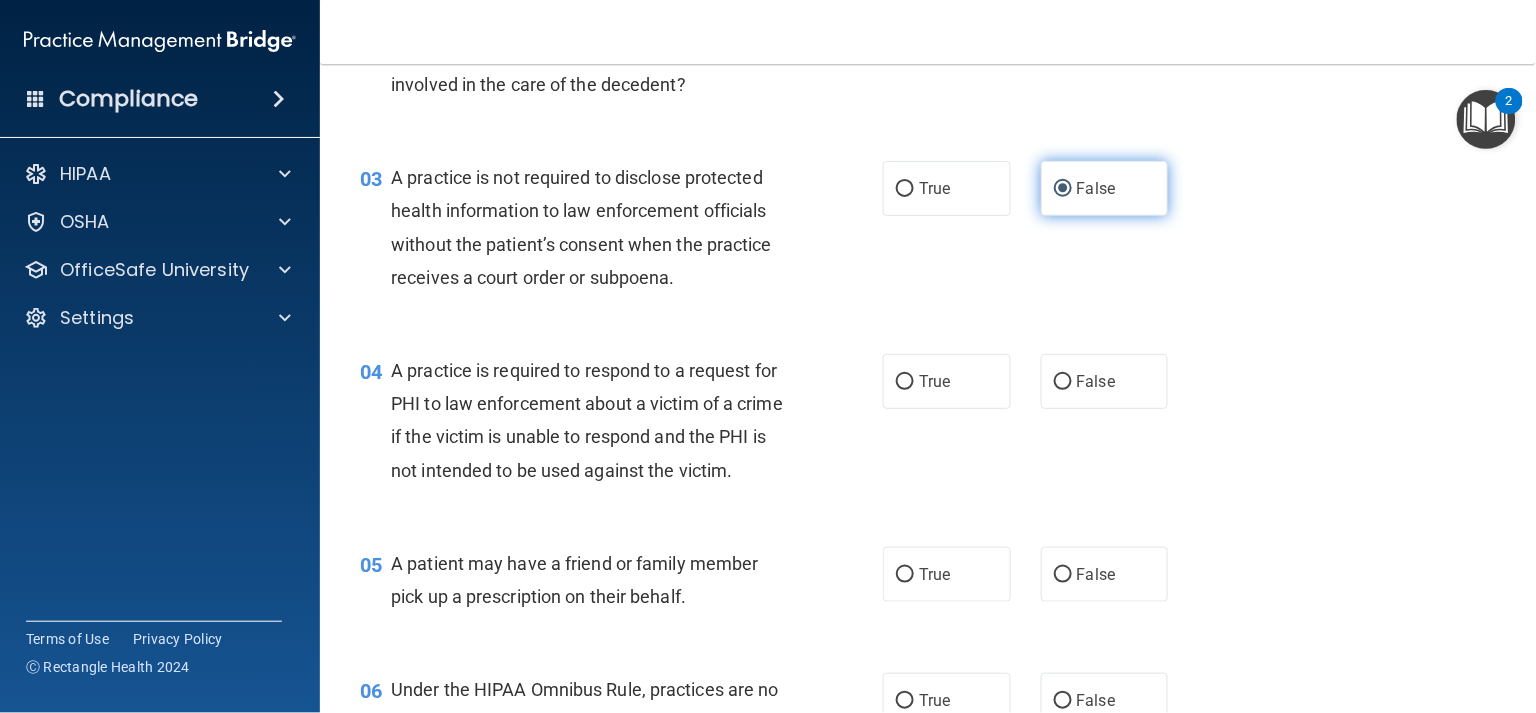 scroll, scrollTop: 385, scrollLeft: 0, axis: vertical 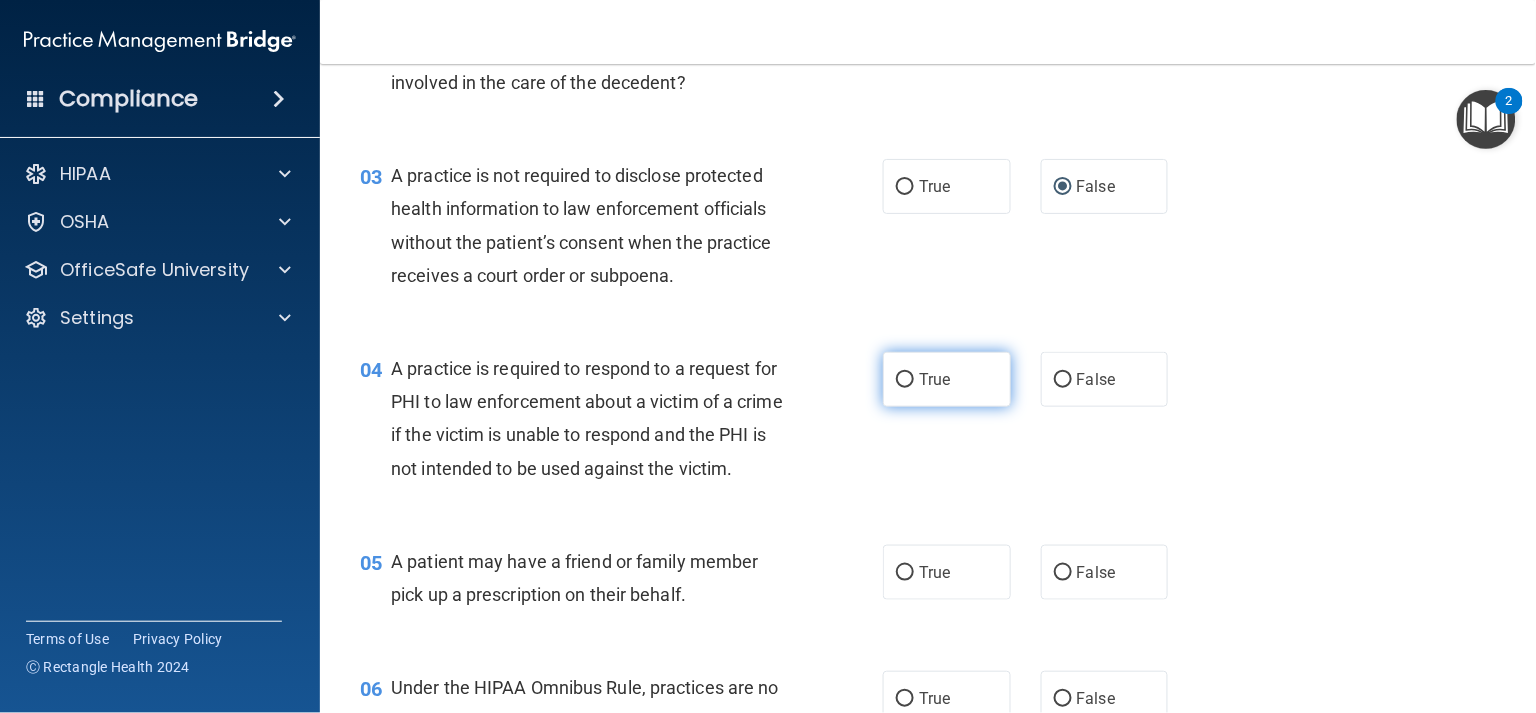 click on "True" at bounding box center [947, 379] 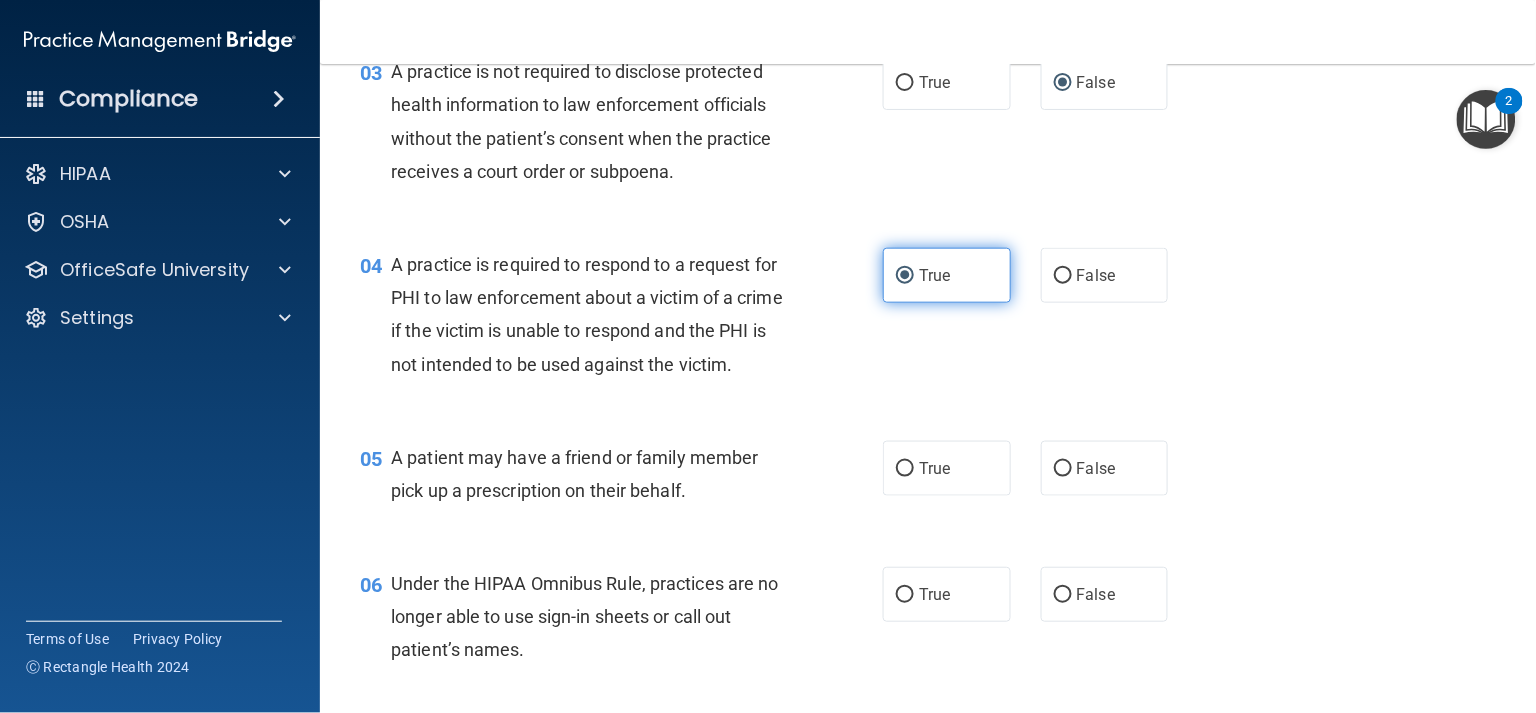 scroll, scrollTop: 505, scrollLeft: 0, axis: vertical 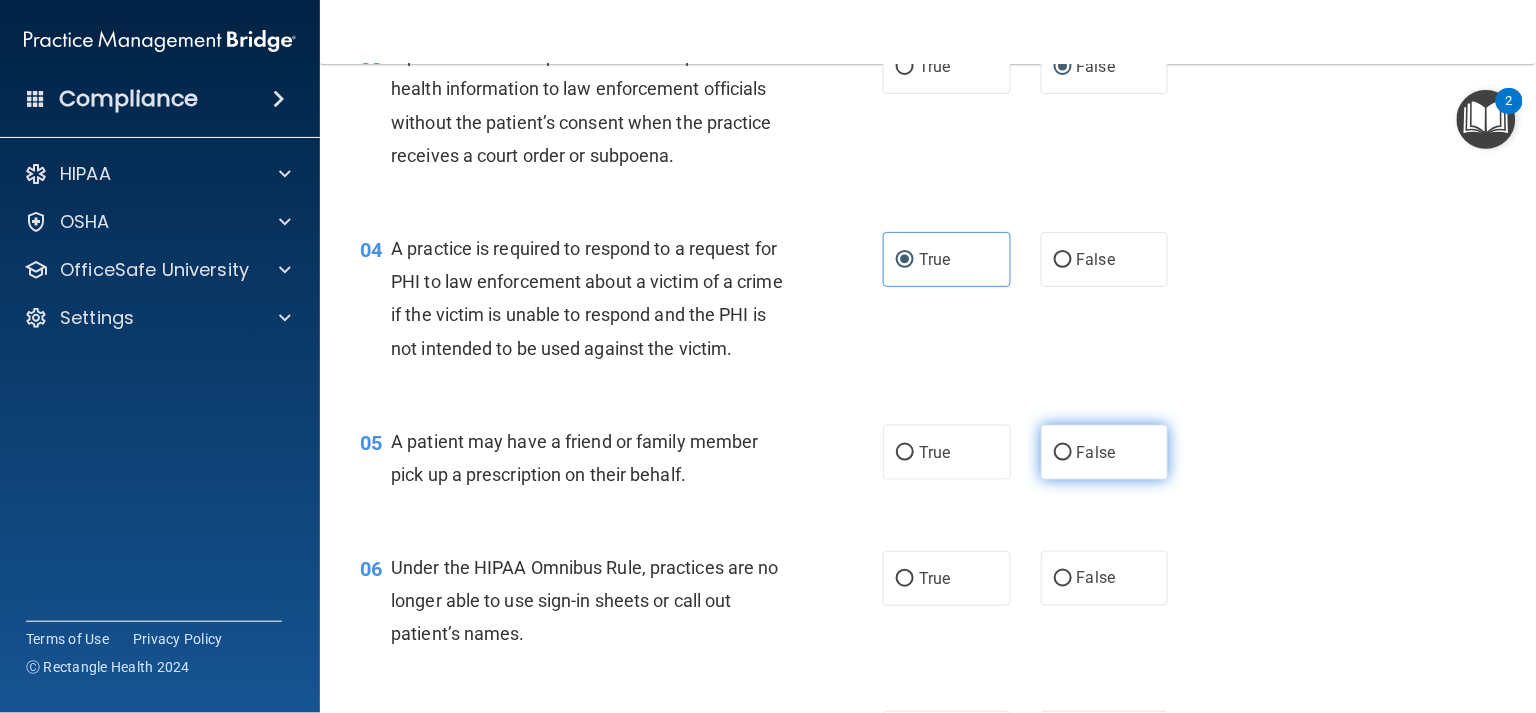 click on "False" at bounding box center [1105, 452] 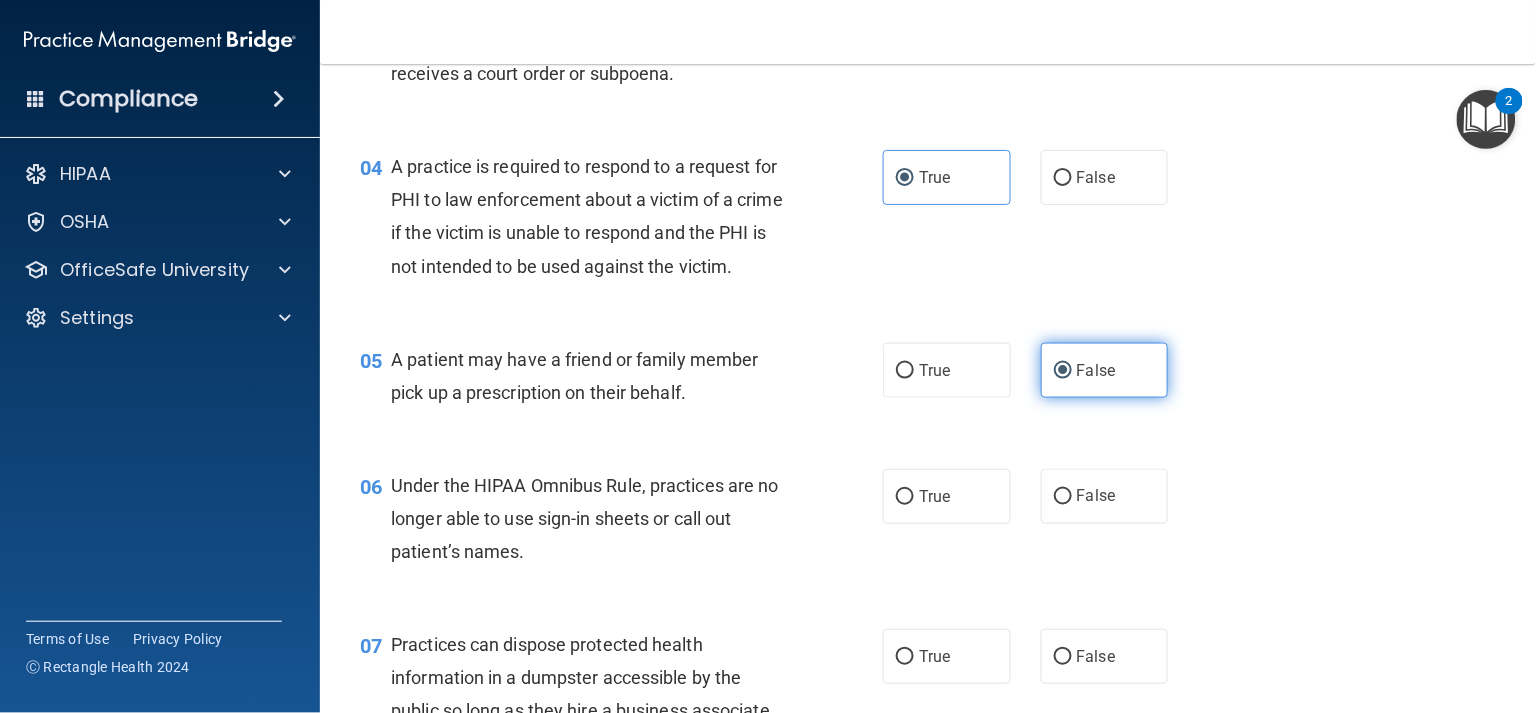 scroll, scrollTop: 596, scrollLeft: 0, axis: vertical 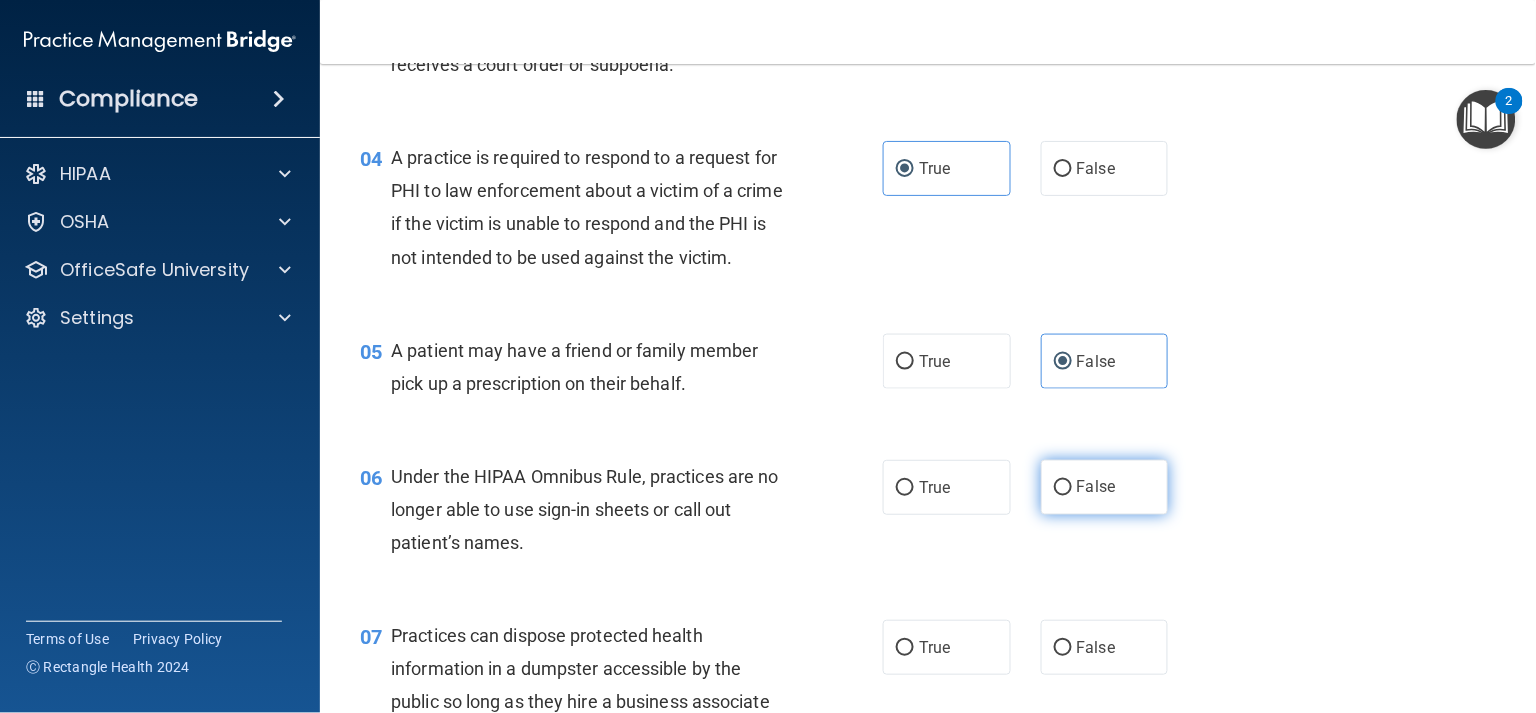 click on "False" at bounding box center [1105, 487] 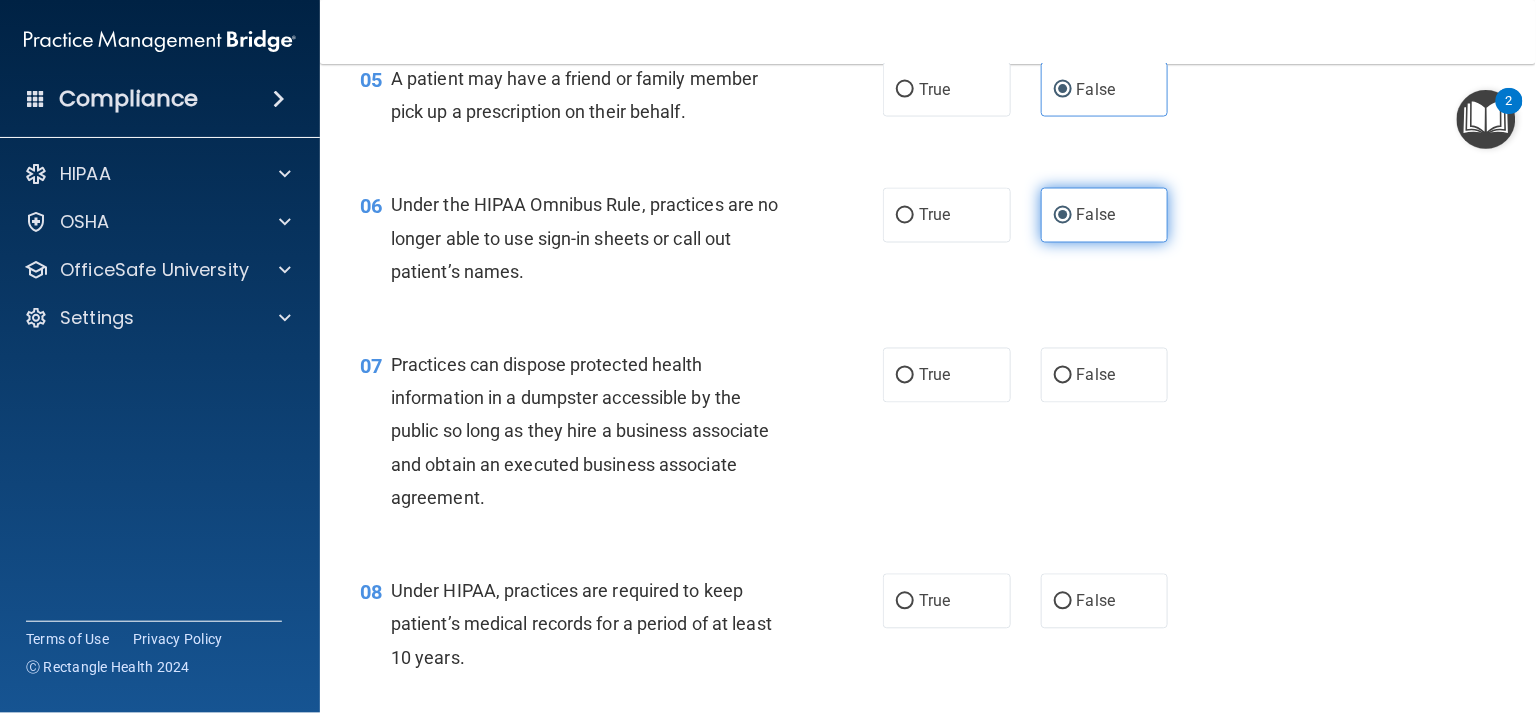 scroll, scrollTop: 870, scrollLeft: 0, axis: vertical 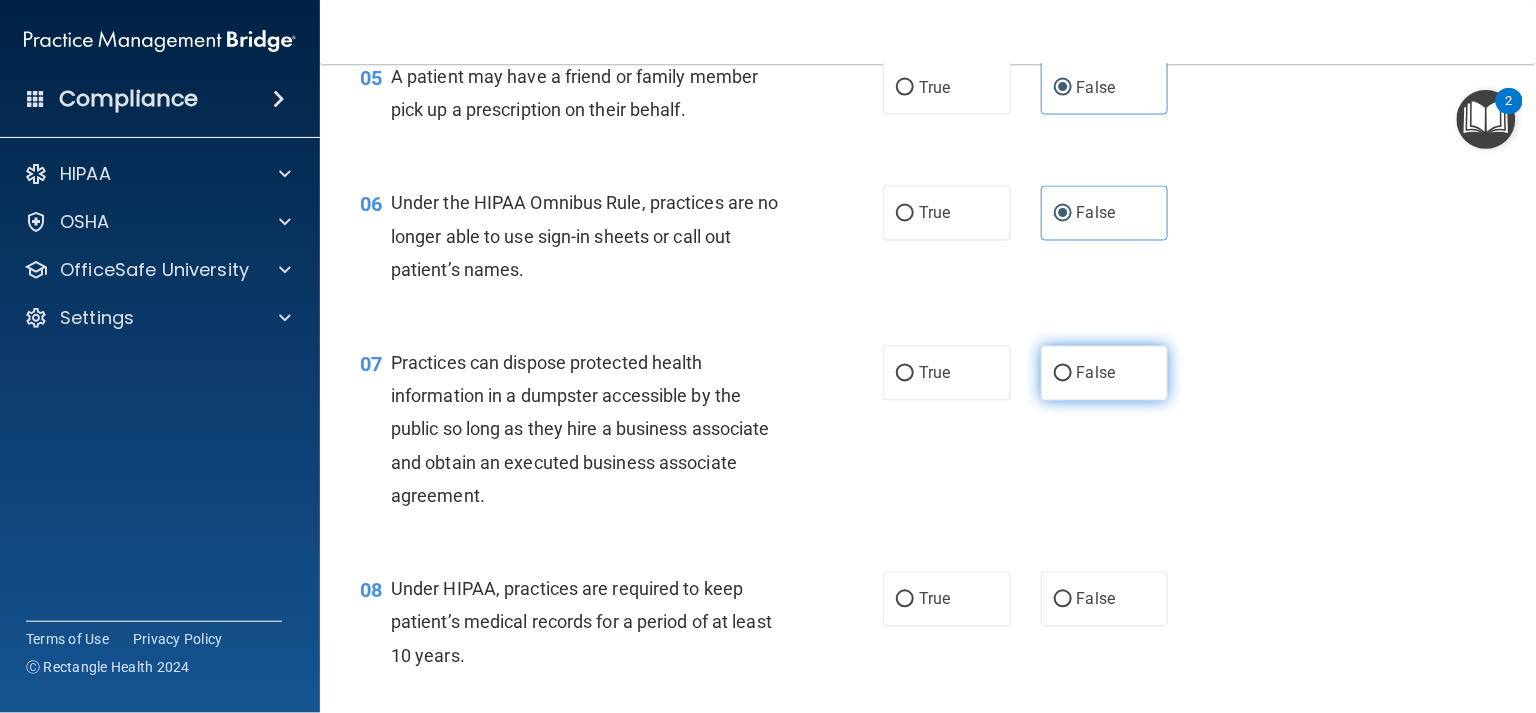 click on "False" at bounding box center [1096, 373] 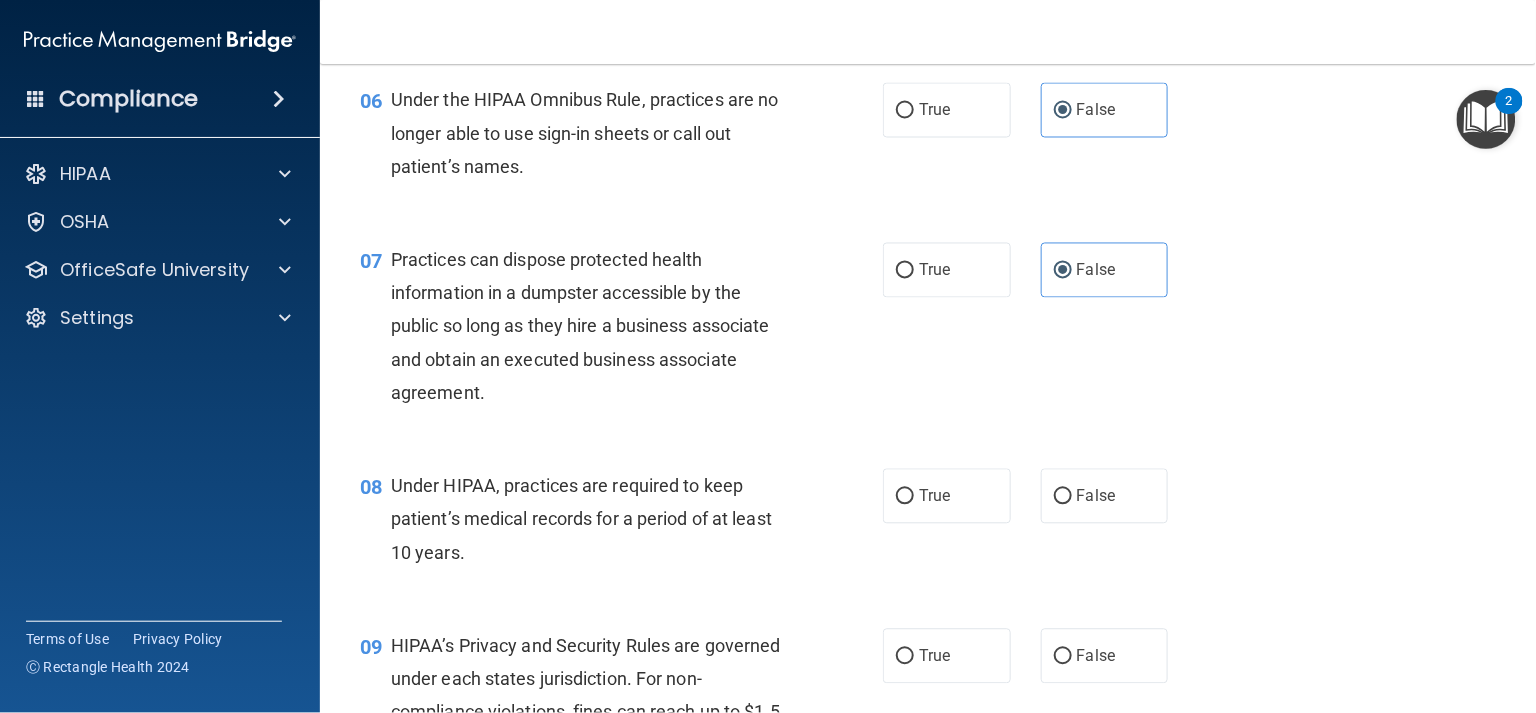 scroll, scrollTop: 984, scrollLeft: 0, axis: vertical 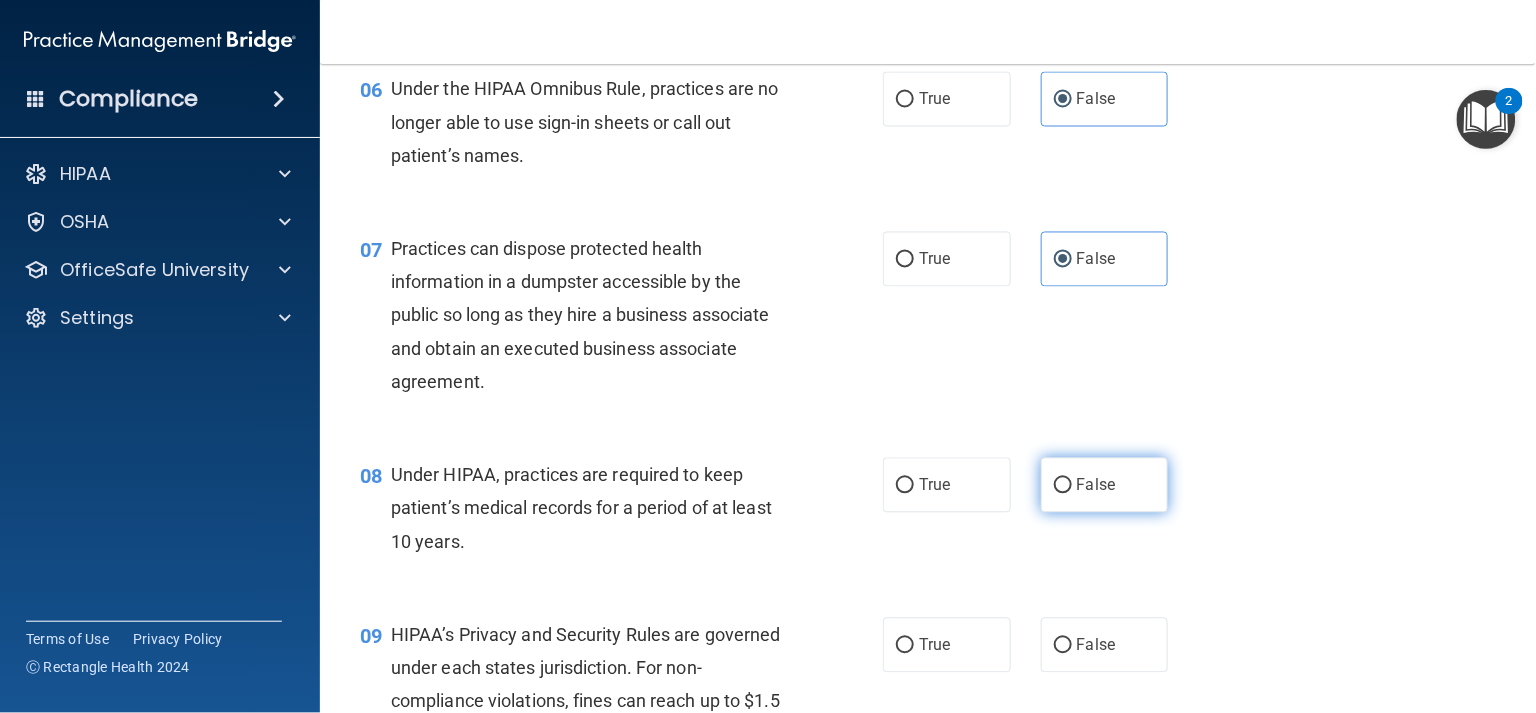 click on "False" at bounding box center [1105, 485] 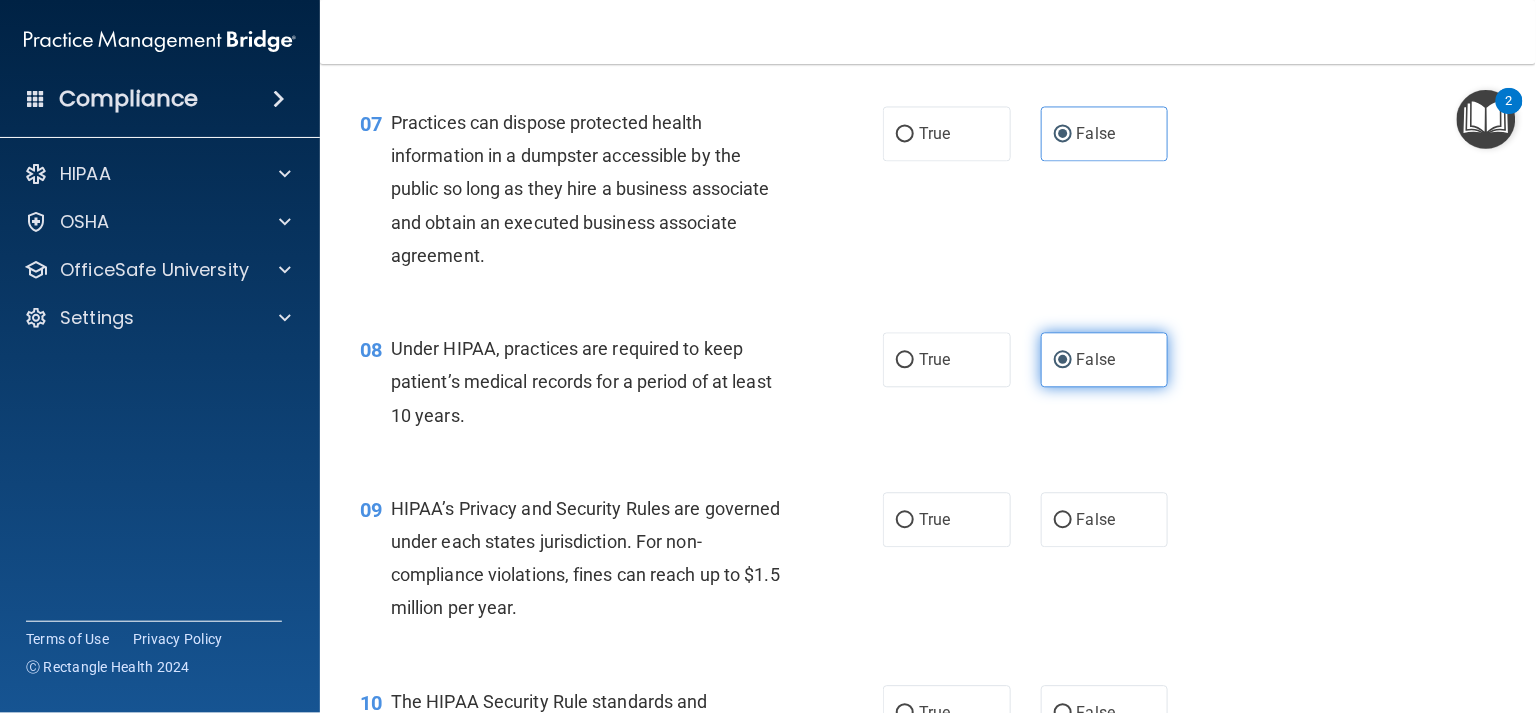 scroll, scrollTop: 1112, scrollLeft: 0, axis: vertical 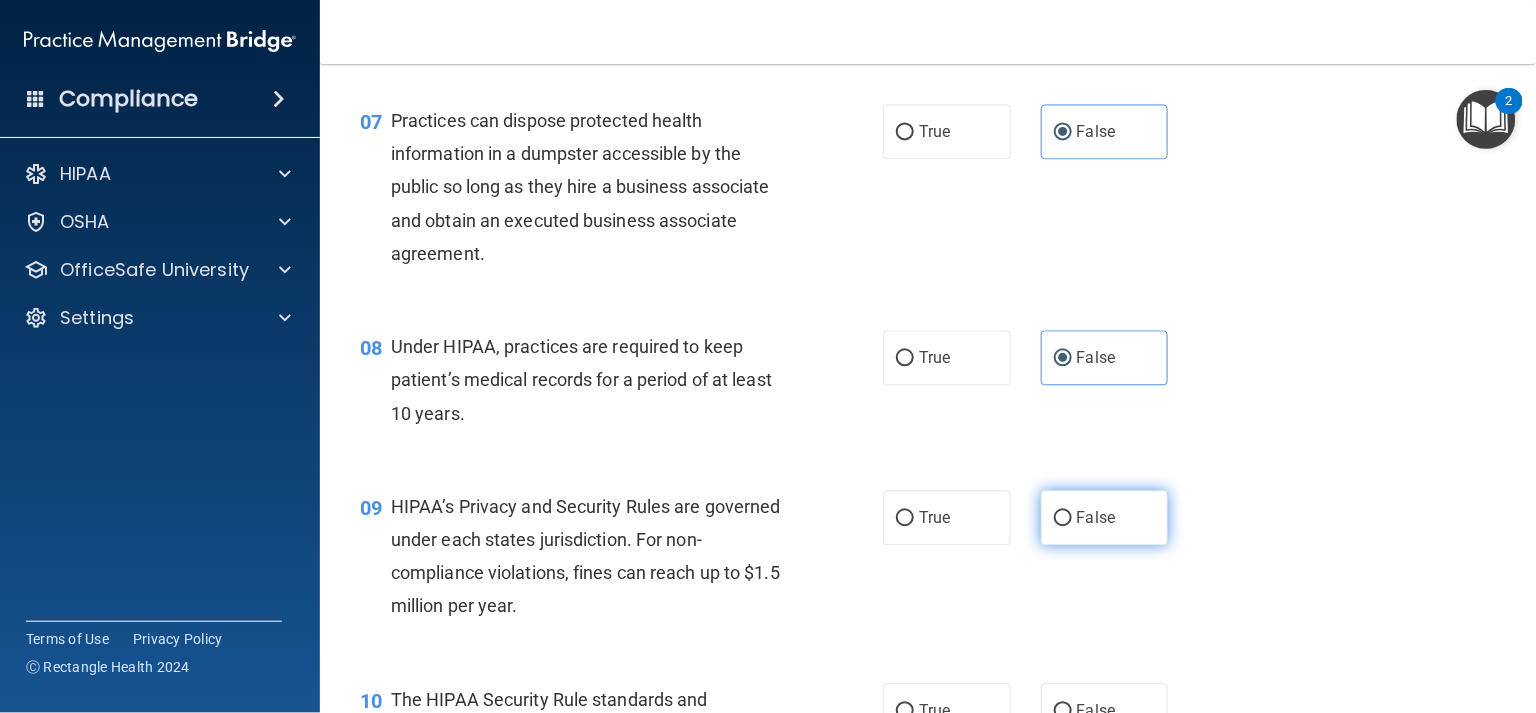 click on "False" at bounding box center (1096, 517) 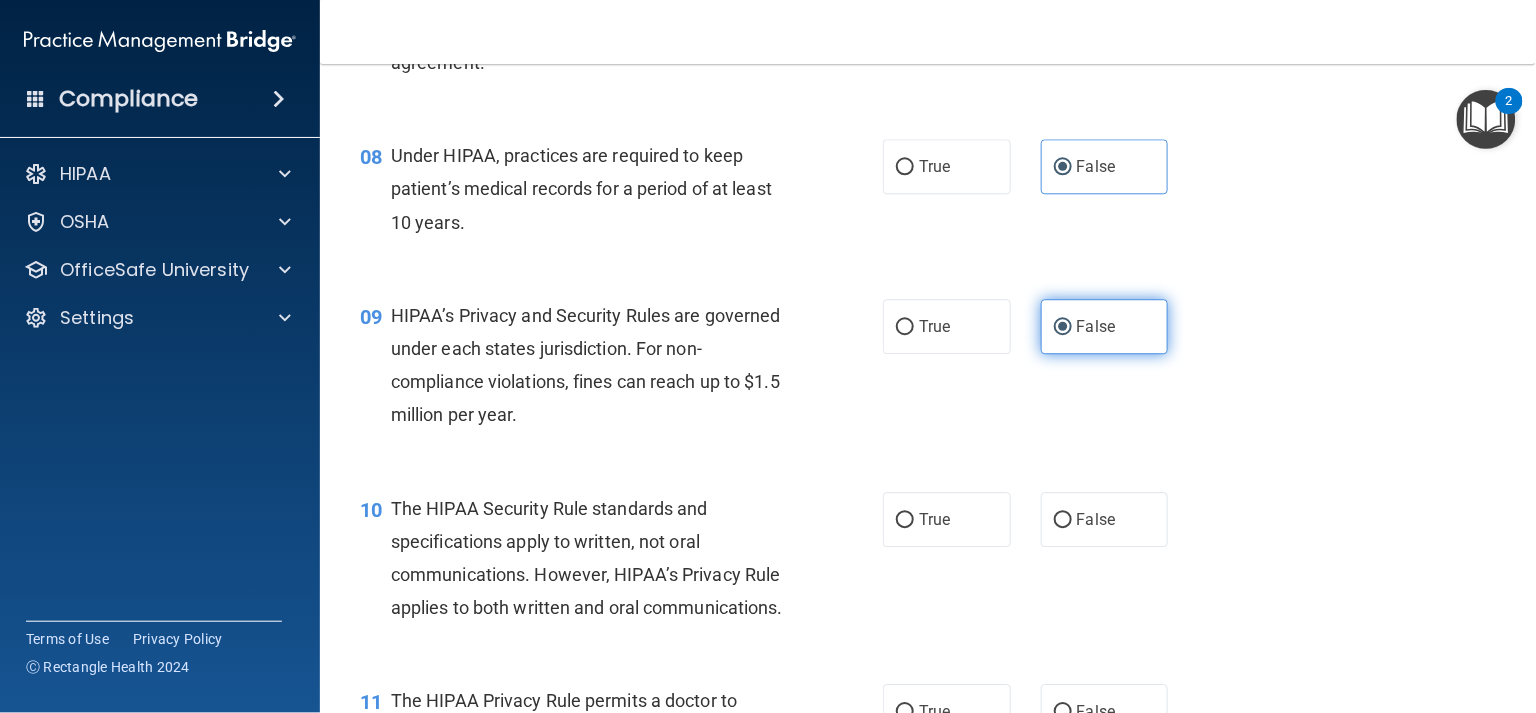 scroll, scrollTop: 1310, scrollLeft: 0, axis: vertical 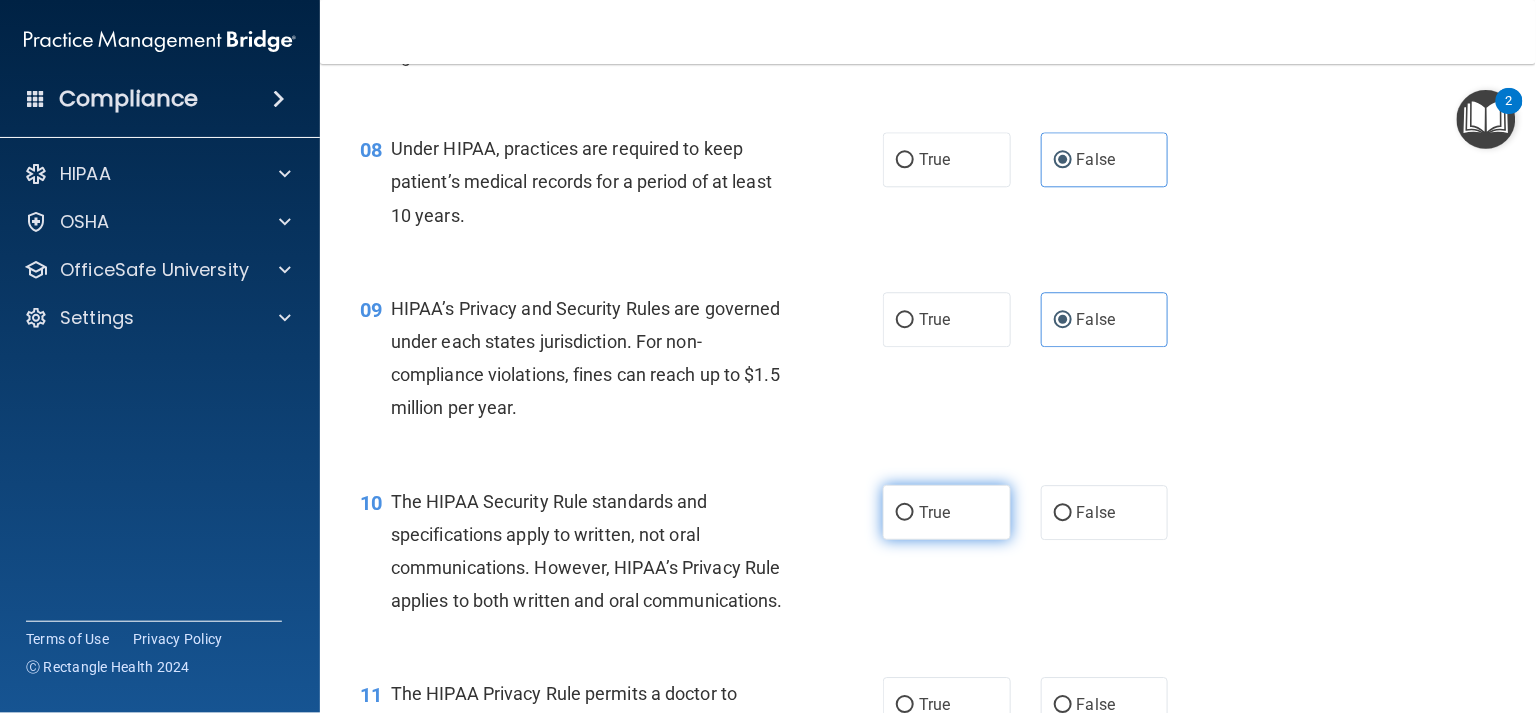 click on "True" at bounding box center [947, 512] 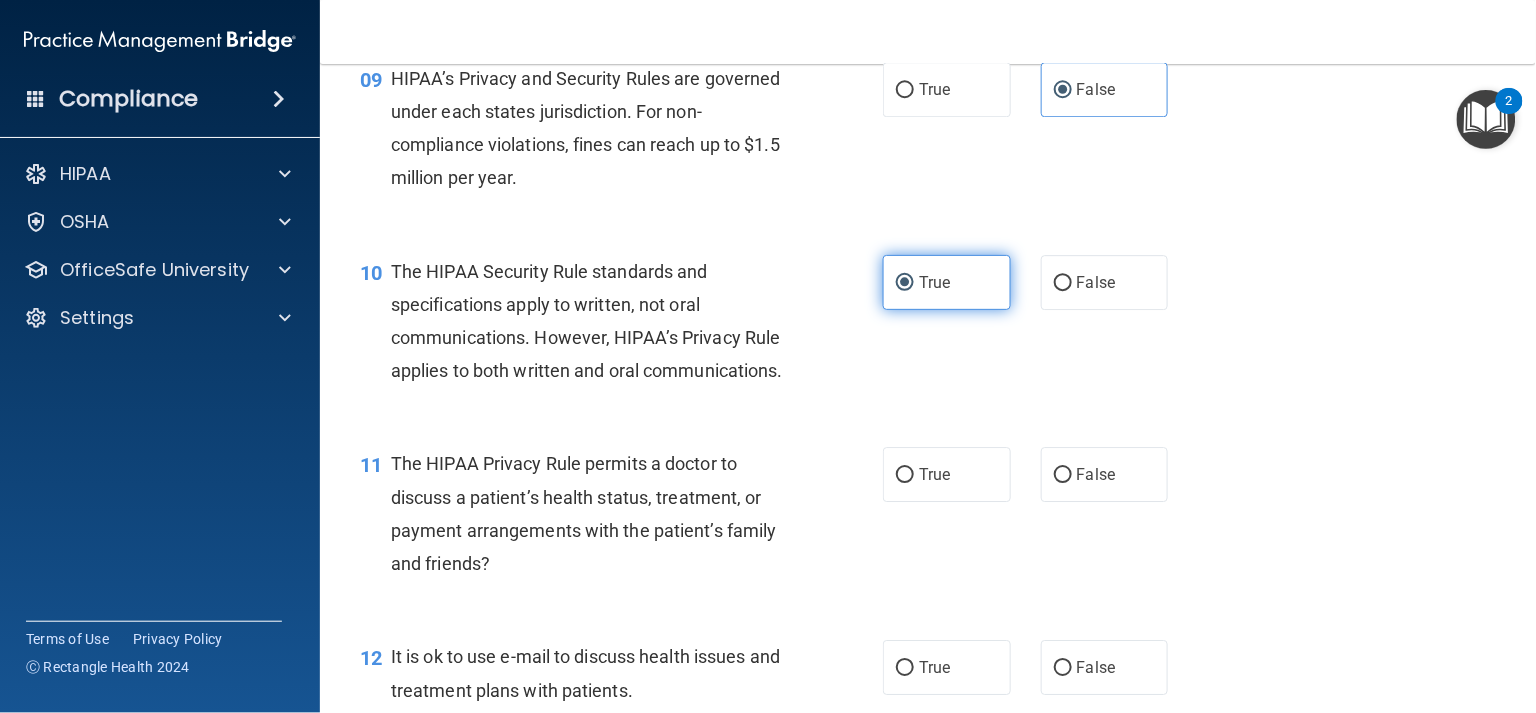 scroll, scrollTop: 1554, scrollLeft: 0, axis: vertical 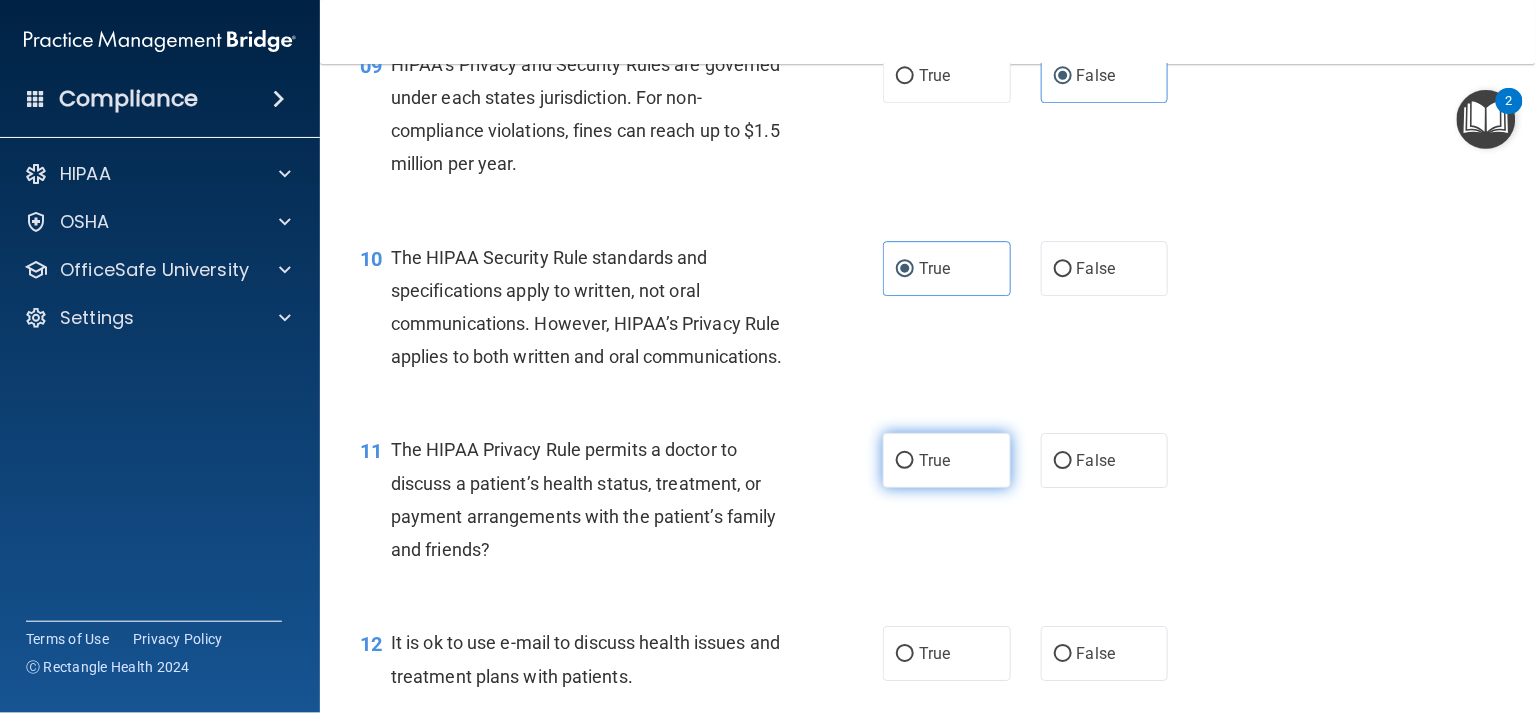 click on "True" at bounding box center [947, 460] 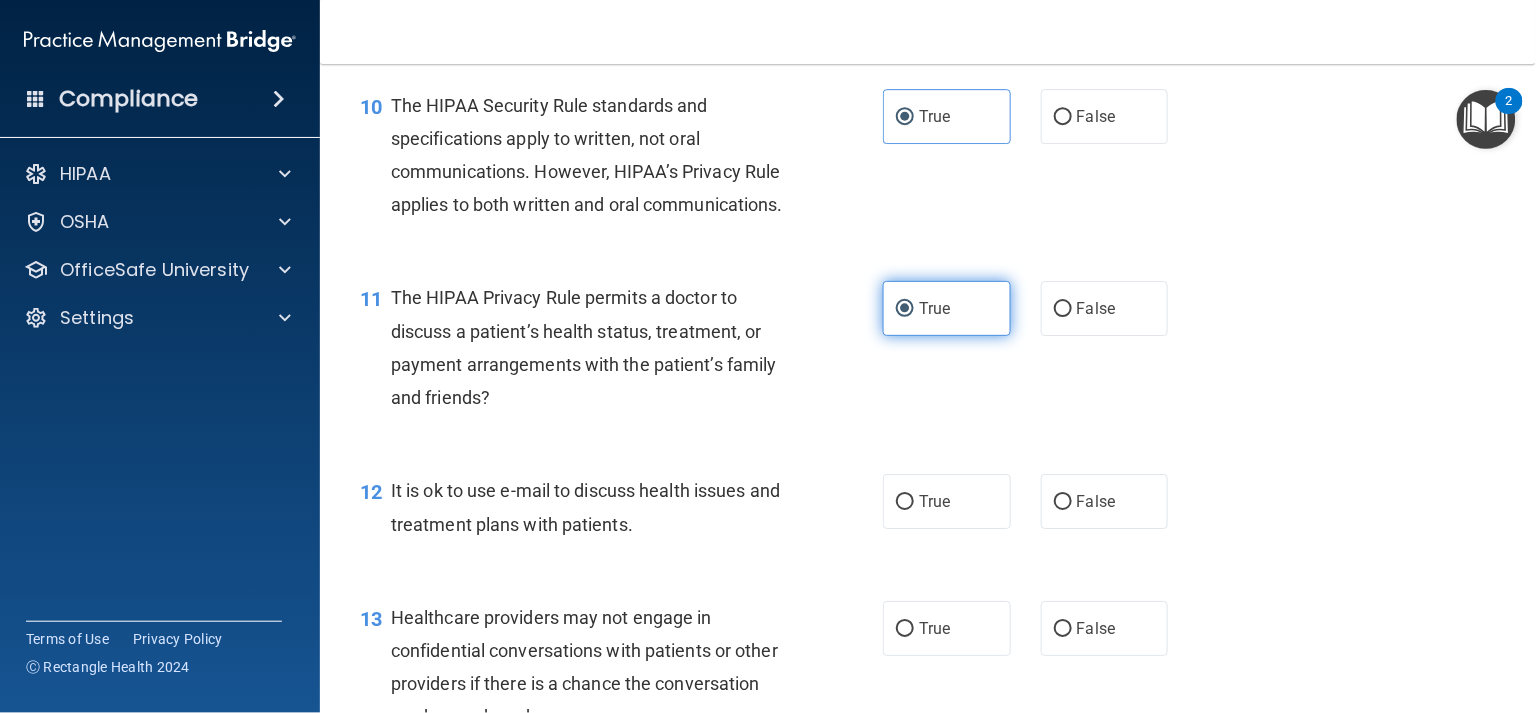 scroll, scrollTop: 1716, scrollLeft: 0, axis: vertical 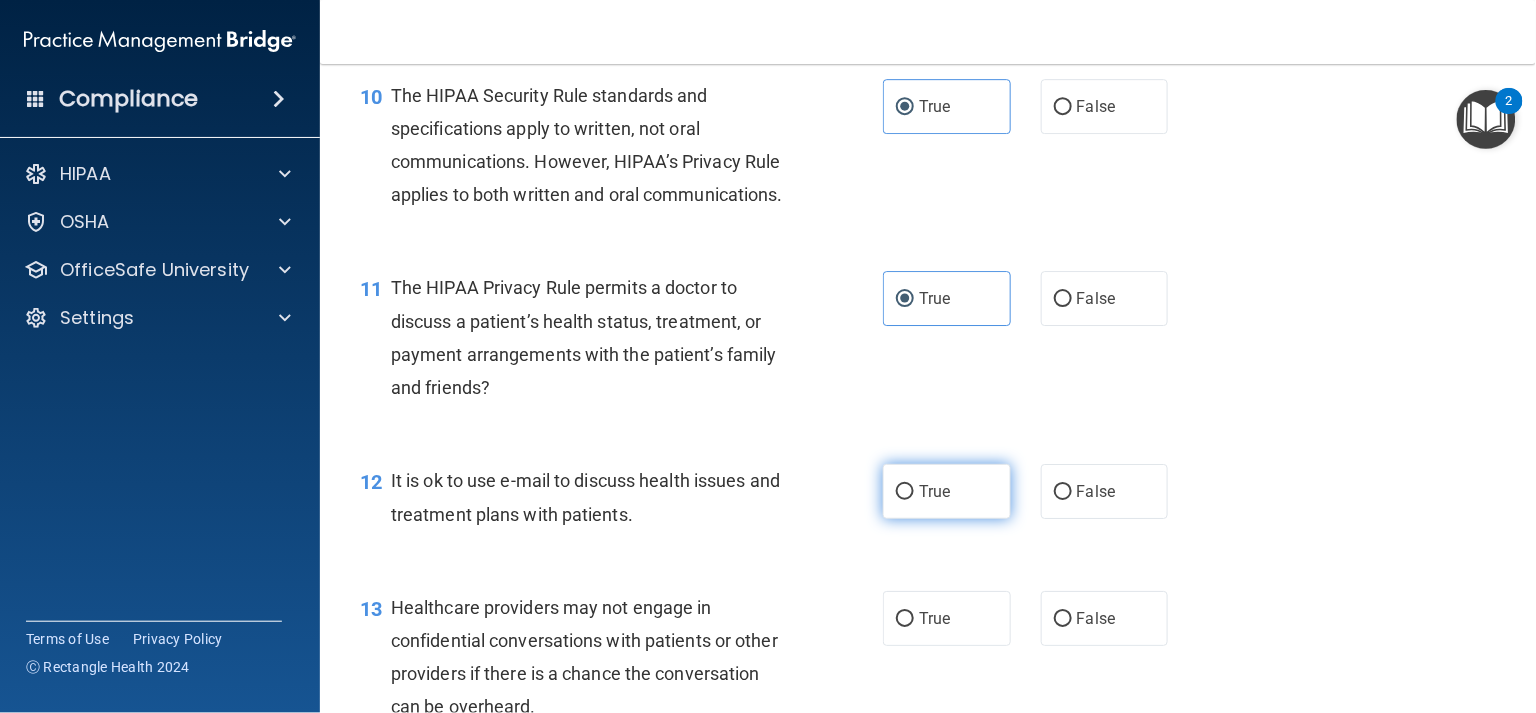 click on "True" at bounding box center (947, 491) 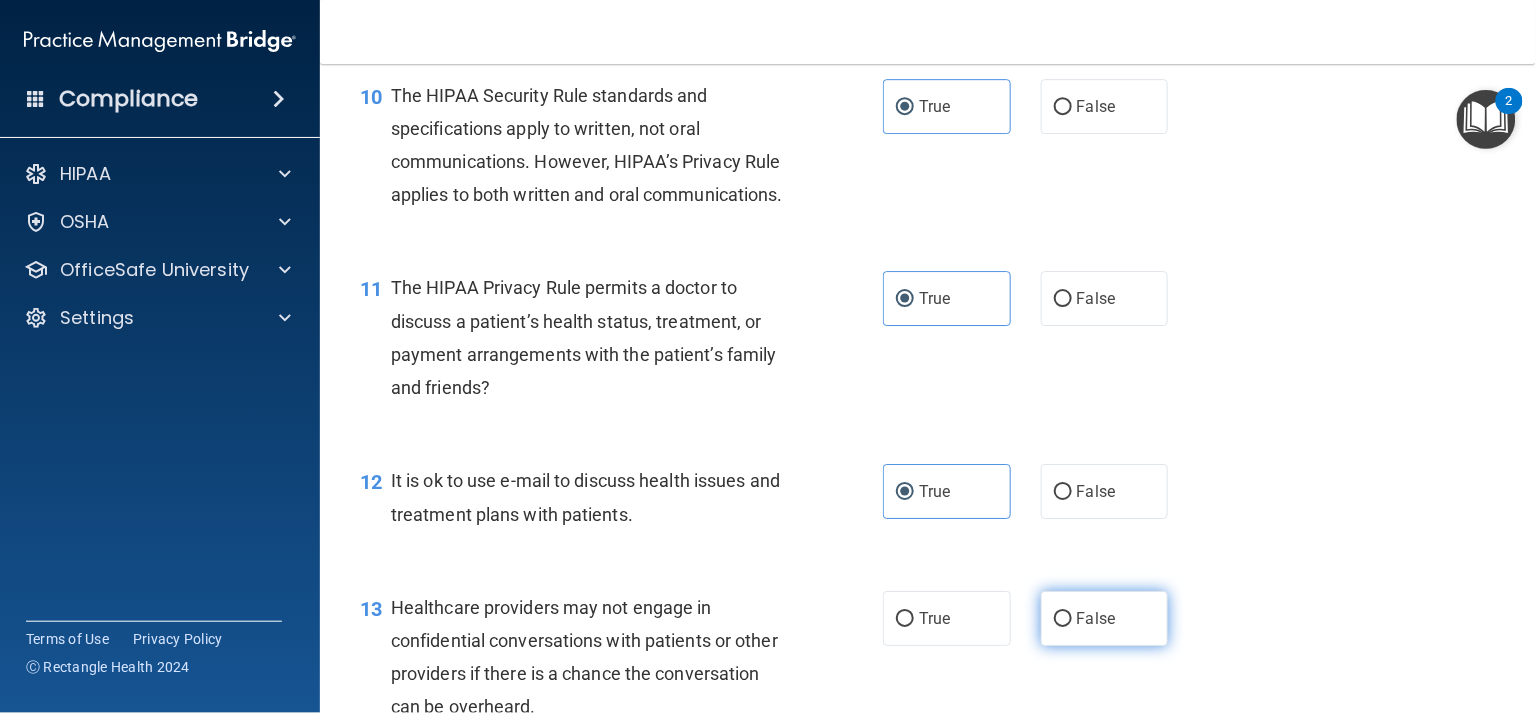 click on "False" at bounding box center [1096, 618] 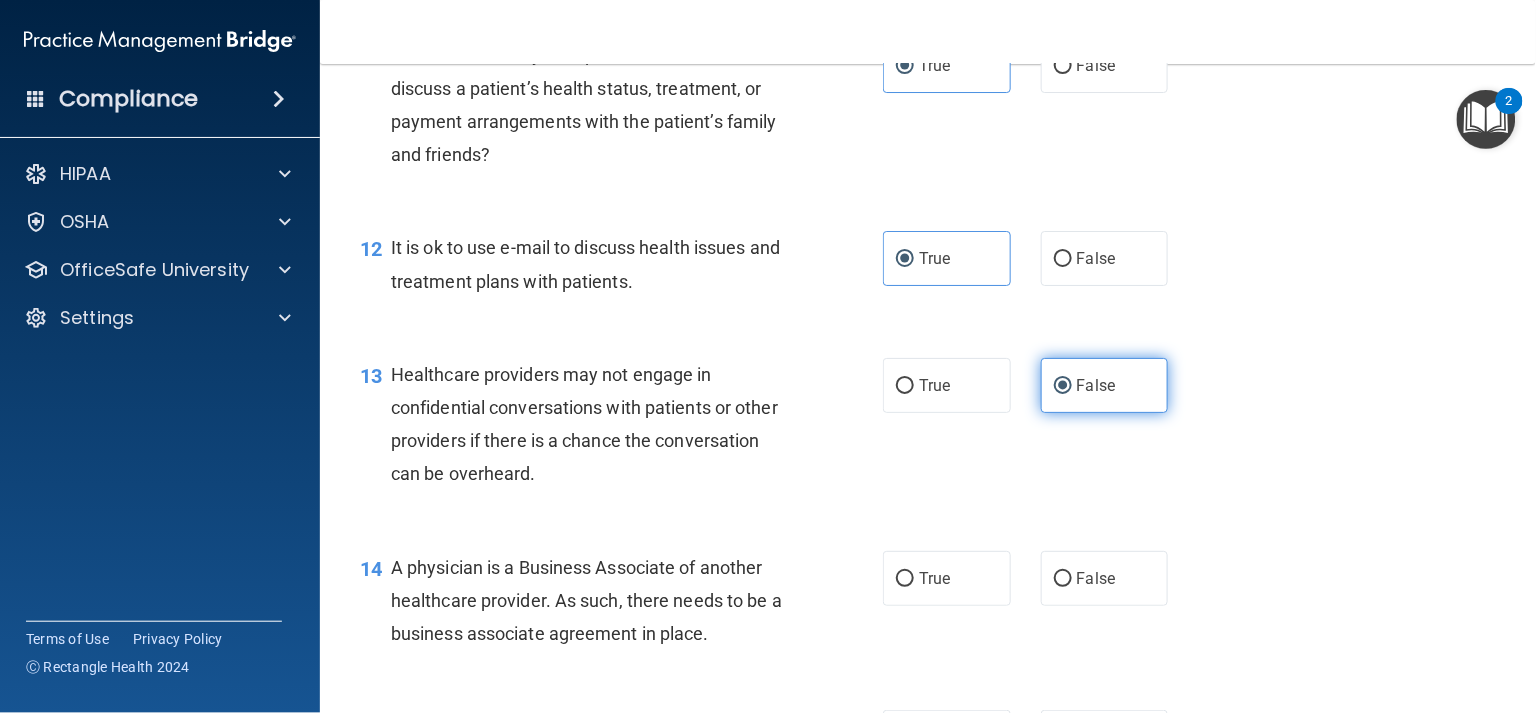scroll, scrollTop: 1954, scrollLeft: 0, axis: vertical 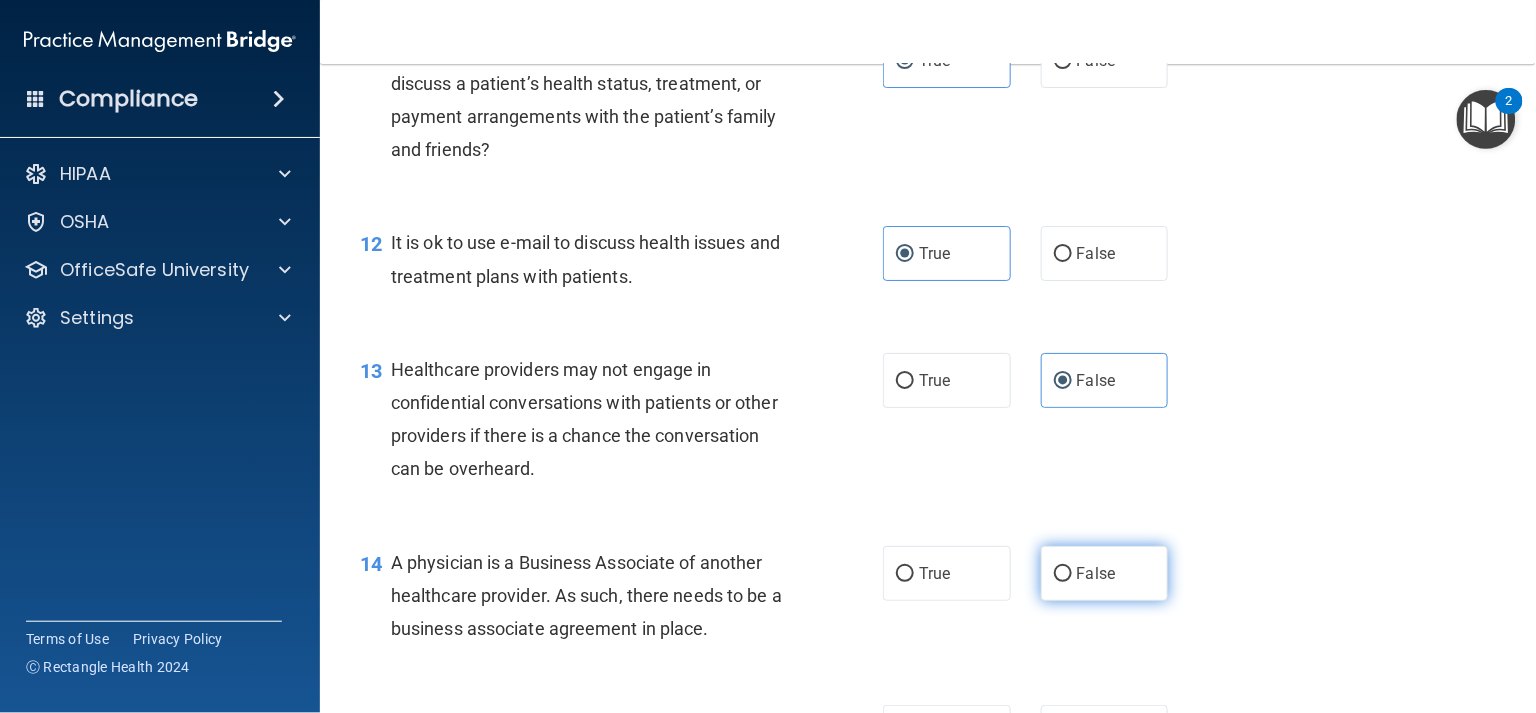 click on "False" at bounding box center [1105, 573] 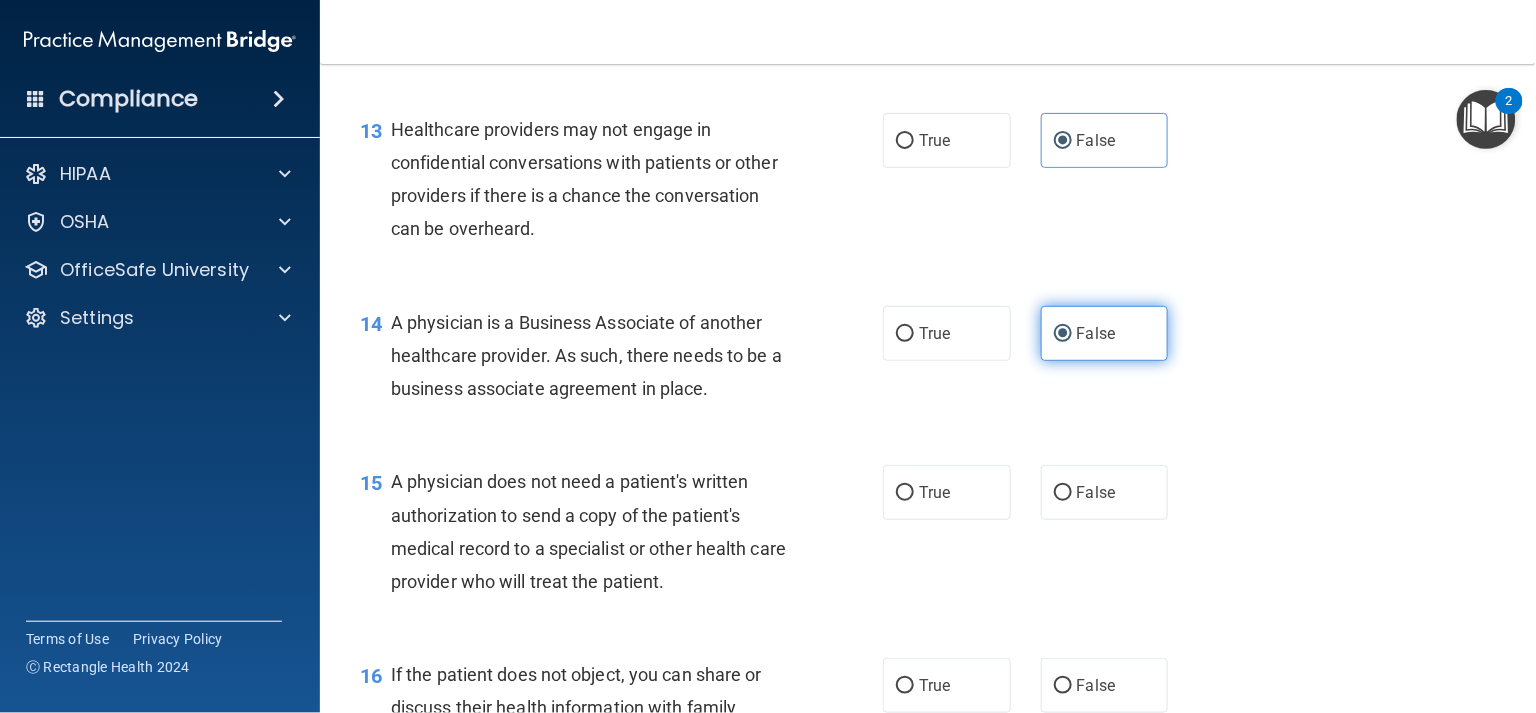 scroll, scrollTop: 2200, scrollLeft: 0, axis: vertical 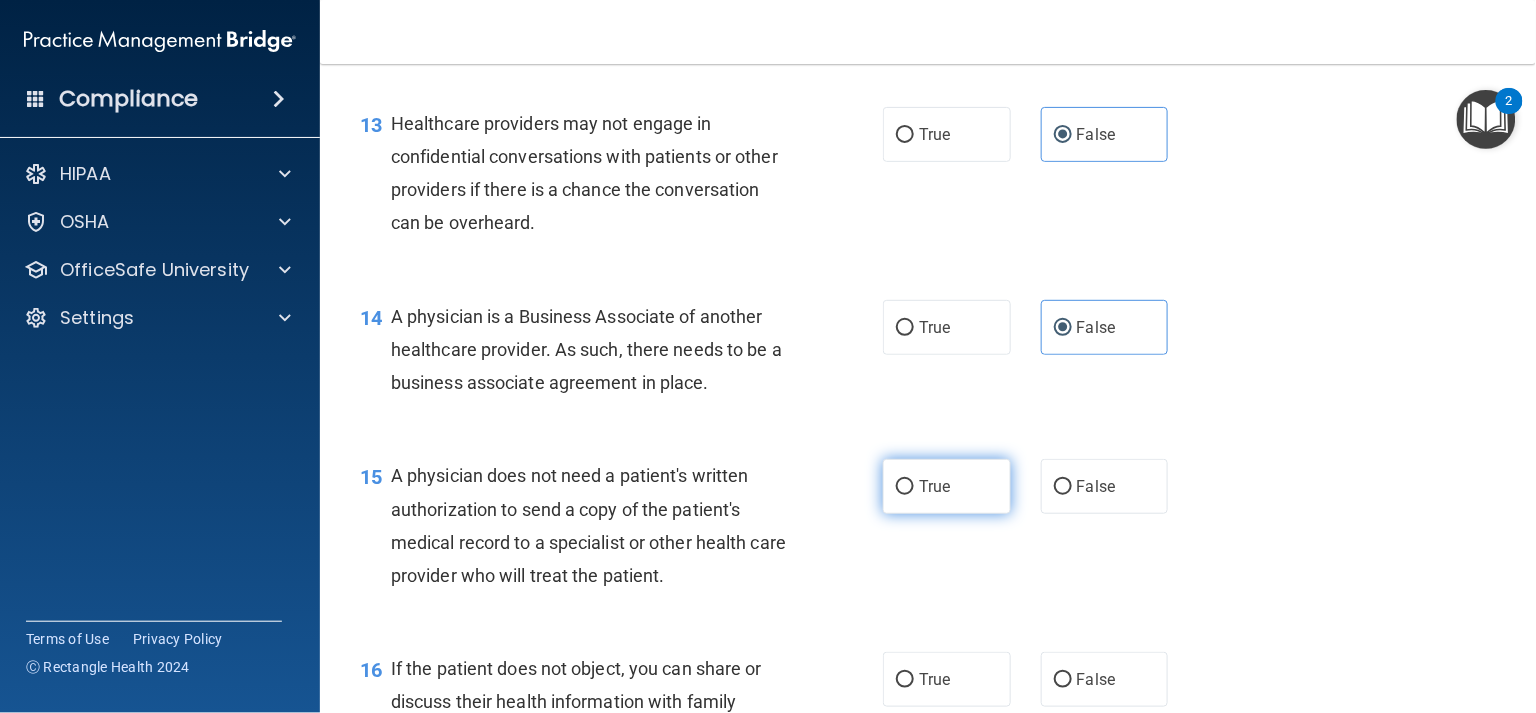 click on "True" at bounding box center [947, 486] 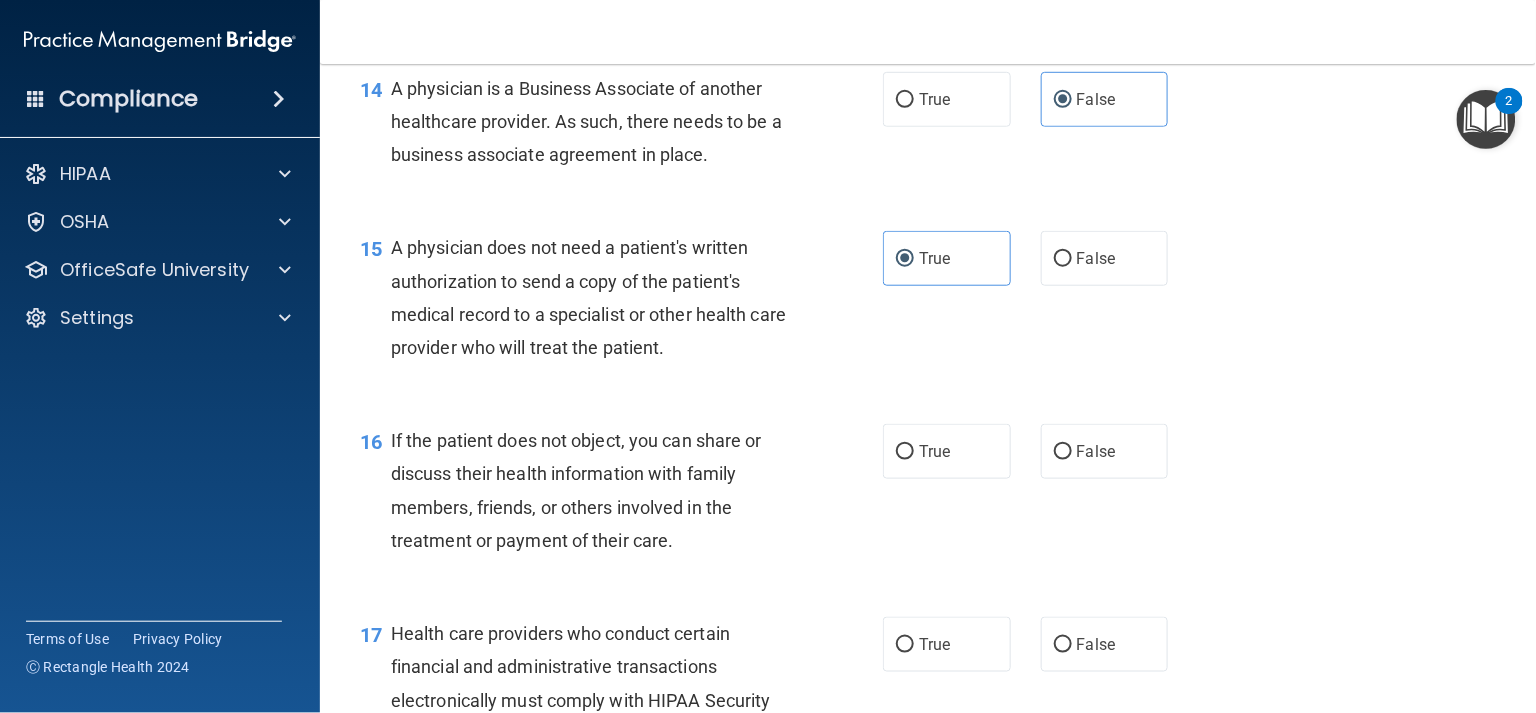 scroll, scrollTop: 2430, scrollLeft: 0, axis: vertical 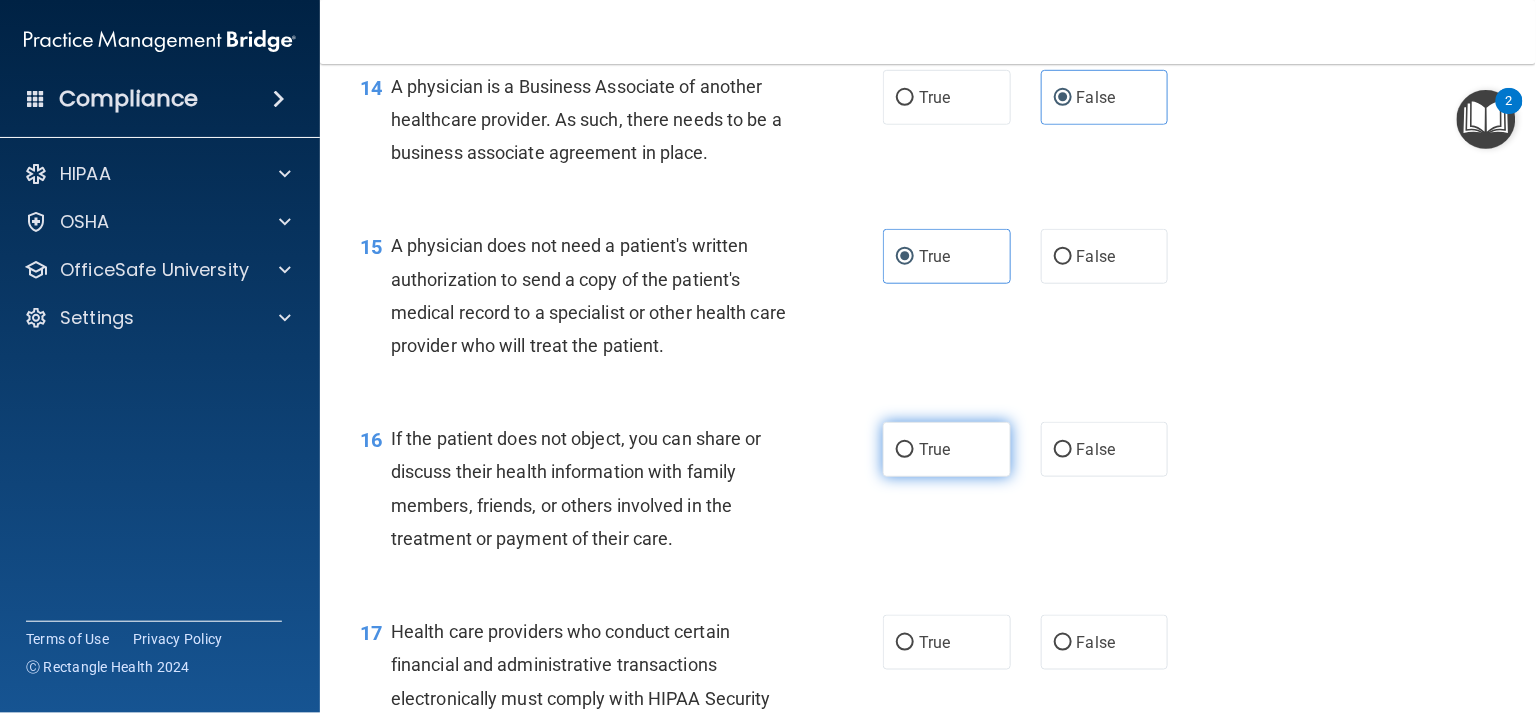 click on "True" at bounding box center (947, 449) 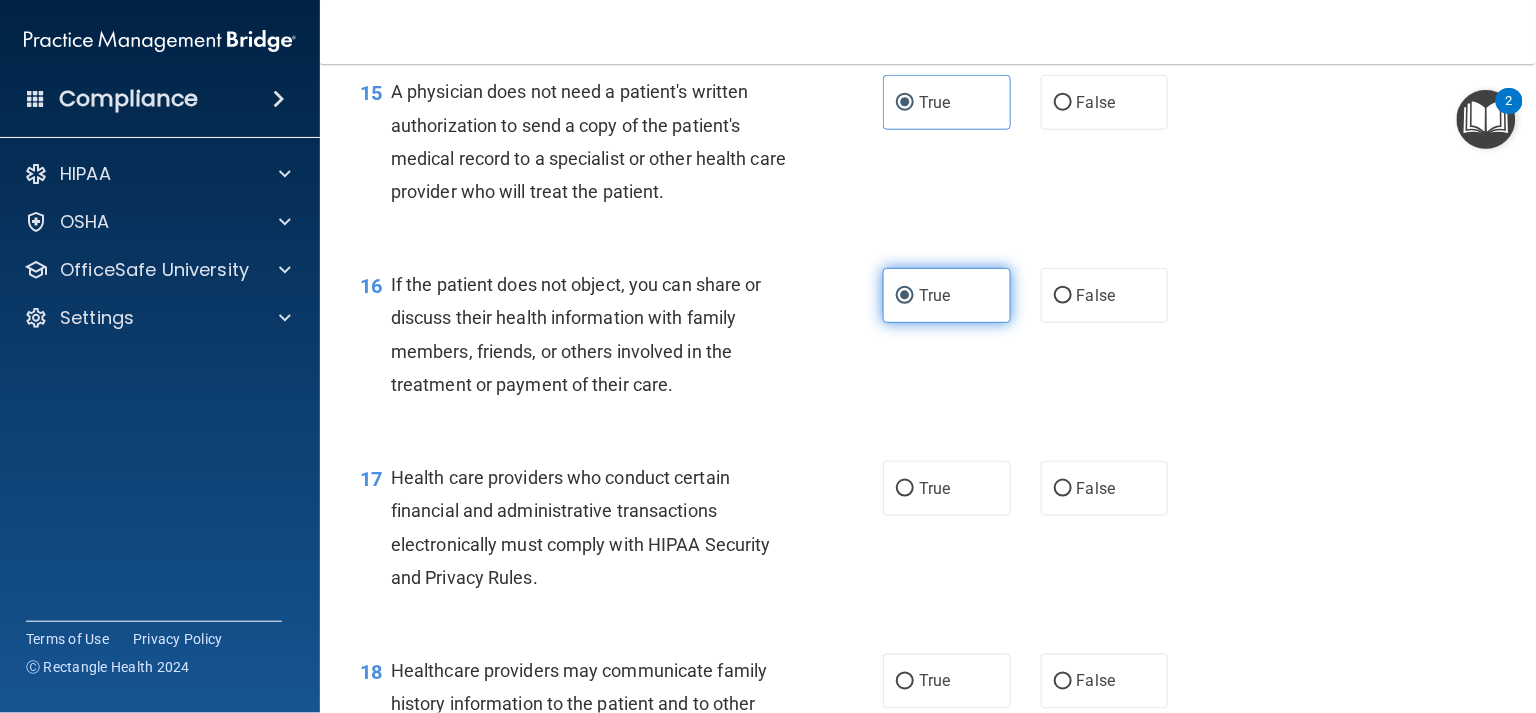 scroll, scrollTop: 2602, scrollLeft: 0, axis: vertical 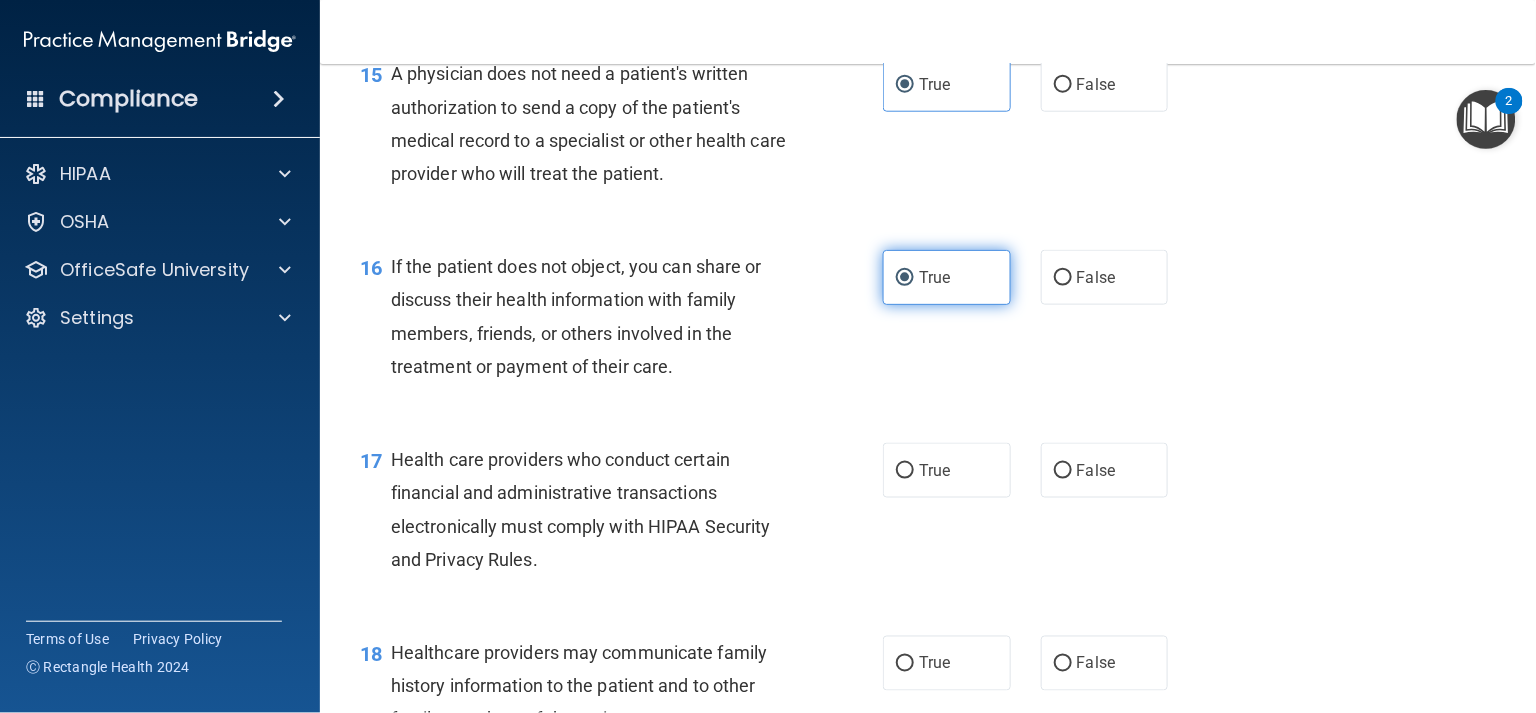 click on "True" at bounding box center (947, 470) 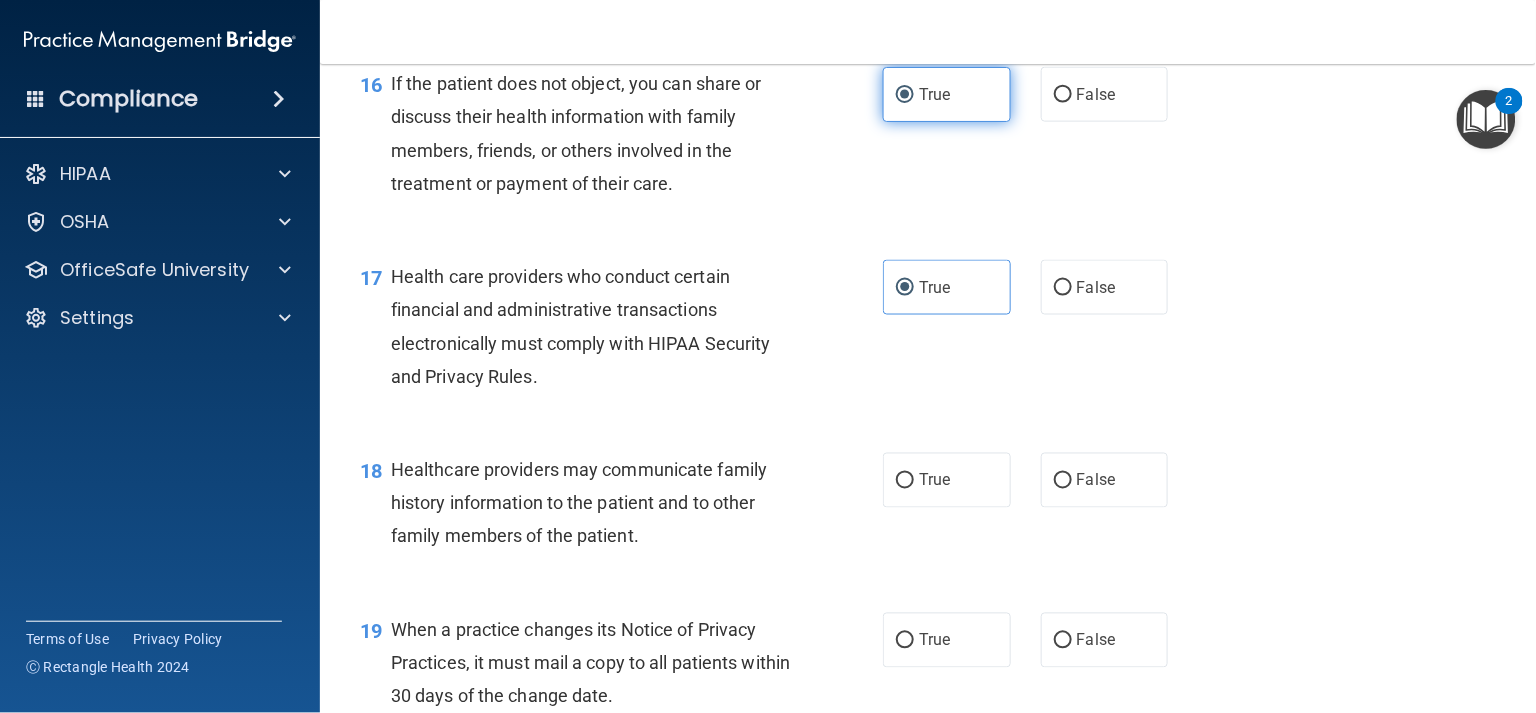 scroll, scrollTop: 2792, scrollLeft: 0, axis: vertical 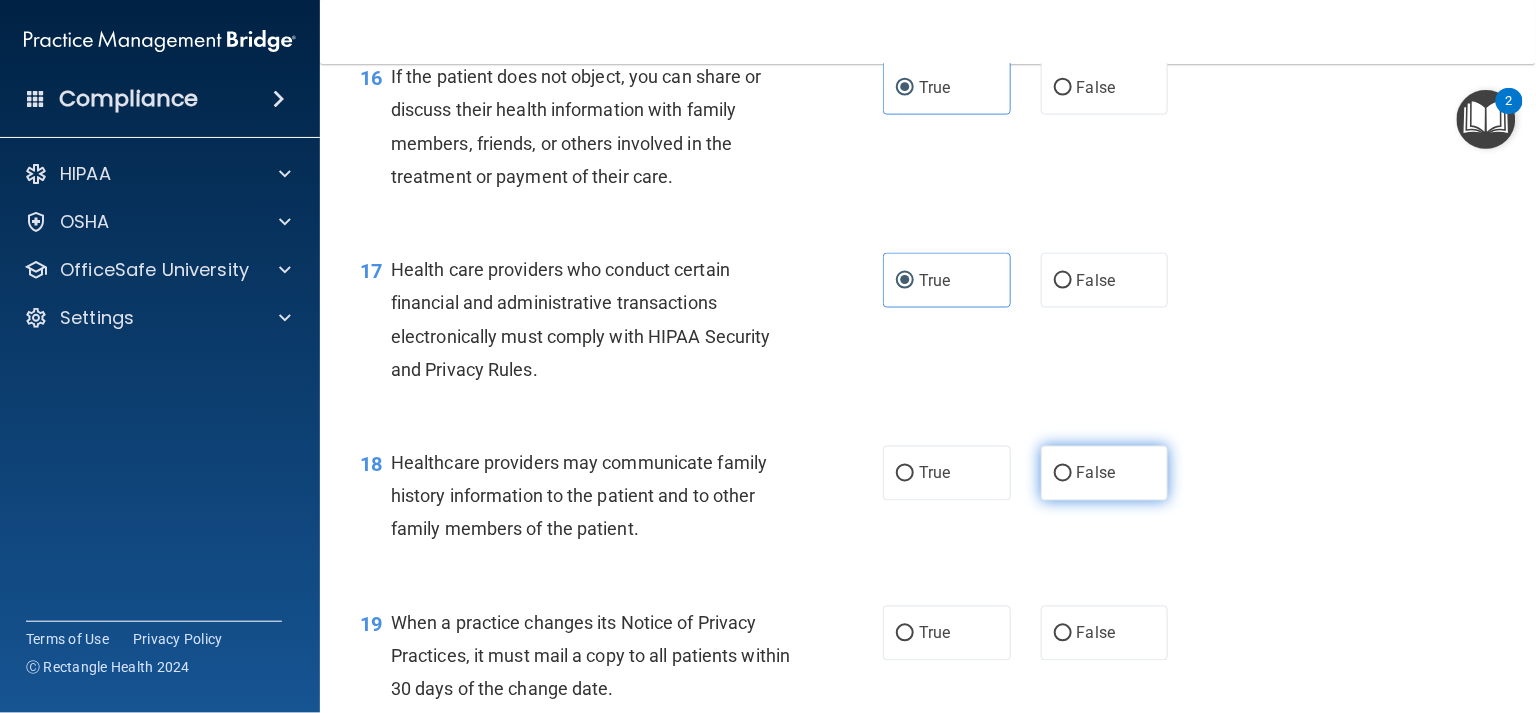 click on "False" at bounding box center (1096, 473) 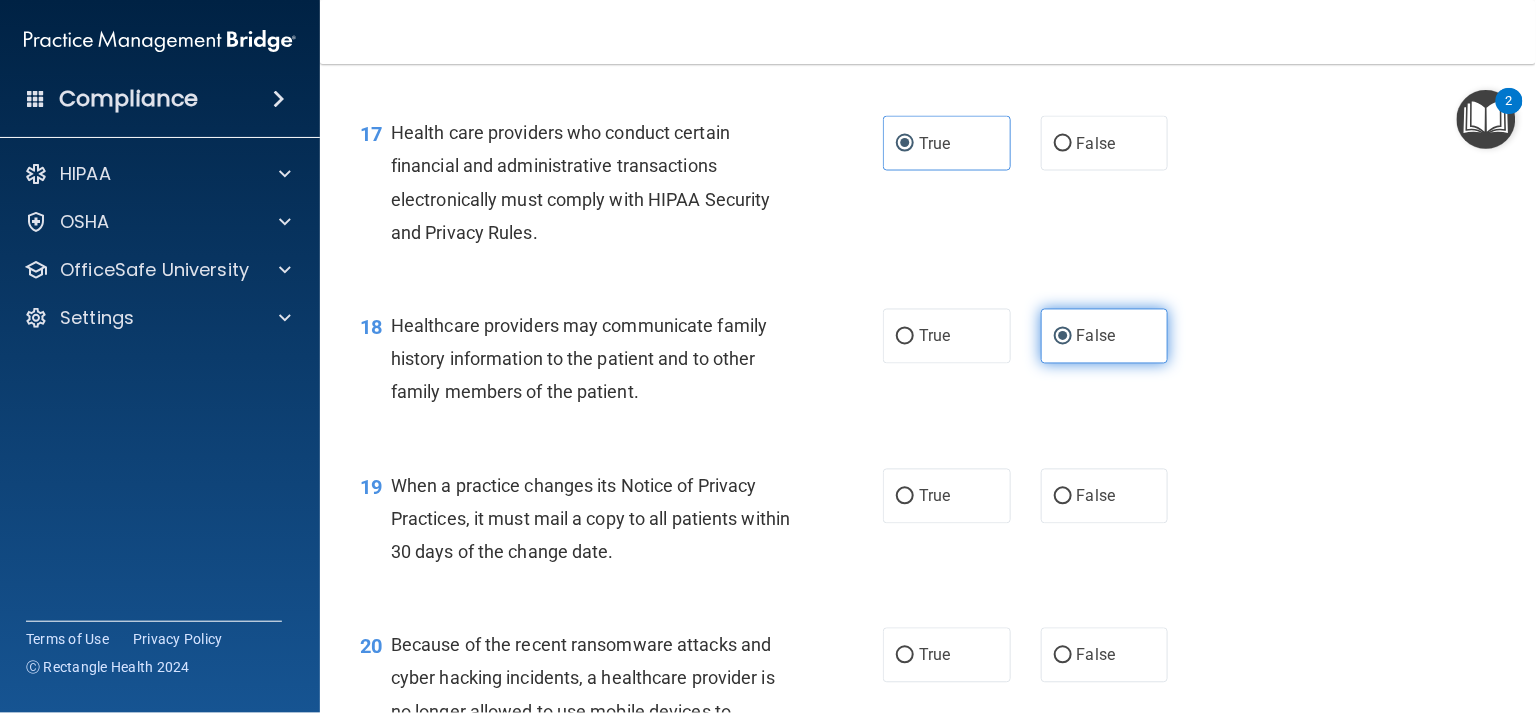 scroll, scrollTop: 2932, scrollLeft: 0, axis: vertical 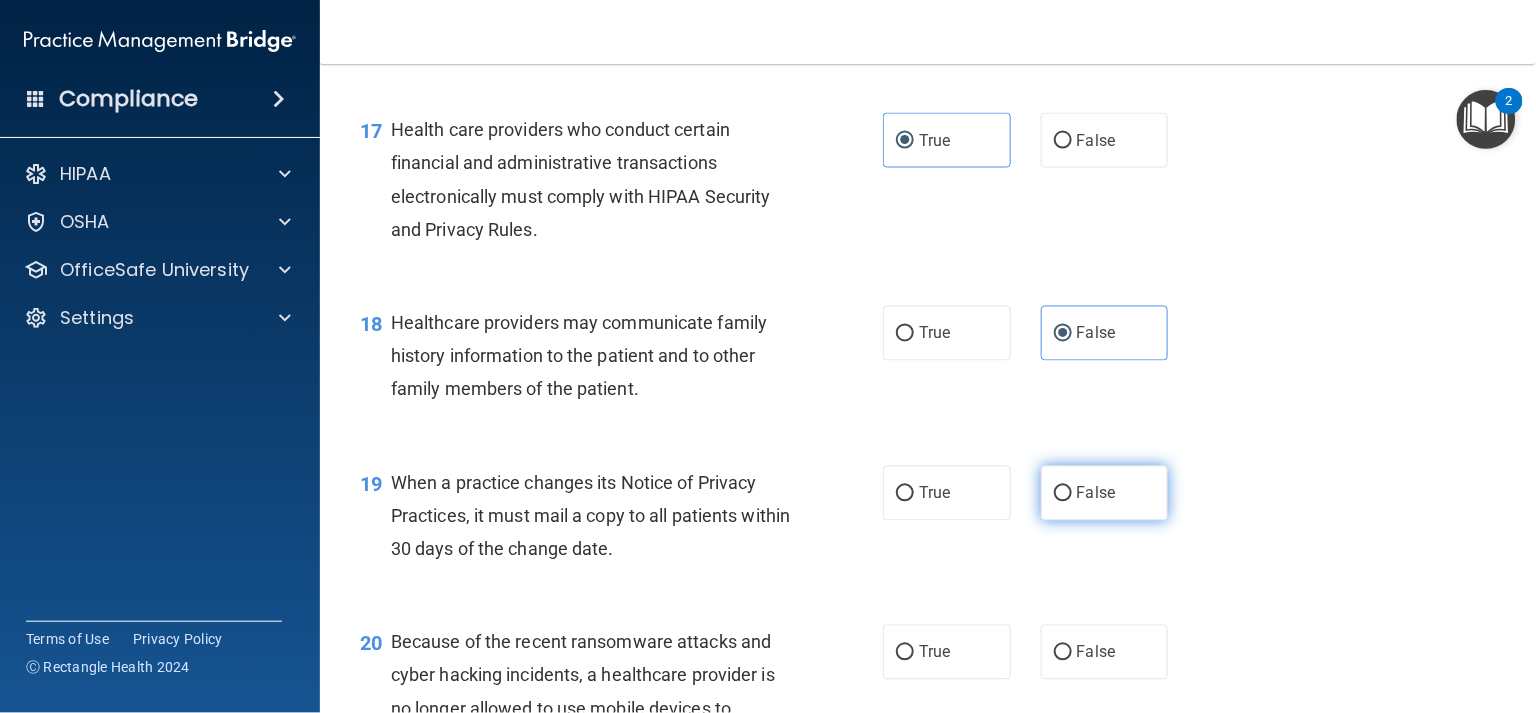 click on "False" at bounding box center (1105, 493) 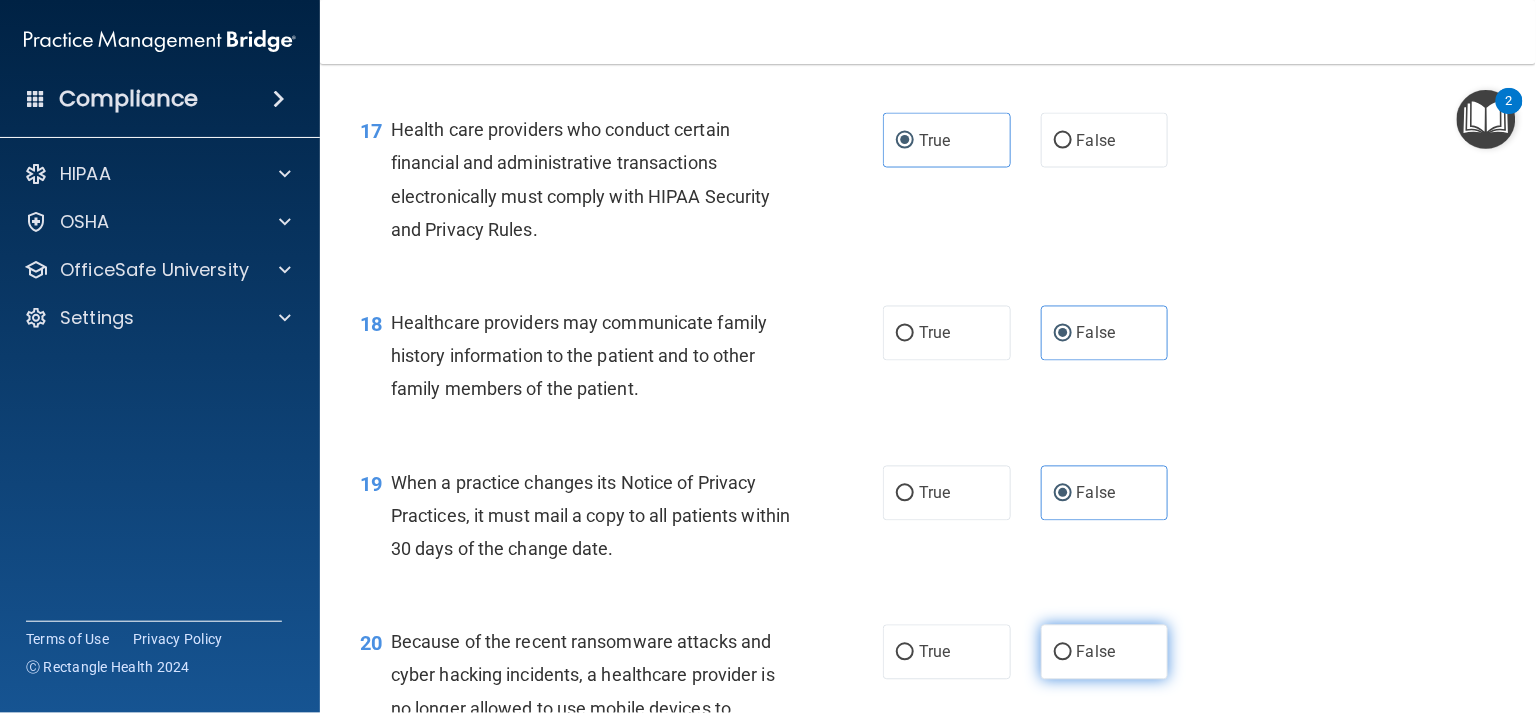 click on "False" at bounding box center [1105, 652] 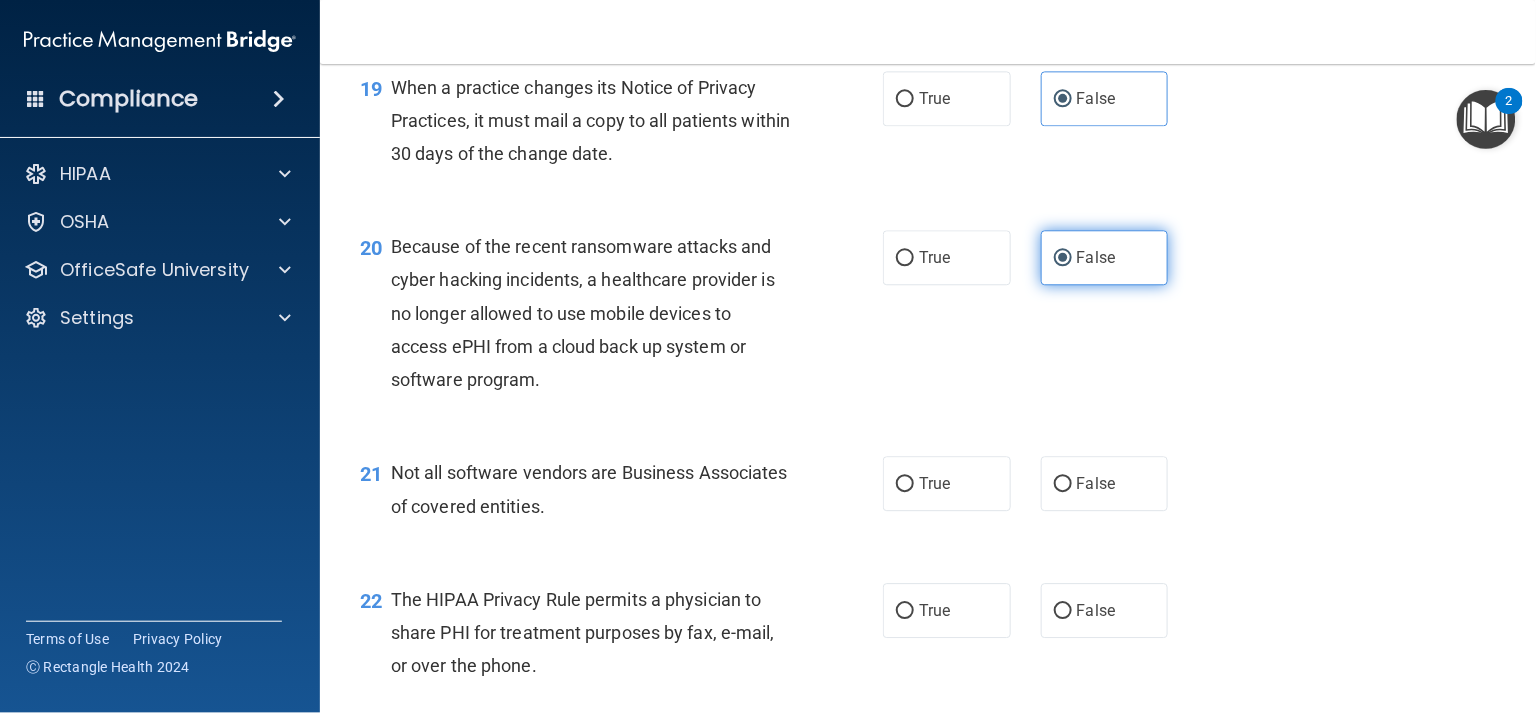 scroll, scrollTop: 3333, scrollLeft: 0, axis: vertical 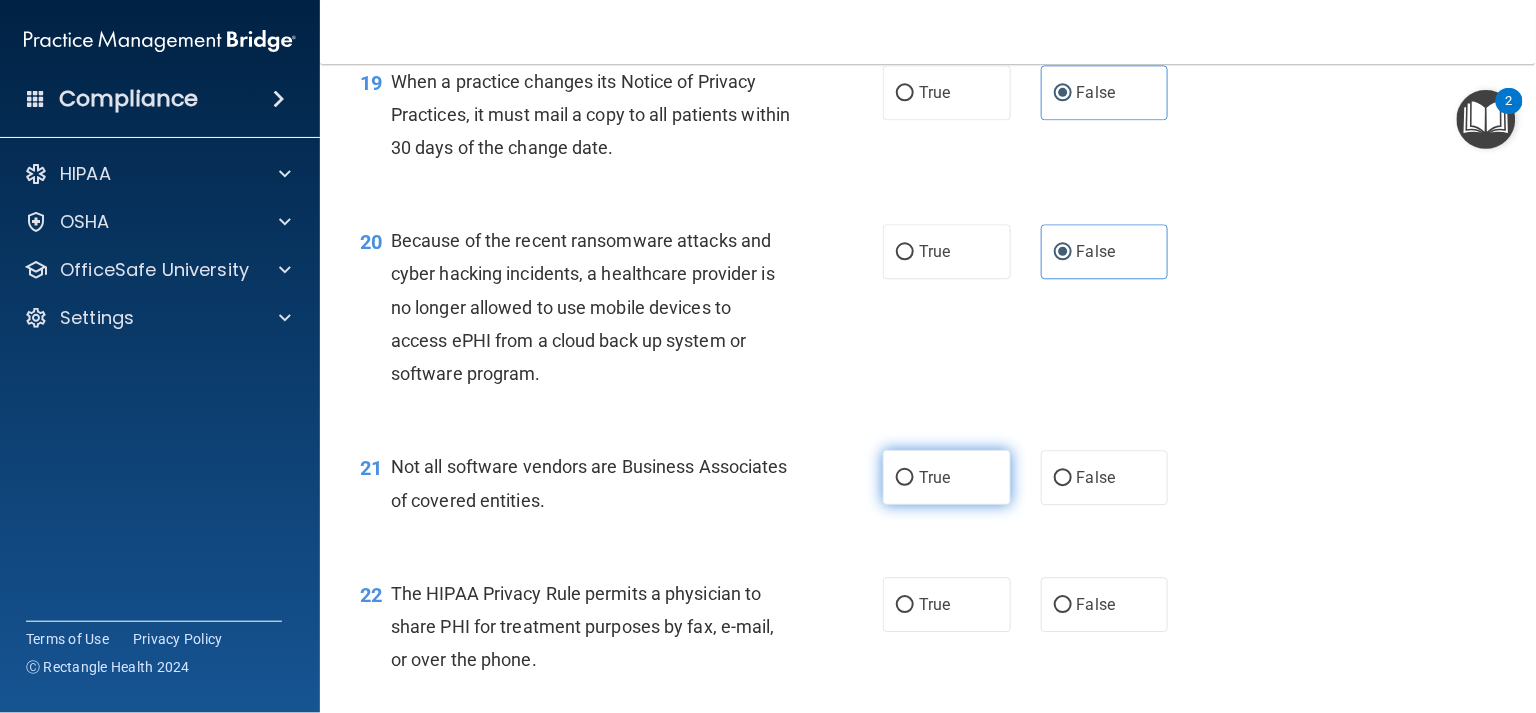 click on "True" at bounding box center (947, 477) 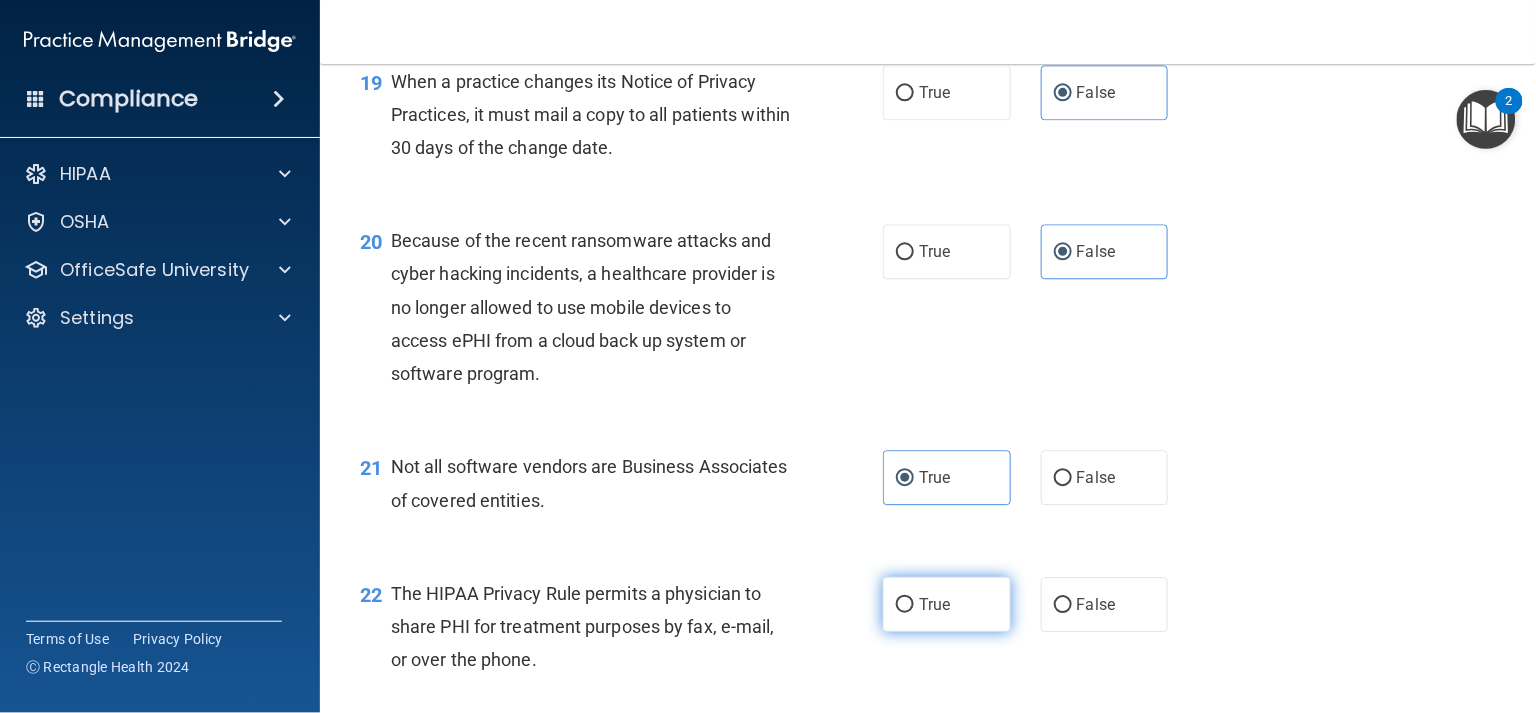 click on "True" at bounding box center [947, 604] 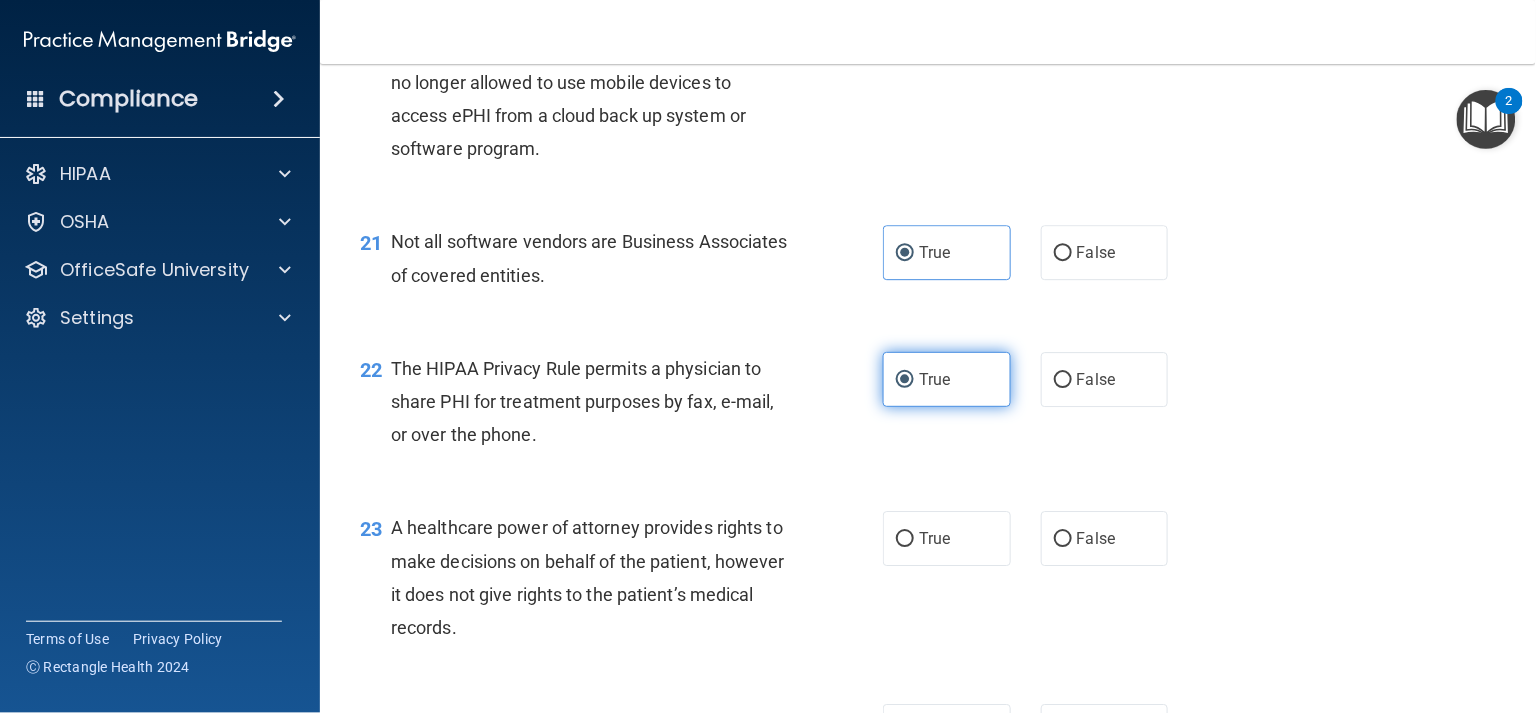 scroll, scrollTop: 3564, scrollLeft: 0, axis: vertical 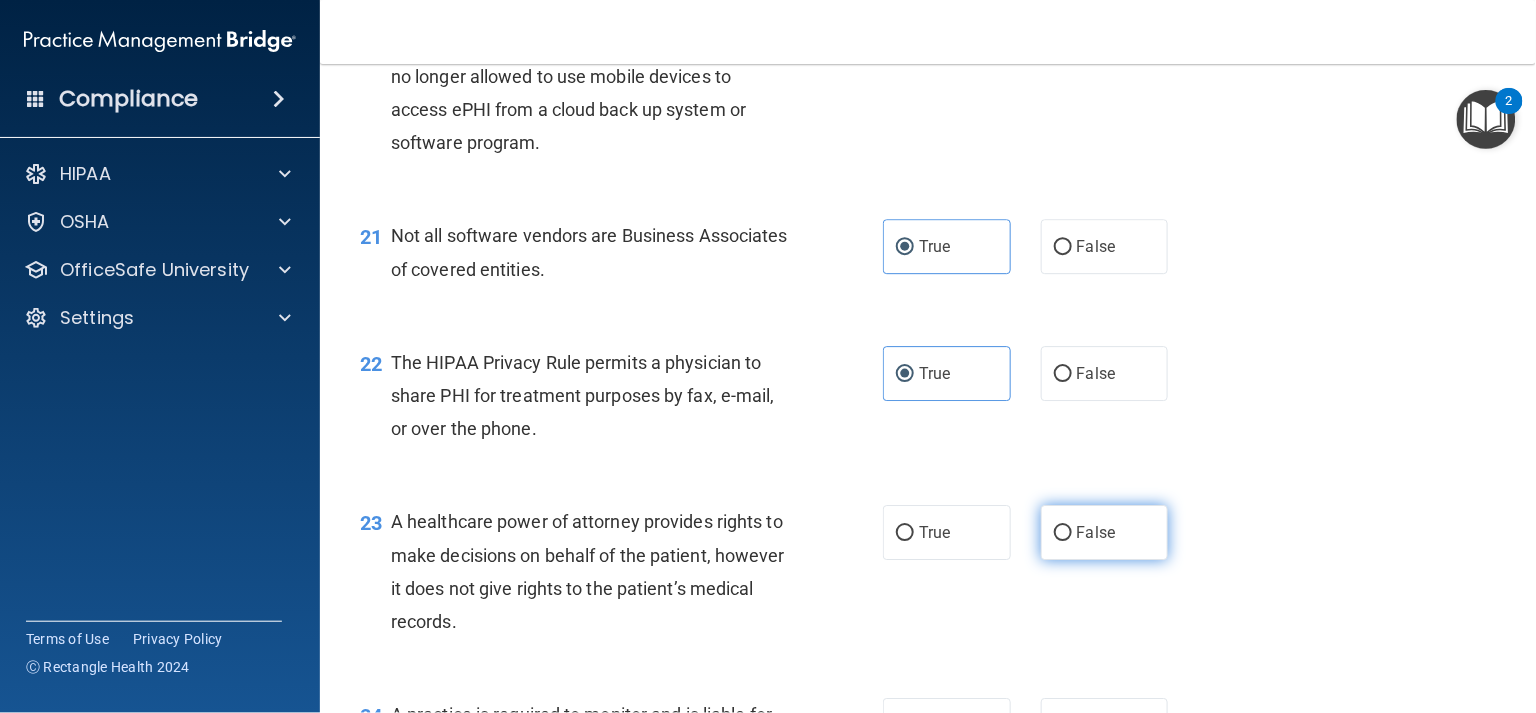 click on "False" at bounding box center (1105, 532) 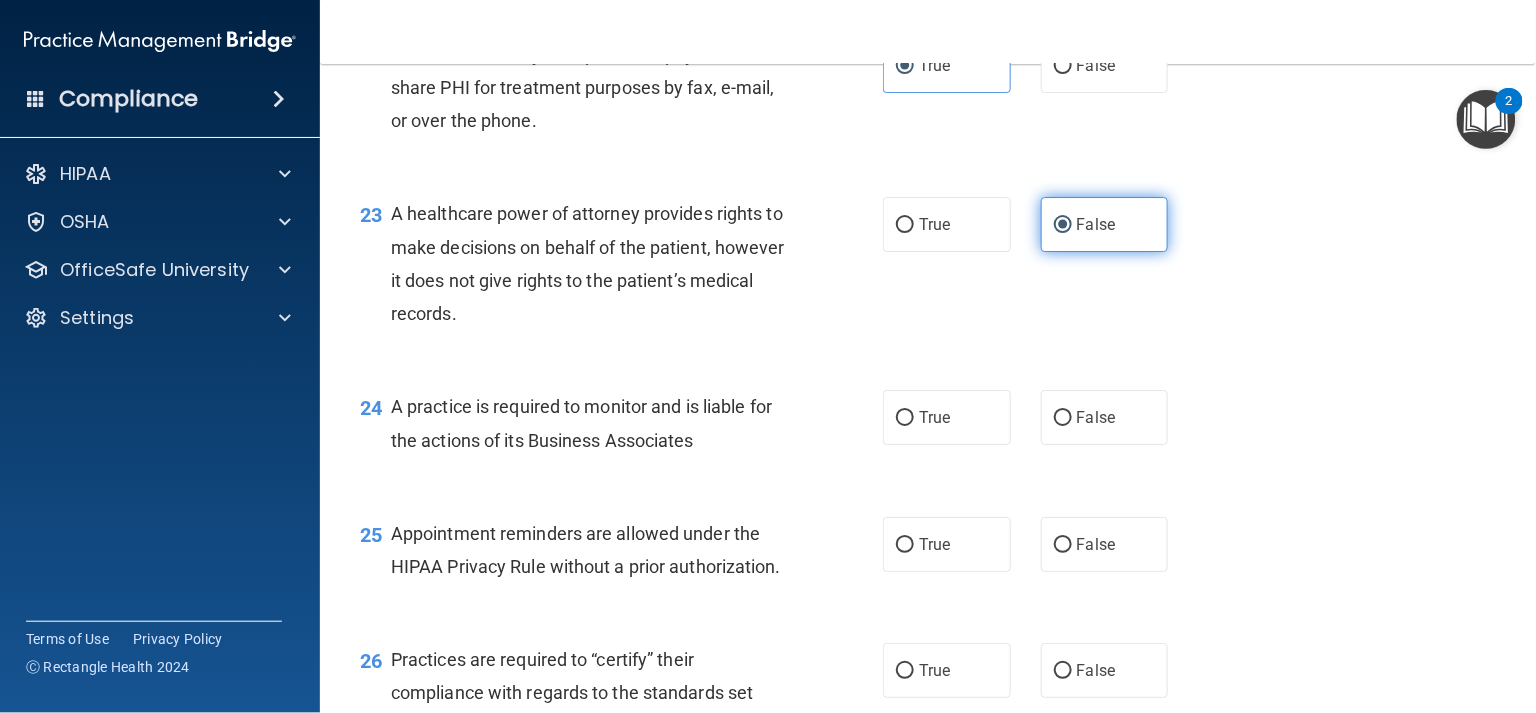 scroll, scrollTop: 3875, scrollLeft: 0, axis: vertical 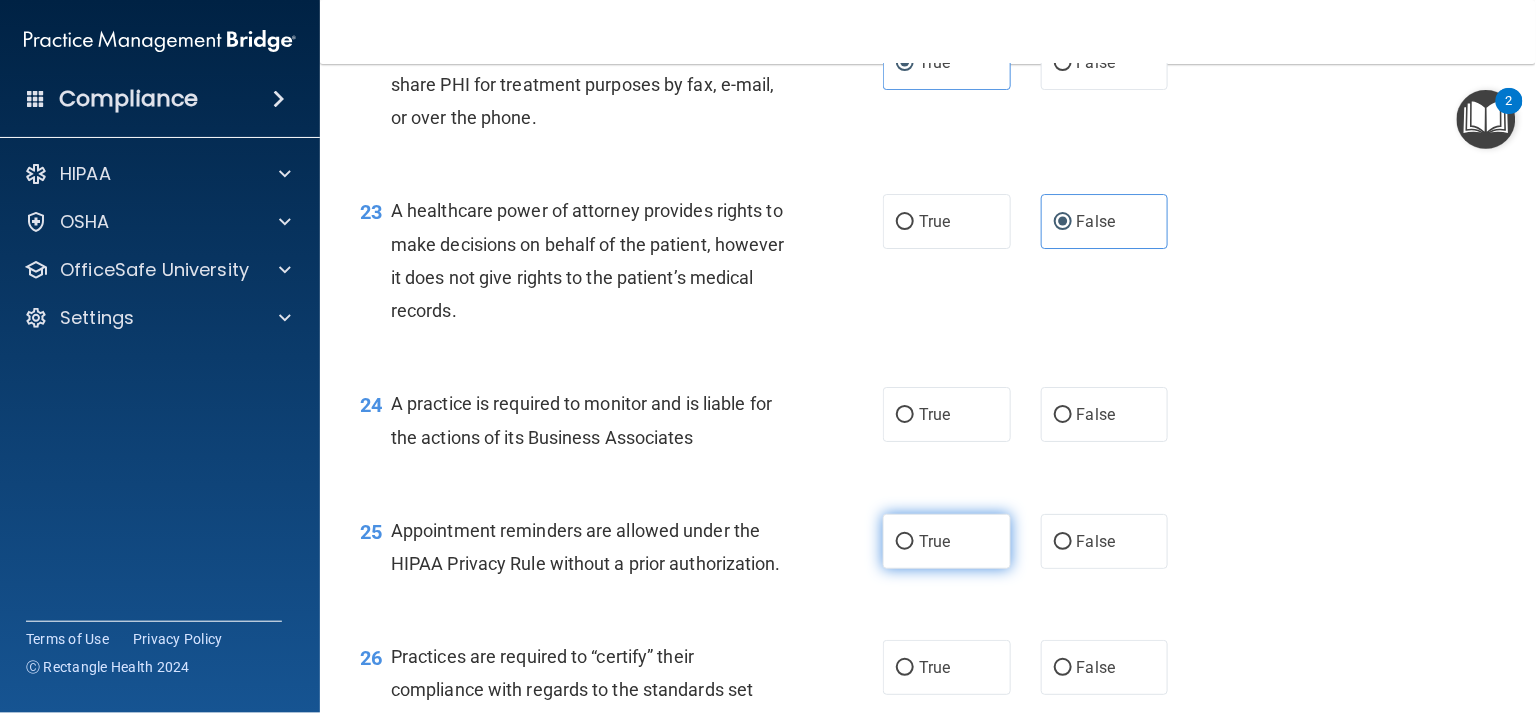click on "True" at bounding box center [934, 541] 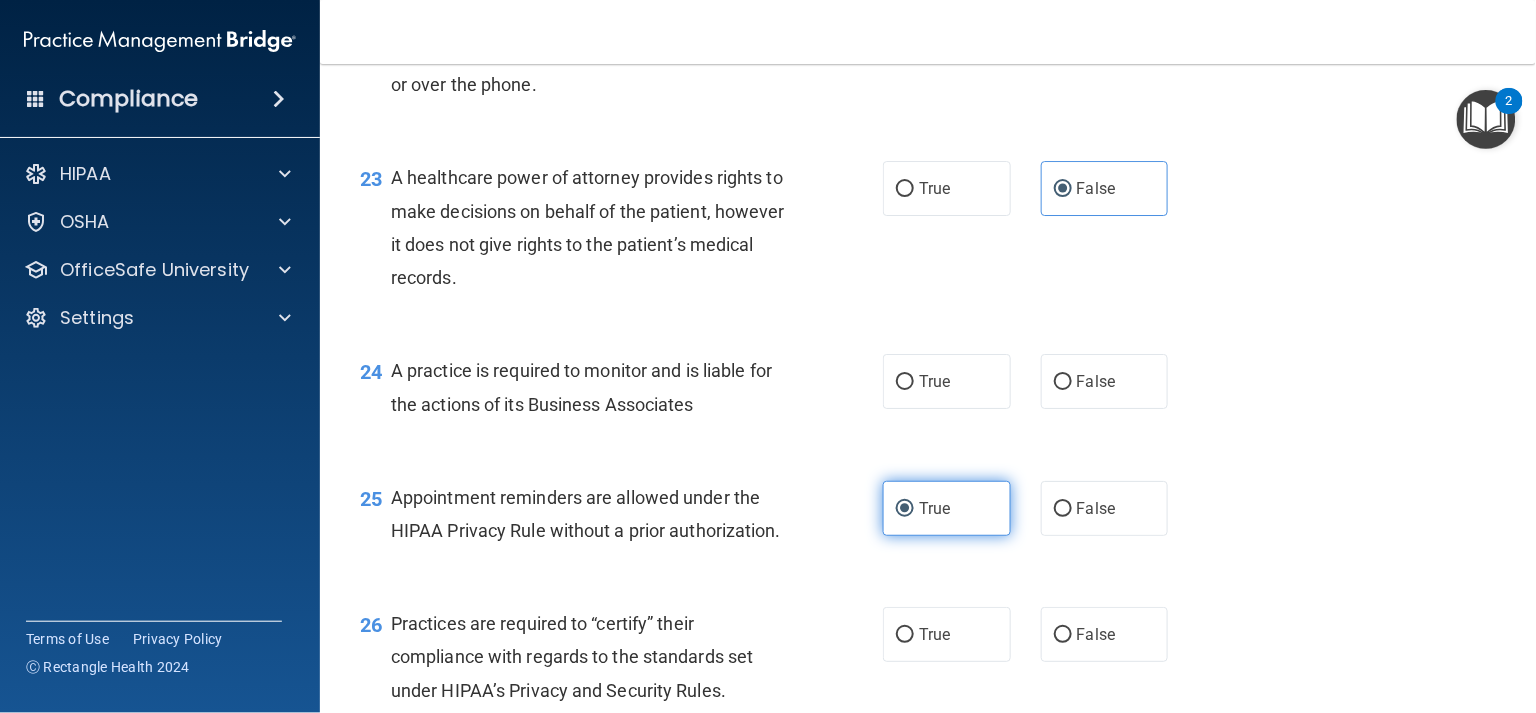 scroll, scrollTop: 3917, scrollLeft: 0, axis: vertical 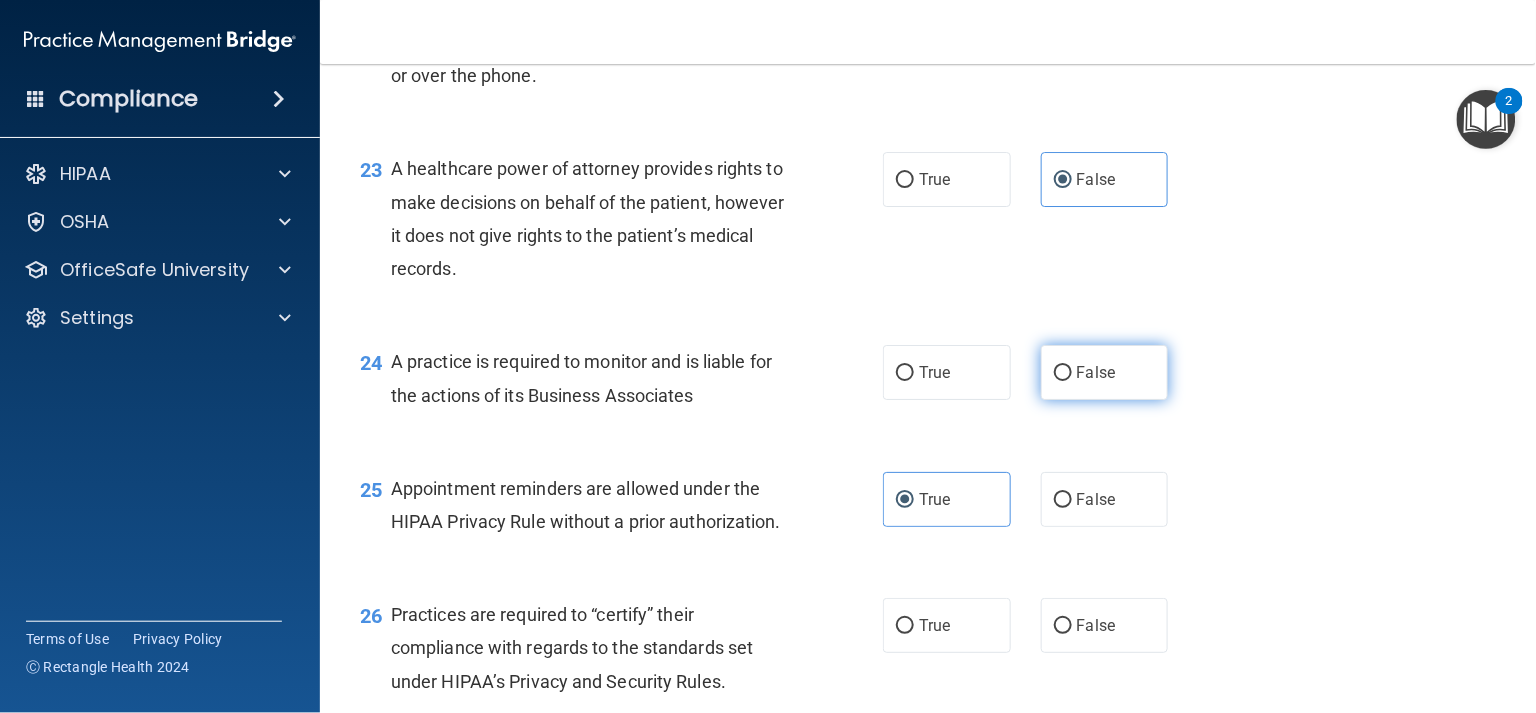 click on "False" at bounding box center [1105, 372] 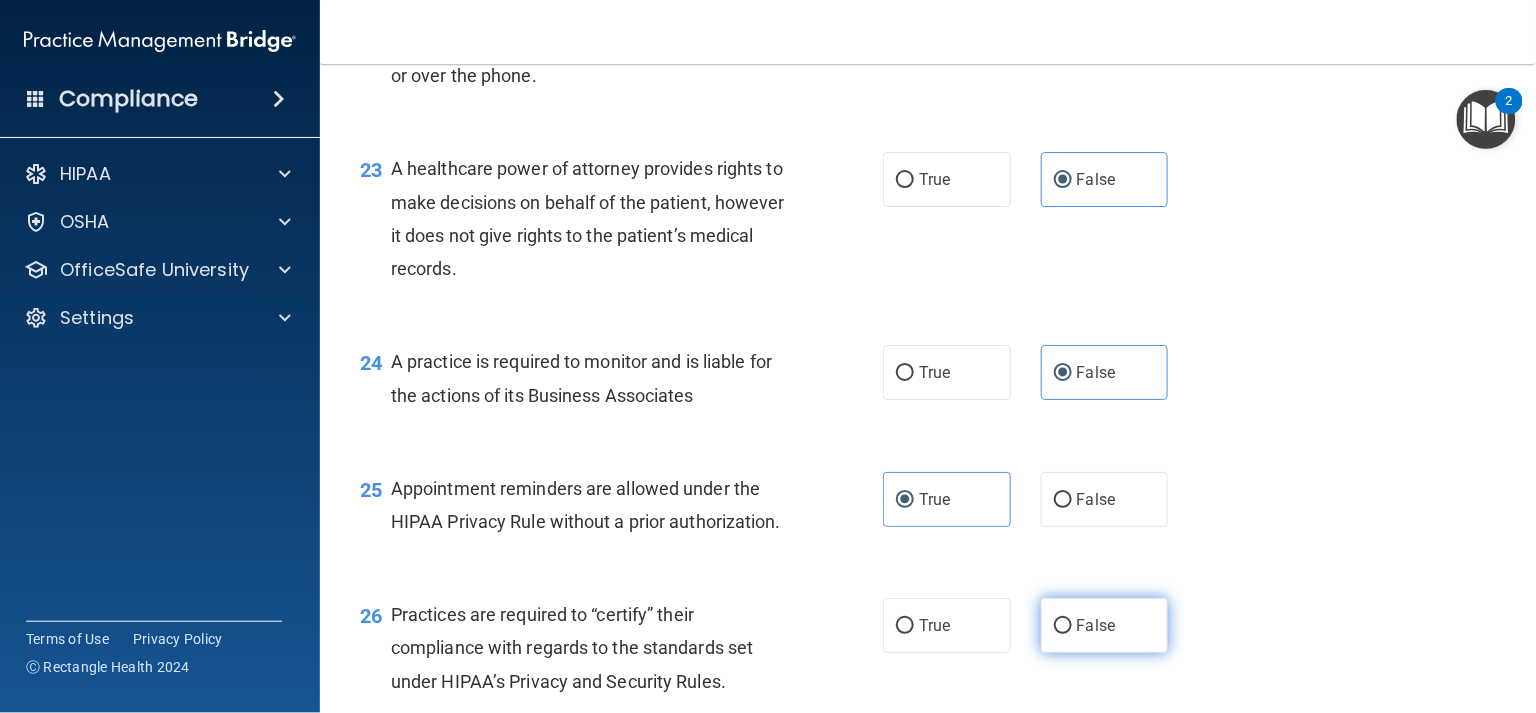 click on "False" at bounding box center [1105, 625] 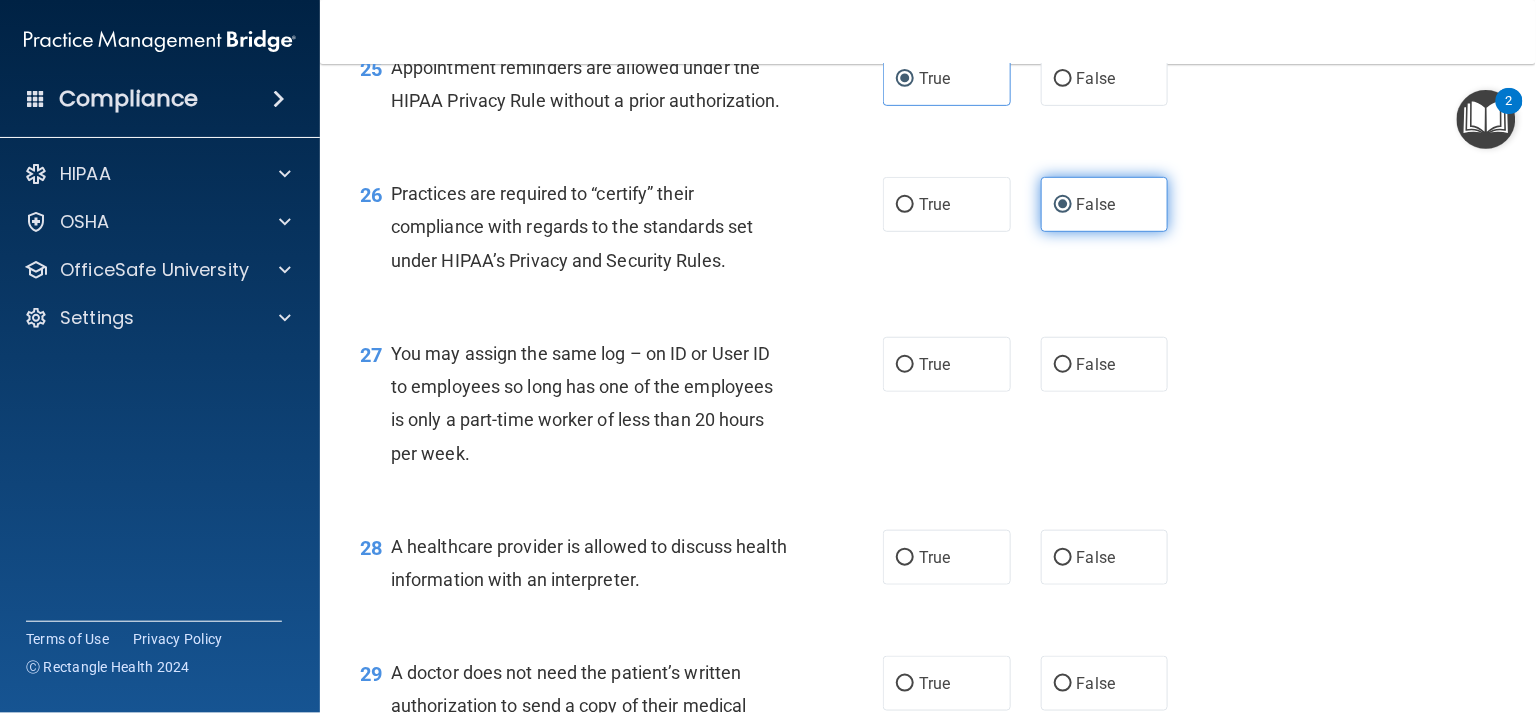 scroll, scrollTop: 4341, scrollLeft: 0, axis: vertical 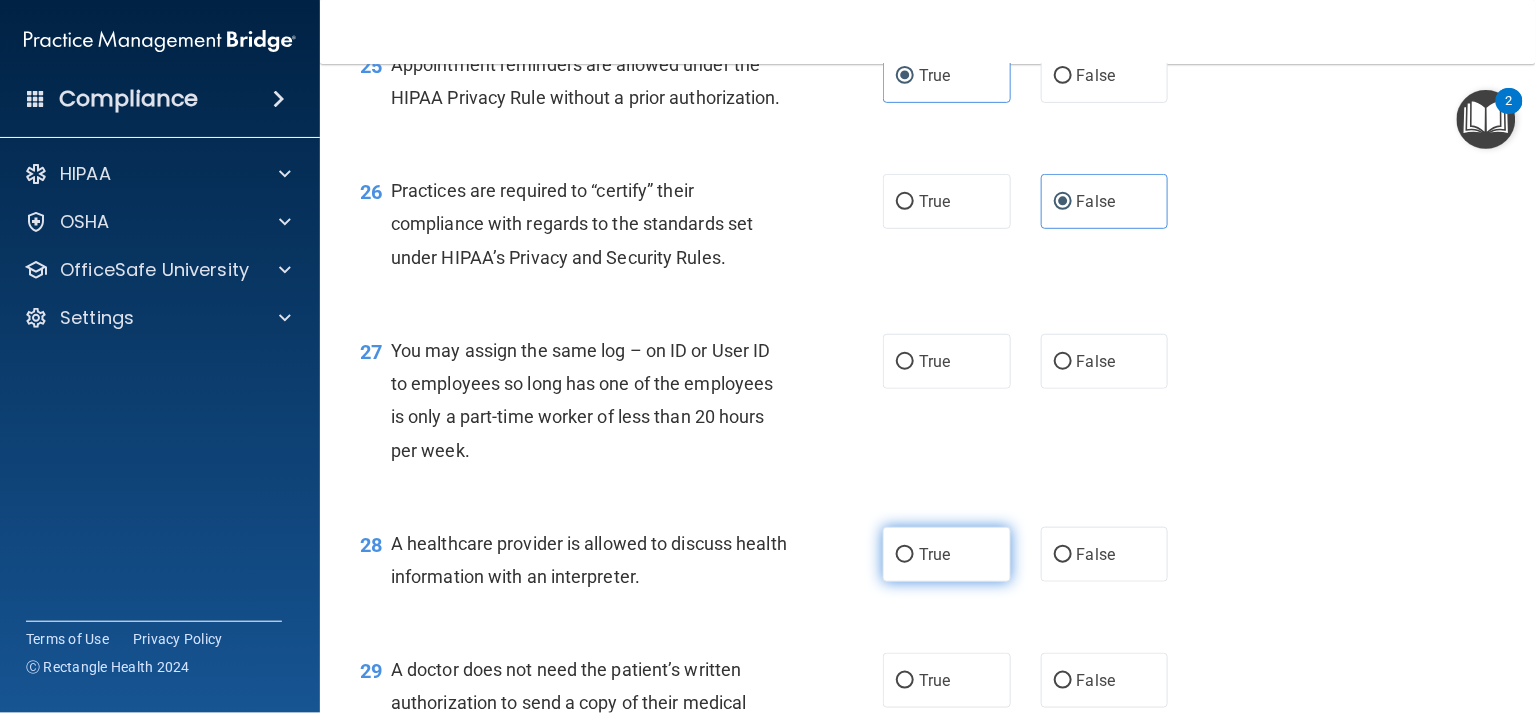 click on "True" at bounding box center (947, 554) 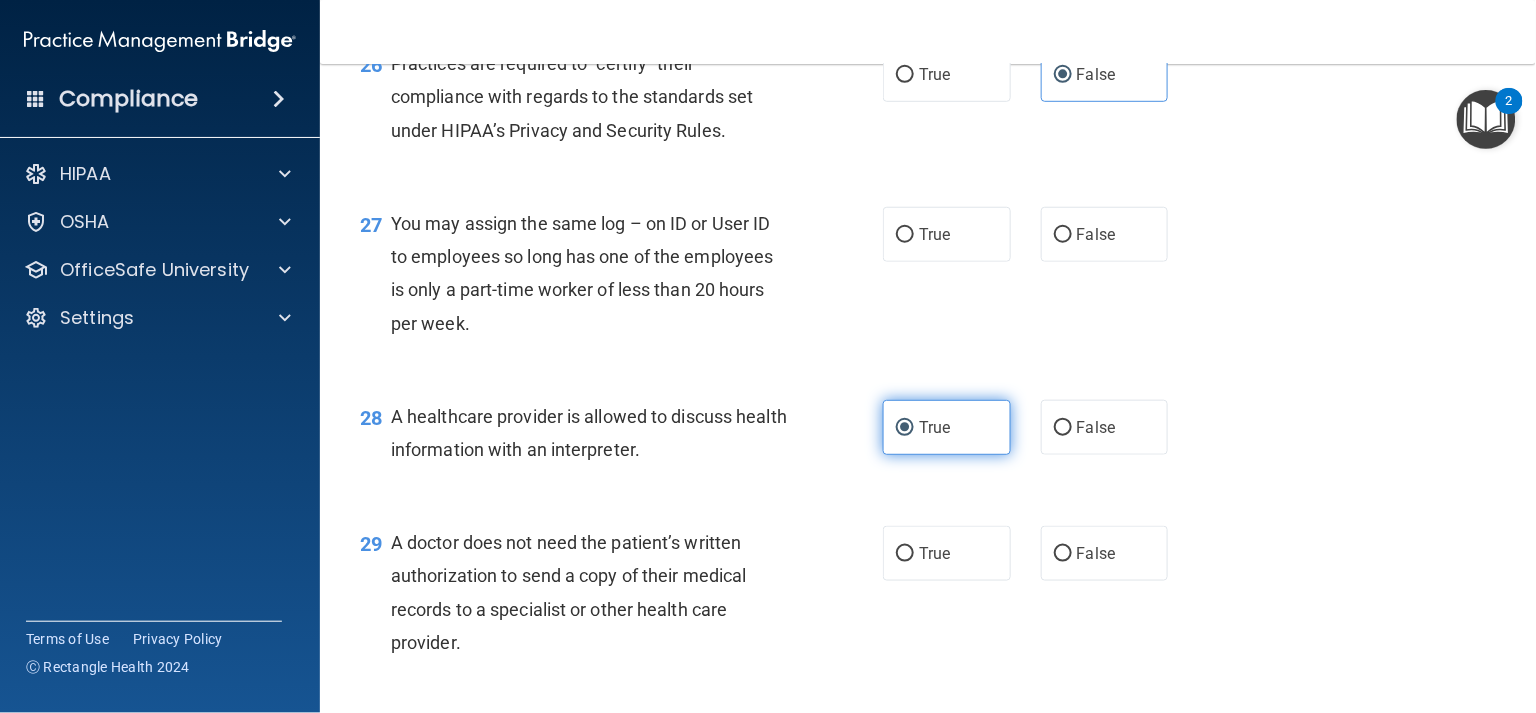 scroll, scrollTop: 4473, scrollLeft: 0, axis: vertical 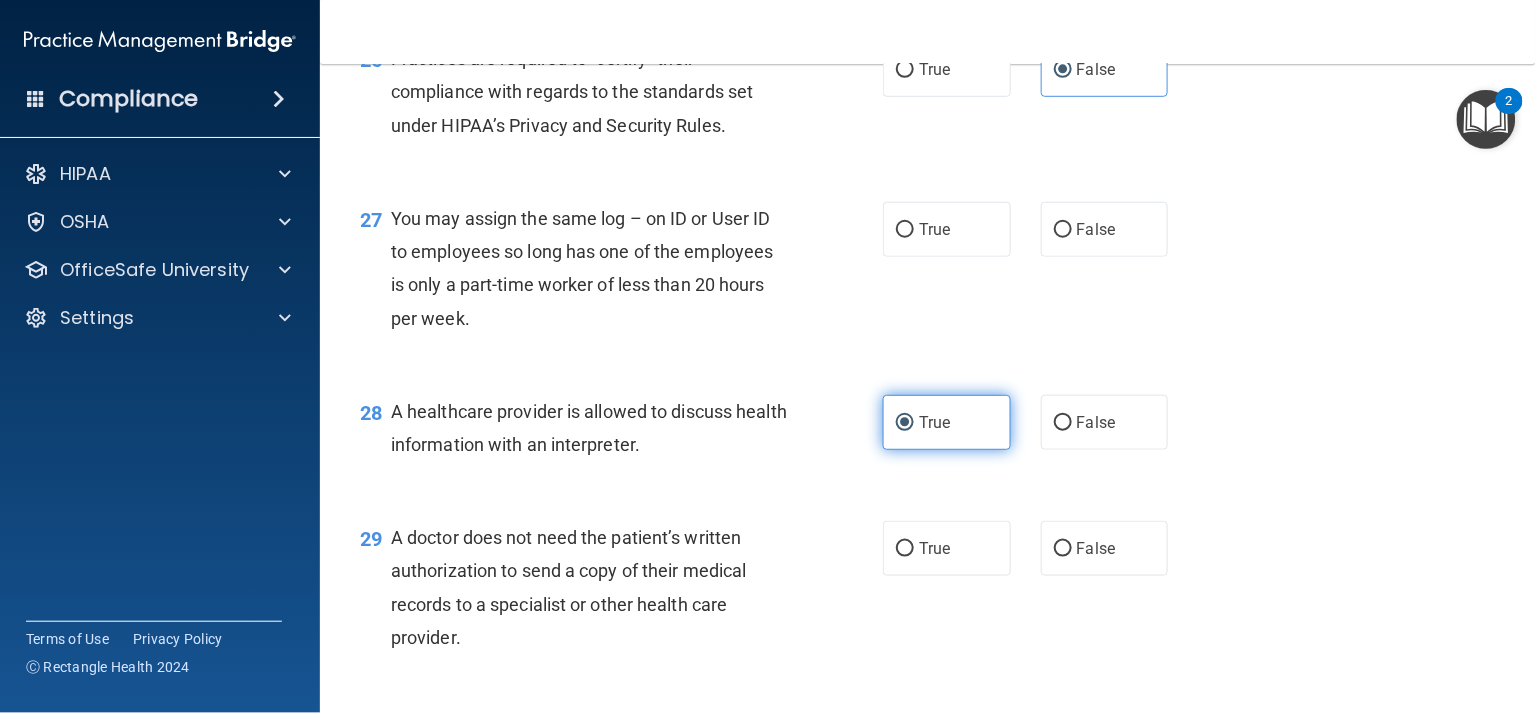 click on "True" at bounding box center [947, 548] 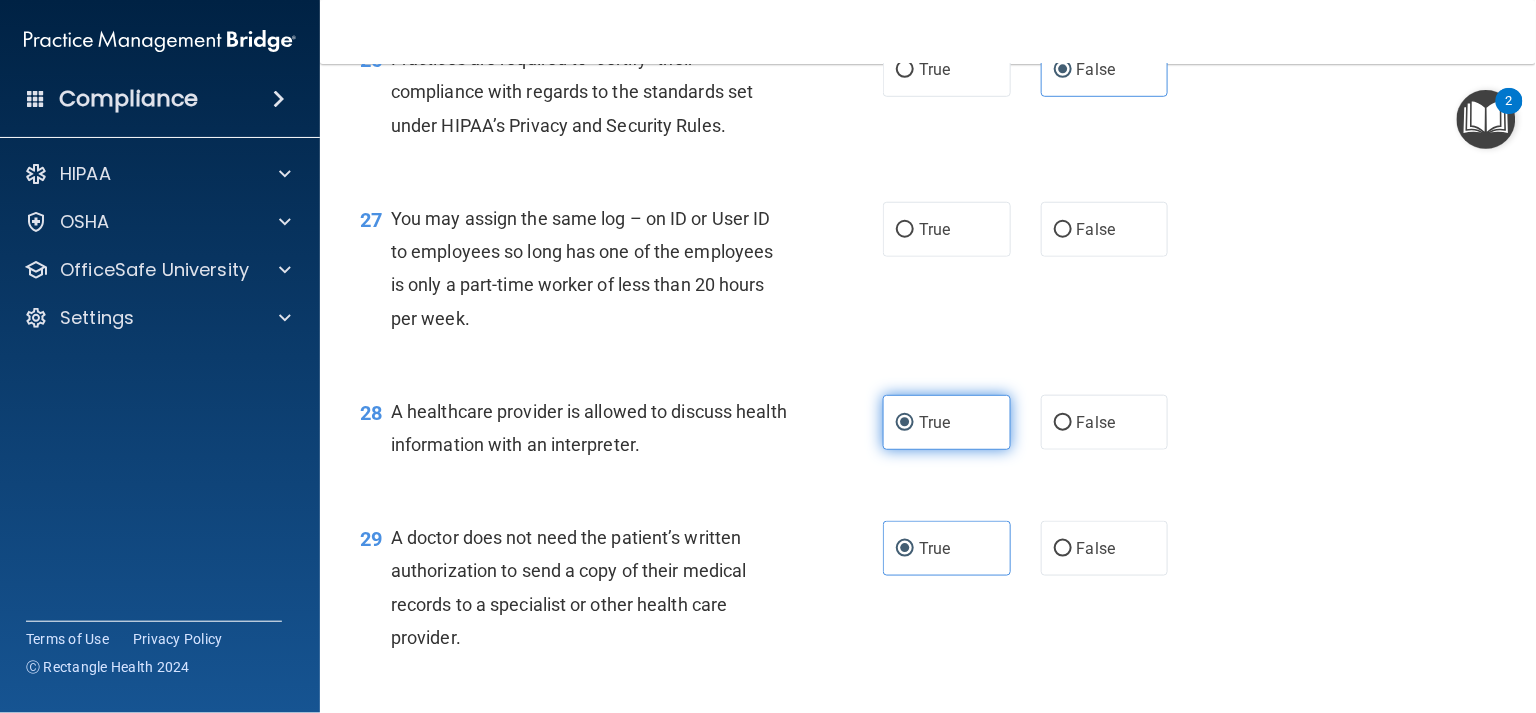 scroll, scrollTop: 4738, scrollLeft: 0, axis: vertical 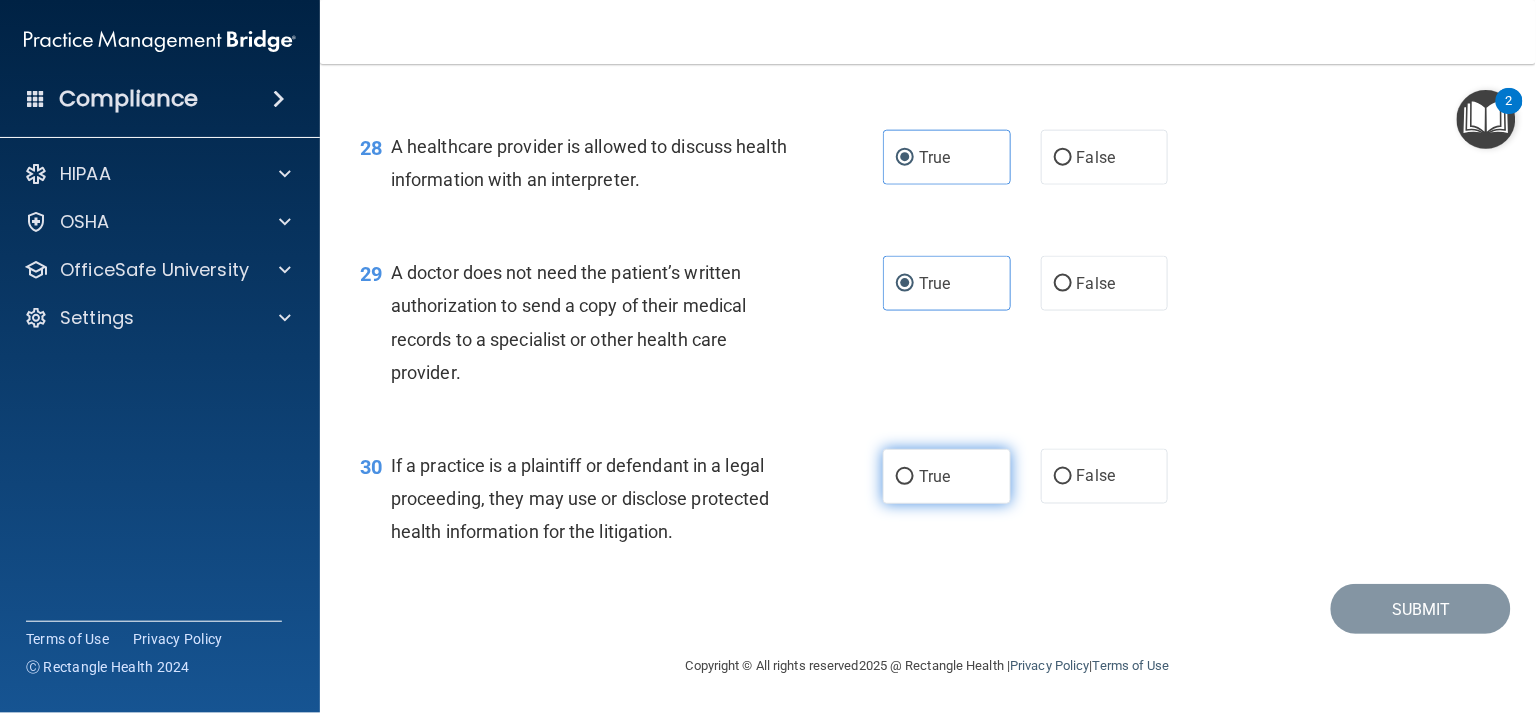 click on "True" at bounding box center (947, 476) 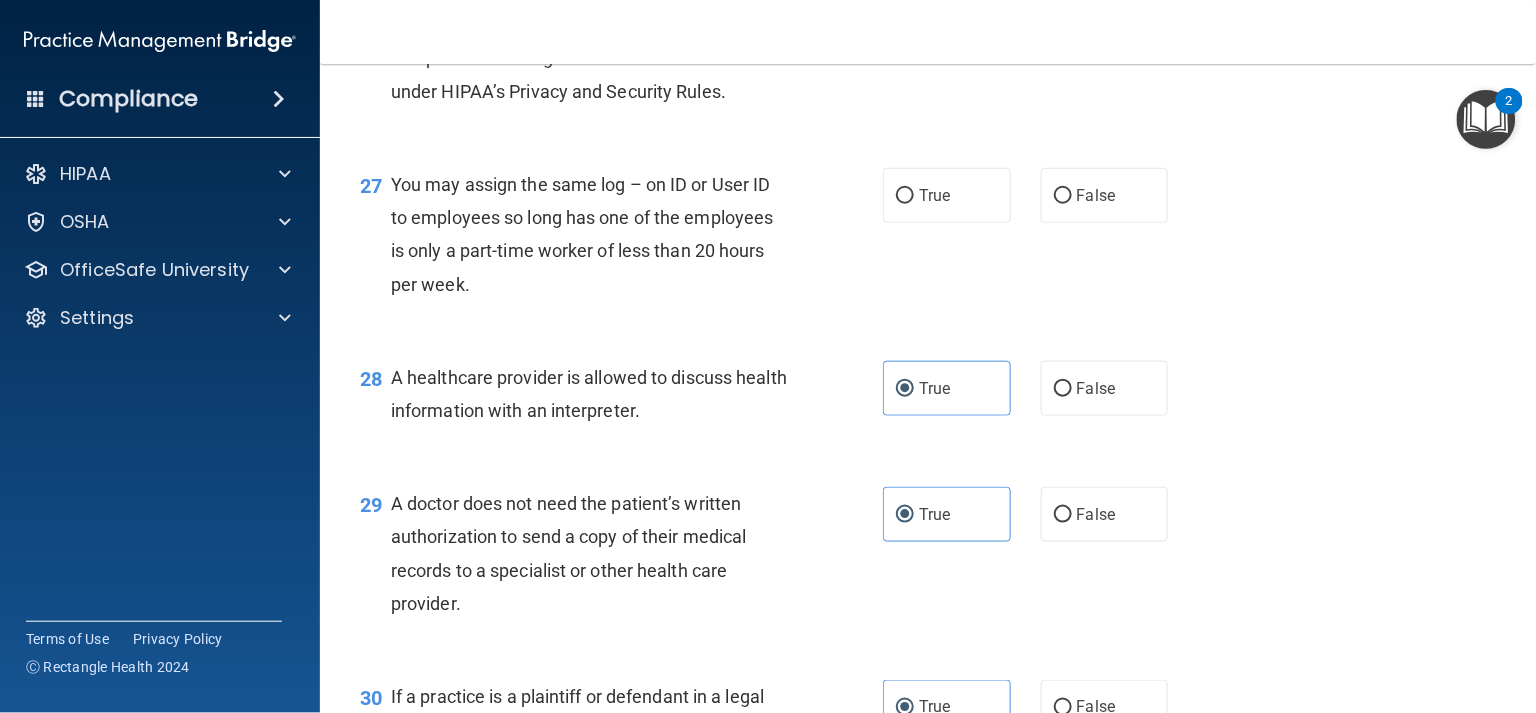 scroll, scrollTop: 4502, scrollLeft: 0, axis: vertical 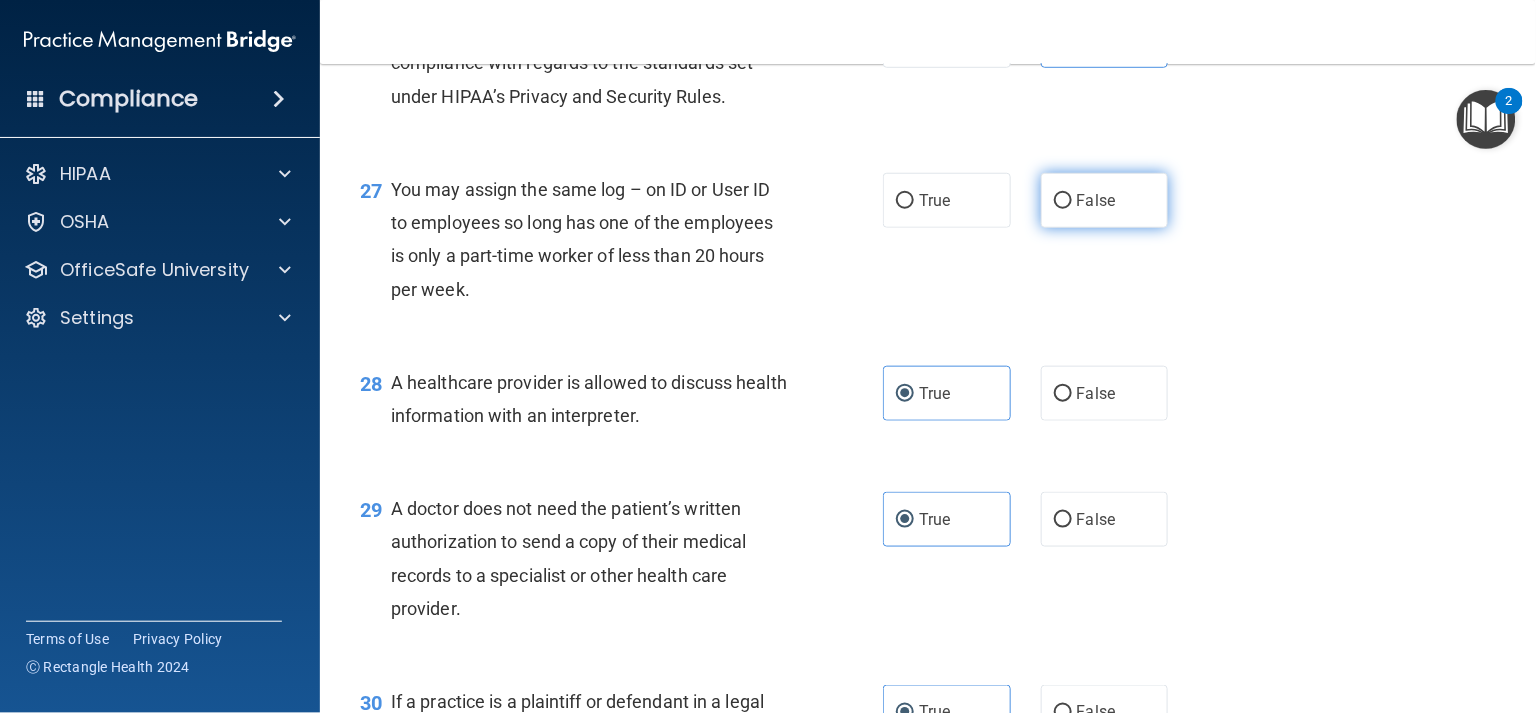 click on "False" at bounding box center [1105, 200] 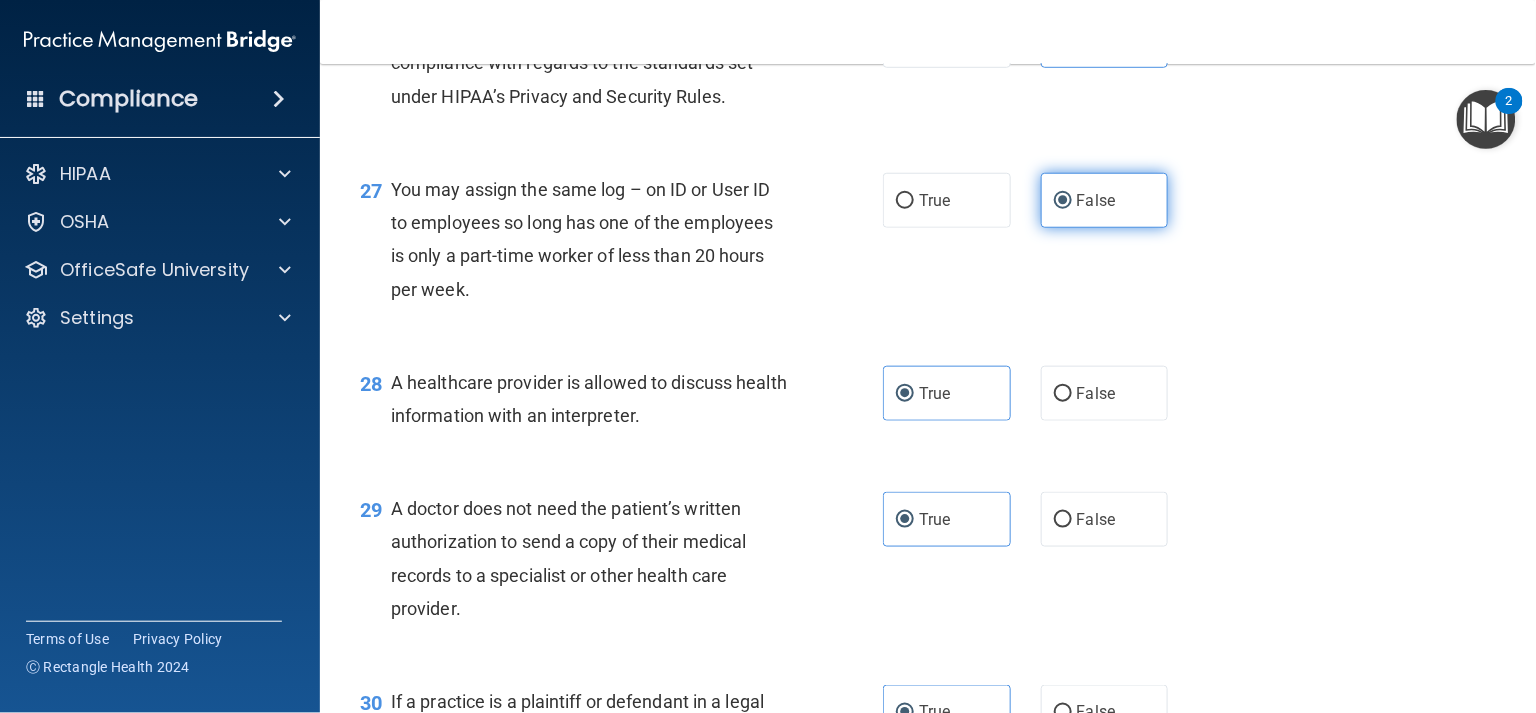 scroll, scrollTop: 4738, scrollLeft: 0, axis: vertical 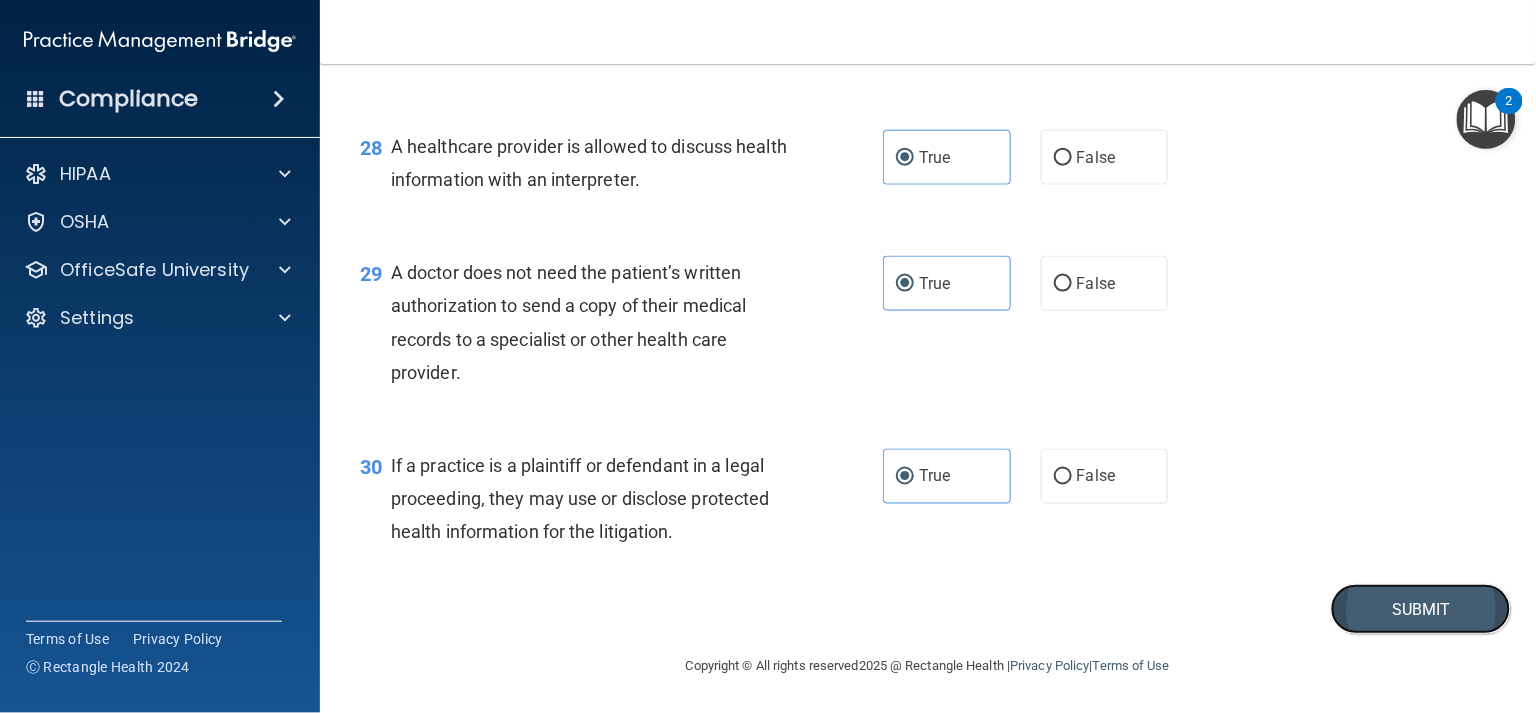 click on "Submit" at bounding box center [1421, 609] 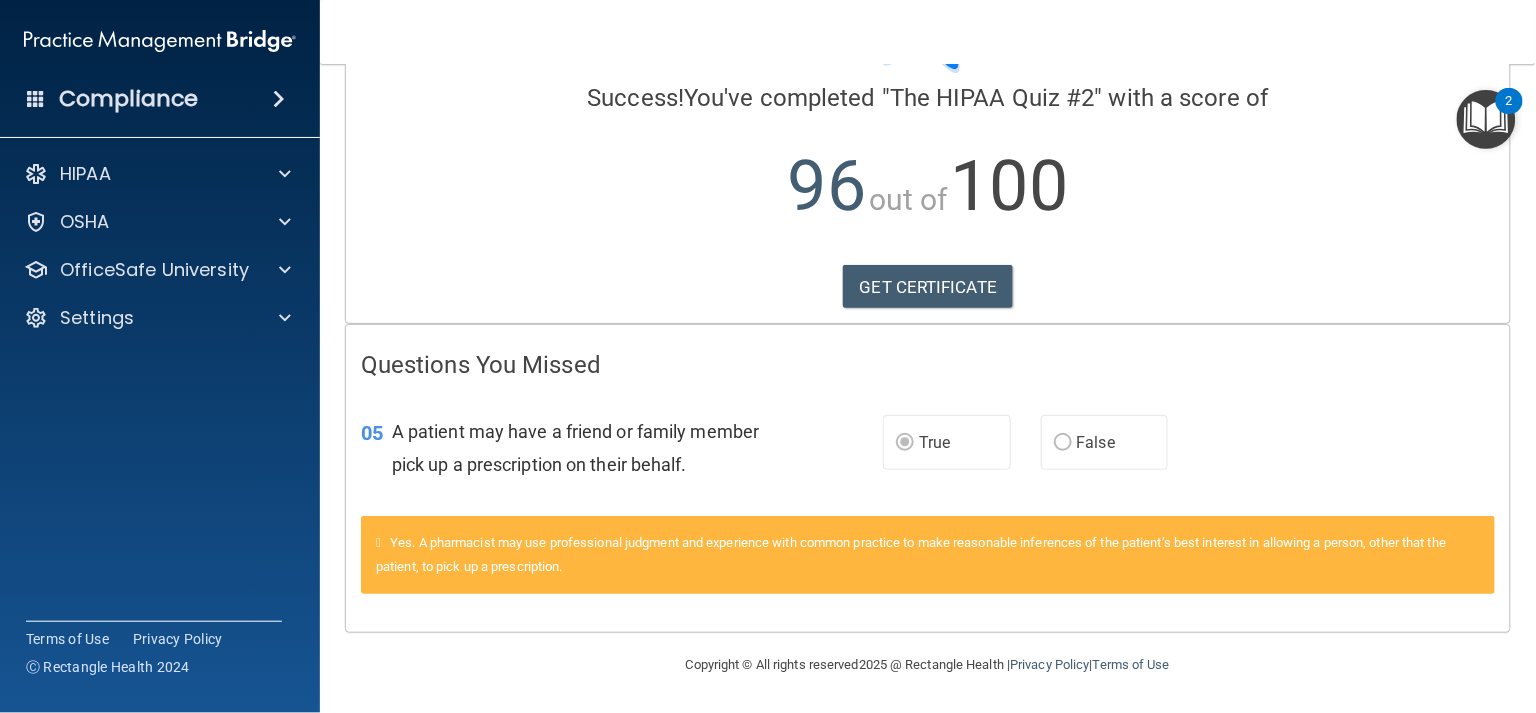 scroll, scrollTop: 0, scrollLeft: 0, axis: both 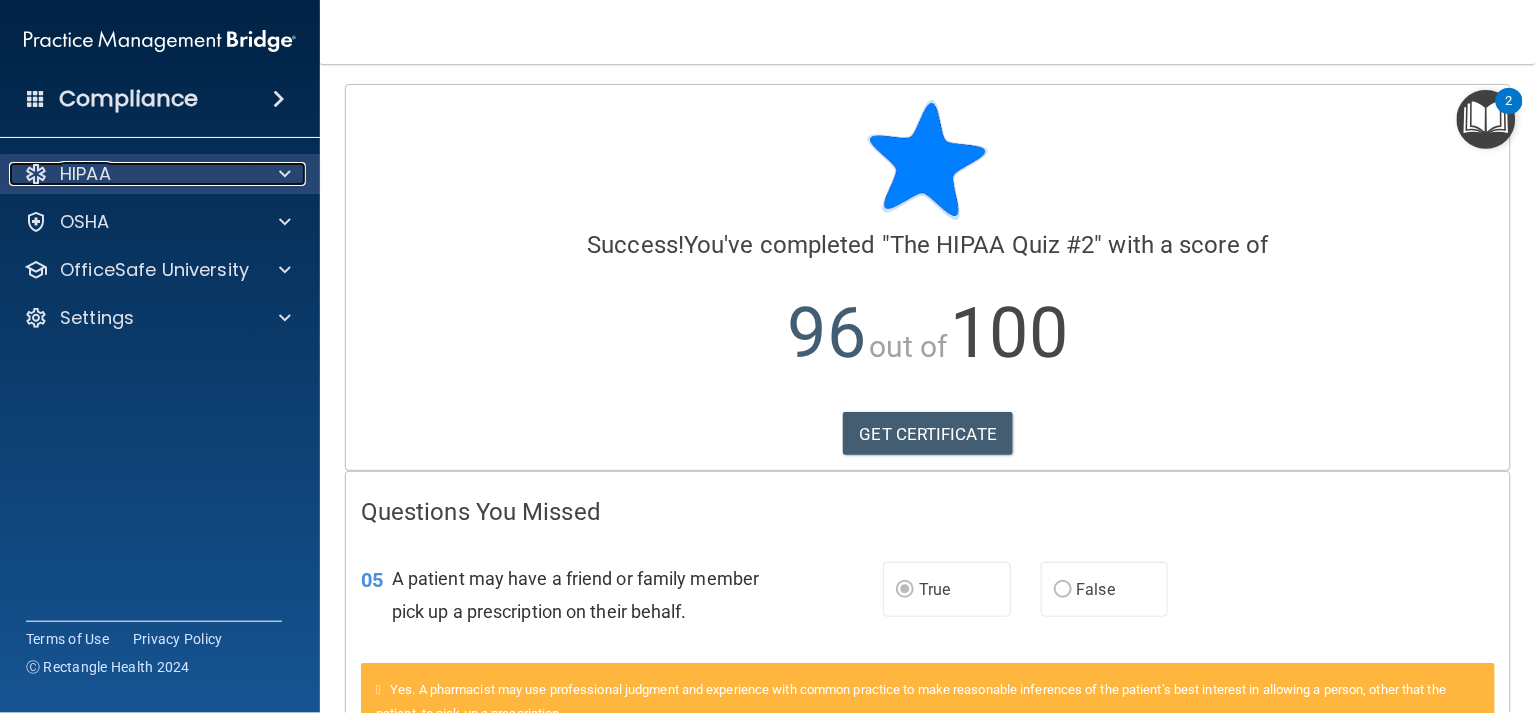 click on "HIPAA" at bounding box center (133, 174) 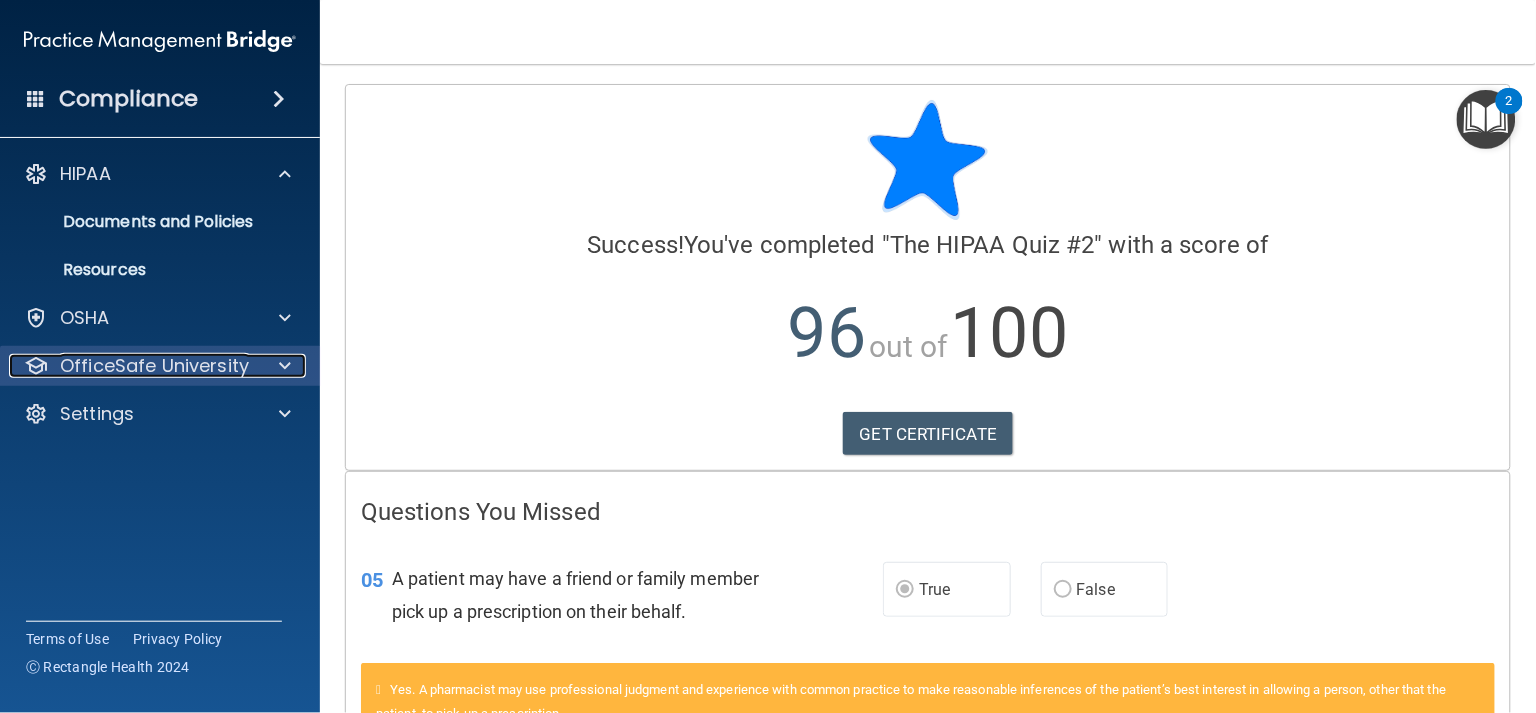 click on "OfficeSafe University" at bounding box center [154, 366] 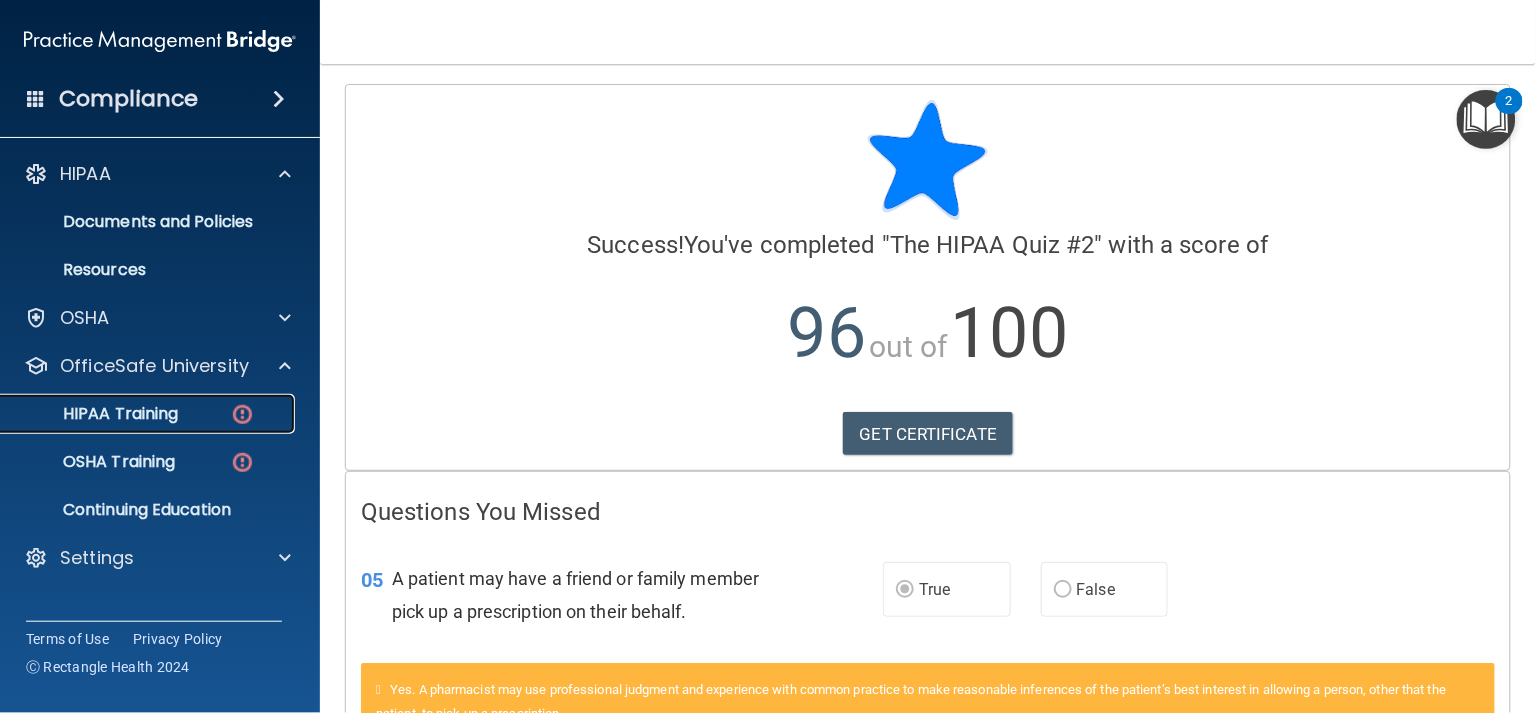 click on "HIPAA Training" at bounding box center (137, 414) 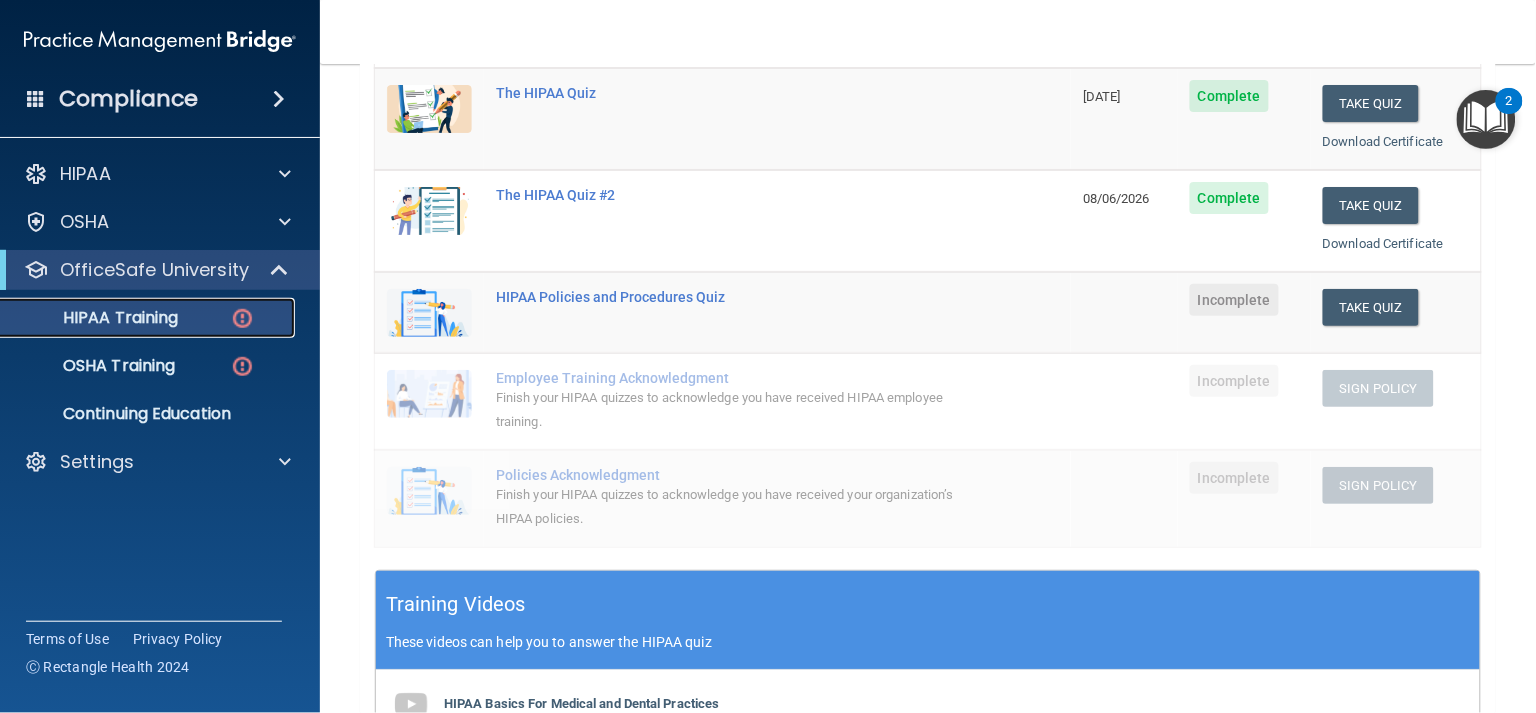scroll, scrollTop: 285, scrollLeft: 0, axis: vertical 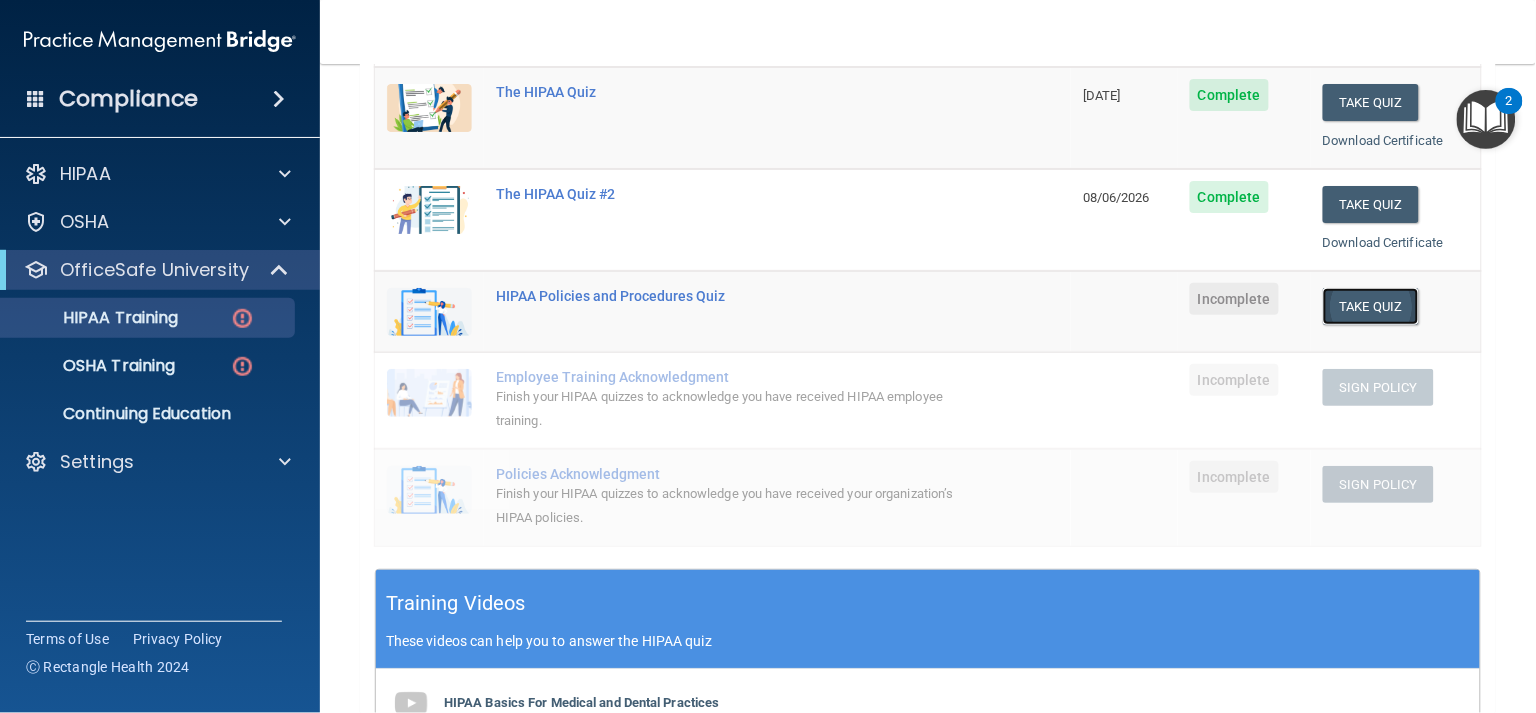 click on "Take Quiz" at bounding box center [1371, 306] 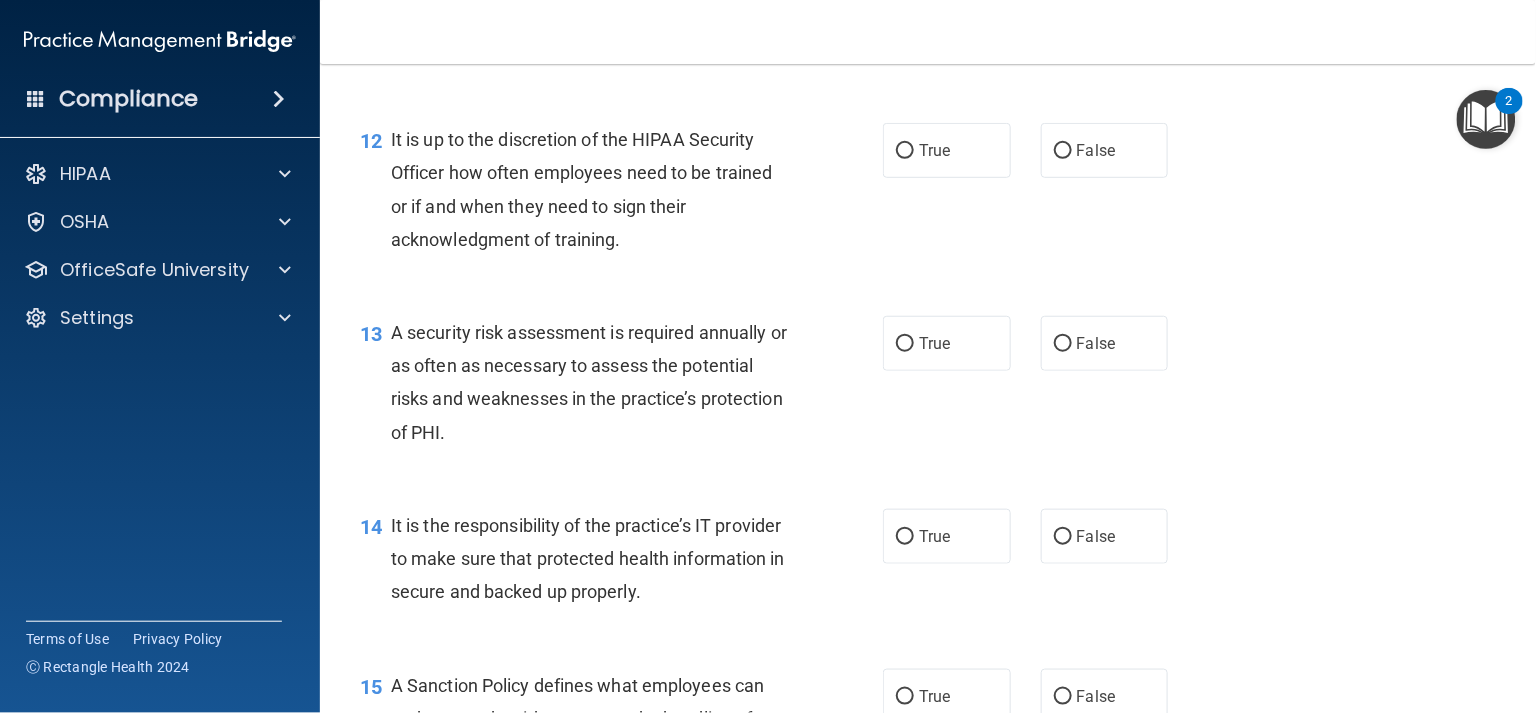 scroll, scrollTop: 0, scrollLeft: 0, axis: both 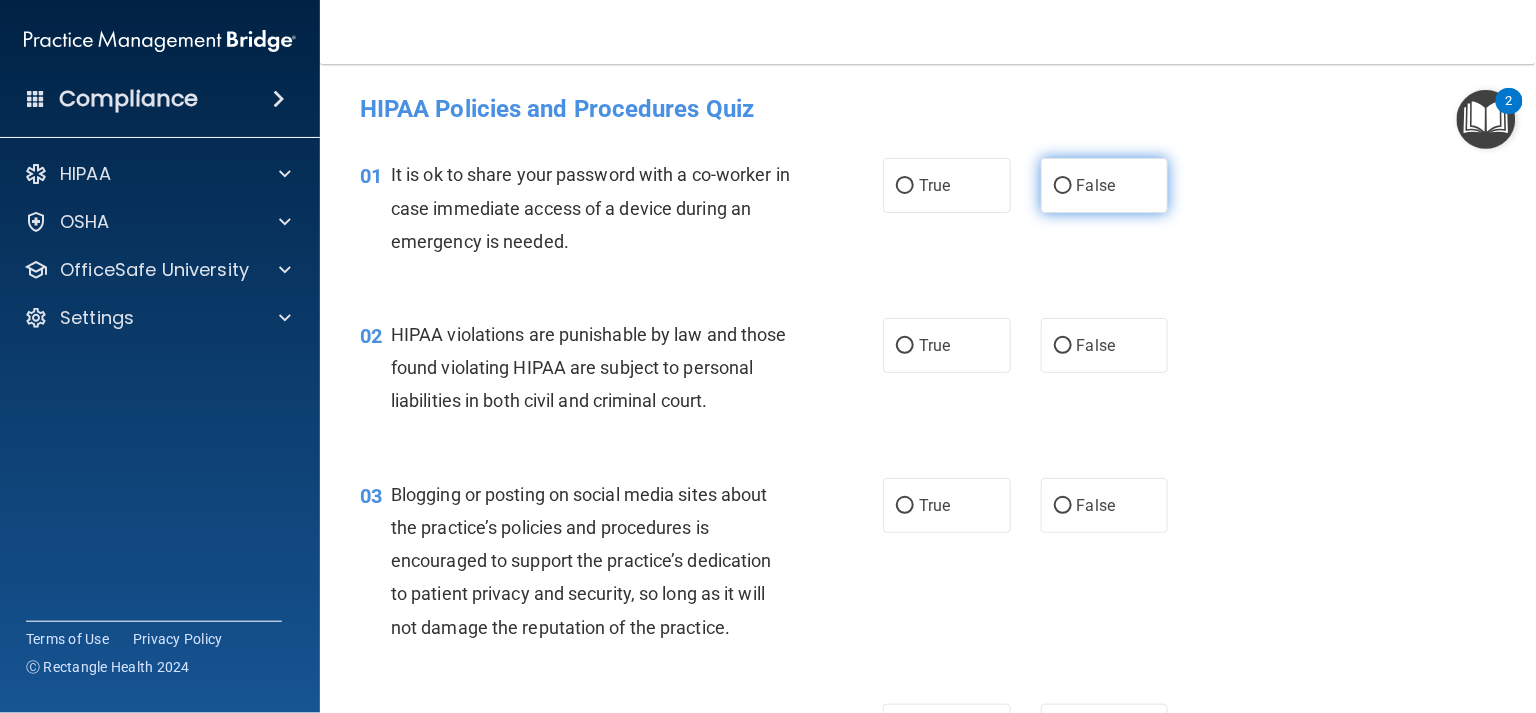 click on "False" at bounding box center [1105, 185] 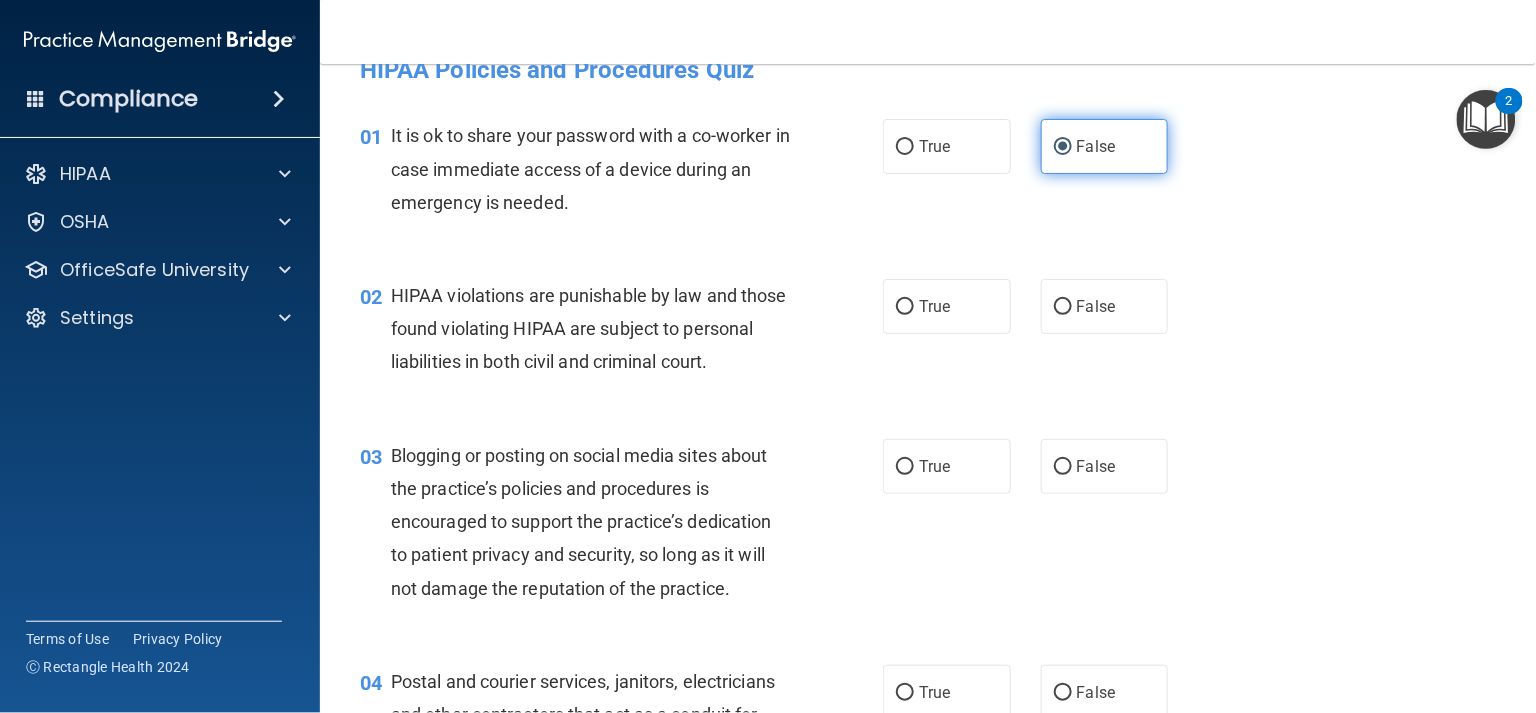 scroll, scrollTop: 50, scrollLeft: 0, axis: vertical 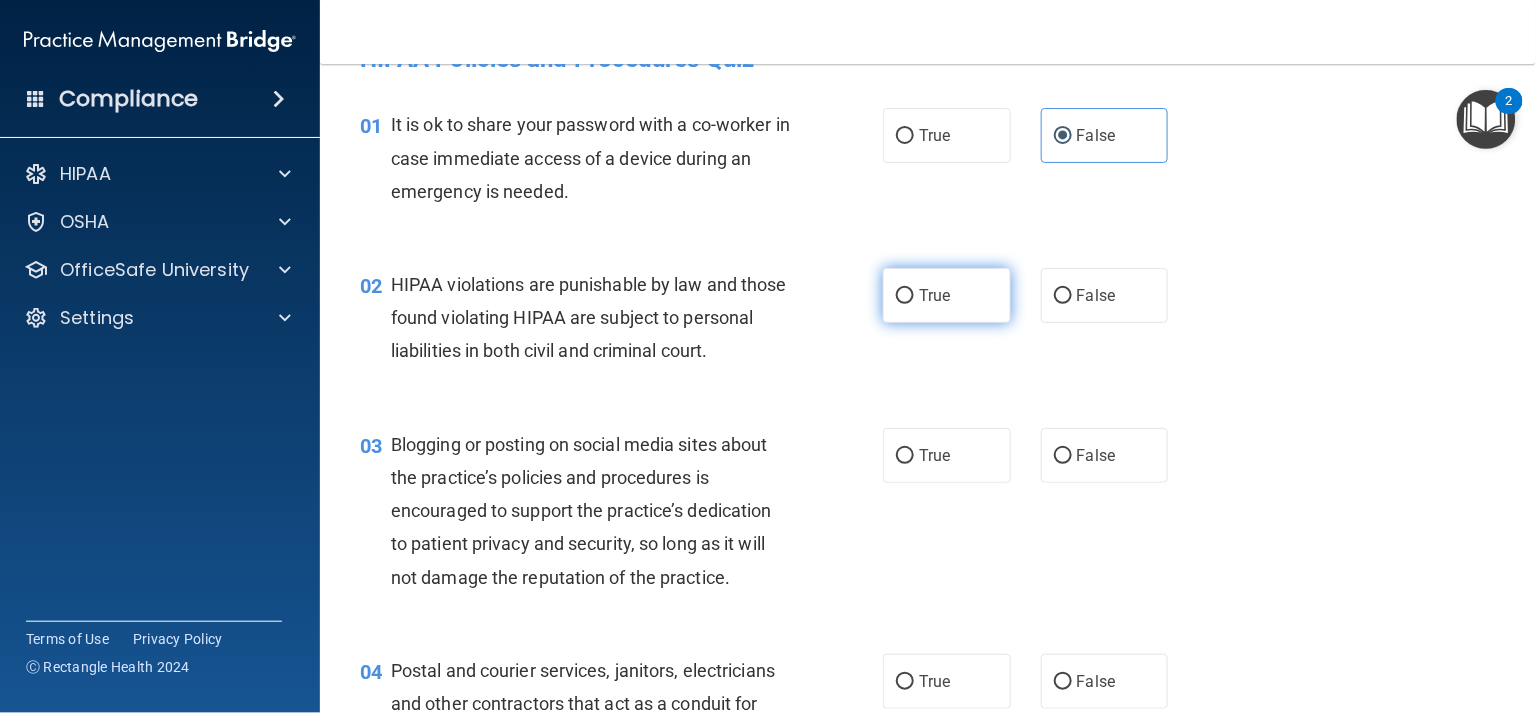 click on "True" at bounding box center (947, 295) 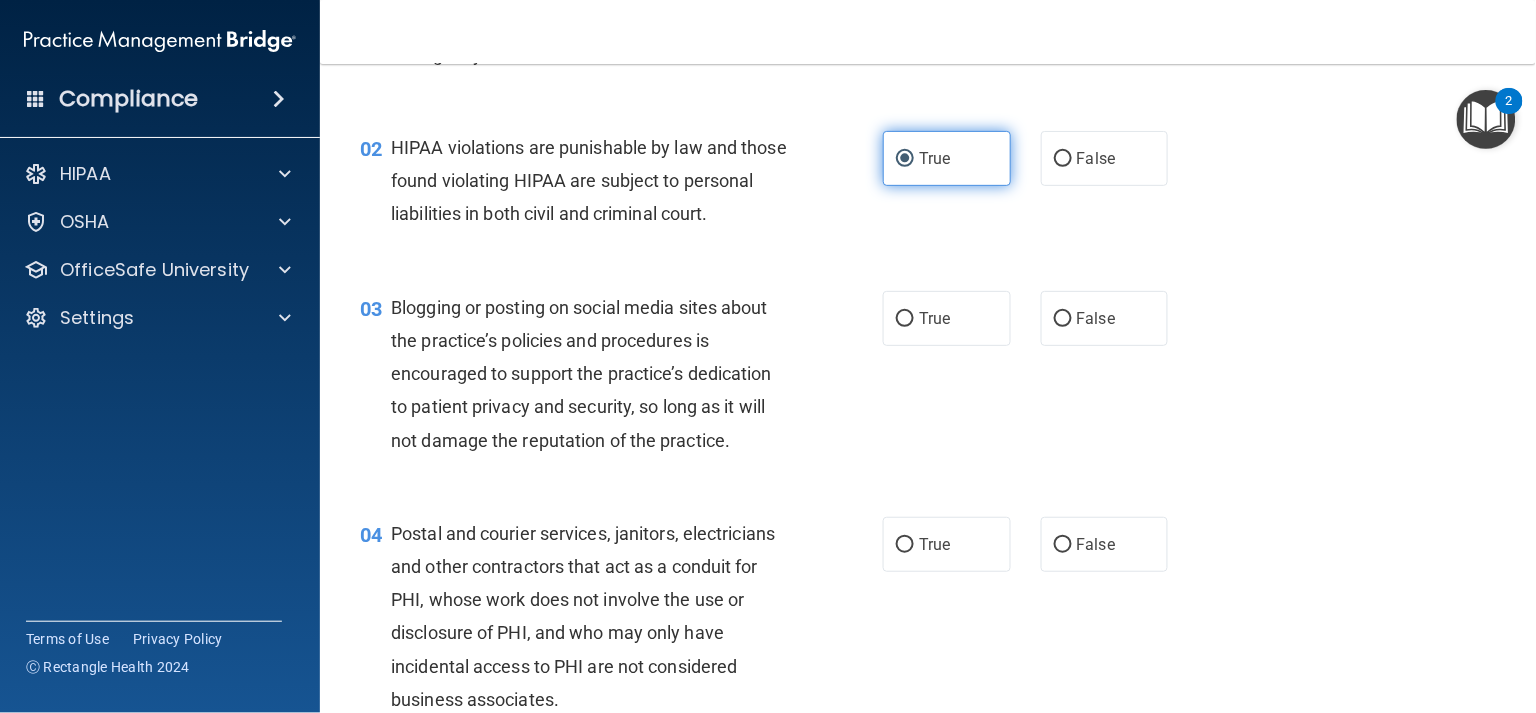 scroll, scrollTop: 193, scrollLeft: 0, axis: vertical 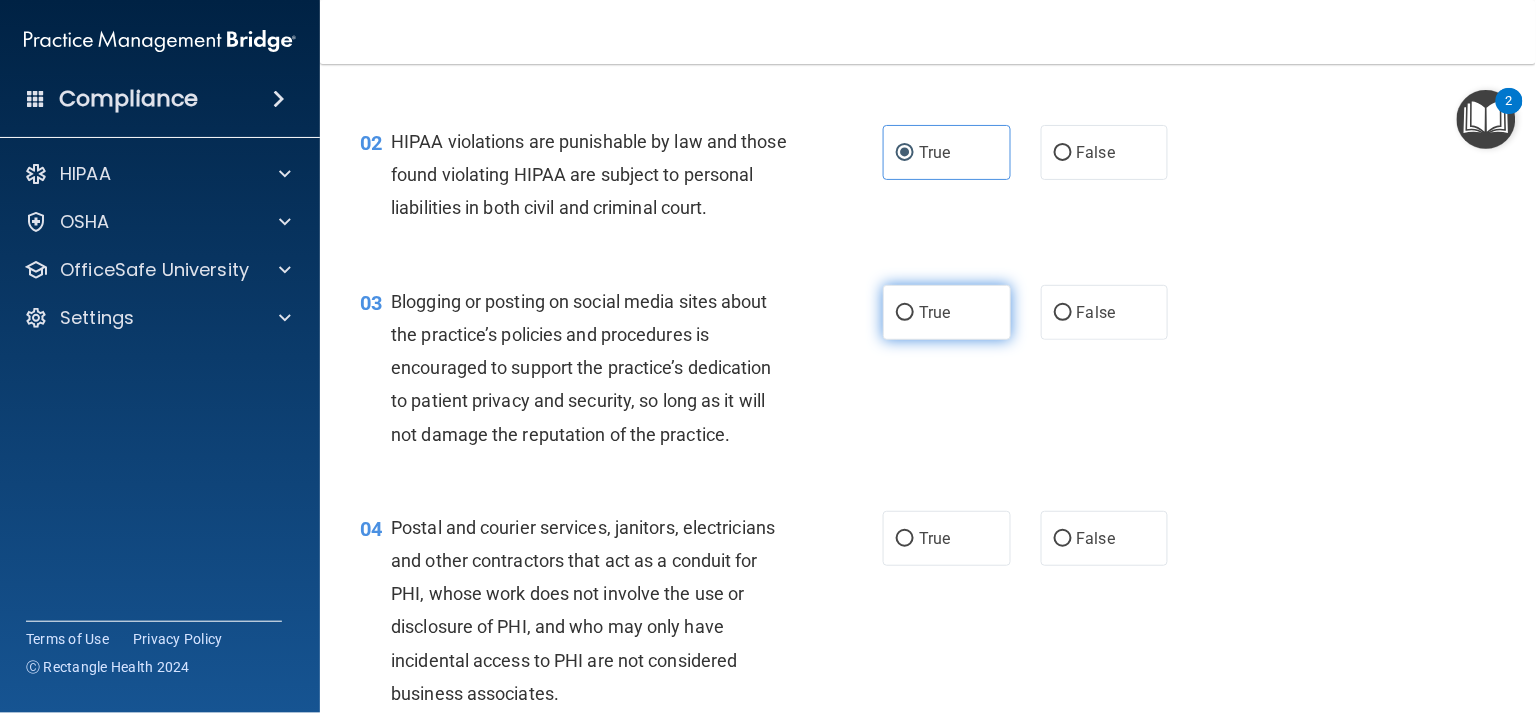 click on "True" at bounding box center (947, 312) 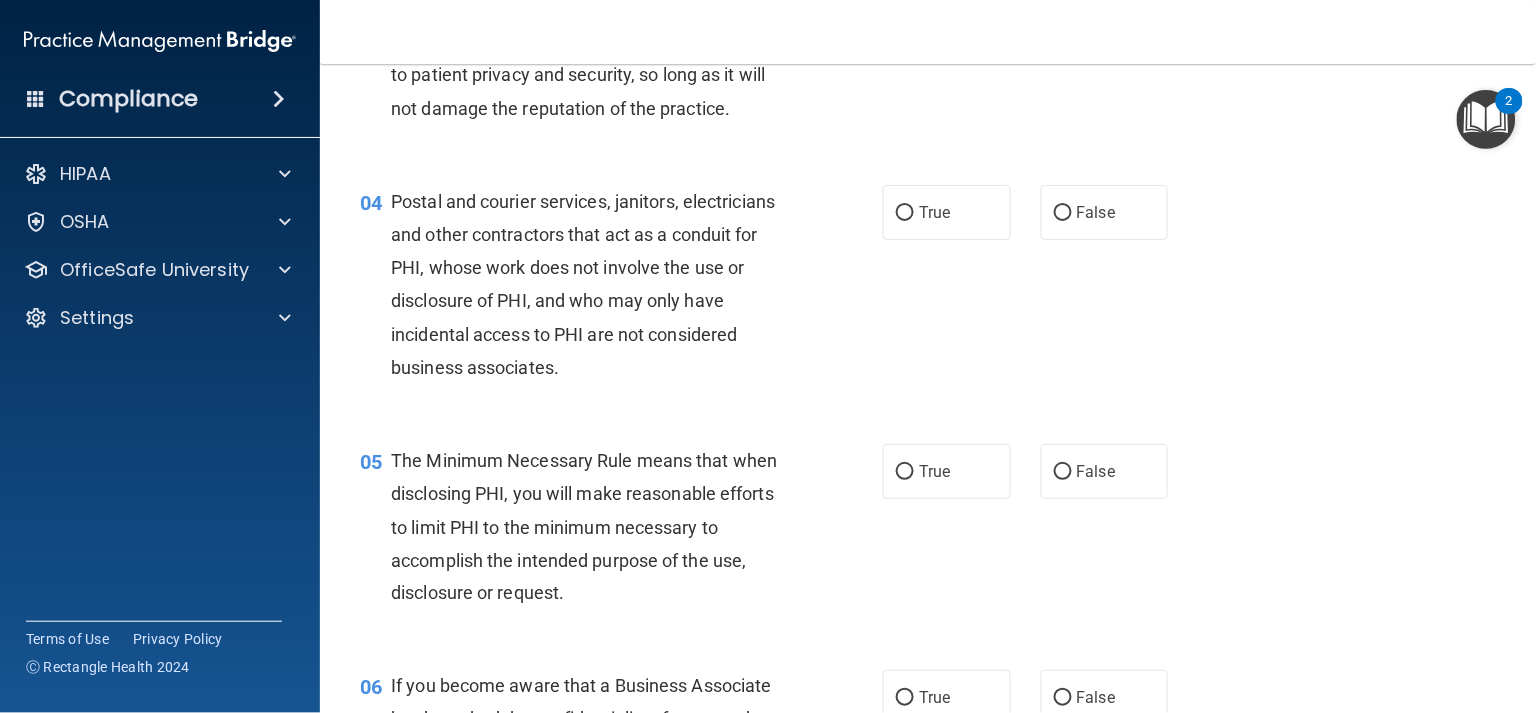 scroll, scrollTop: 522, scrollLeft: 0, axis: vertical 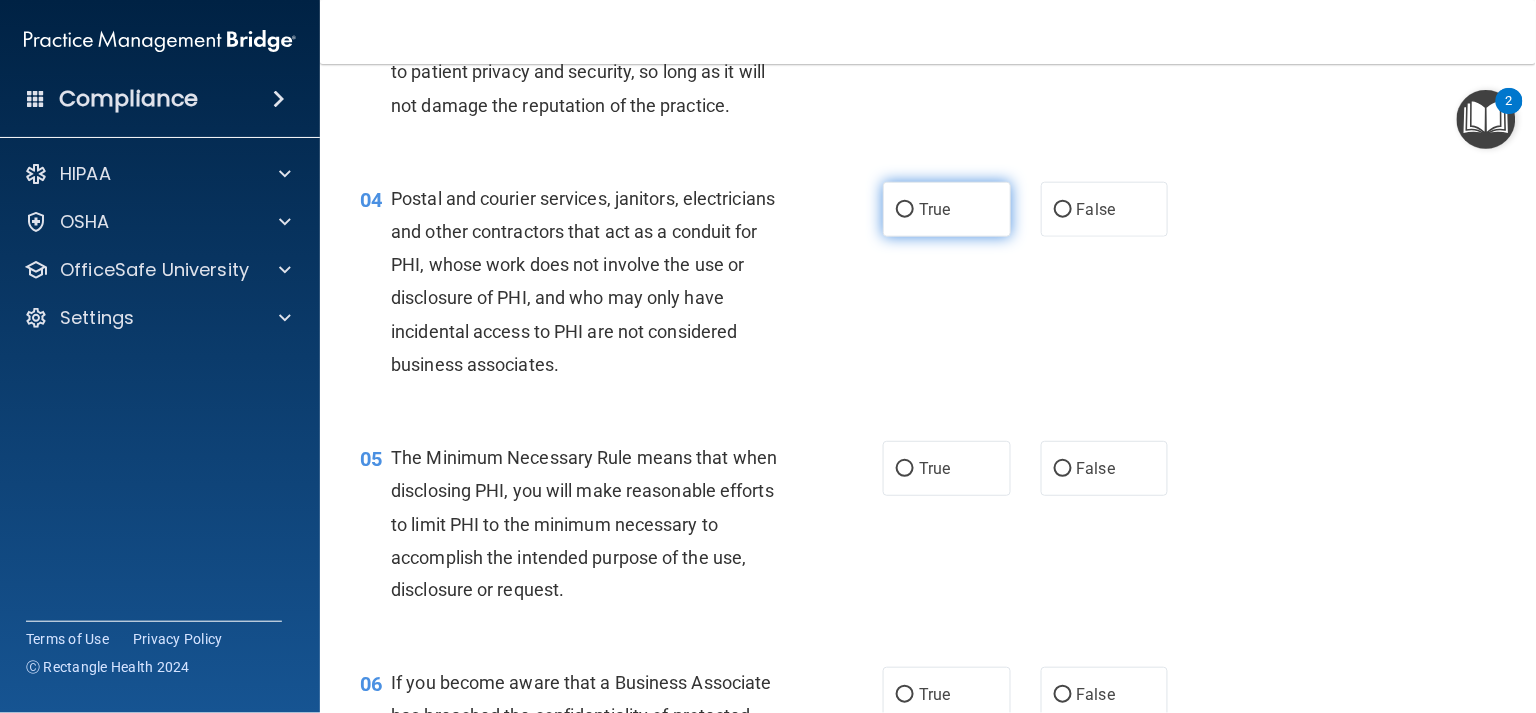 click on "True" at bounding box center [934, 209] 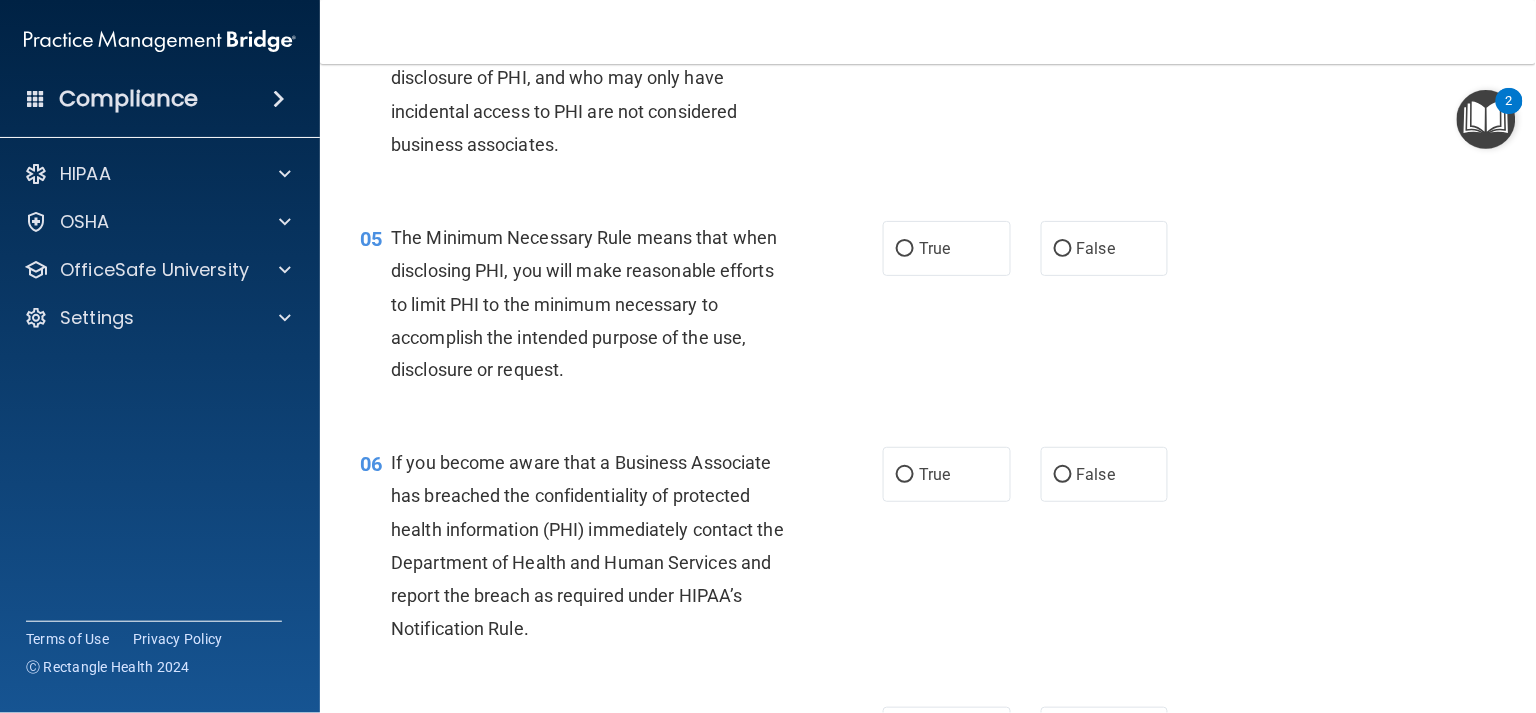 scroll, scrollTop: 838, scrollLeft: 0, axis: vertical 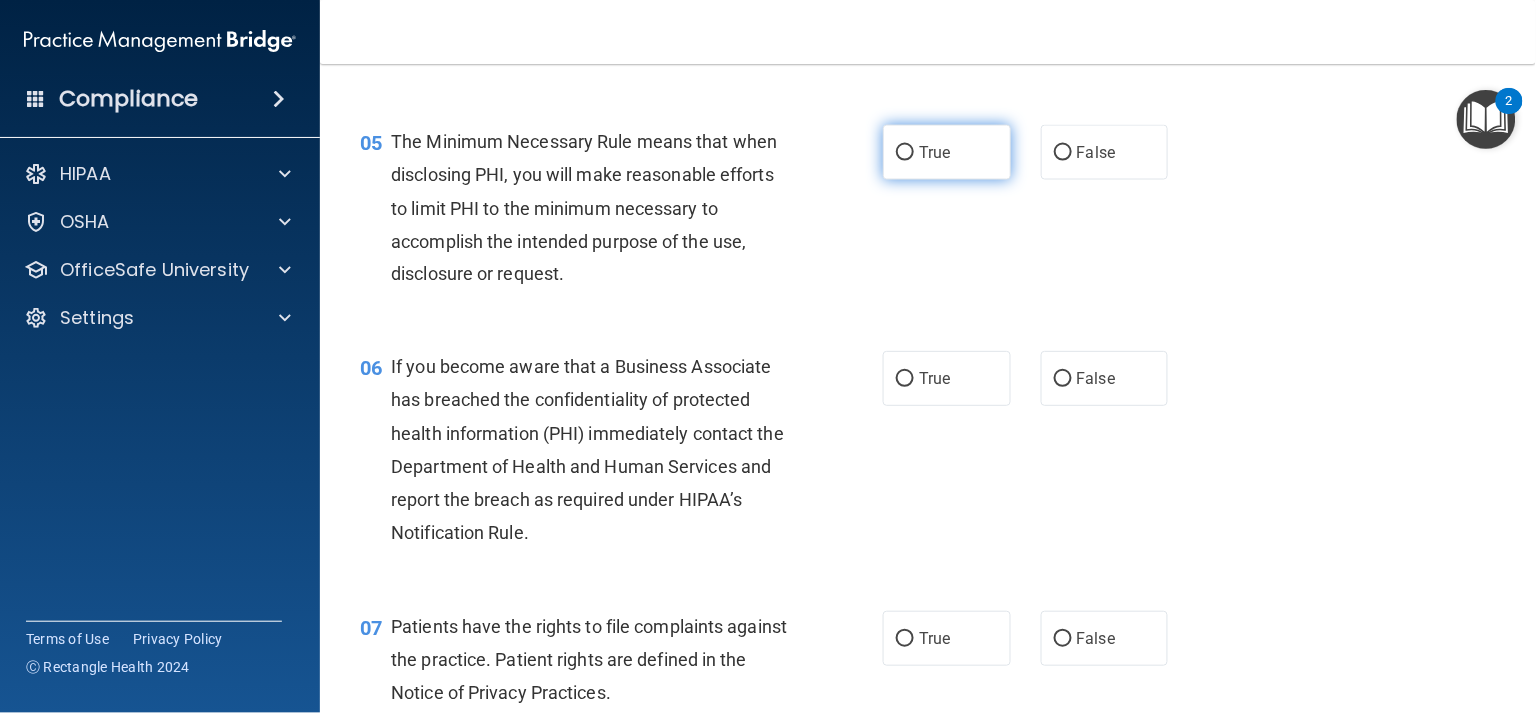 click on "True" at bounding box center [947, 152] 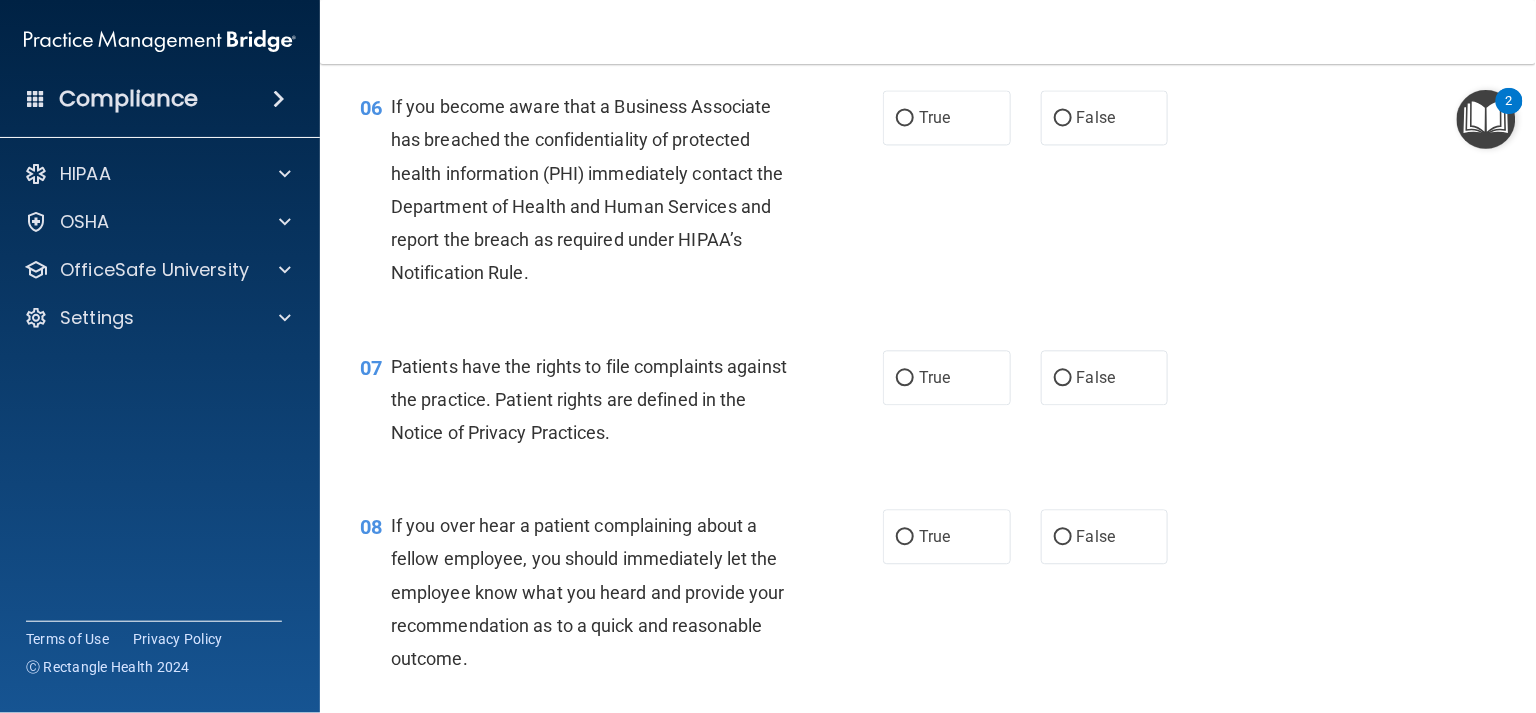 scroll, scrollTop: 1100, scrollLeft: 0, axis: vertical 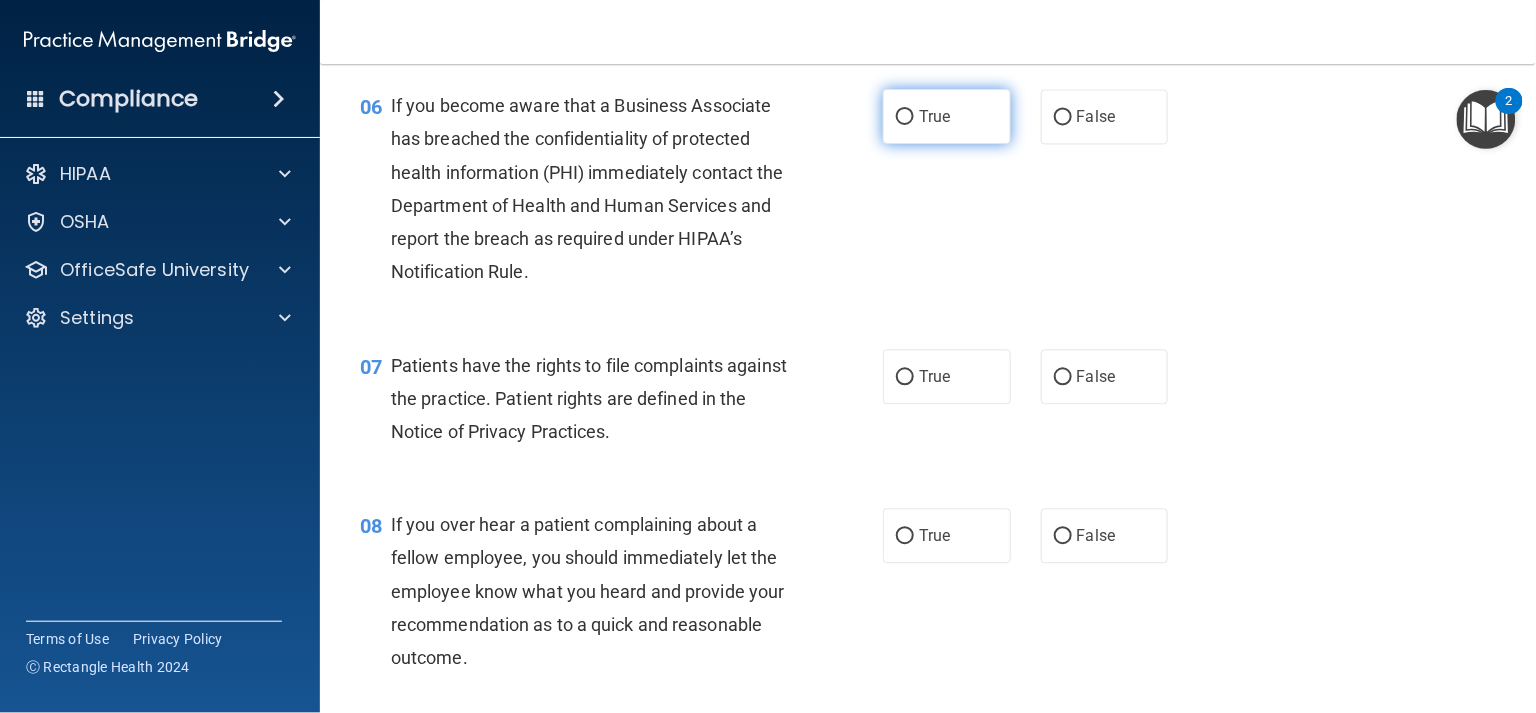 click on "True" at bounding box center (934, 116) 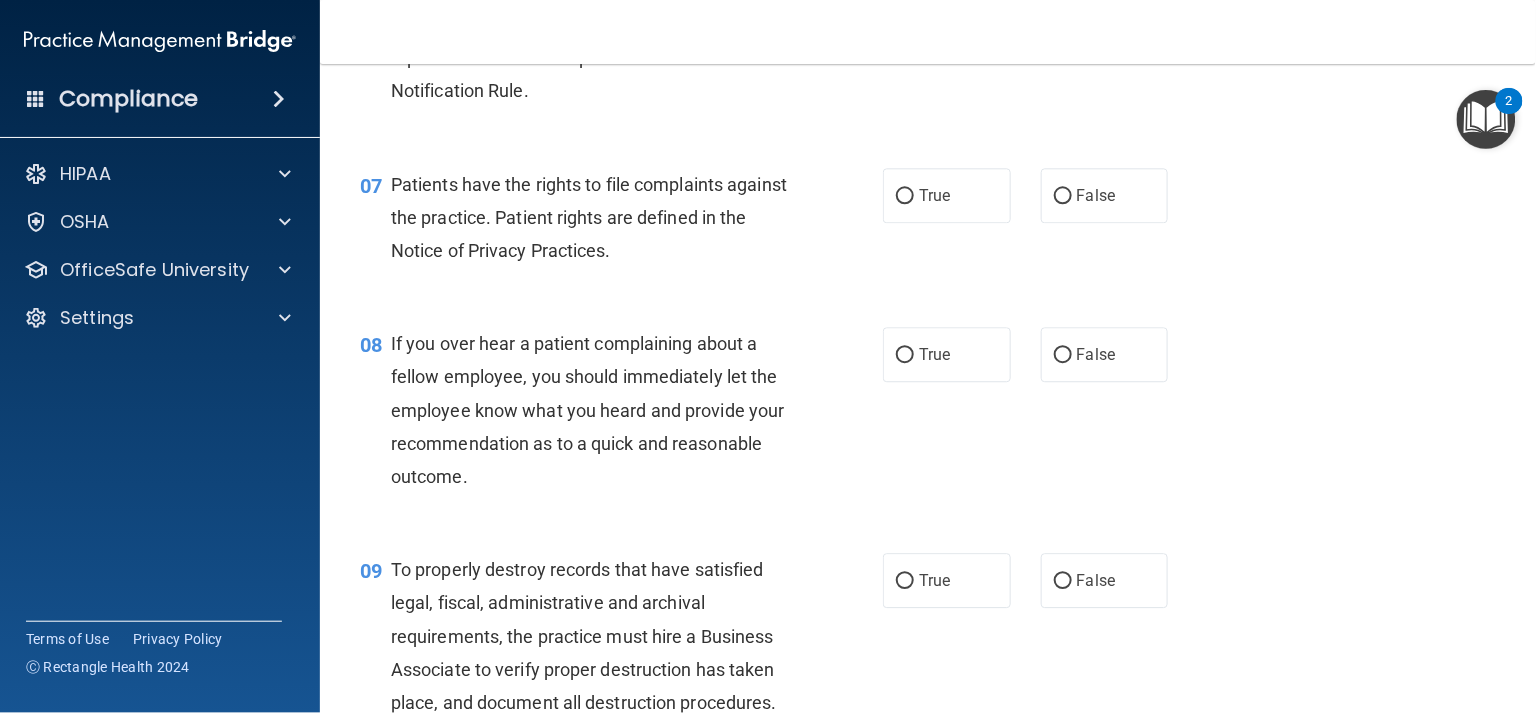 scroll, scrollTop: 1282, scrollLeft: 0, axis: vertical 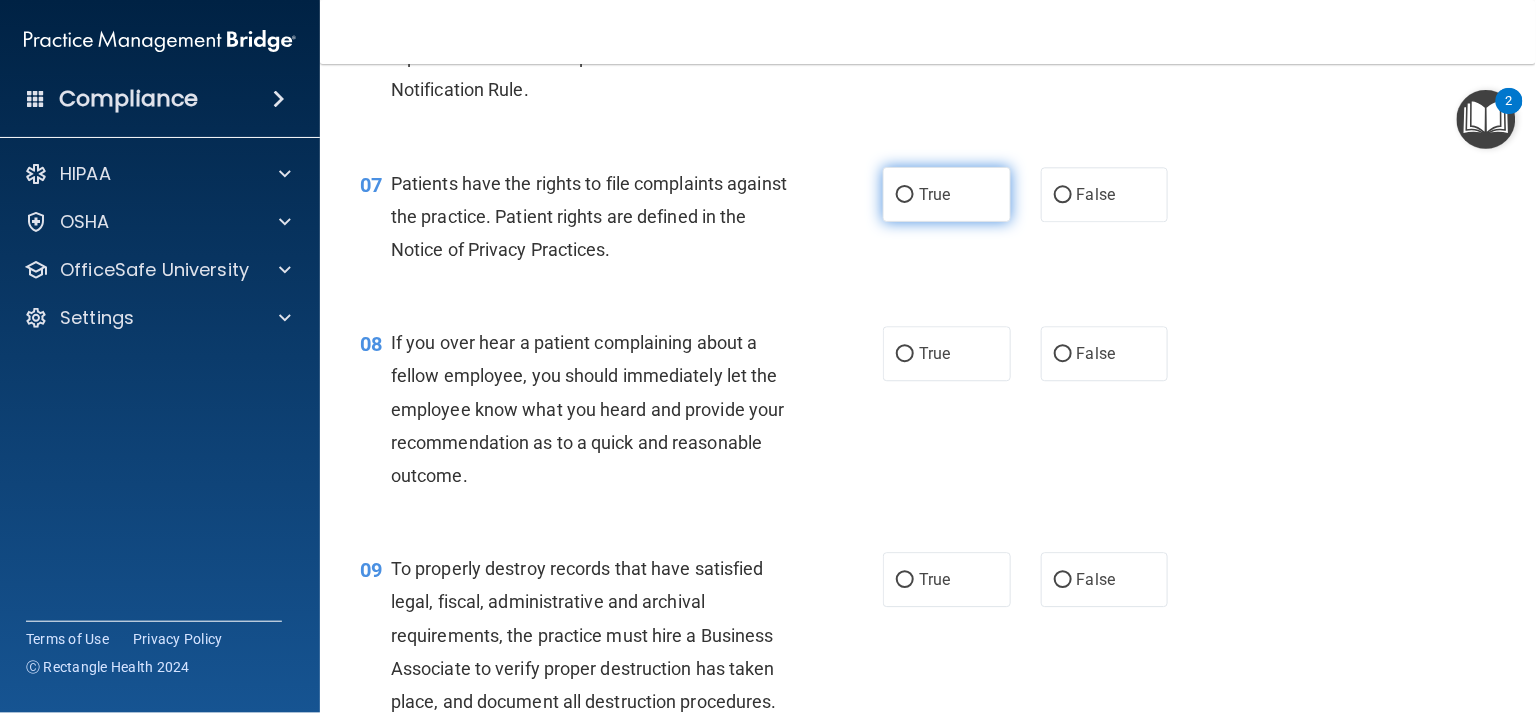 click on "True" at bounding box center [934, 194] 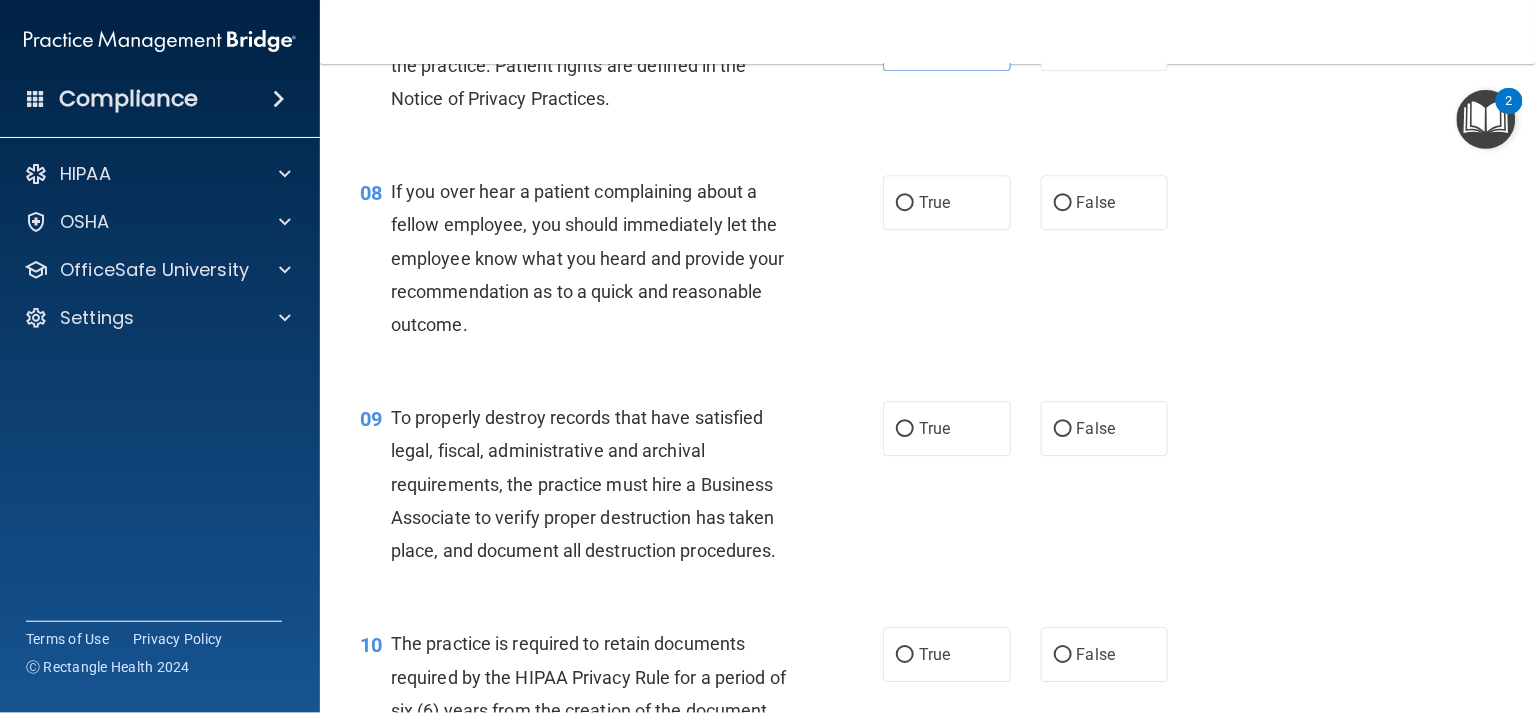scroll, scrollTop: 1440, scrollLeft: 0, axis: vertical 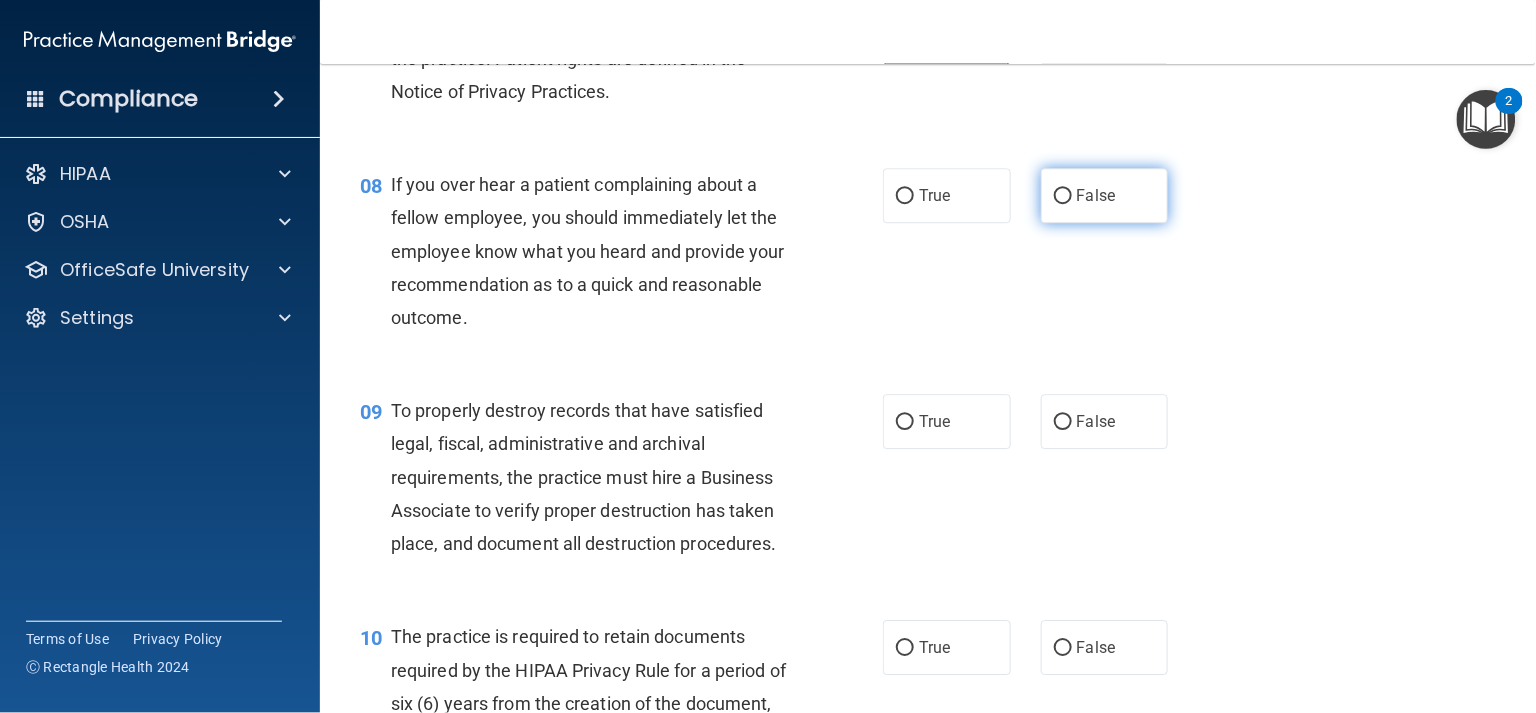 click on "False" at bounding box center [1096, 195] 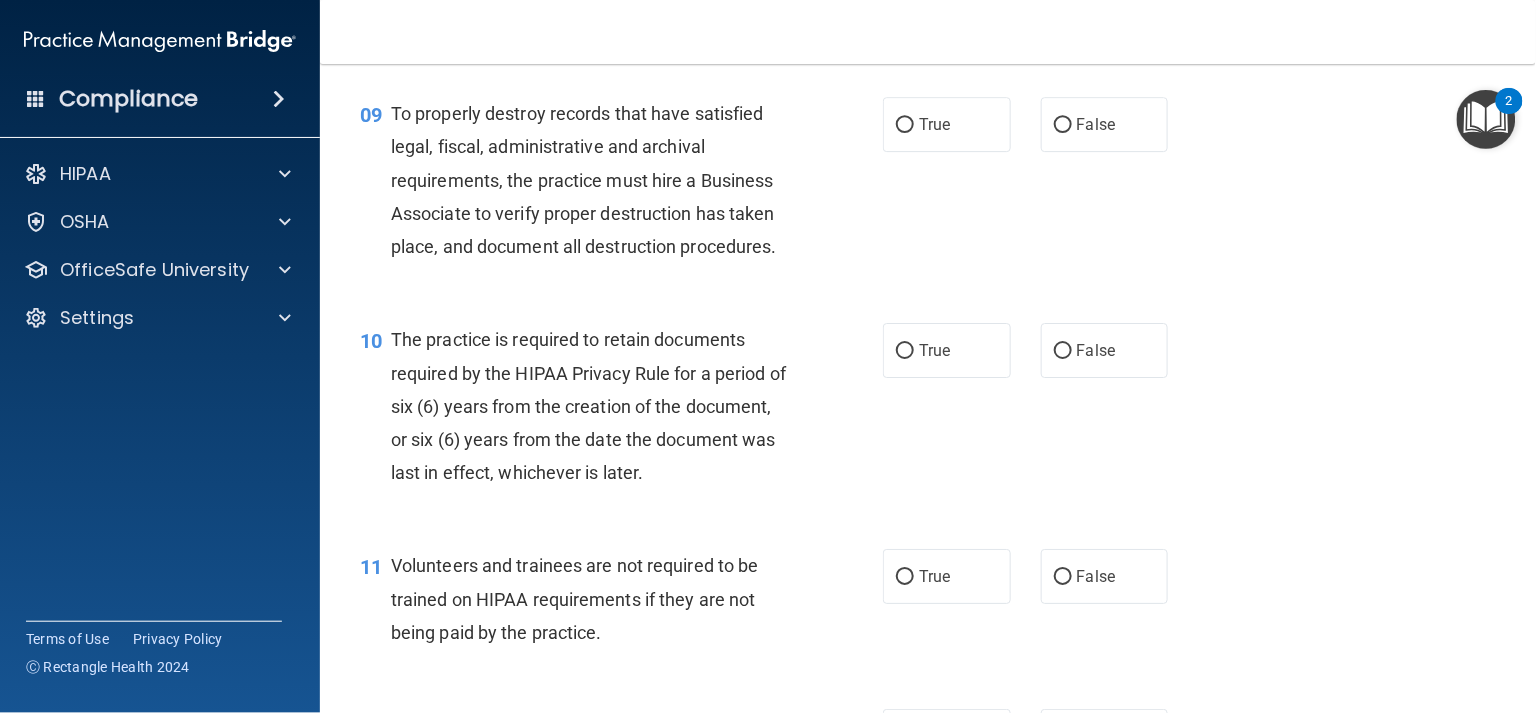 scroll, scrollTop: 1741, scrollLeft: 0, axis: vertical 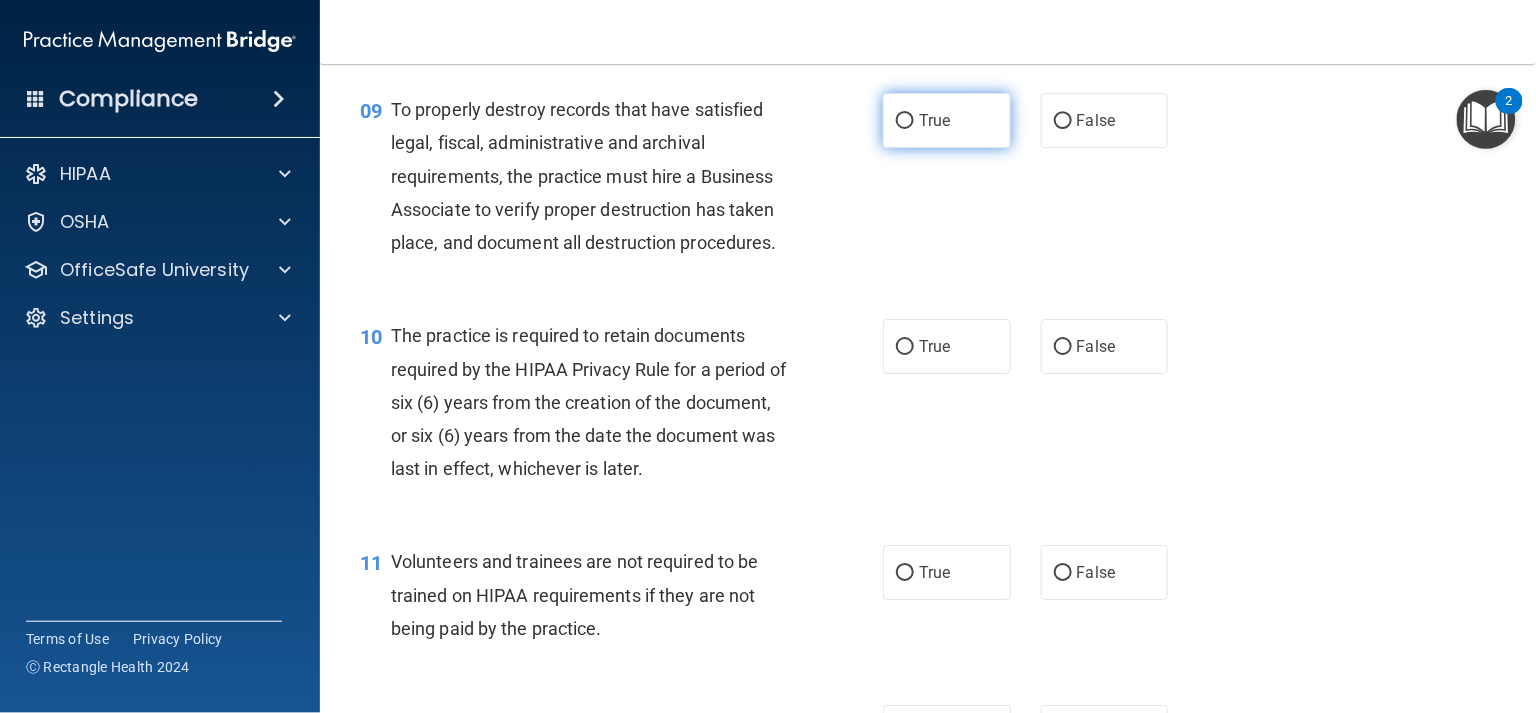click on "True" at bounding box center [947, 120] 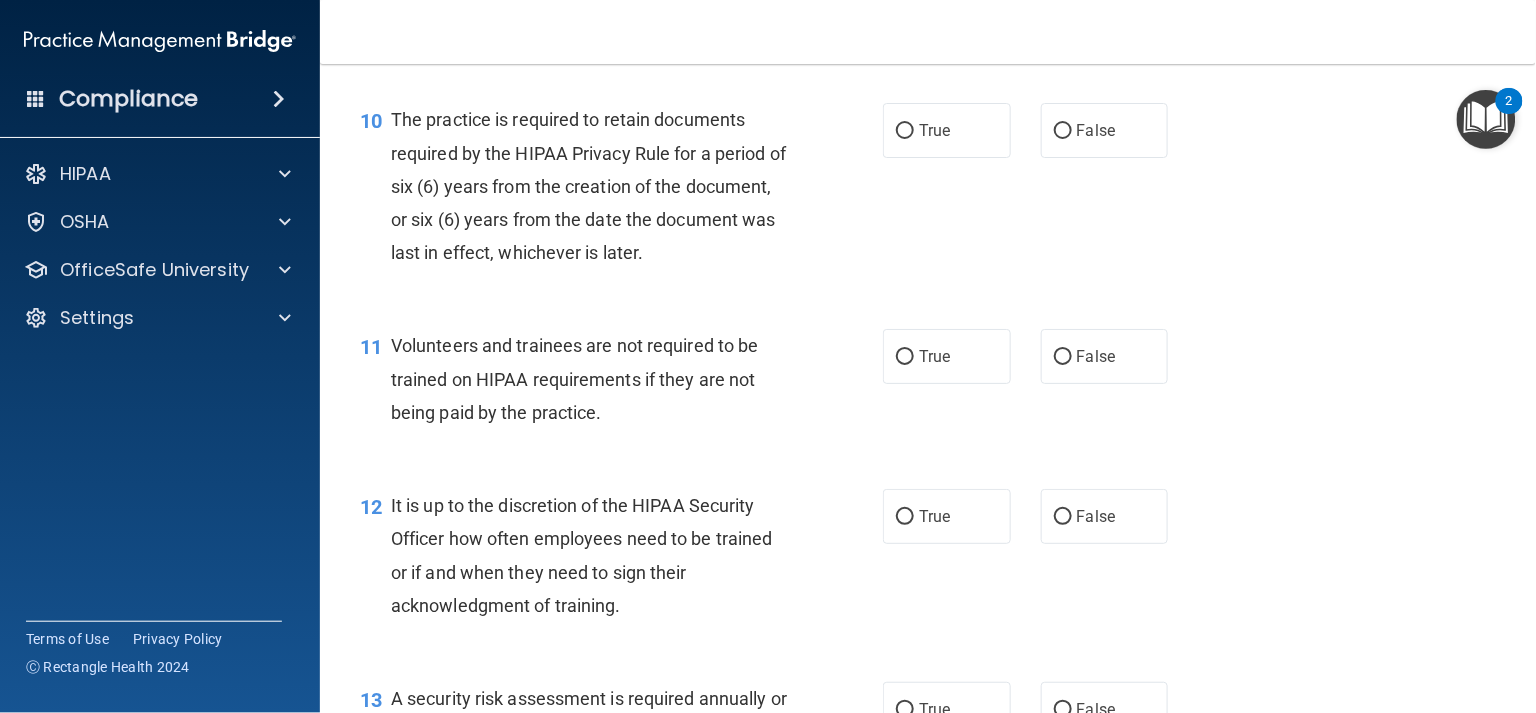 scroll, scrollTop: 1958, scrollLeft: 0, axis: vertical 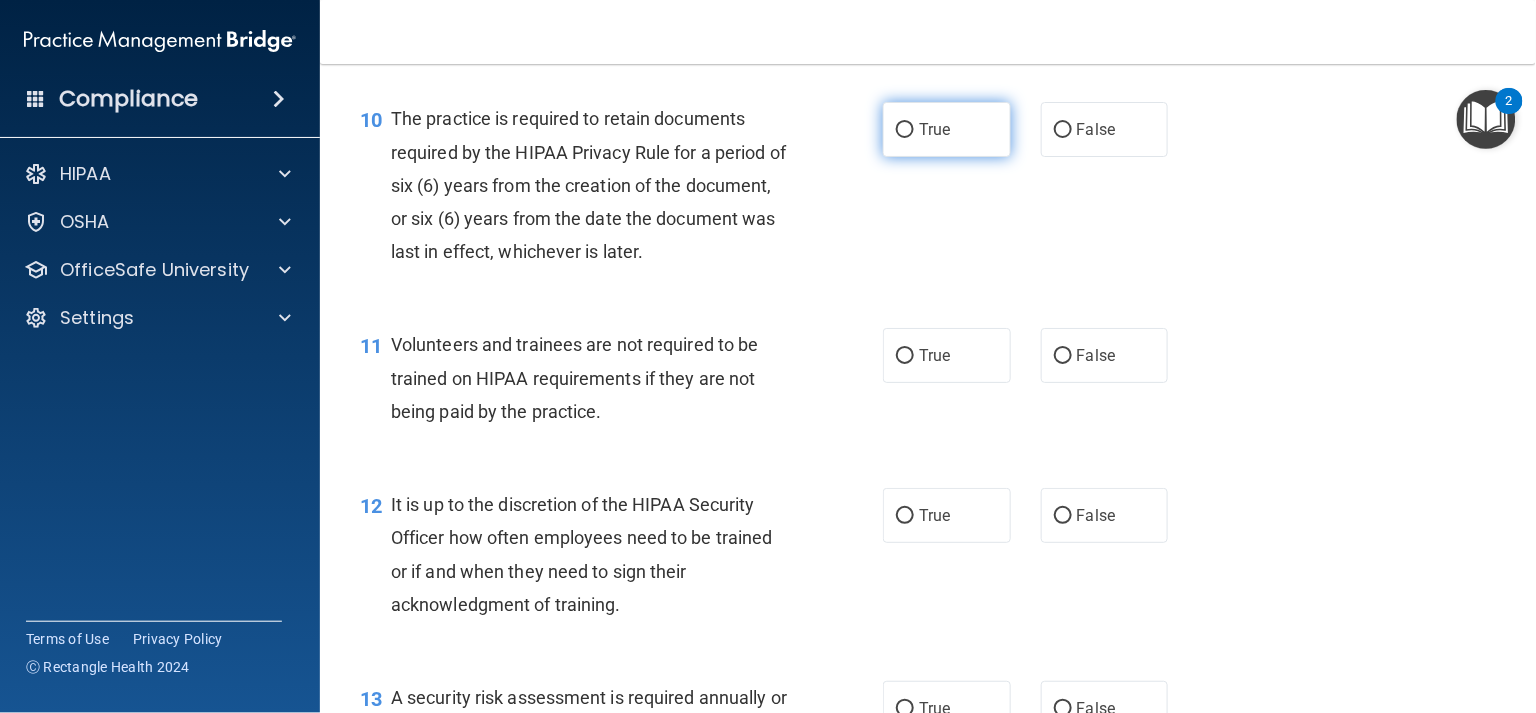 click on "True" at bounding box center [947, 129] 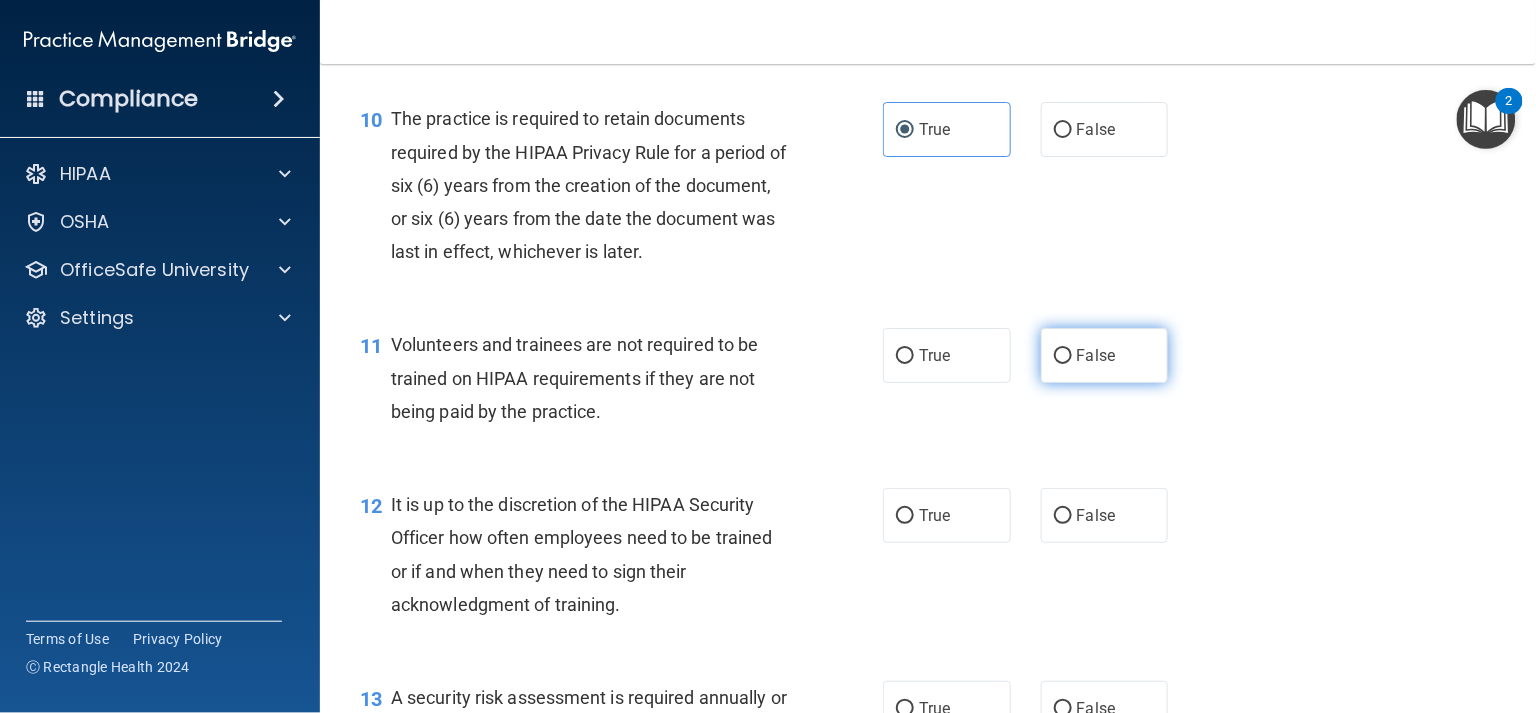click on "False" at bounding box center (1096, 355) 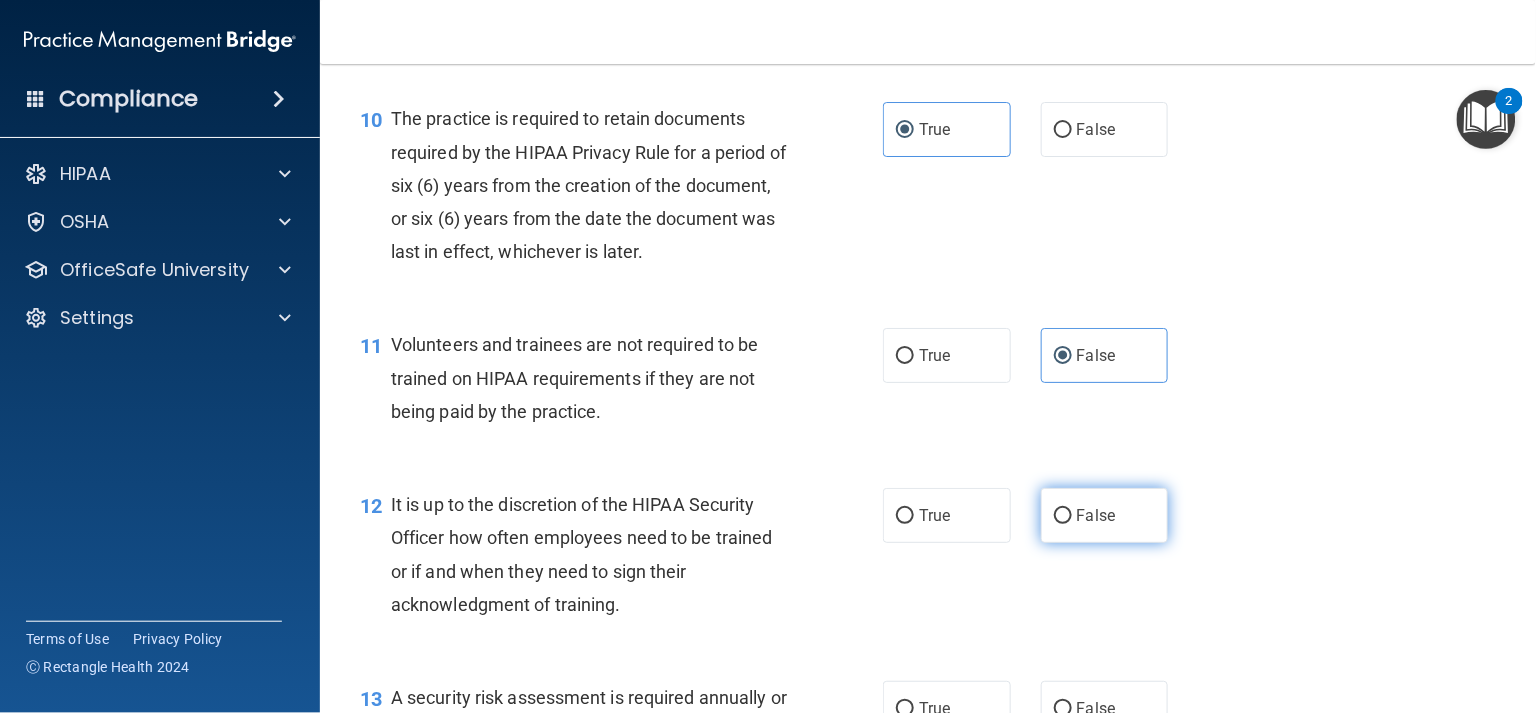 click on "False" at bounding box center [1105, 515] 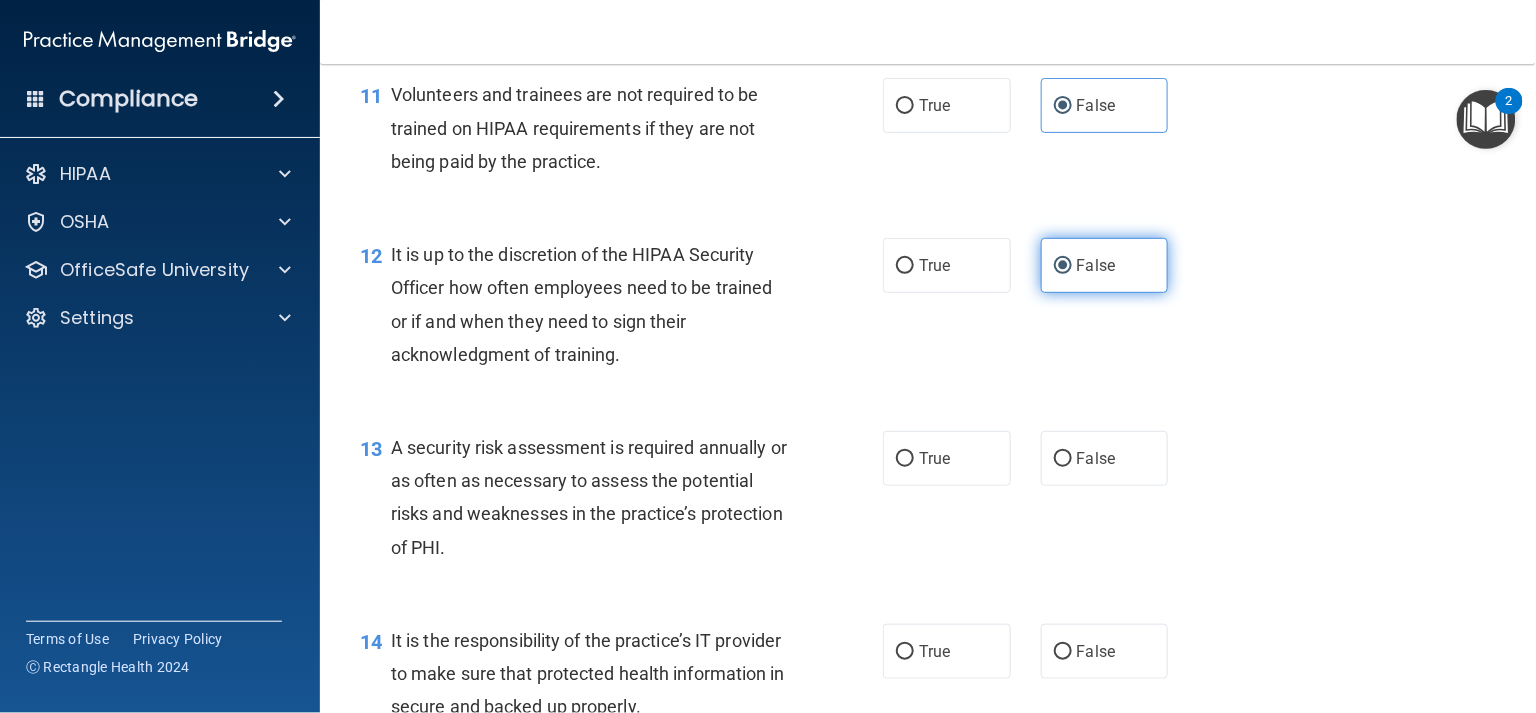 scroll, scrollTop: 2212, scrollLeft: 0, axis: vertical 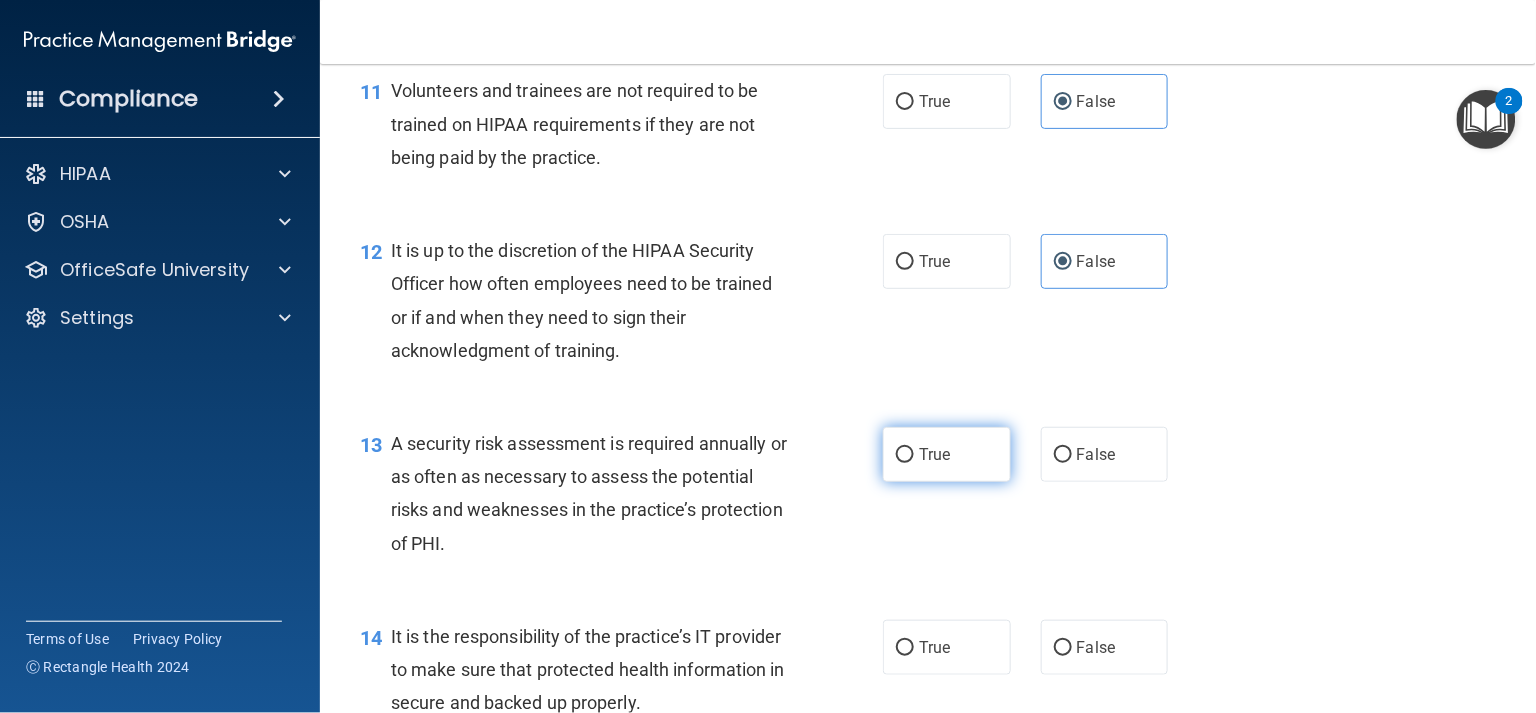 click on "True" at bounding box center [947, 454] 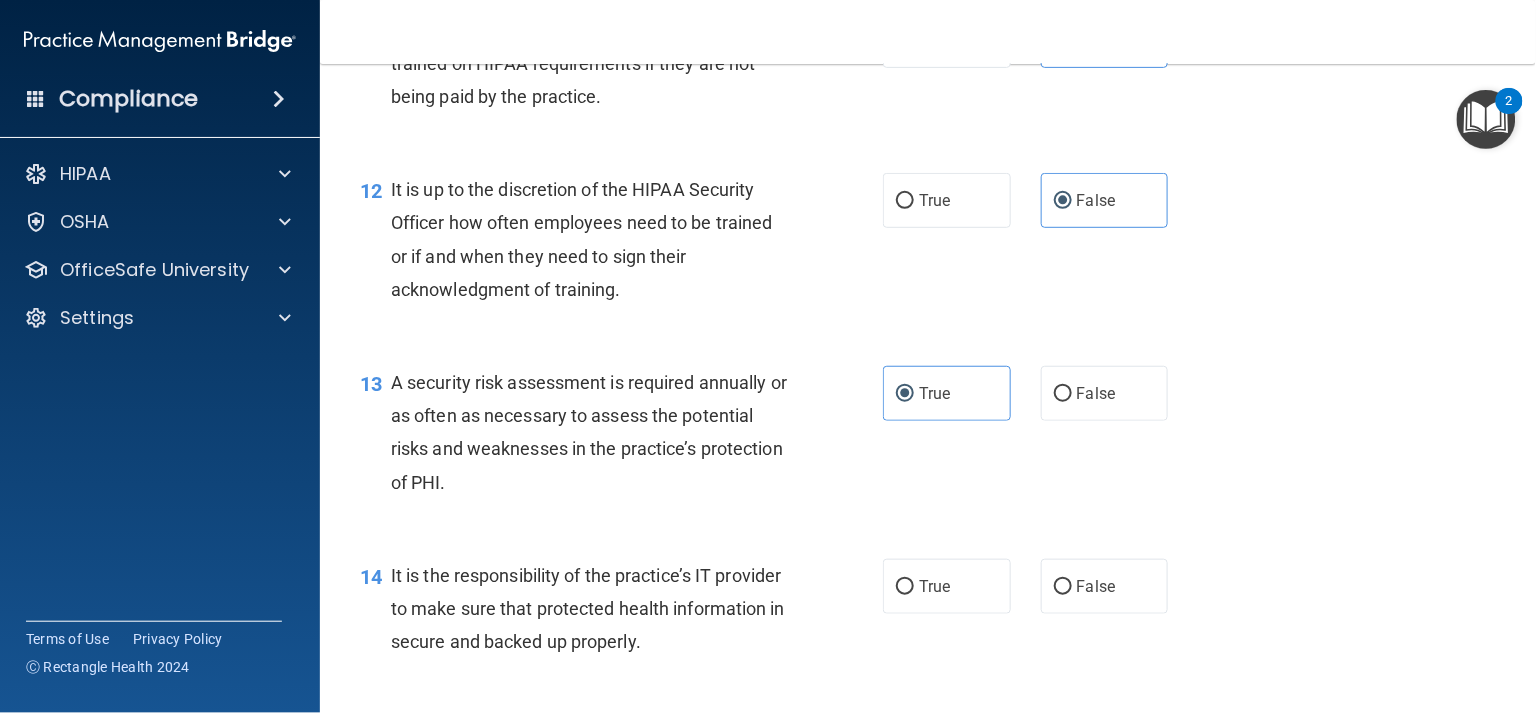scroll, scrollTop: 2277, scrollLeft: 0, axis: vertical 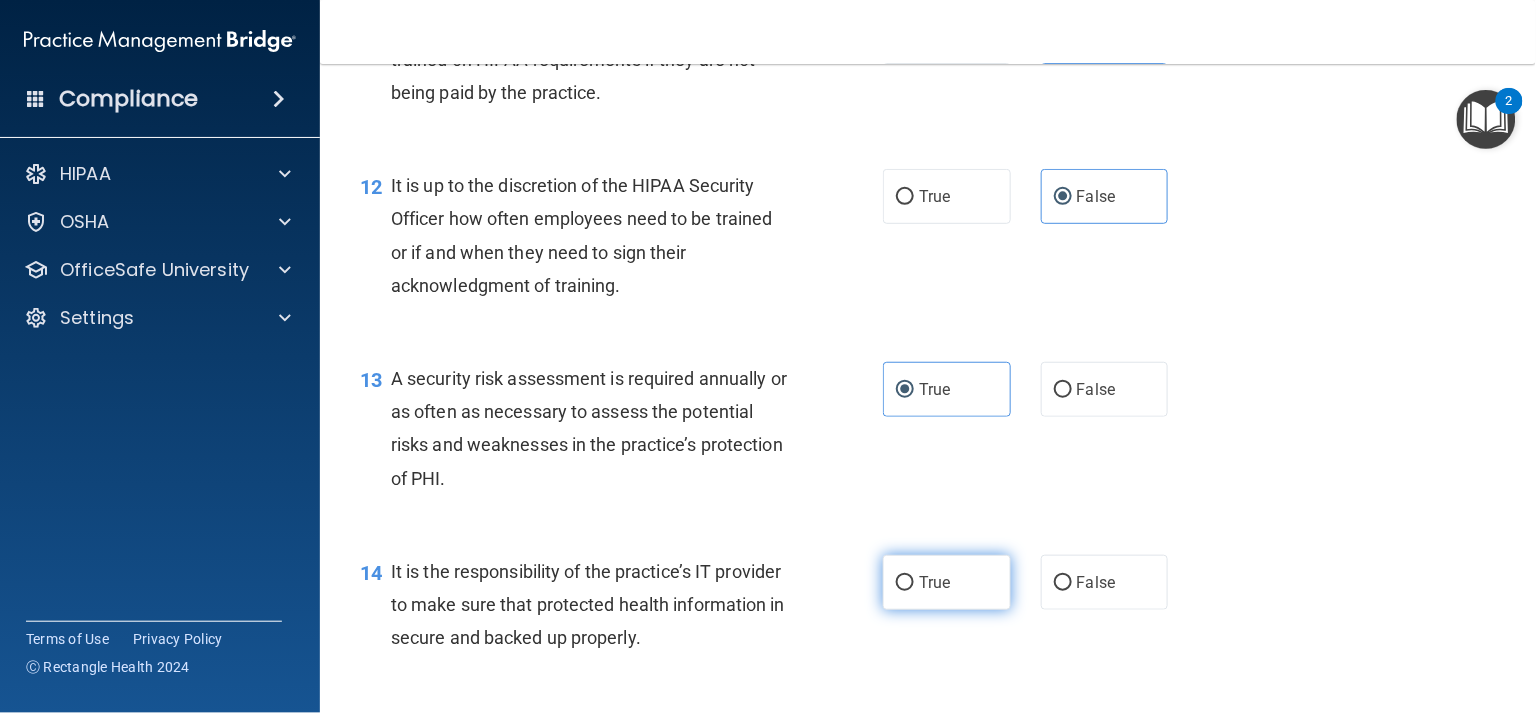 click on "True" at bounding box center [947, 582] 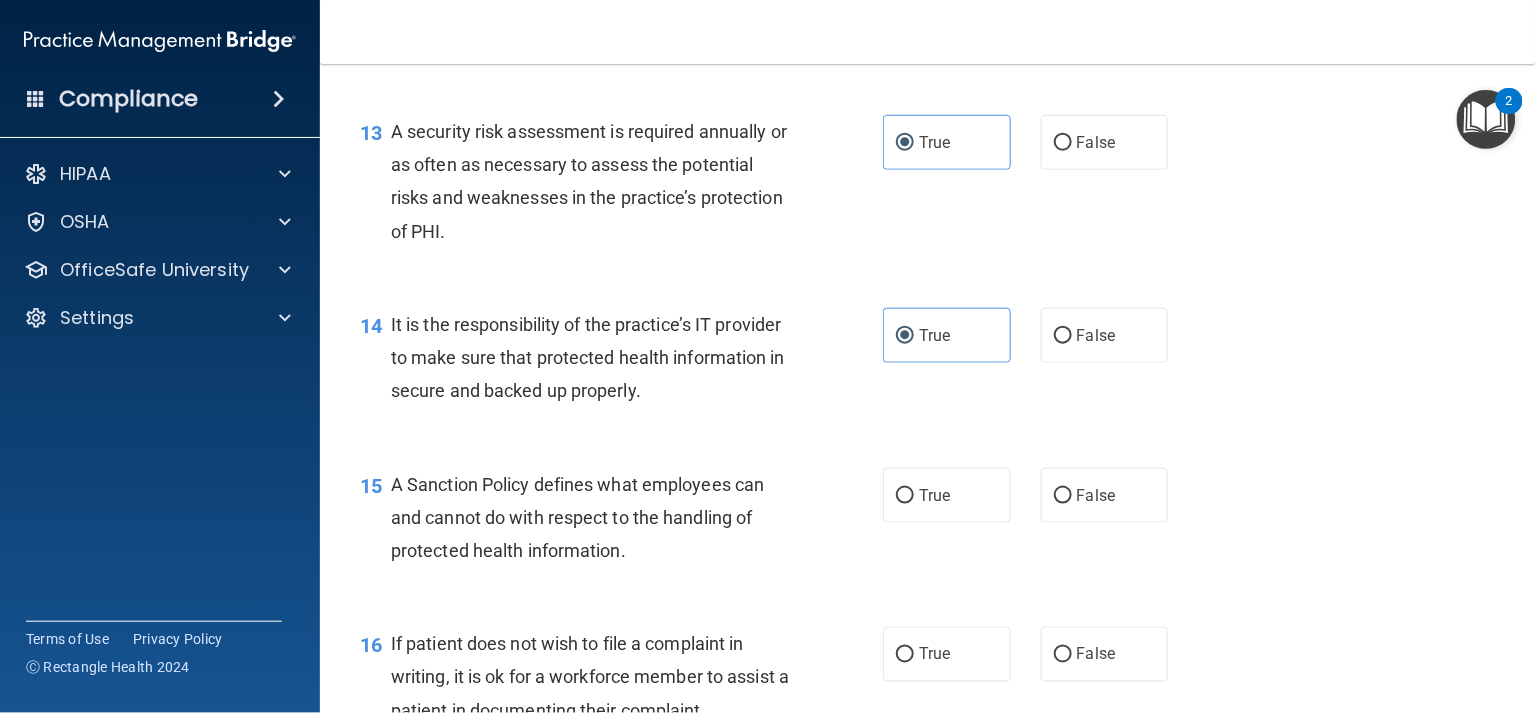 scroll, scrollTop: 2525, scrollLeft: 0, axis: vertical 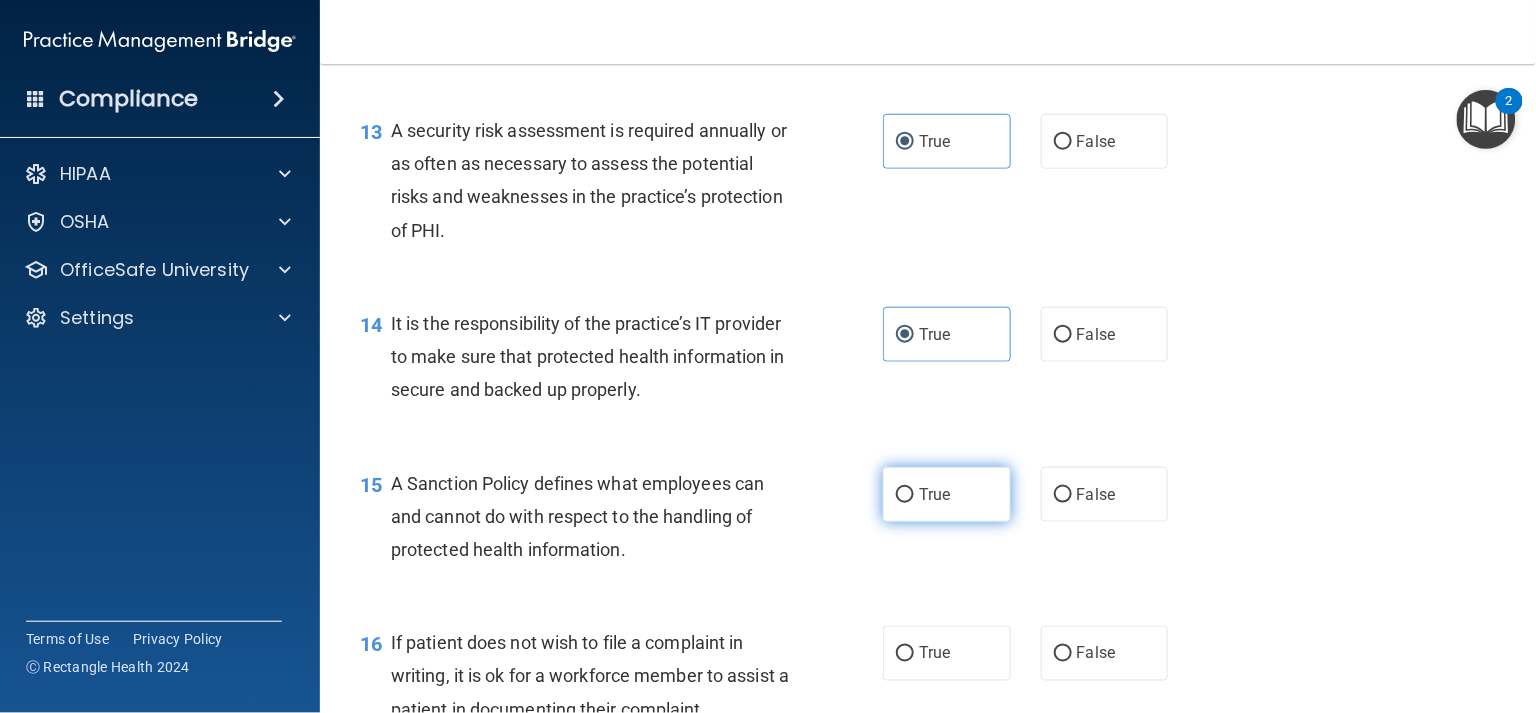 click on "True" at bounding box center [947, 494] 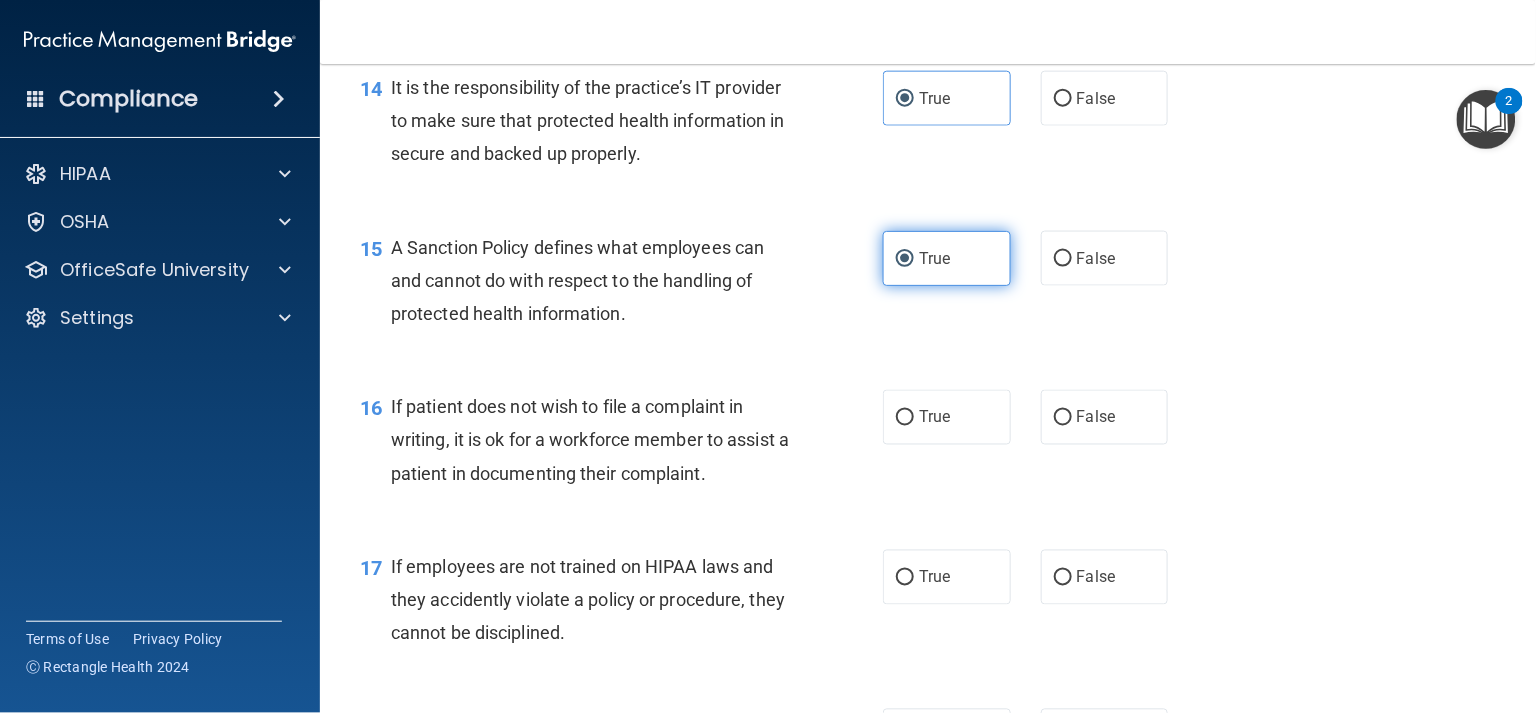 scroll, scrollTop: 2786, scrollLeft: 0, axis: vertical 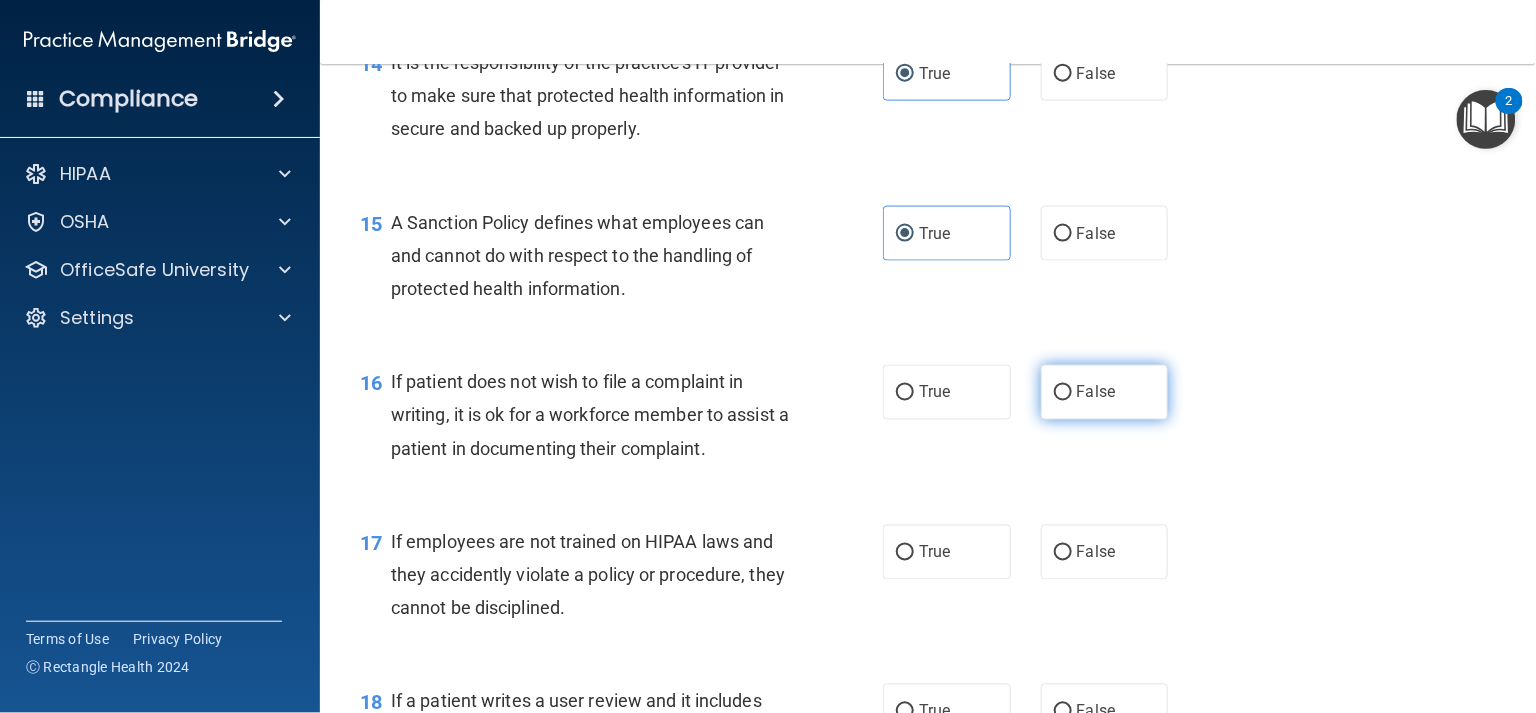 click on "False" at bounding box center (1105, 392) 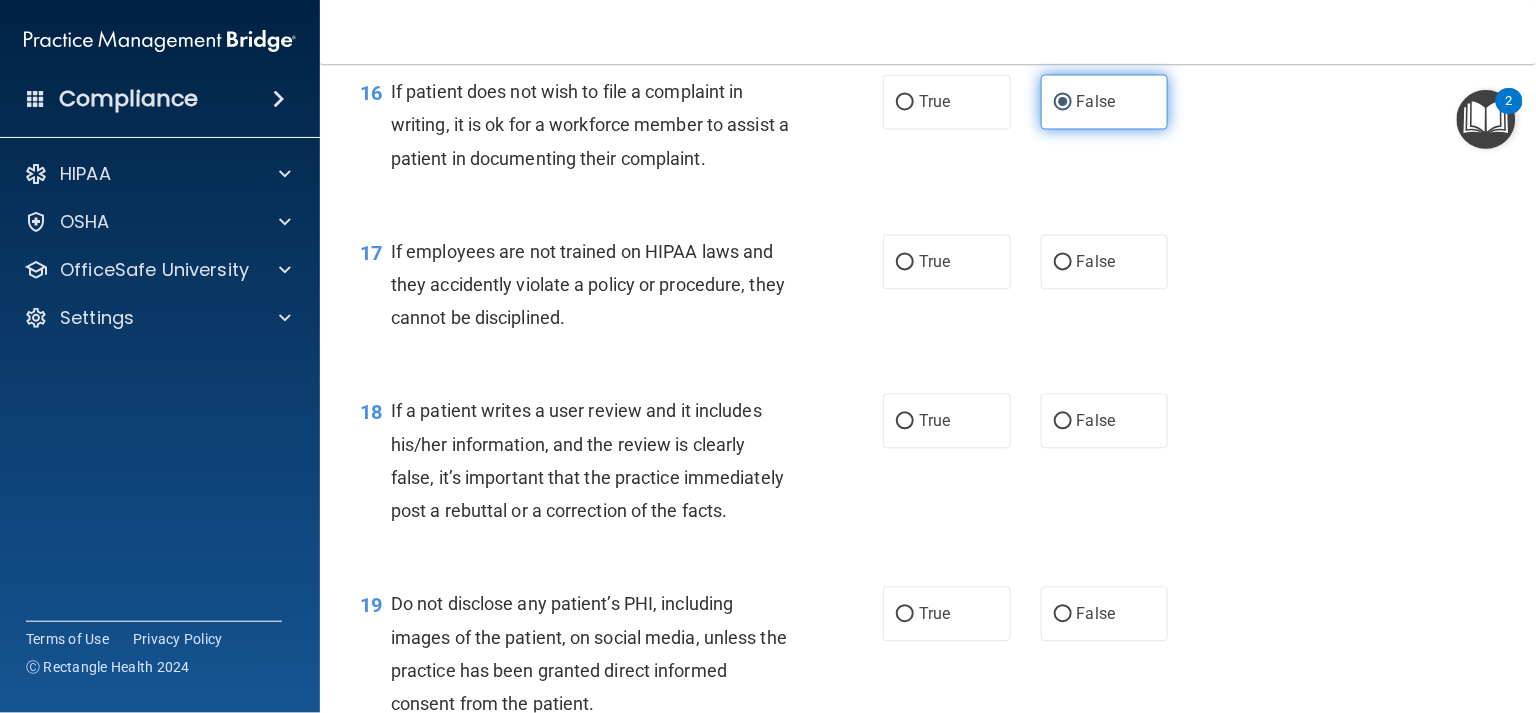 scroll, scrollTop: 3080, scrollLeft: 0, axis: vertical 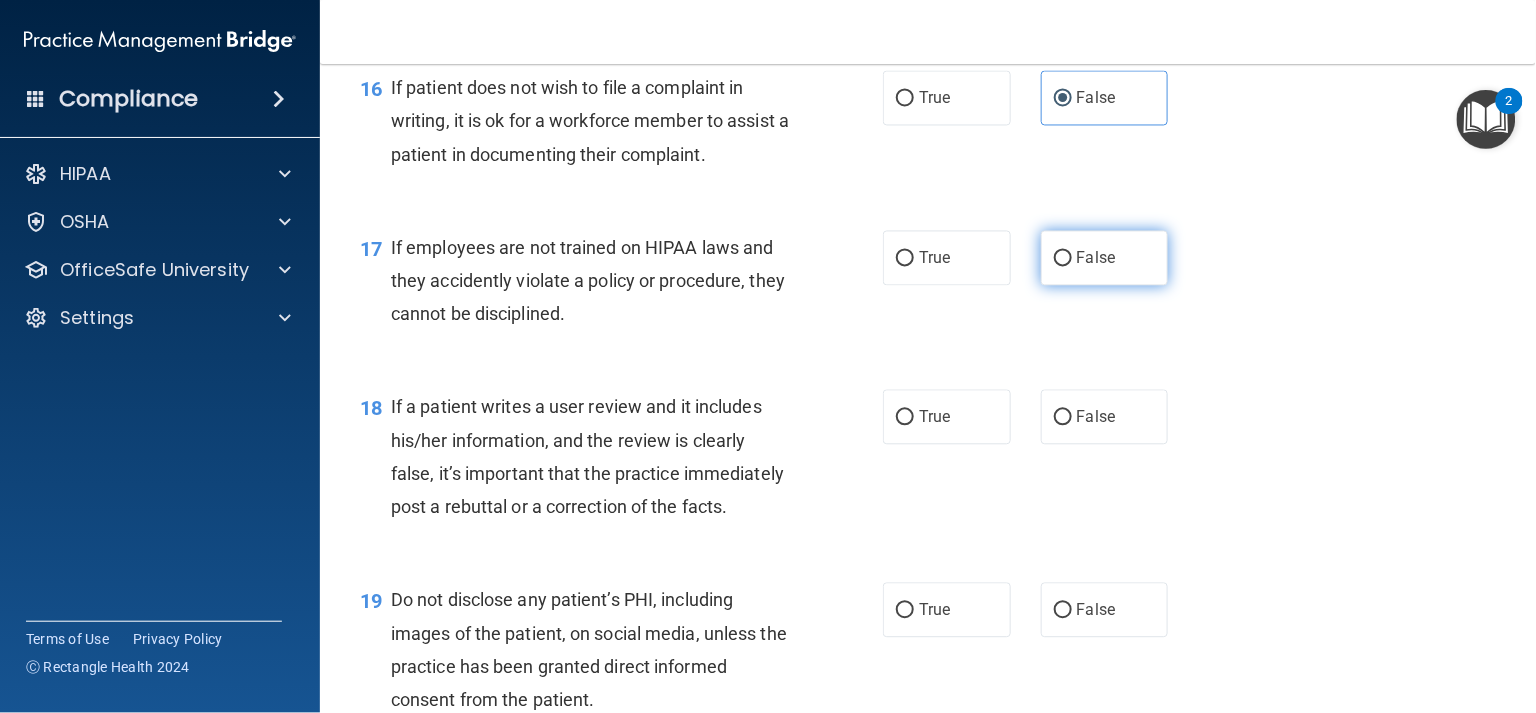 click on "False" at bounding box center [1105, 258] 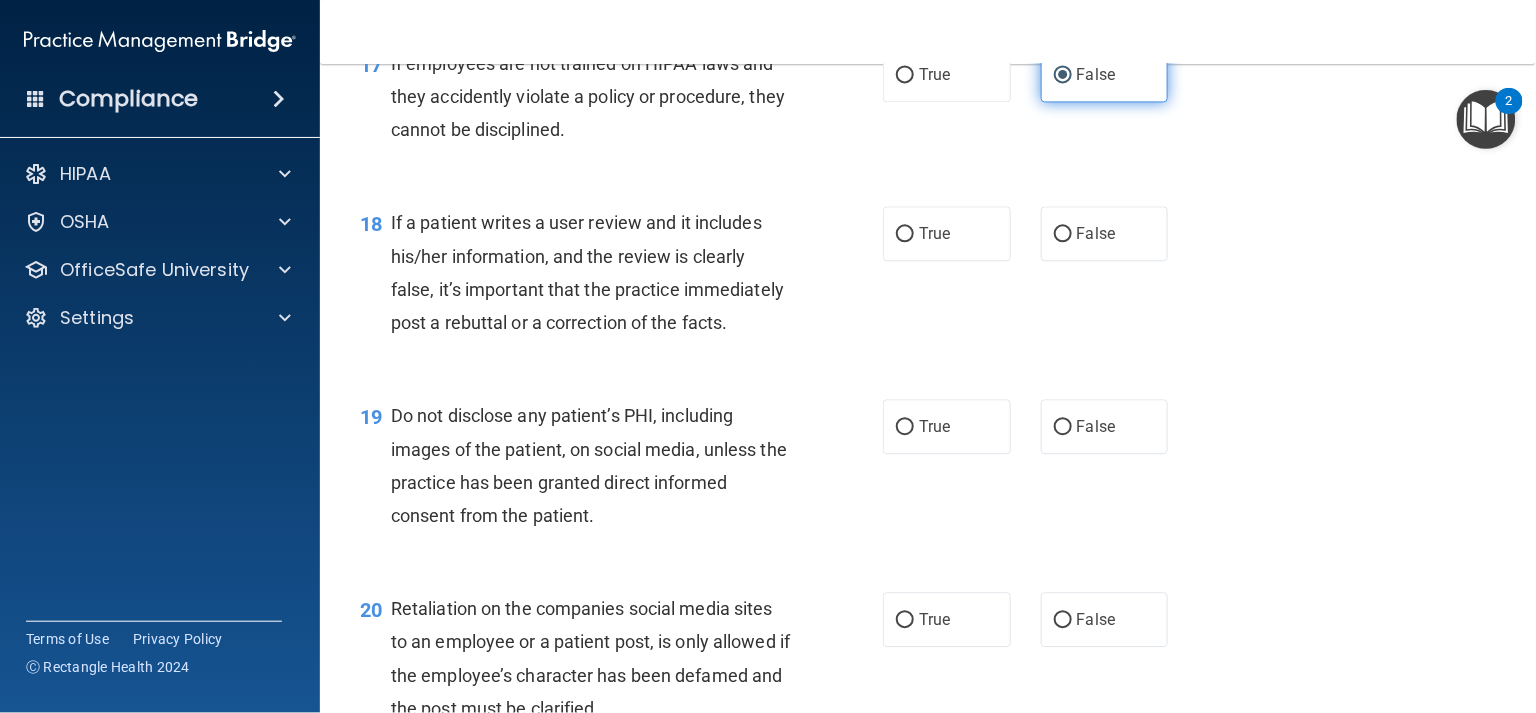 scroll, scrollTop: 3265, scrollLeft: 0, axis: vertical 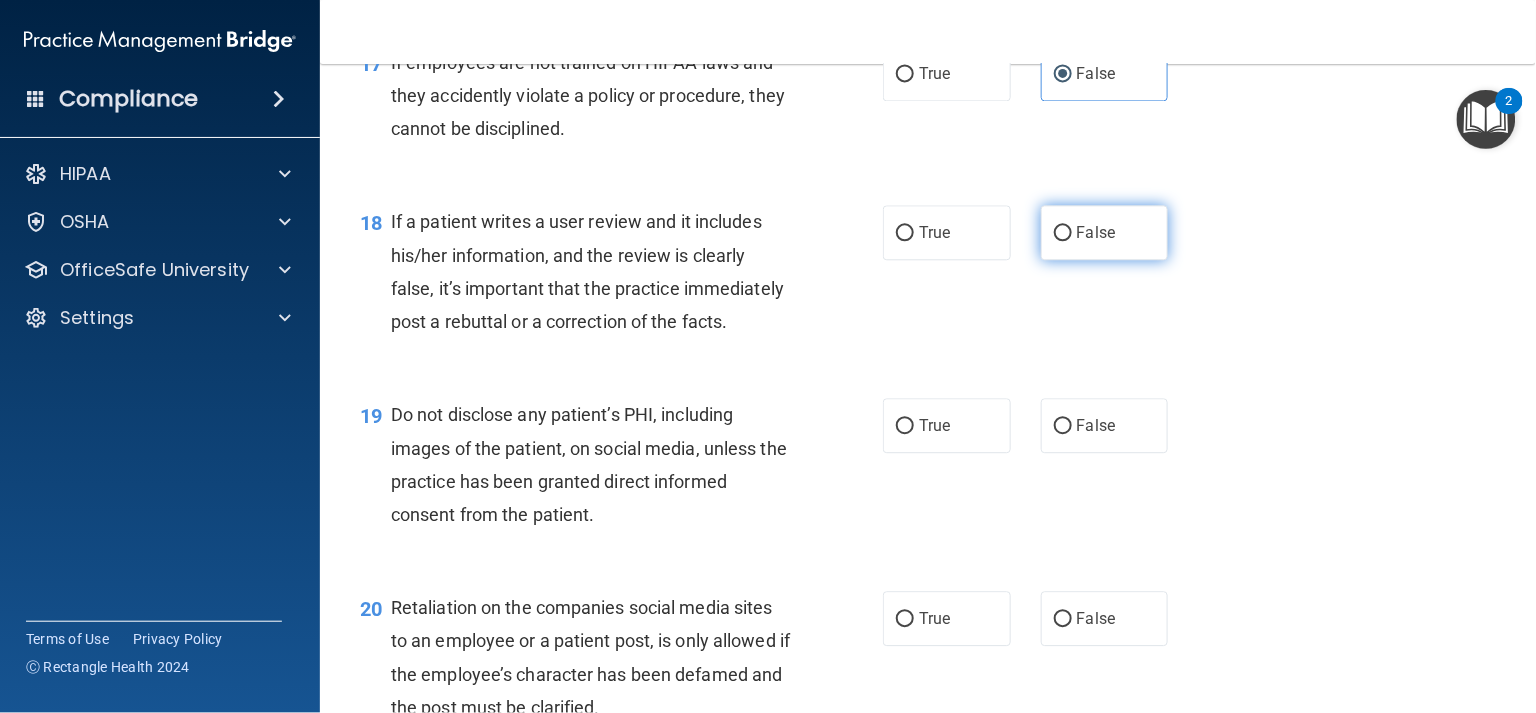 click on "False" at bounding box center [1105, 232] 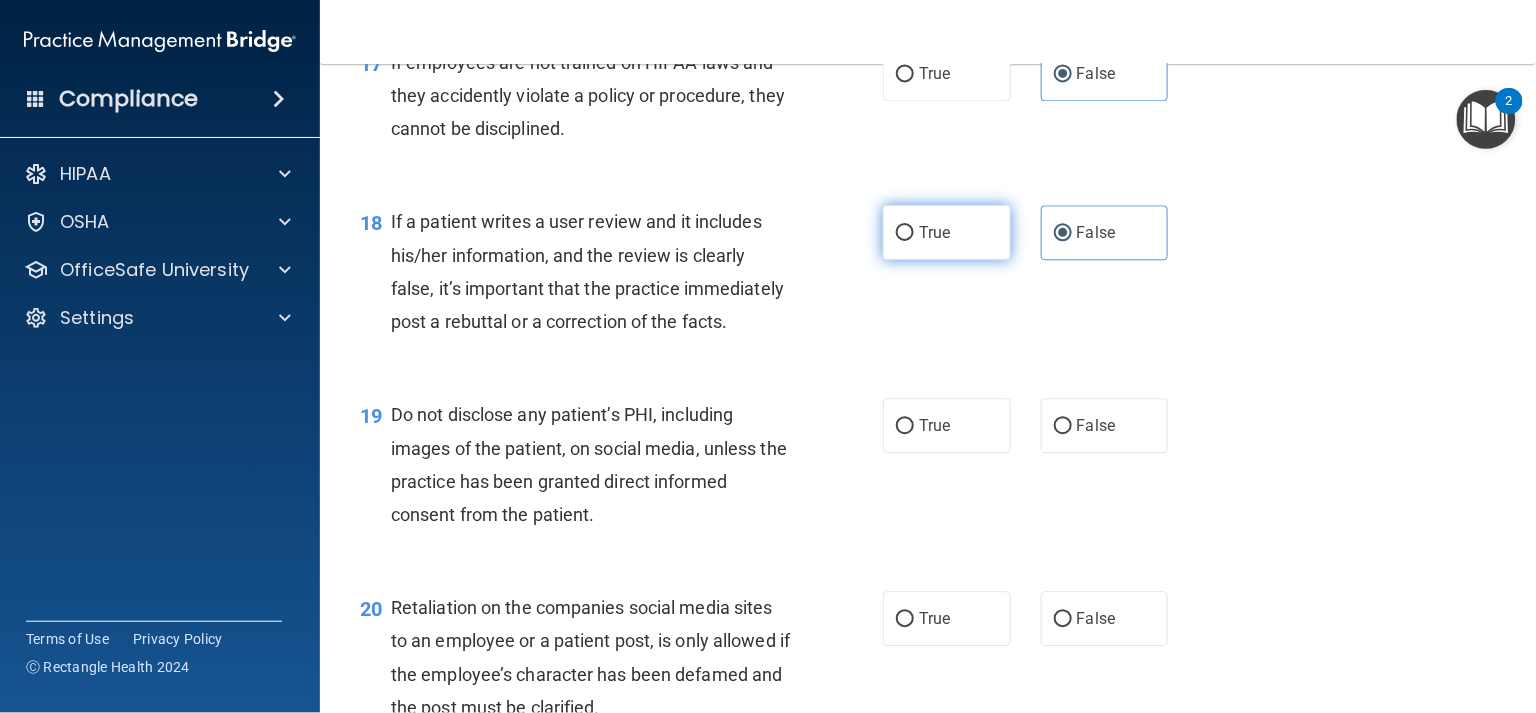 click on "True" at bounding box center [947, 232] 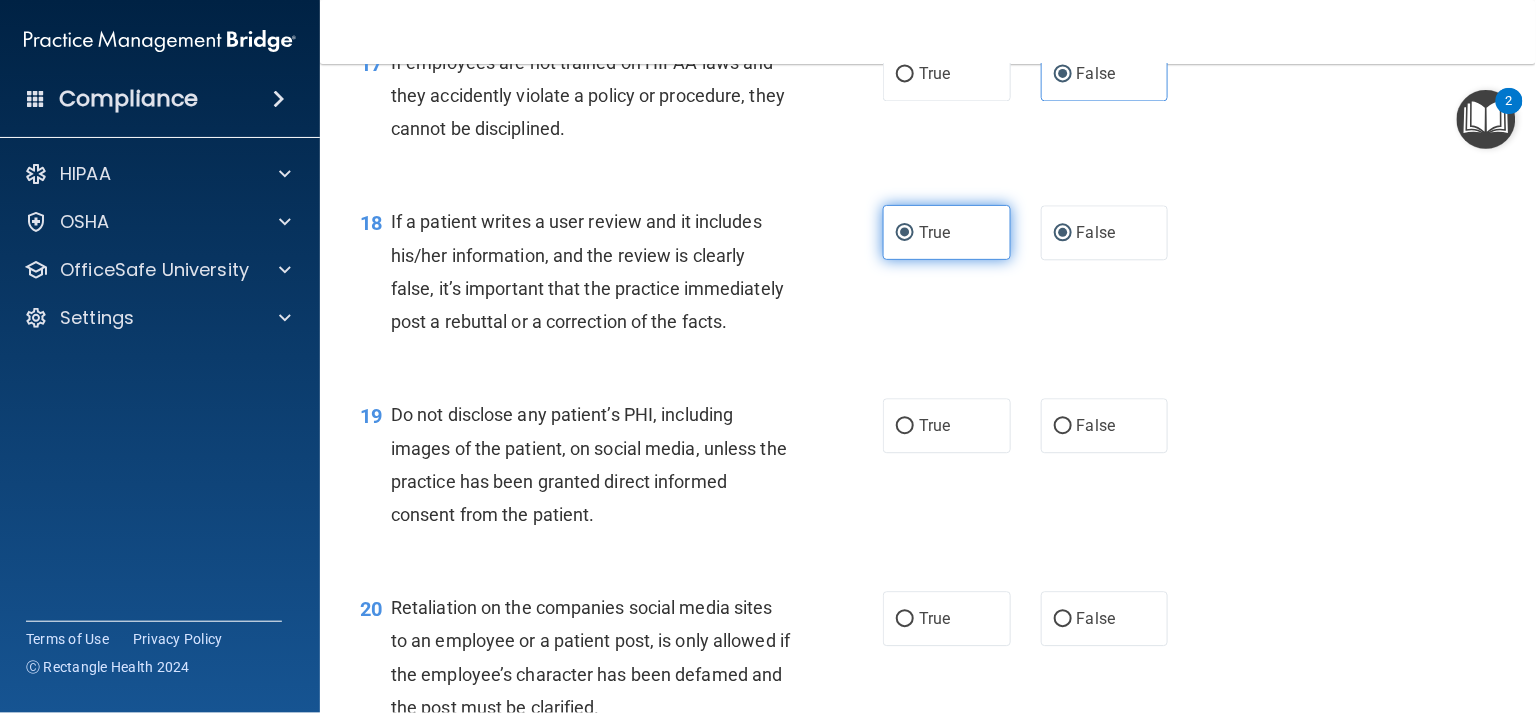 radio on "false" 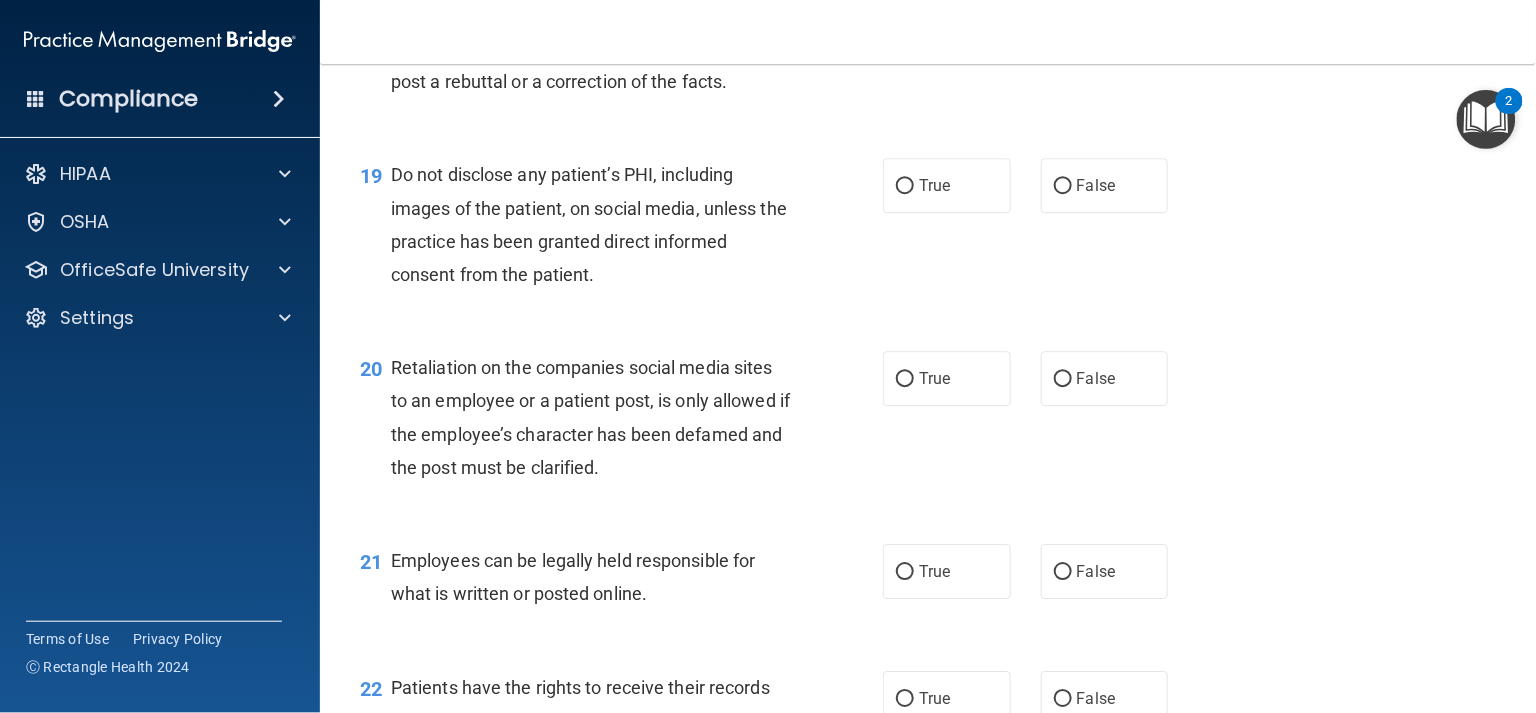 scroll, scrollTop: 3508, scrollLeft: 0, axis: vertical 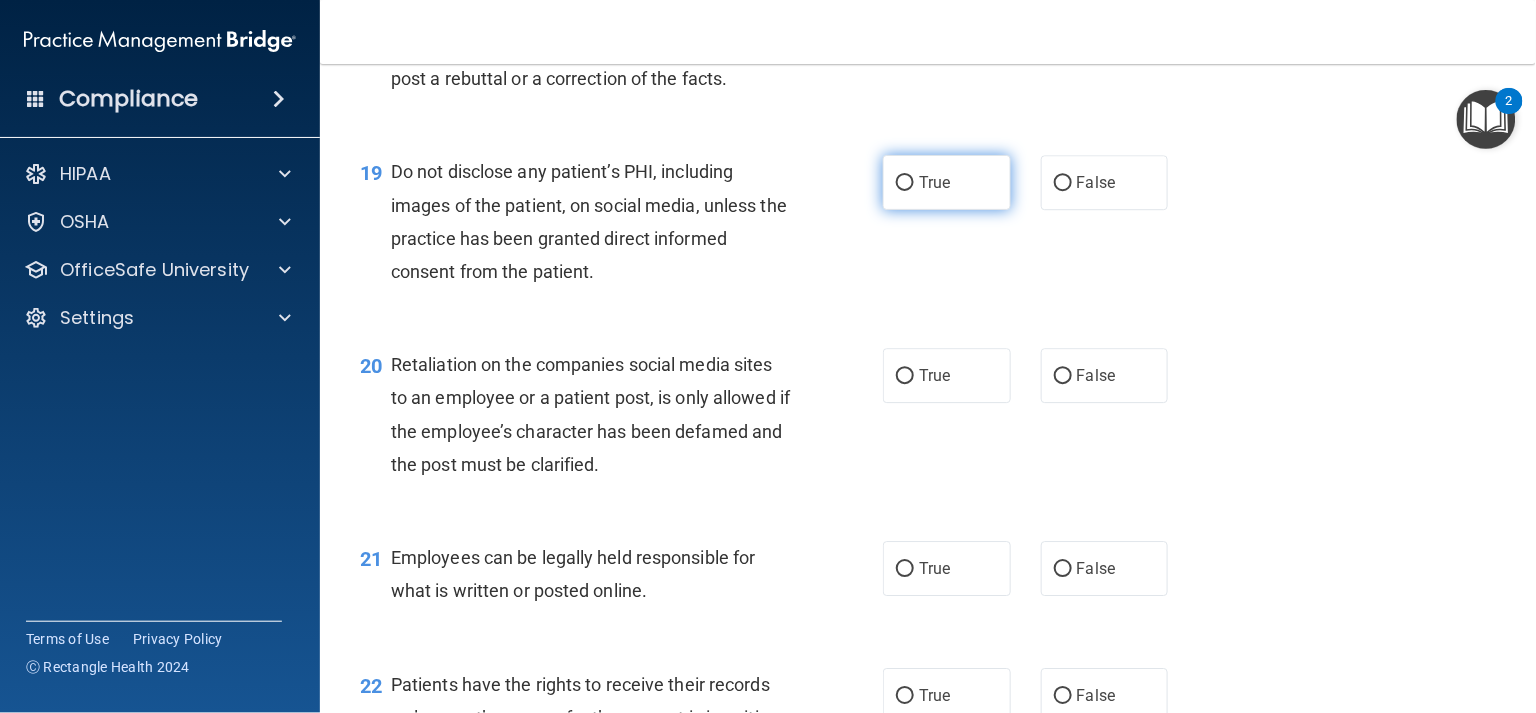 click on "True" at bounding box center (947, 182) 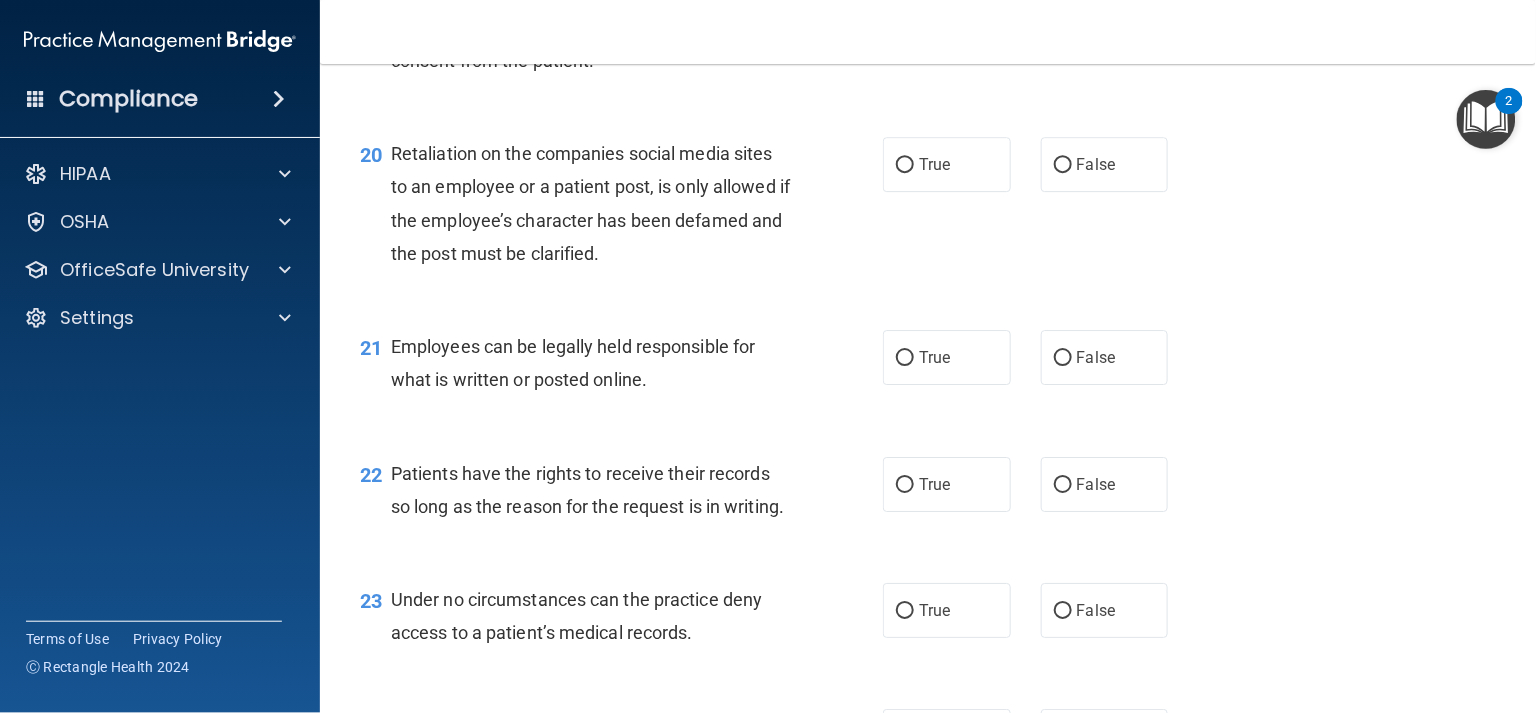 scroll, scrollTop: 3727, scrollLeft: 0, axis: vertical 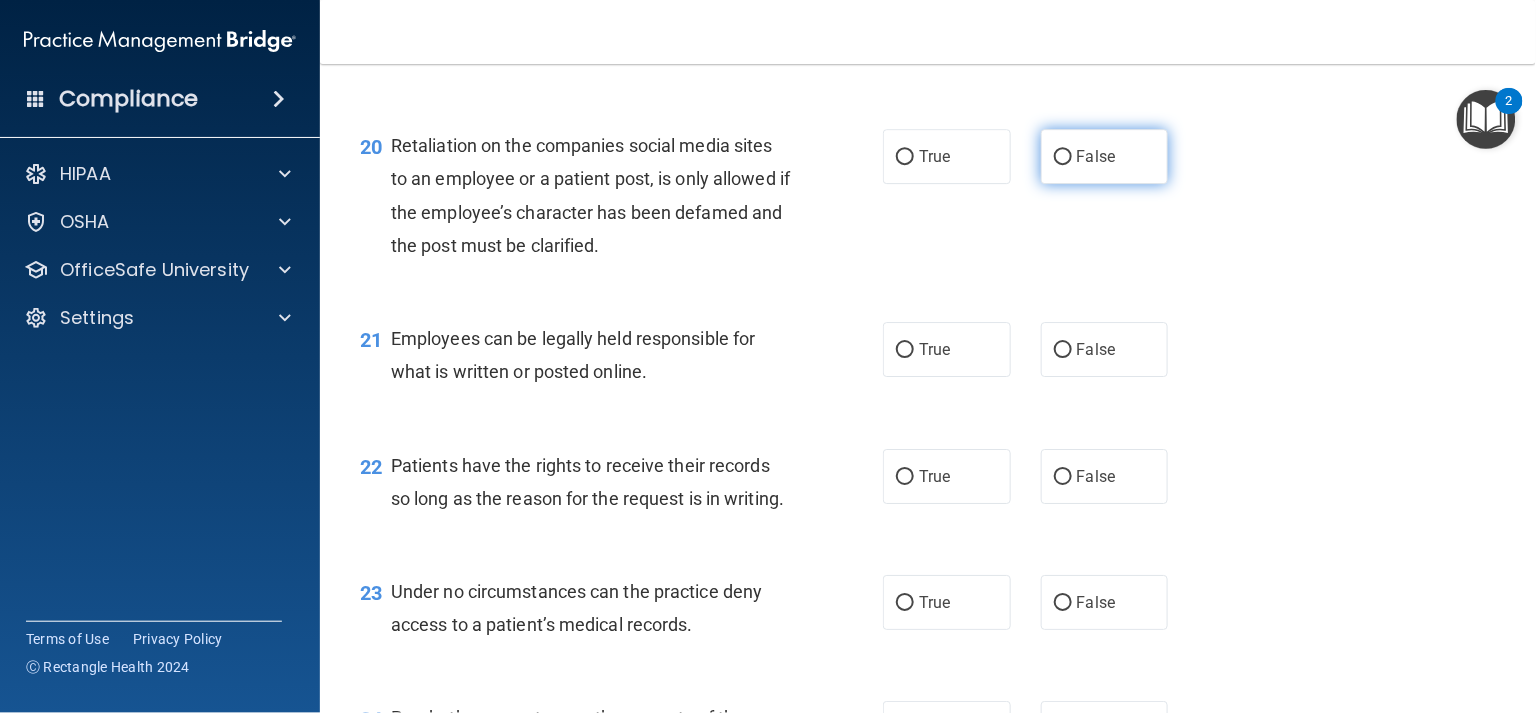 click on "False" at bounding box center (1063, 157) 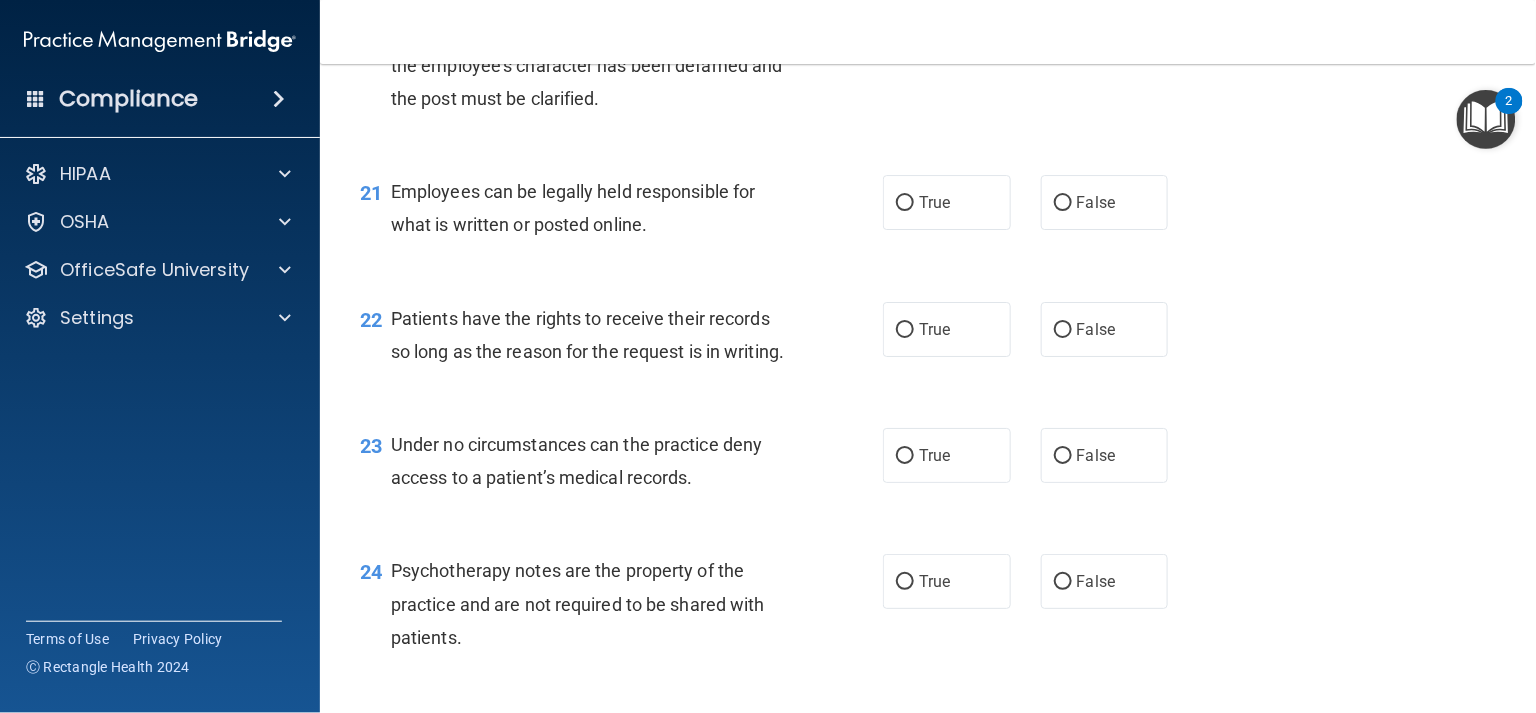 scroll, scrollTop: 3877, scrollLeft: 0, axis: vertical 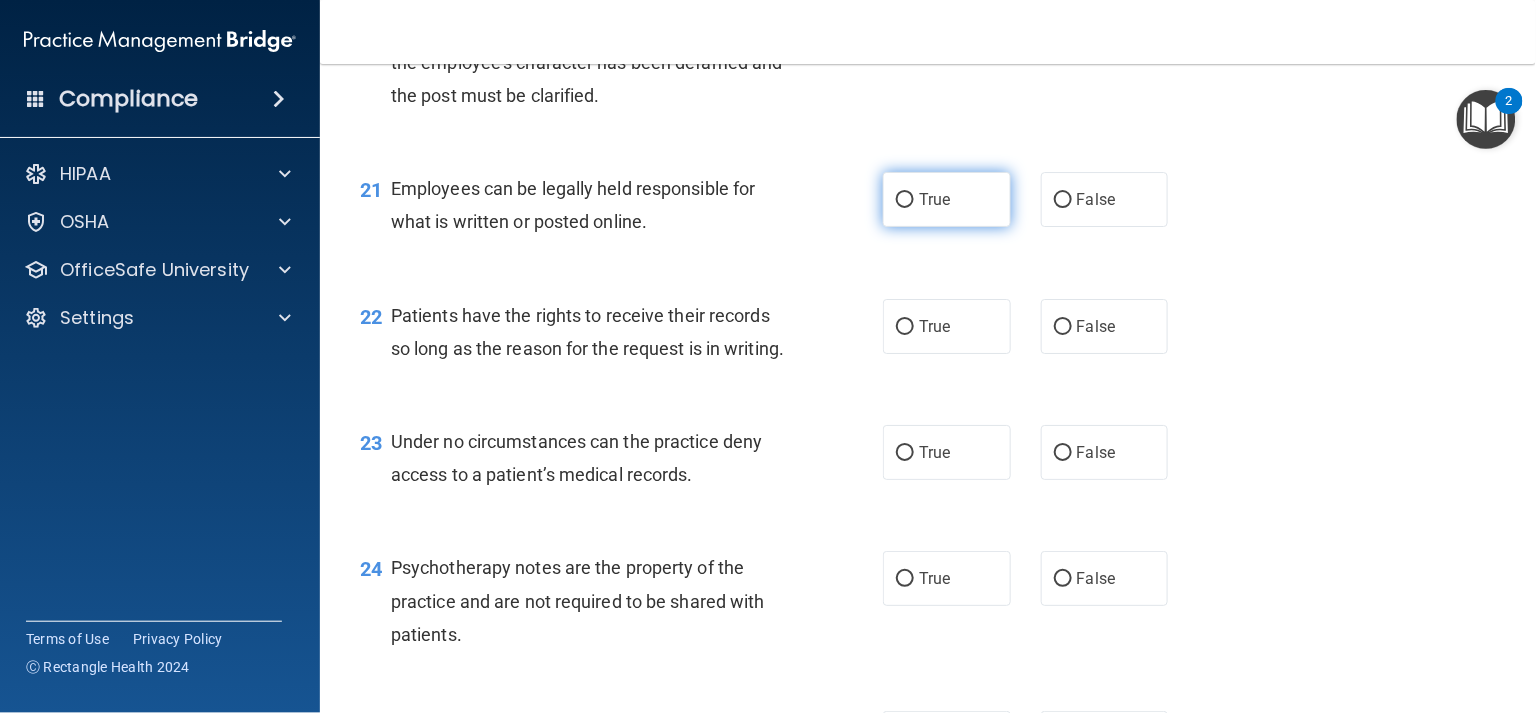 click on "True" at bounding box center [947, 199] 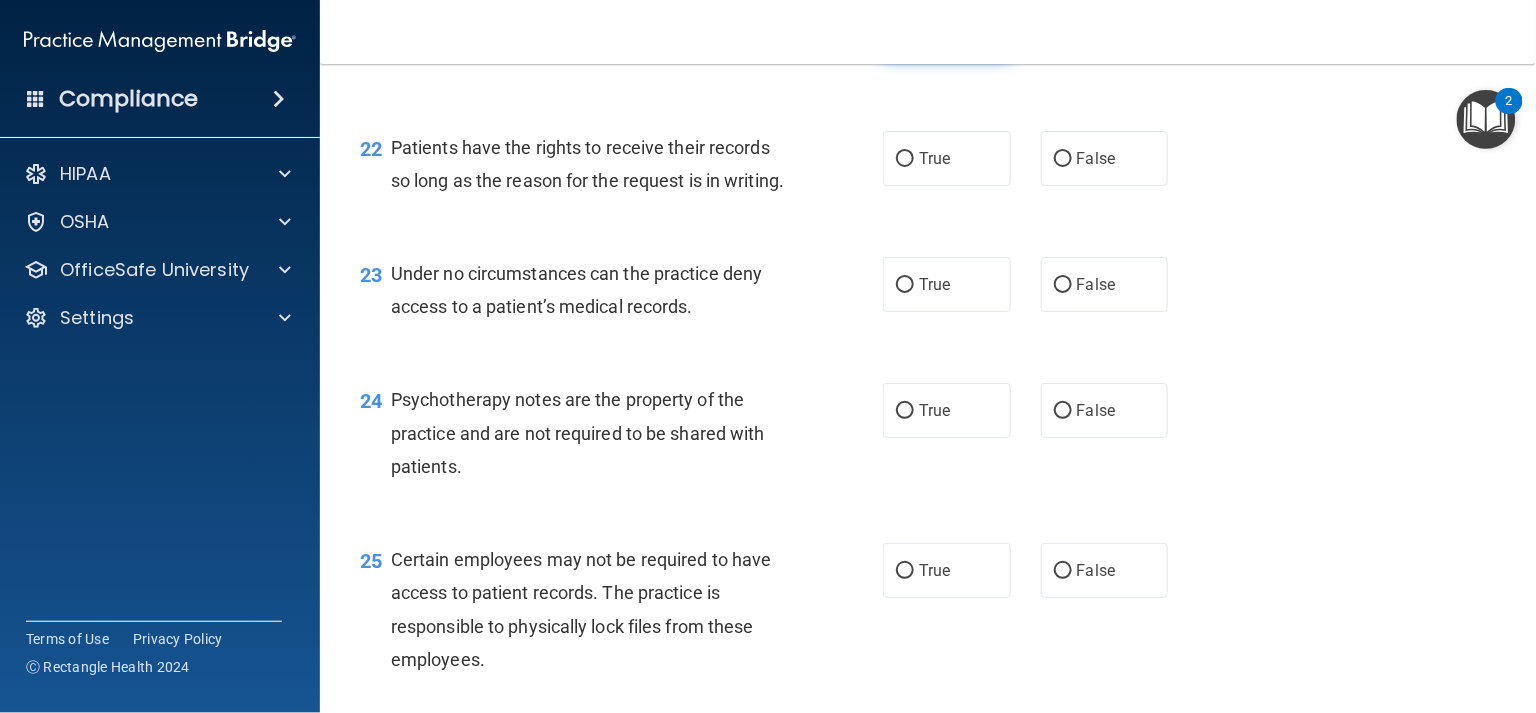 scroll, scrollTop: 4047, scrollLeft: 0, axis: vertical 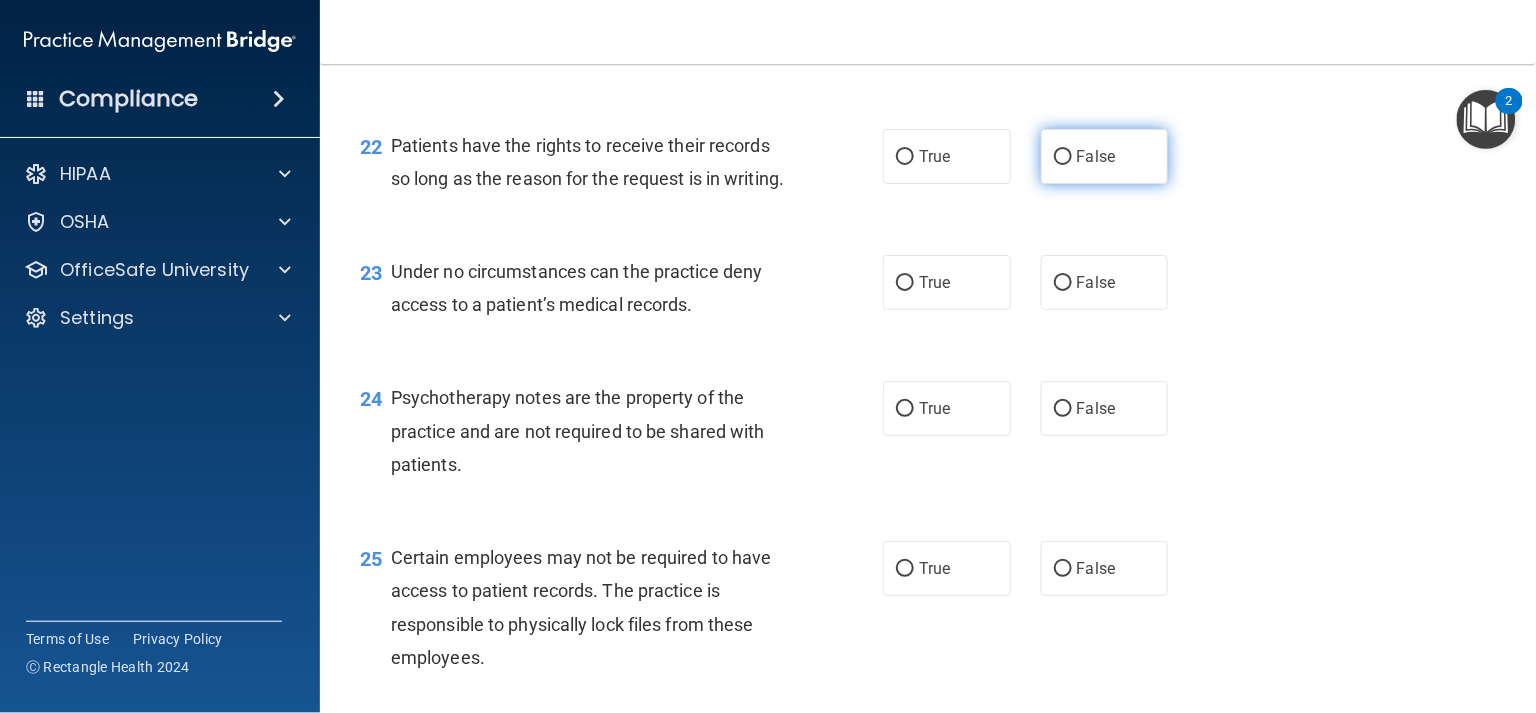 click on "False" at bounding box center (1105, 156) 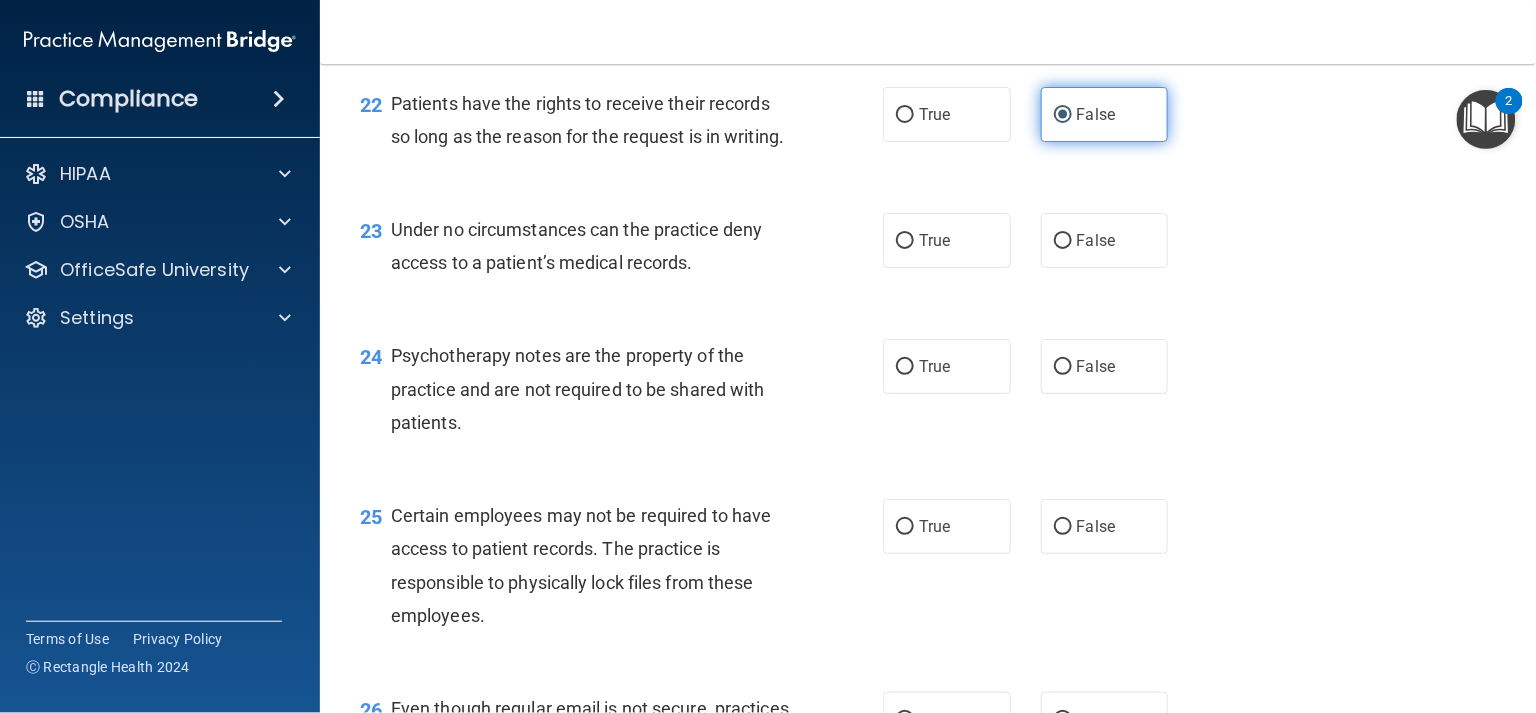scroll, scrollTop: 4093, scrollLeft: 0, axis: vertical 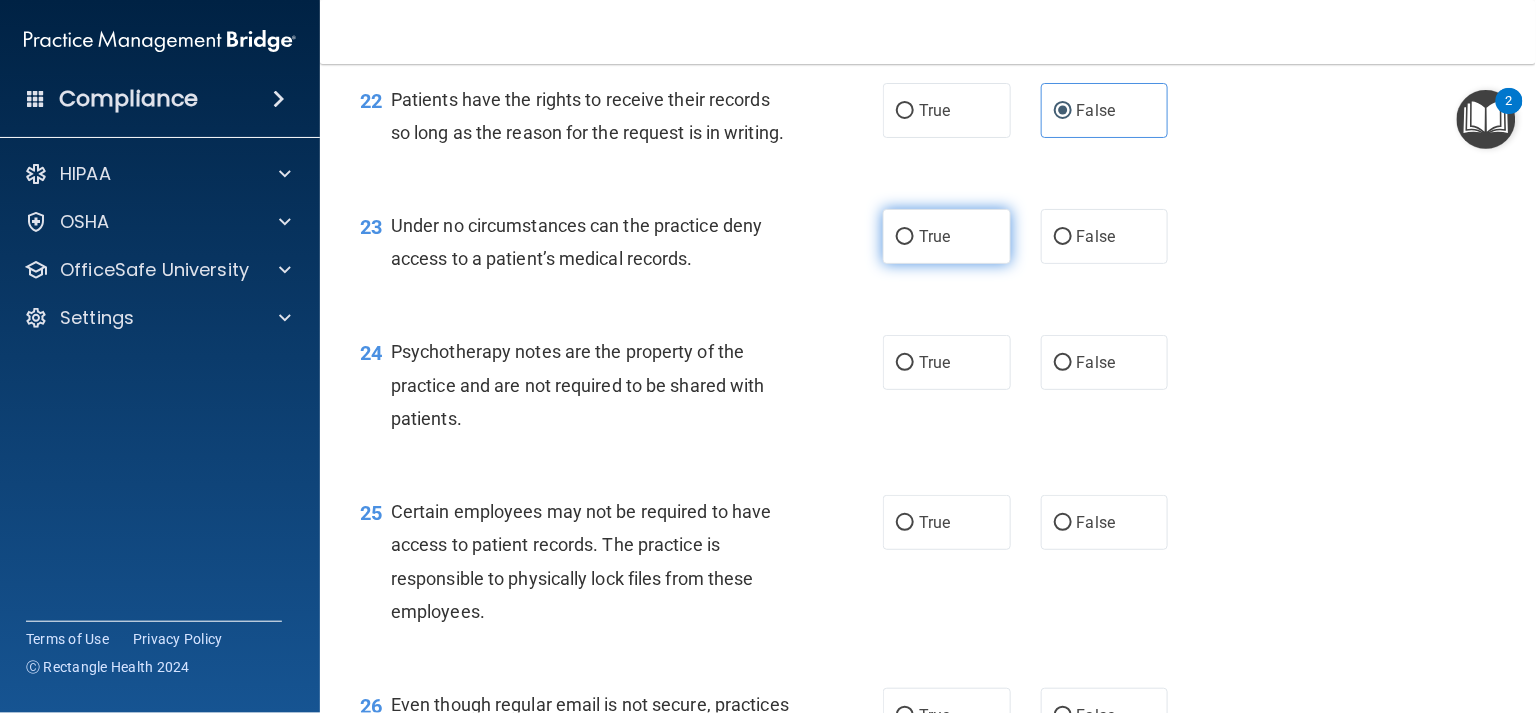click on "True" at bounding box center (934, 236) 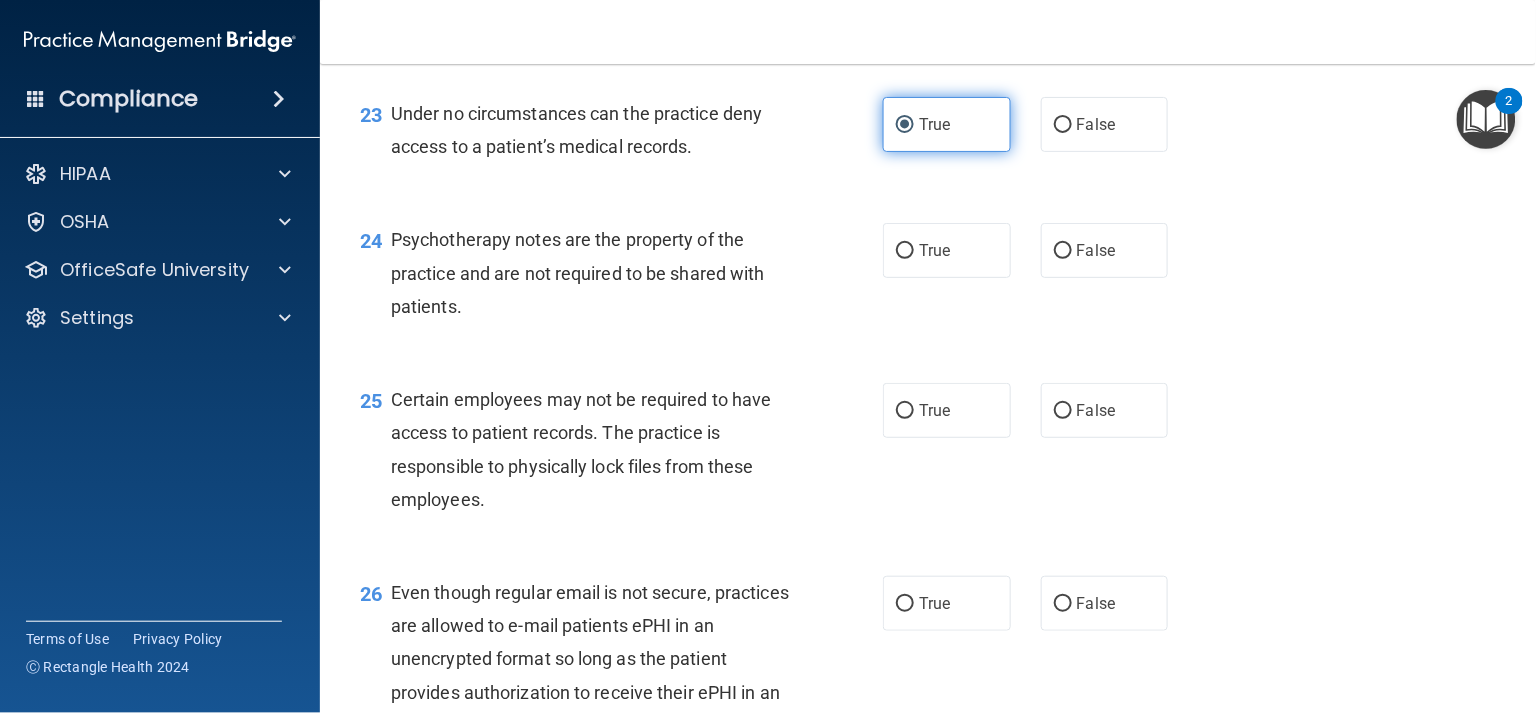 scroll, scrollTop: 4216, scrollLeft: 0, axis: vertical 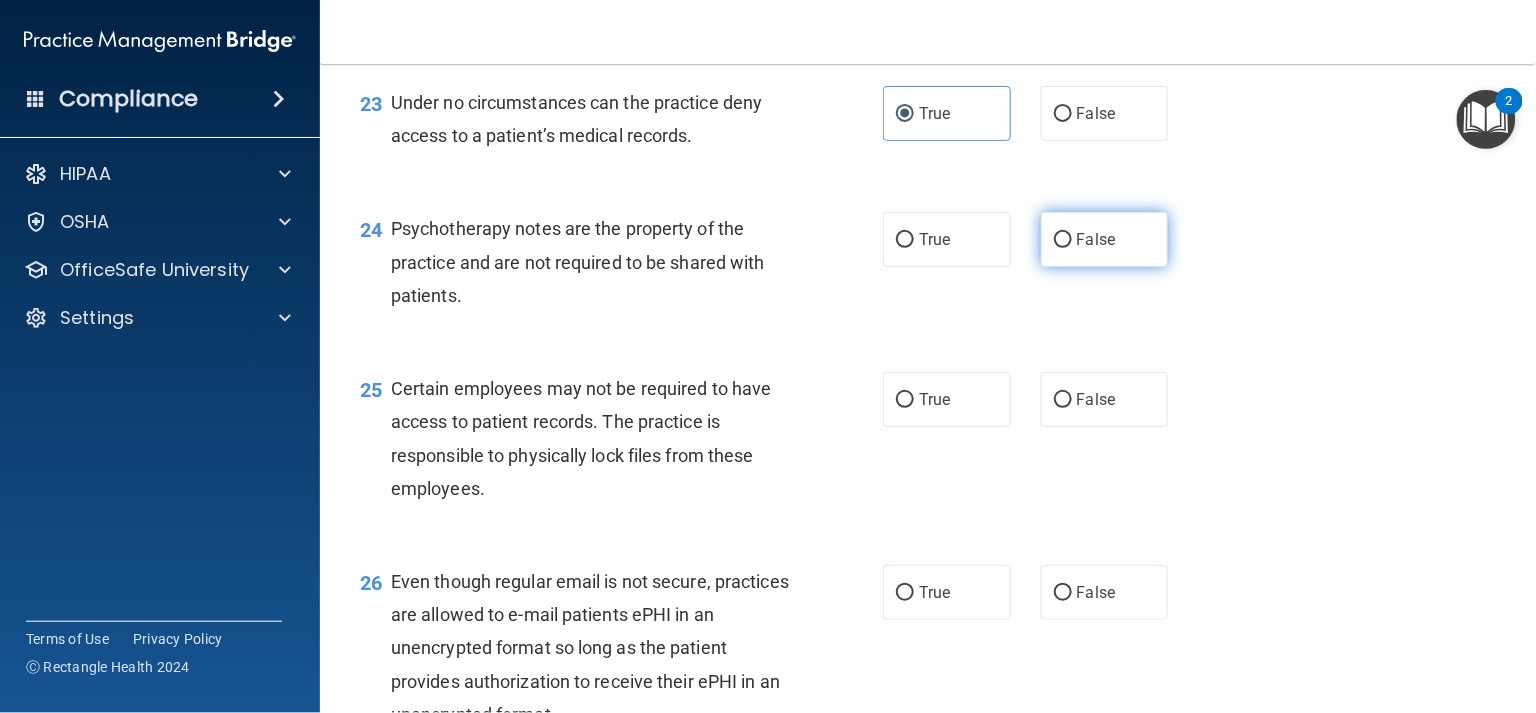 click on "False" at bounding box center [1105, 239] 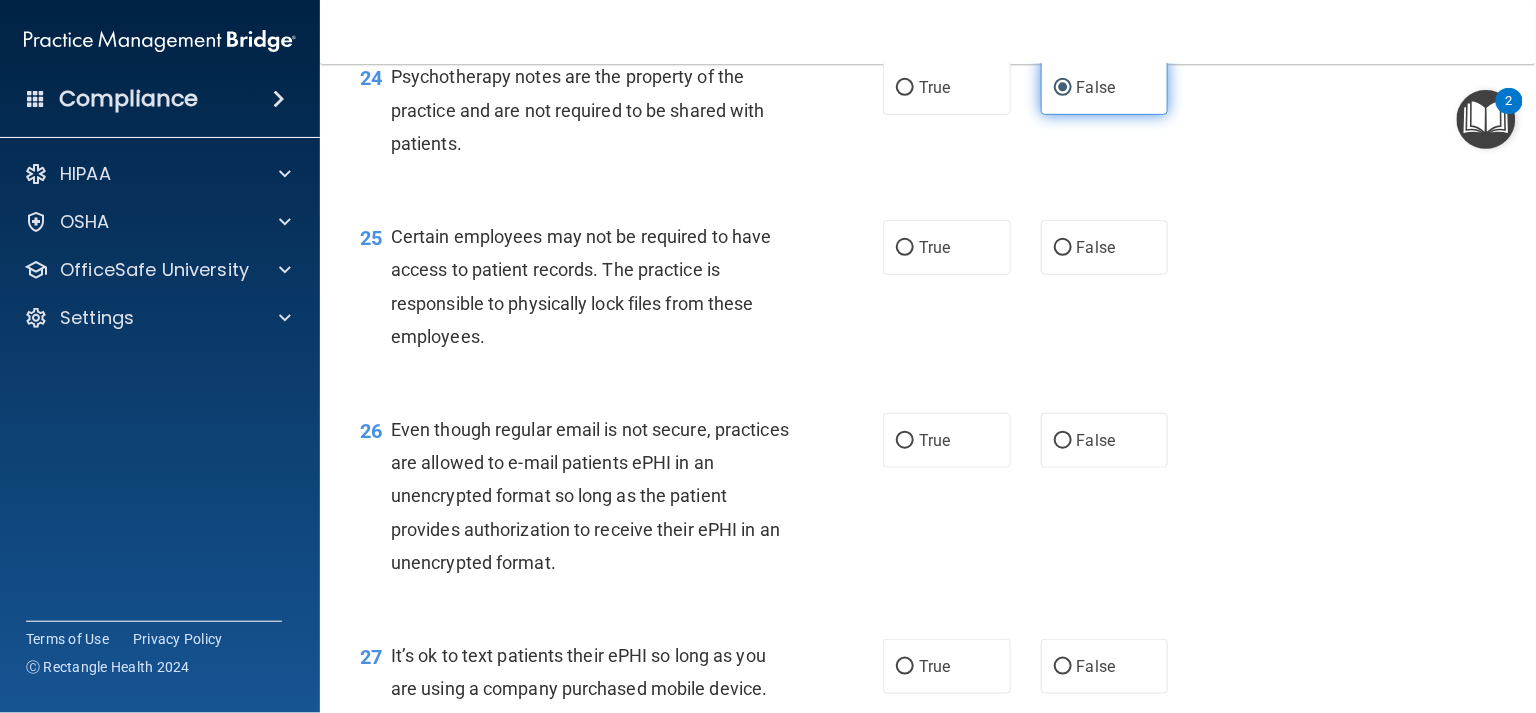 scroll, scrollTop: 4374, scrollLeft: 0, axis: vertical 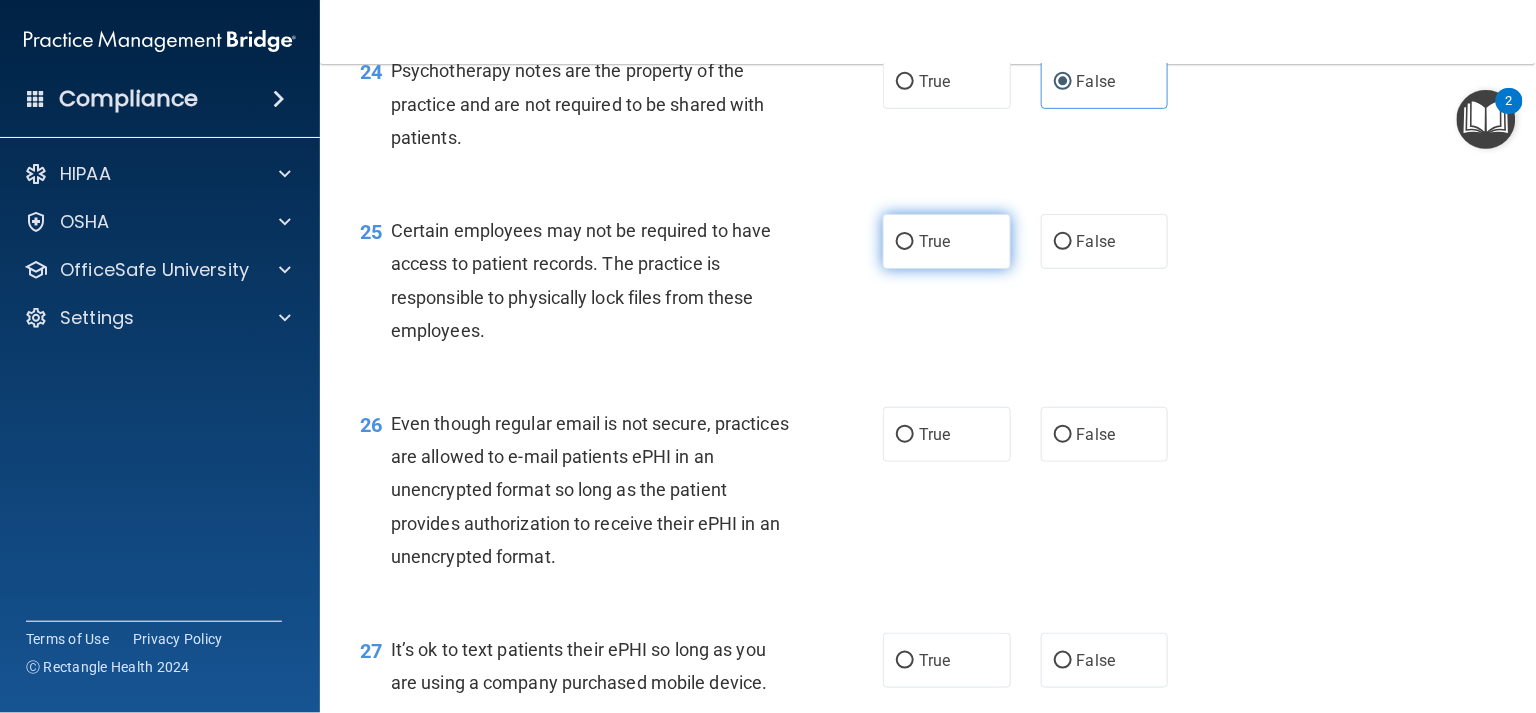 click on "True" at bounding box center (947, 241) 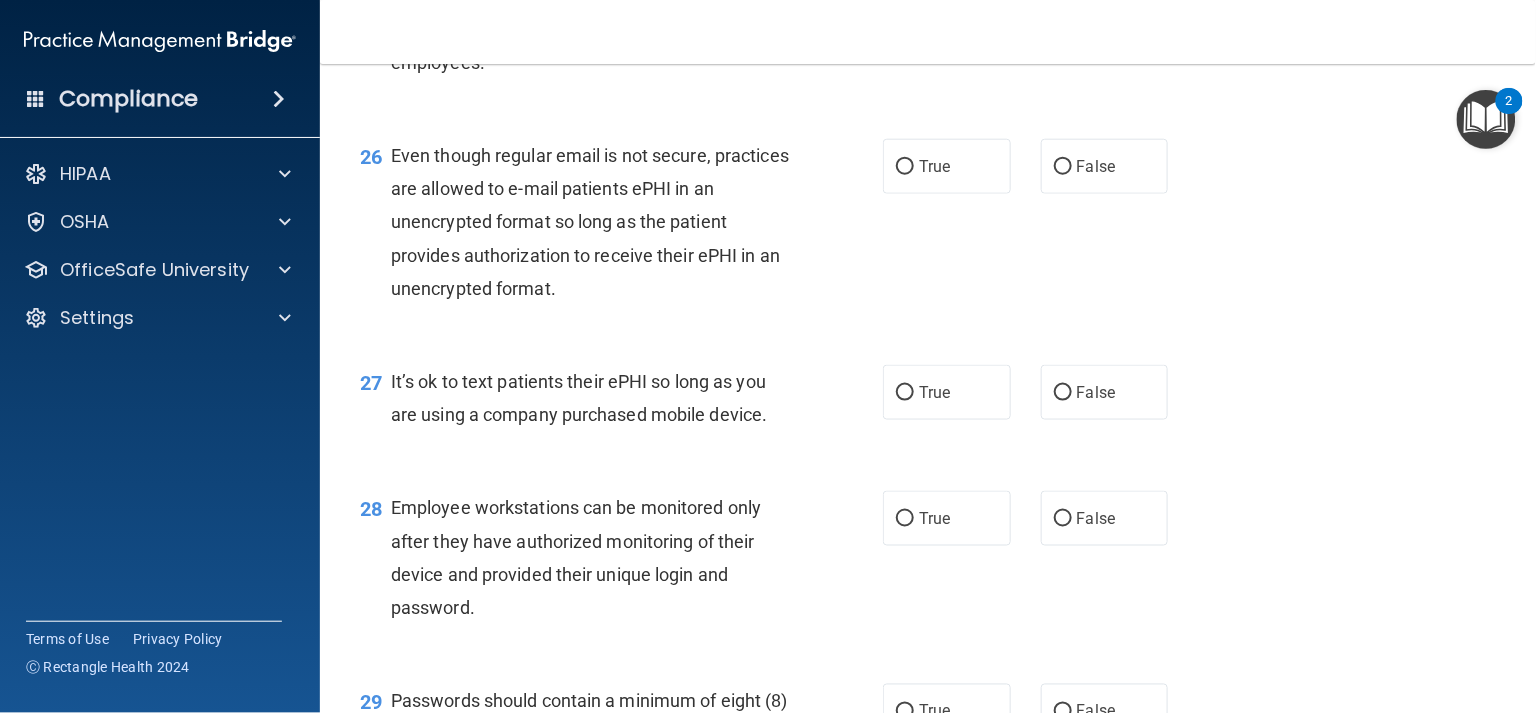 scroll, scrollTop: 4646, scrollLeft: 0, axis: vertical 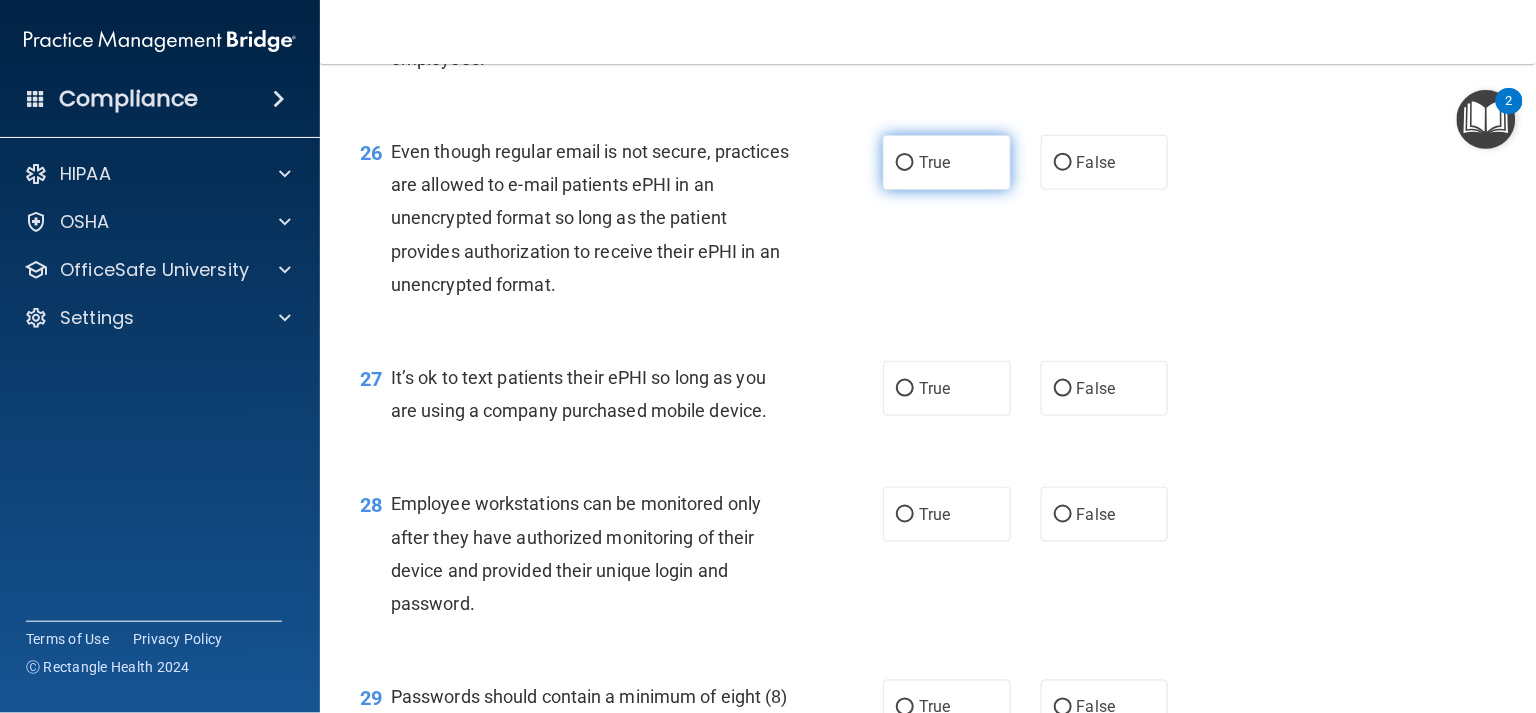click on "True" at bounding box center (947, 162) 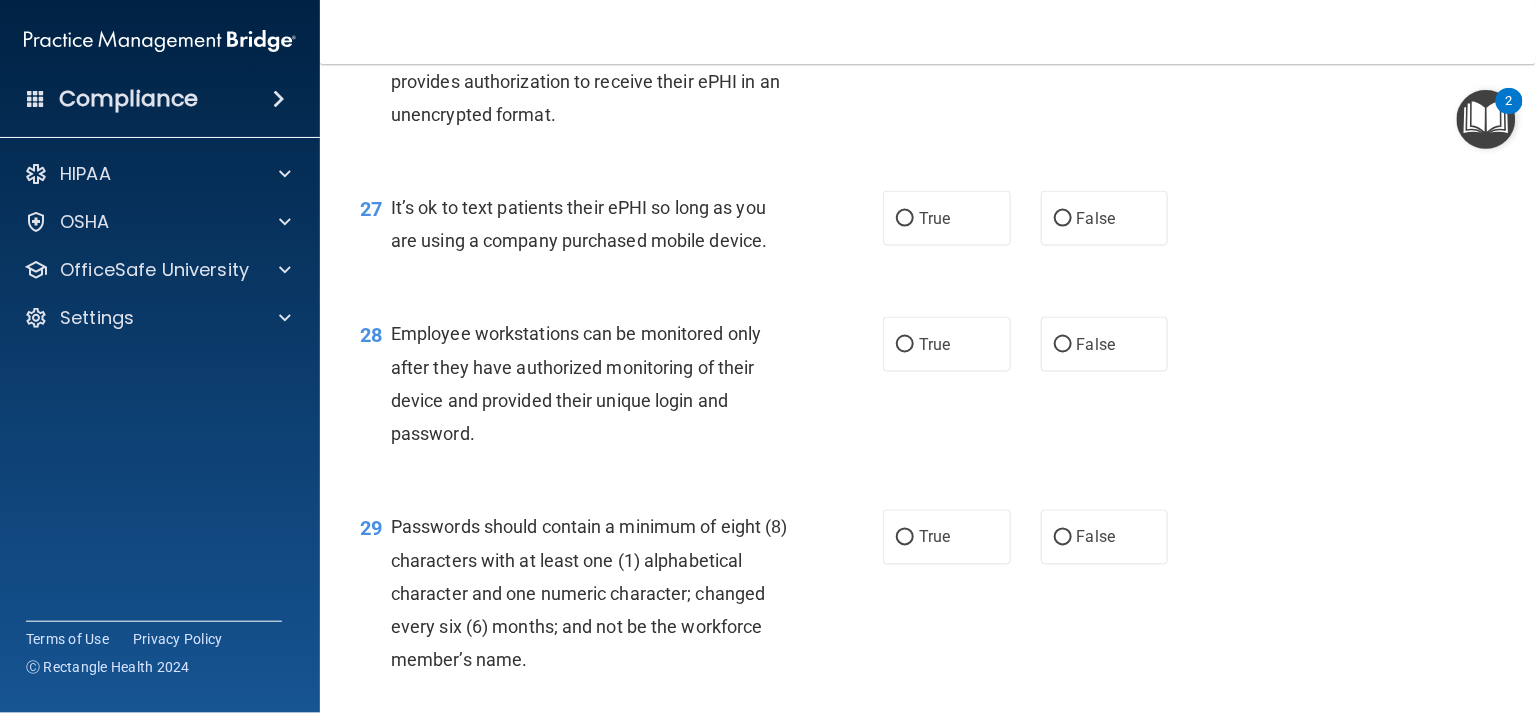 scroll, scrollTop: 4818, scrollLeft: 0, axis: vertical 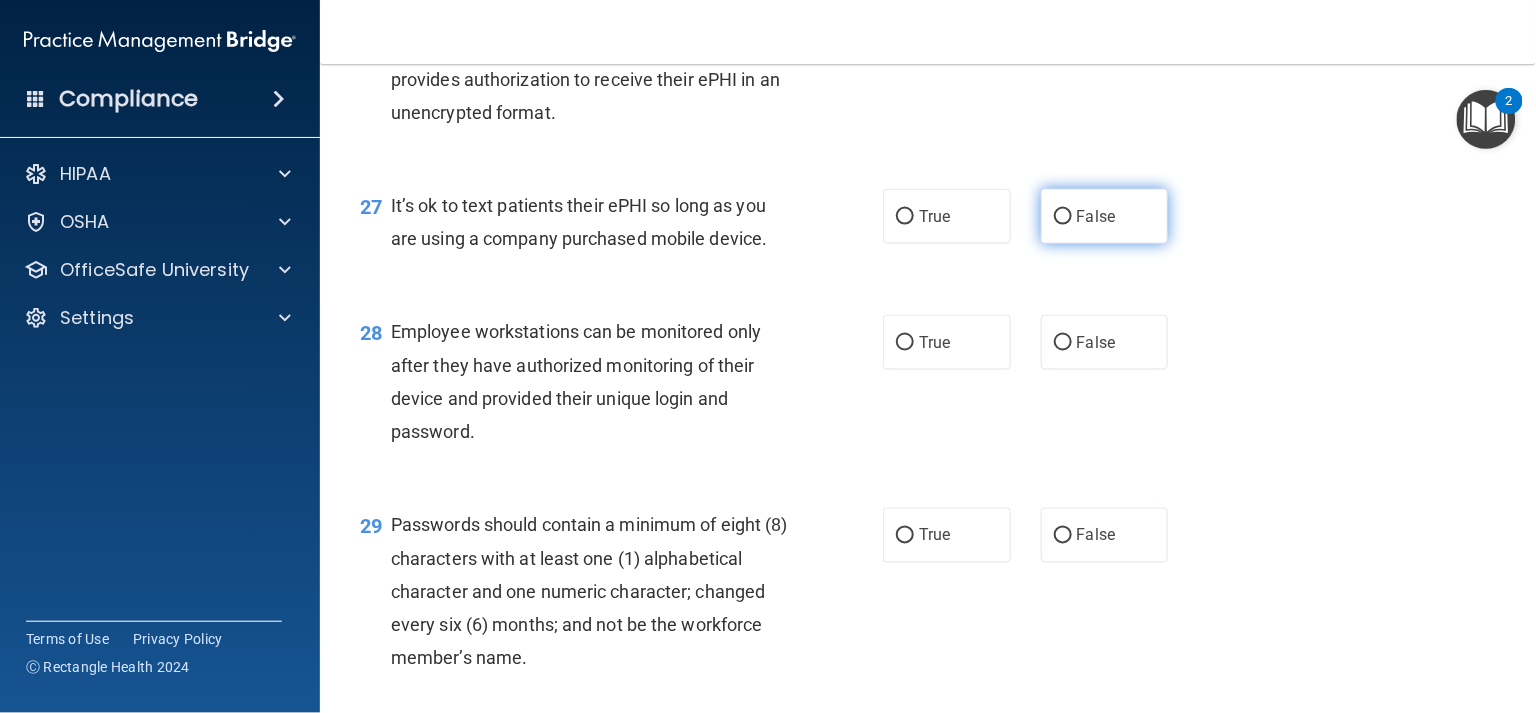 click on "False" at bounding box center [1096, 216] 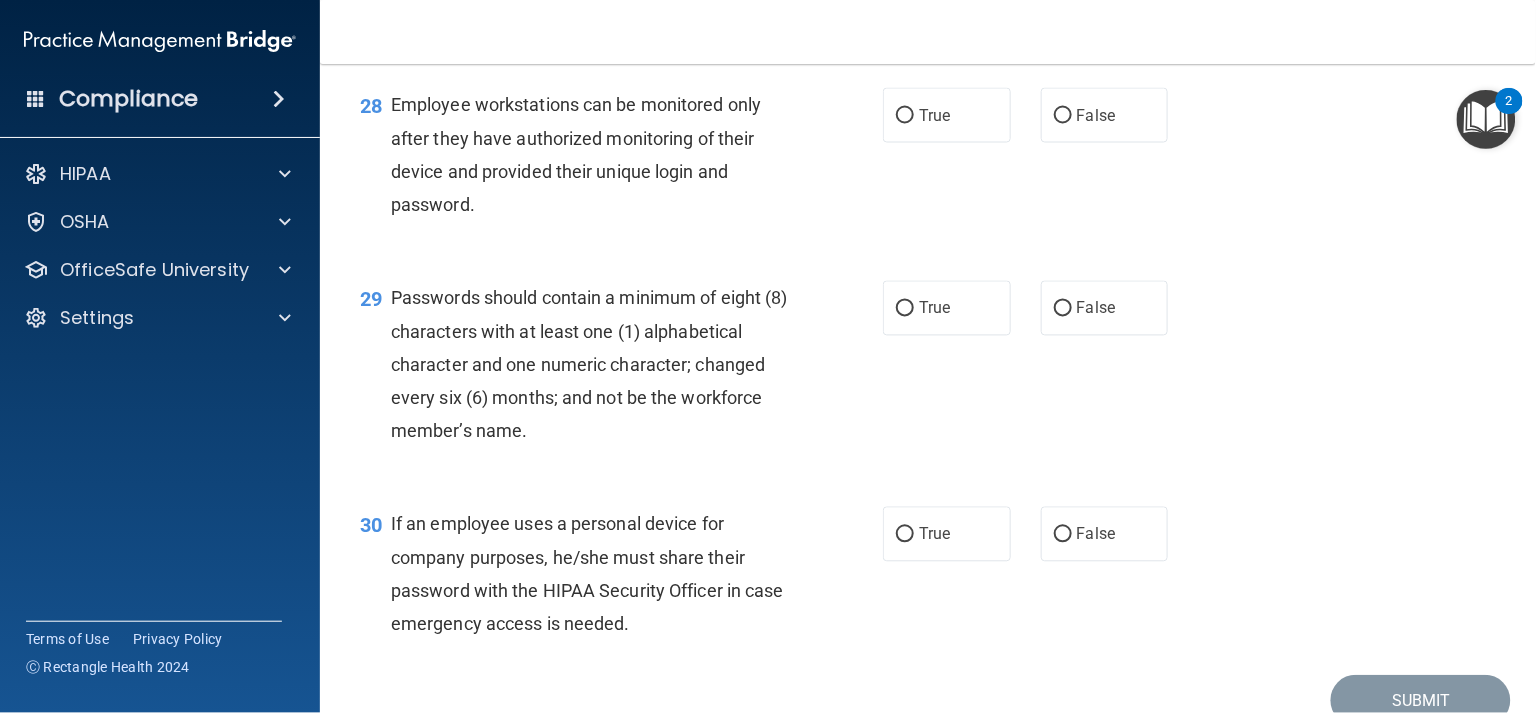 scroll, scrollTop: 5052, scrollLeft: 0, axis: vertical 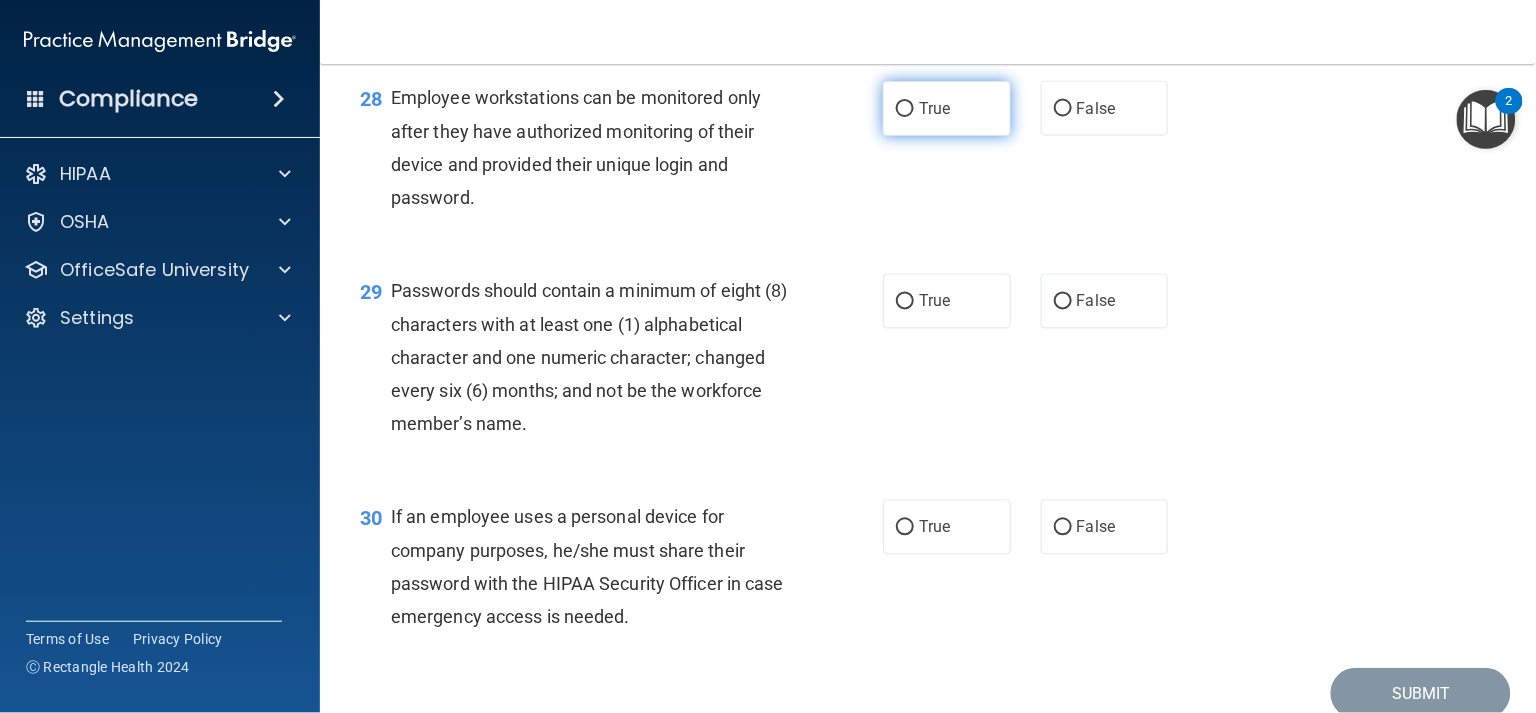 click on "True" at bounding box center [947, 108] 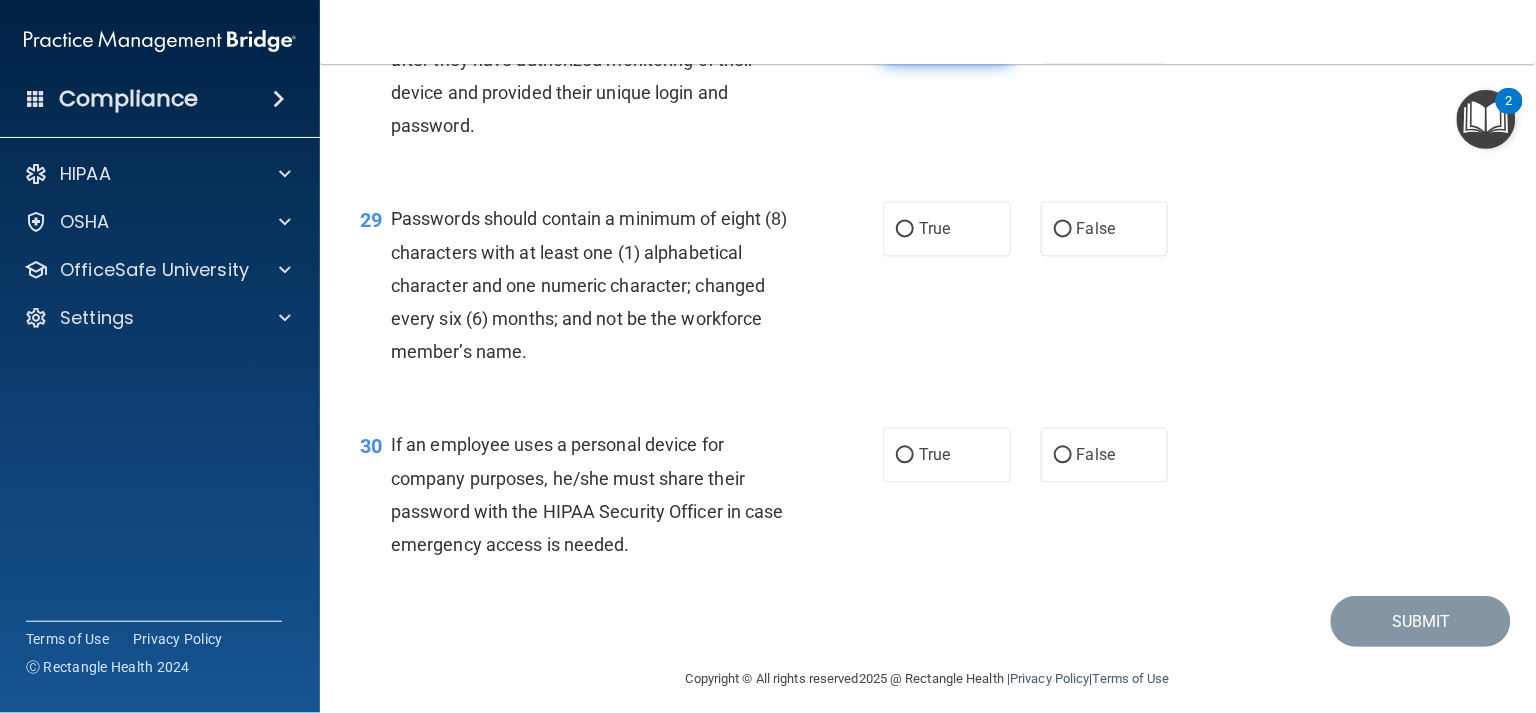 scroll, scrollTop: 5137, scrollLeft: 0, axis: vertical 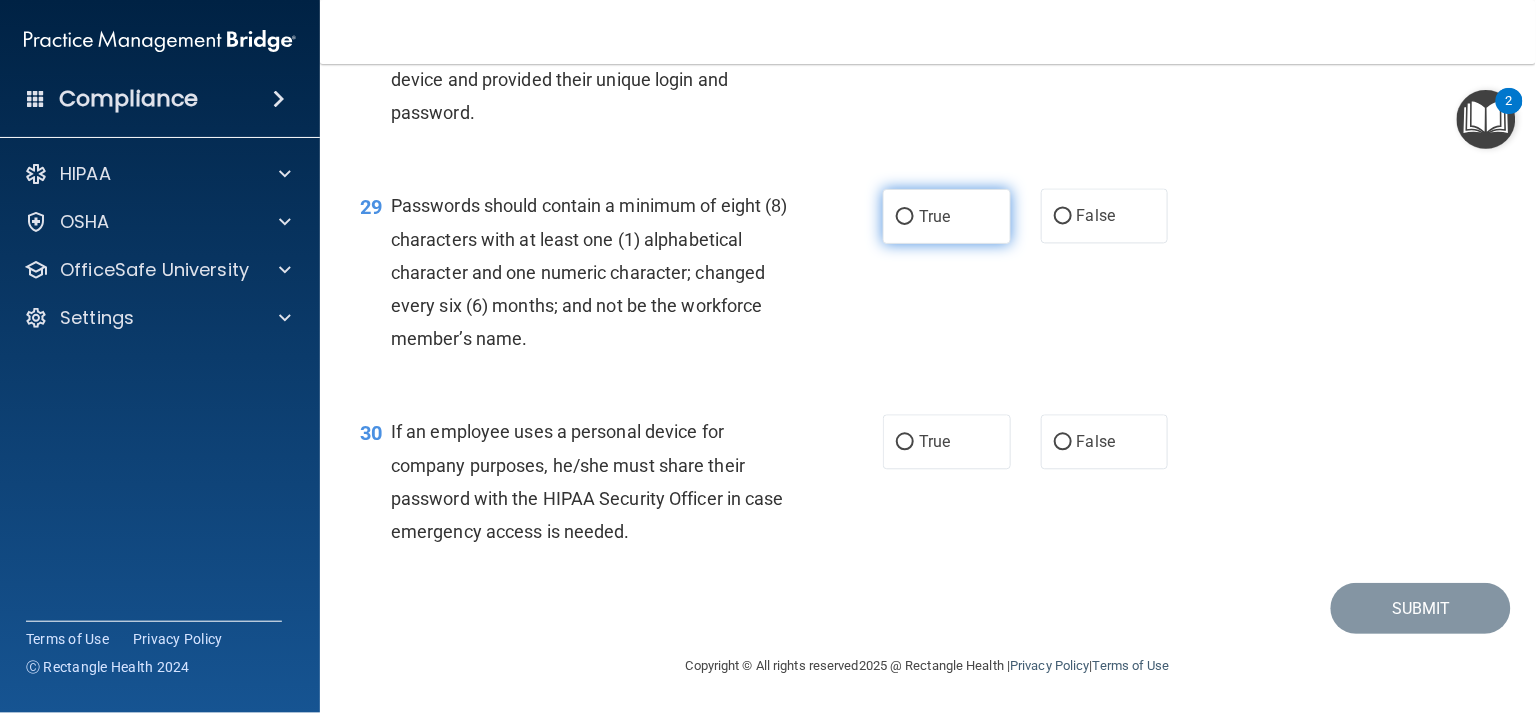 click on "True" at bounding box center (947, 216) 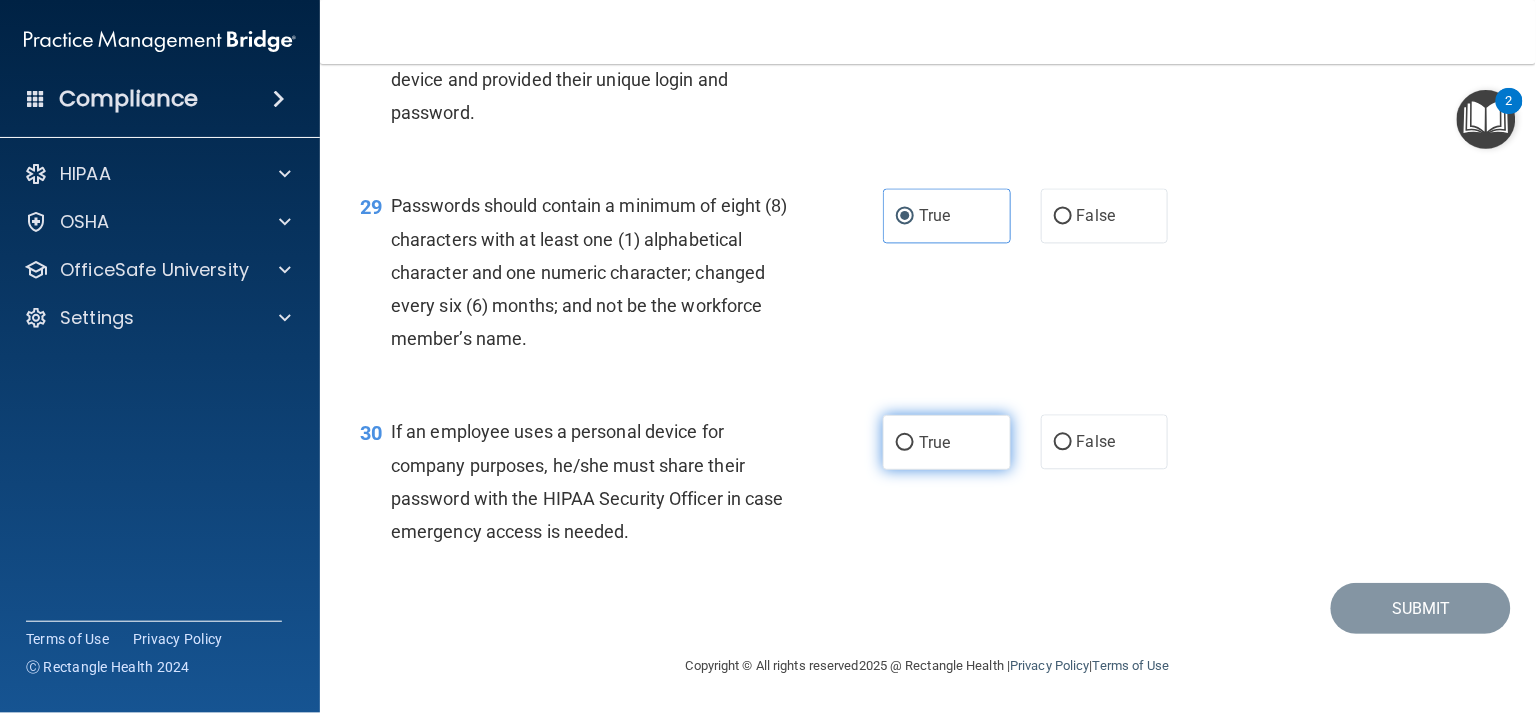 click on "True" at bounding box center (934, 442) 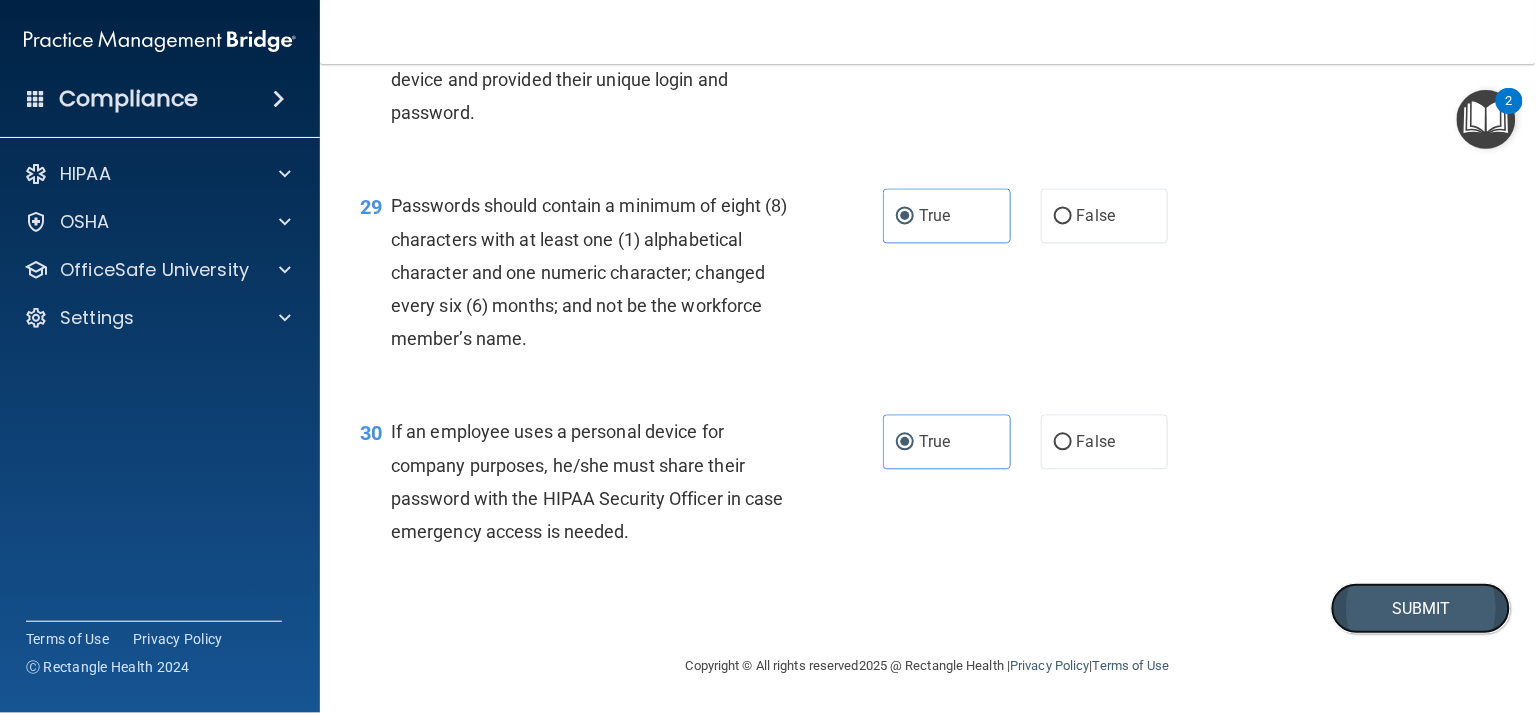 click on "Submit" at bounding box center (1421, 608) 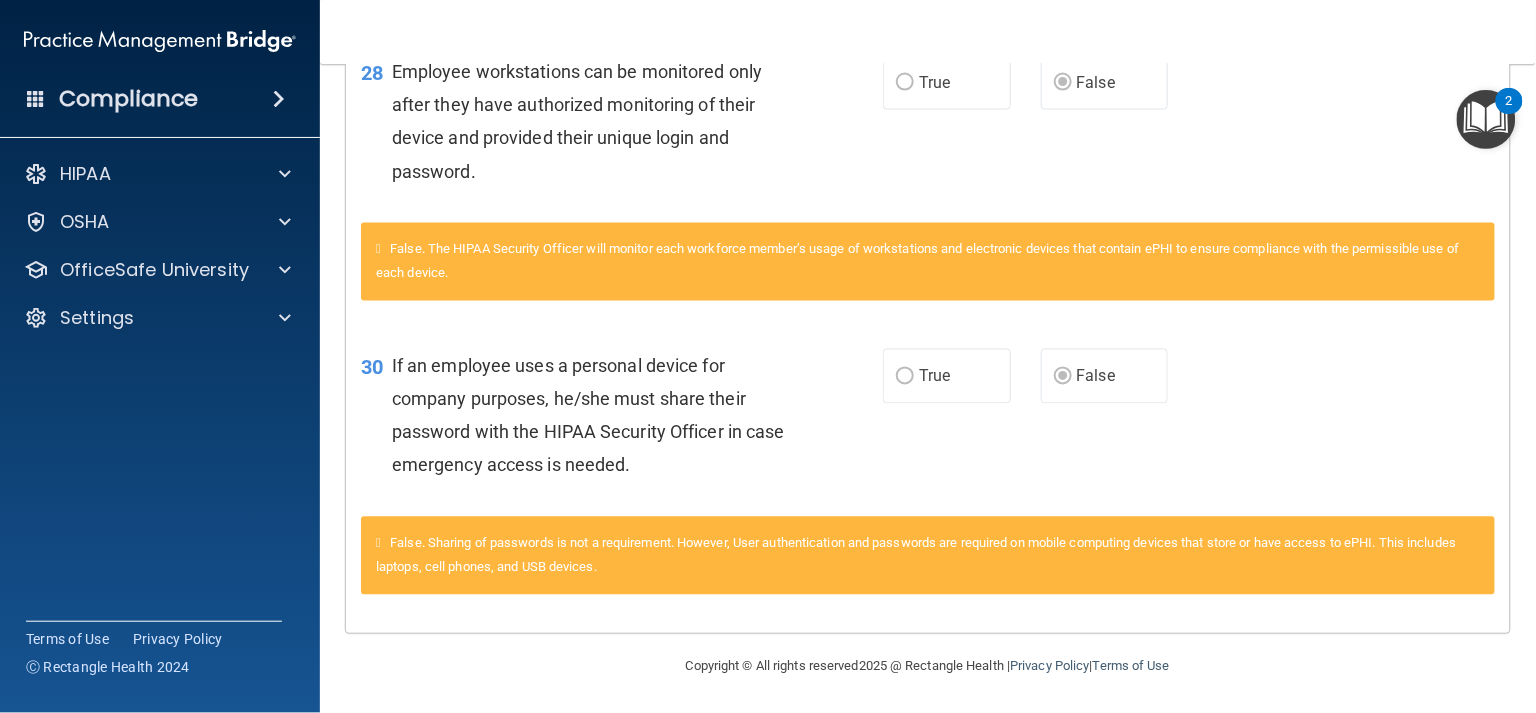 scroll, scrollTop: 0, scrollLeft: 0, axis: both 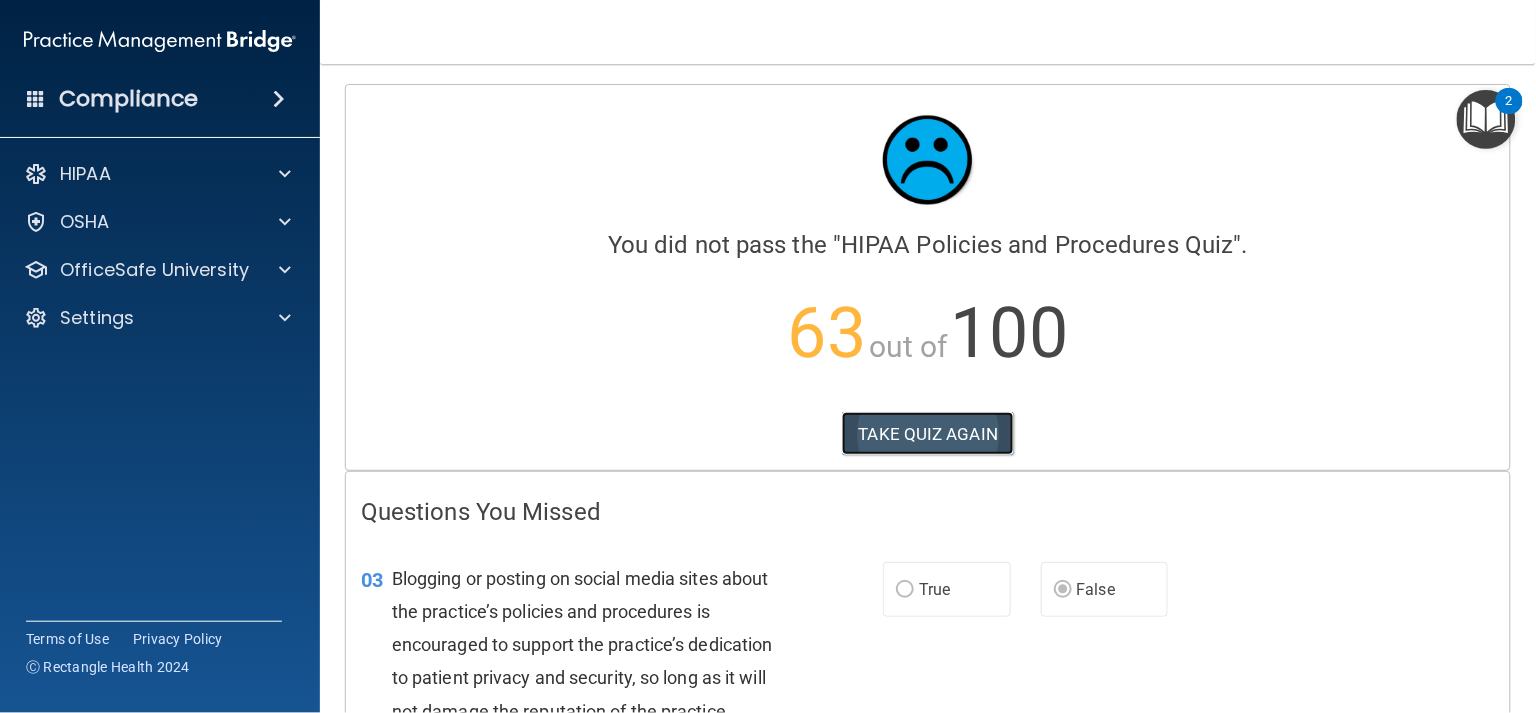 click on "TAKE QUIZ AGAIN" at bounding box center [928, 434] 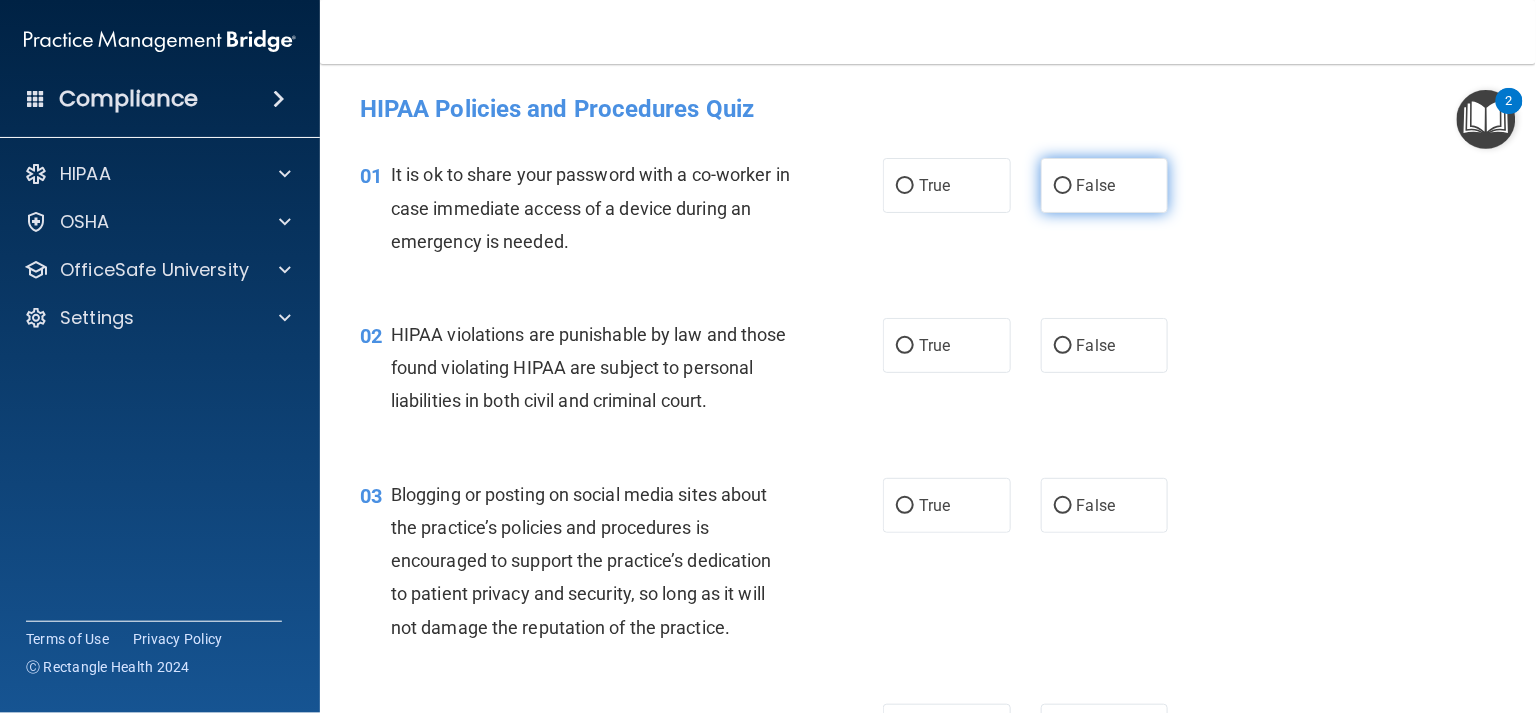 click on "False" at bounding box center [1105, 185] 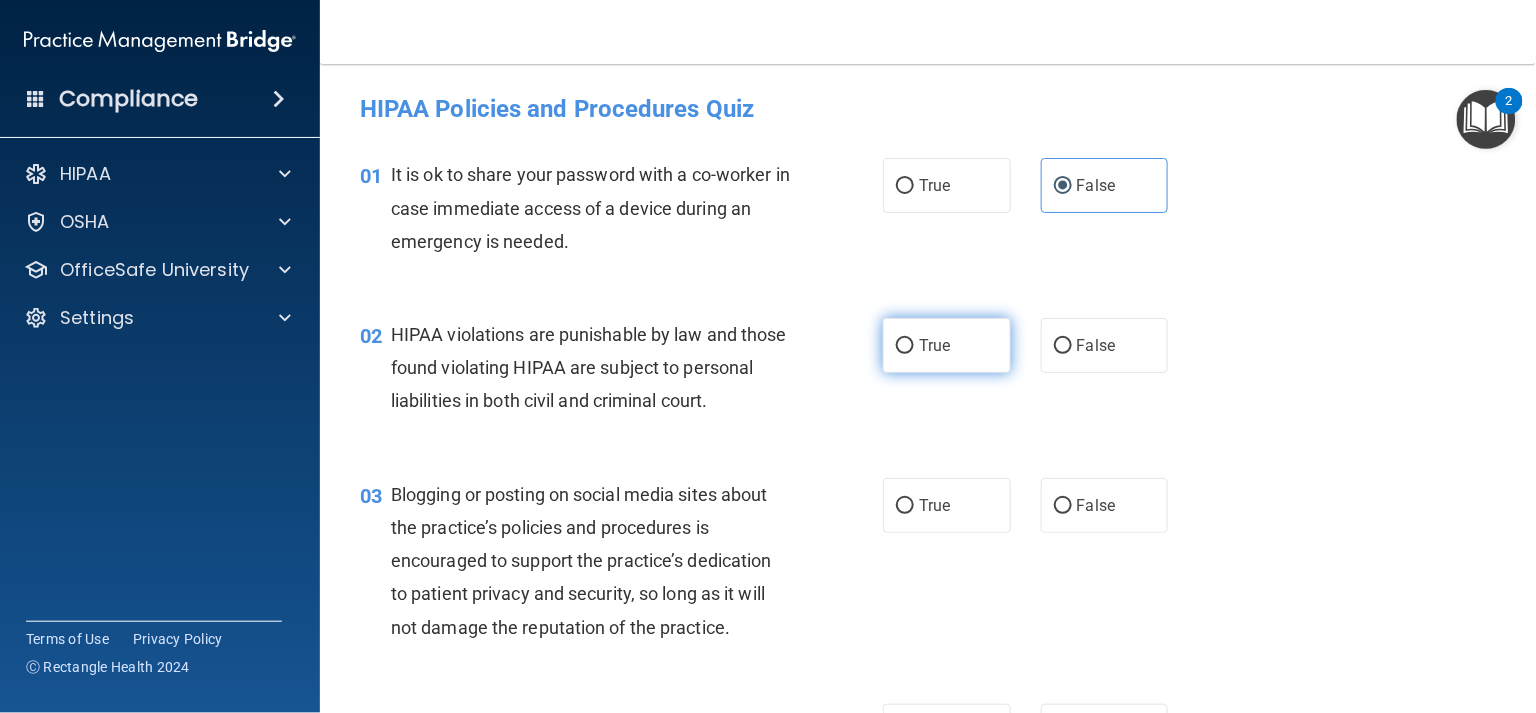 click on "True" at bounding box center [947, 345] 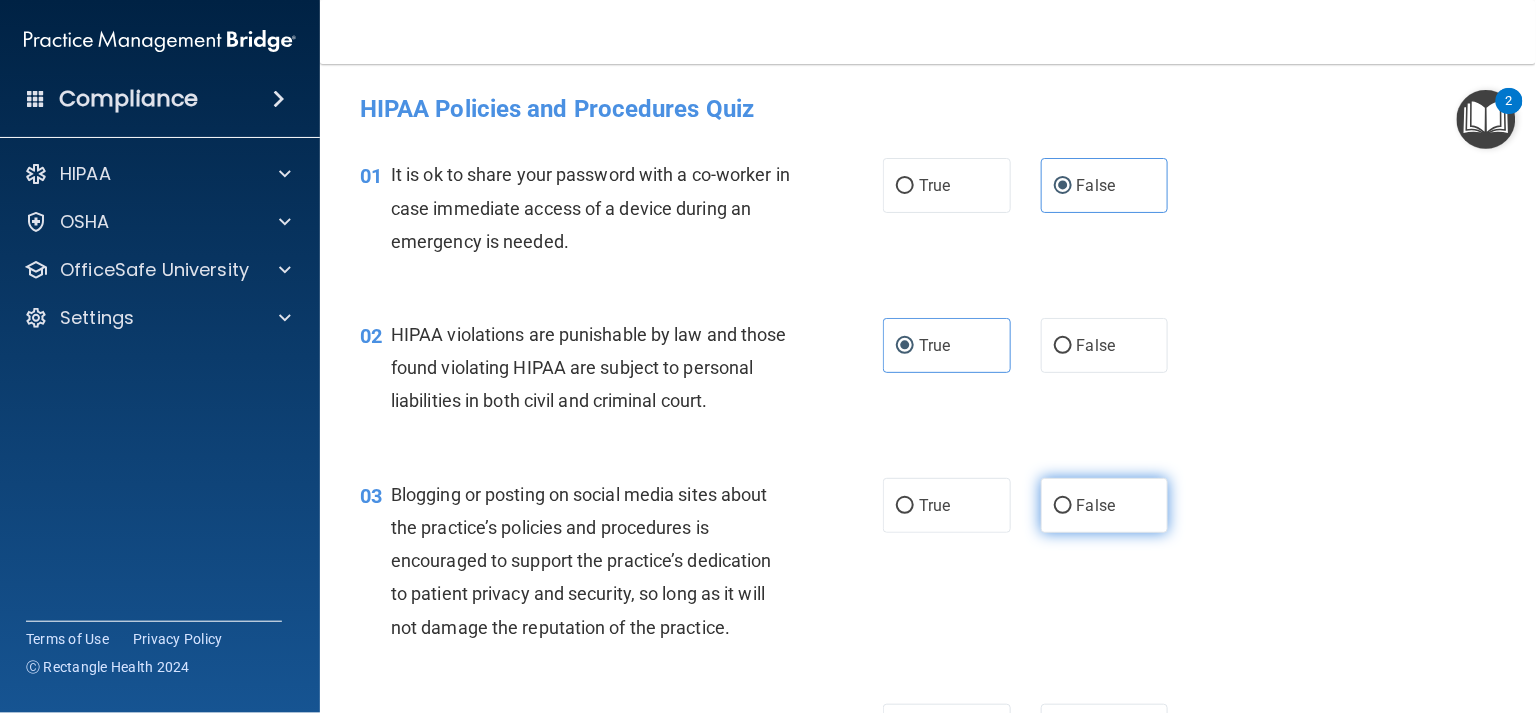 click on "False" at bounding box center (1105, 505) 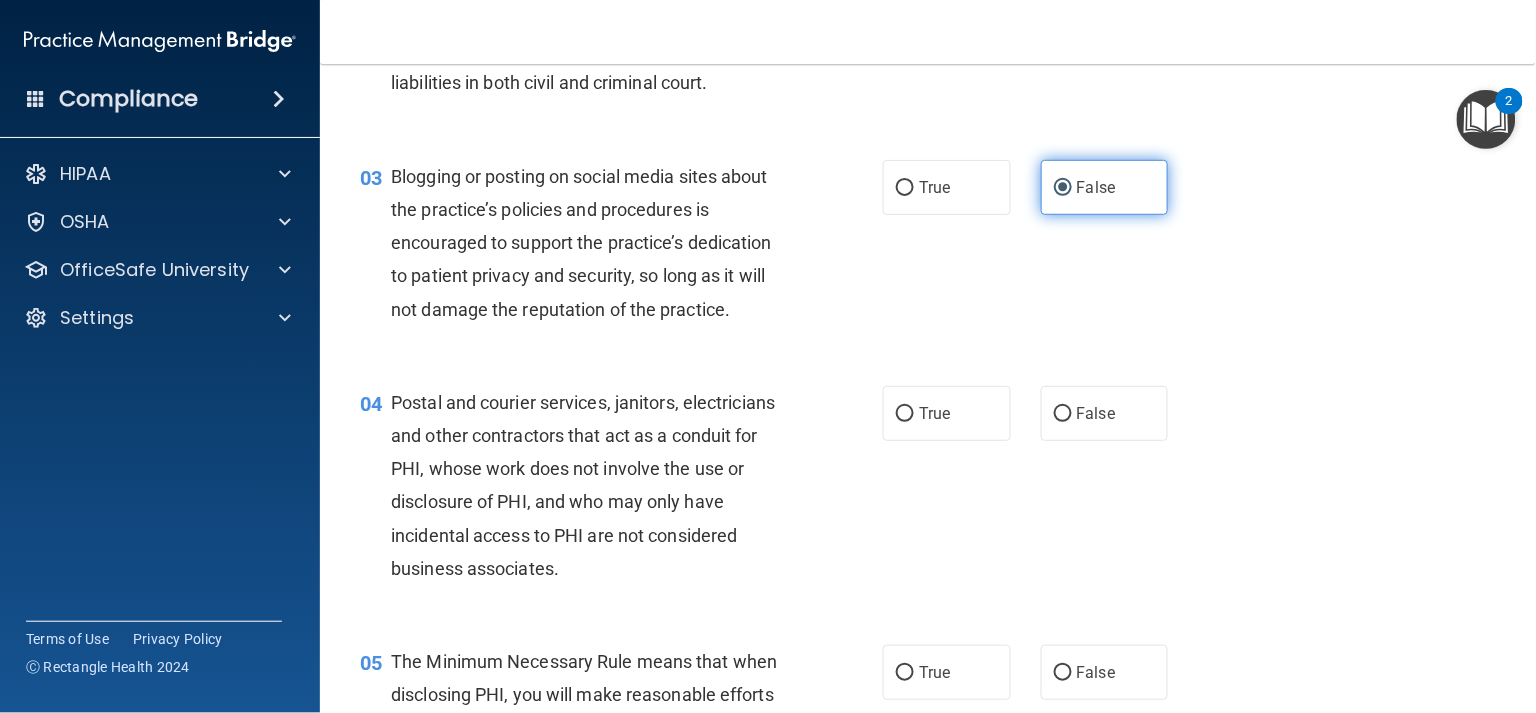 scroll, scrollTop: 320, scrollLeft: 0, axis: vertical 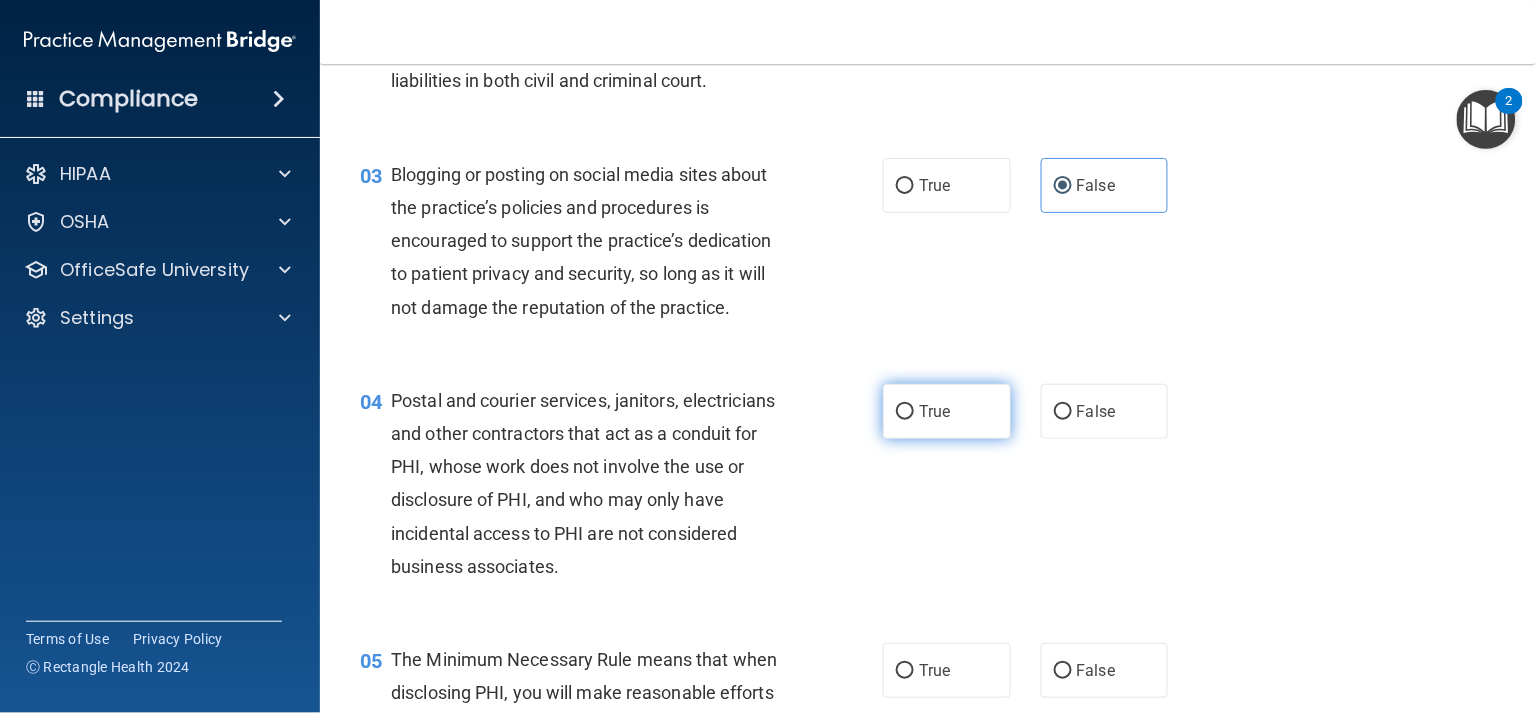 click on "True" at bounding box center (947, 411) 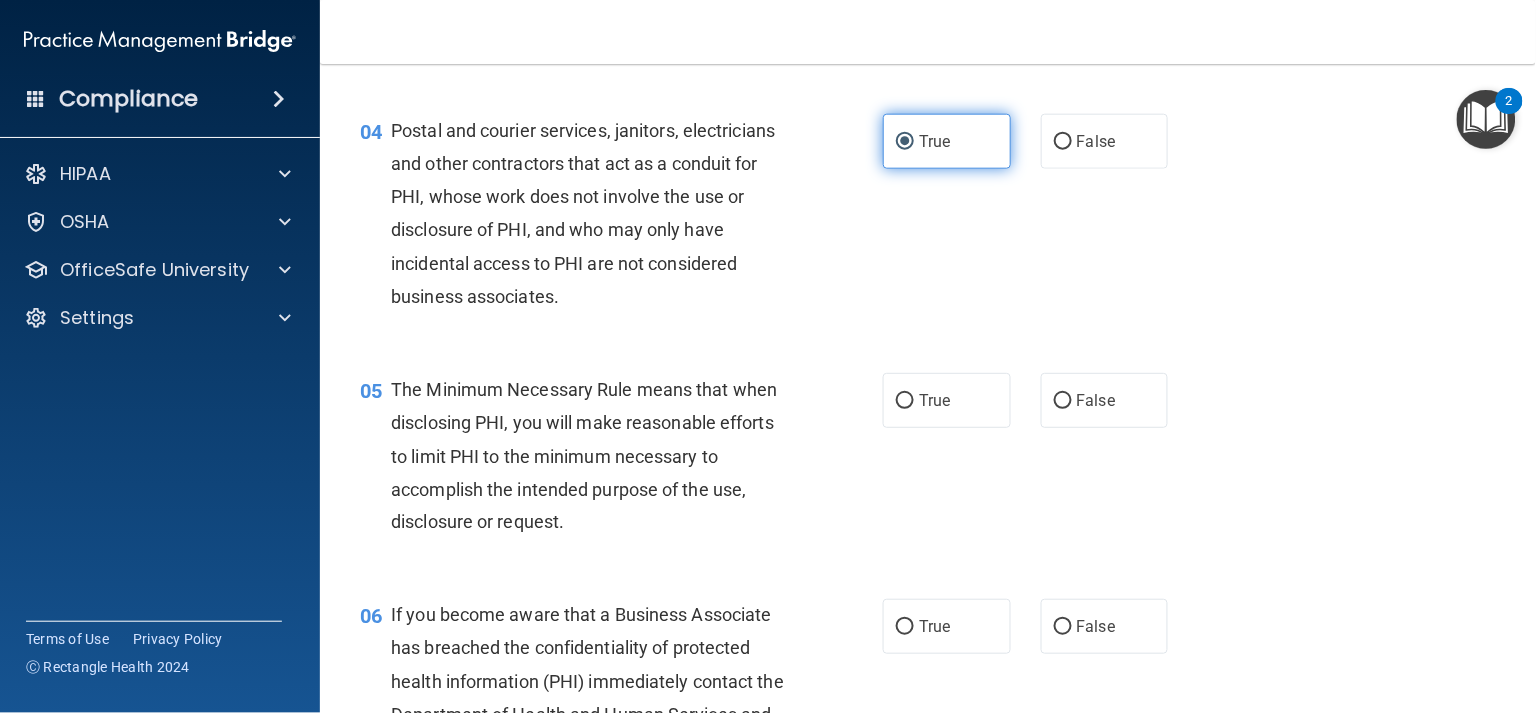 scroll, scrollTop: 612, scrollLeft: 0, axis: vertical 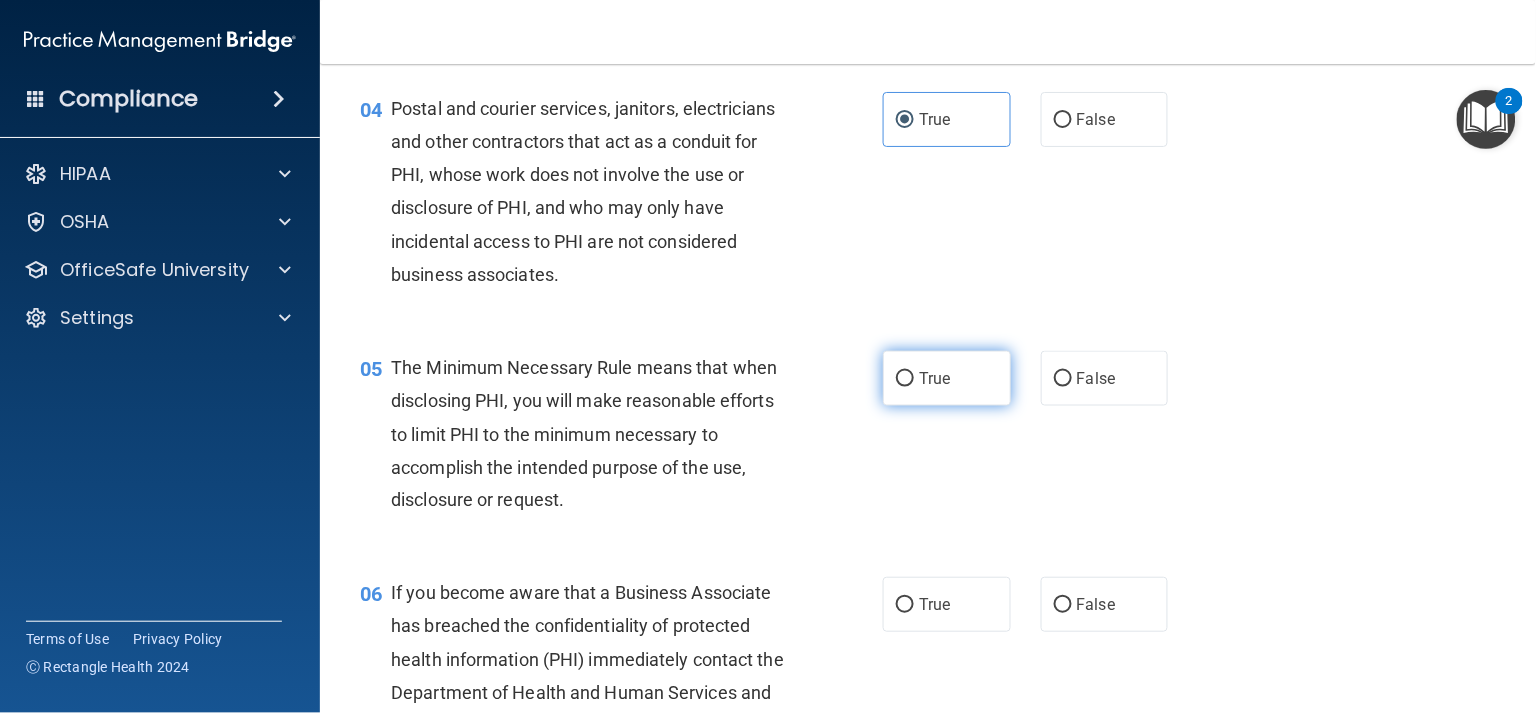 click on "True" at bounding box center (947, 378) 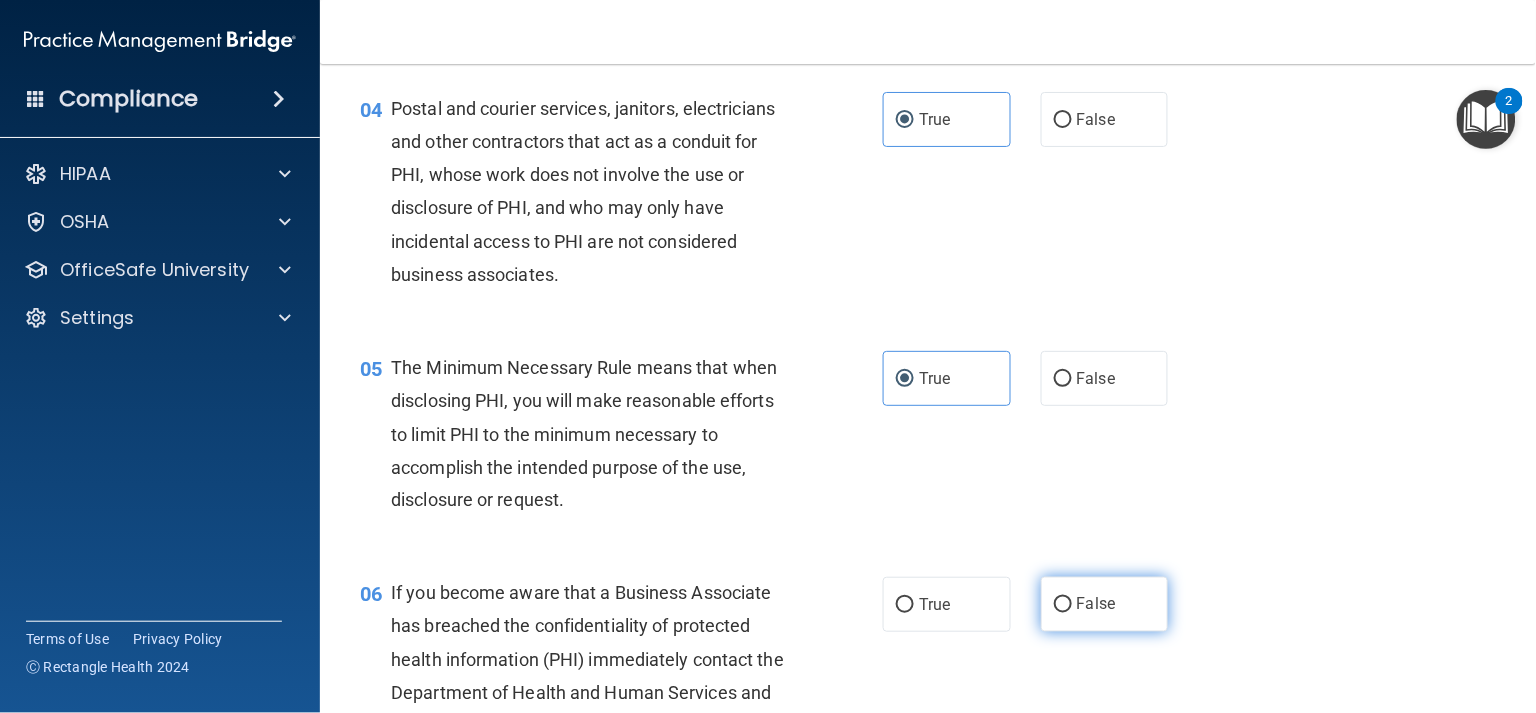 click on "False" at bounding box center [1105, 604] 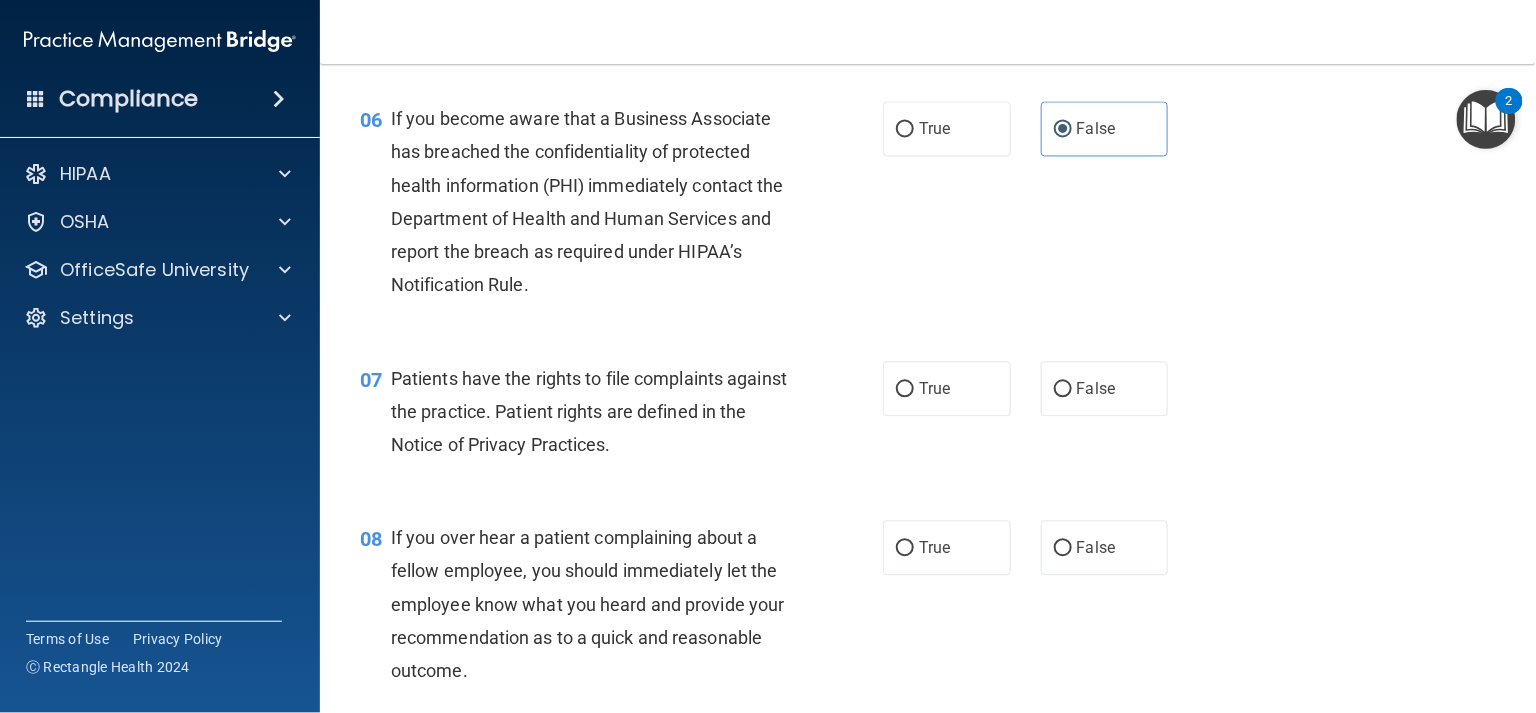 scroll, scrollTop: 1092, scrollLeft: 0, axis: vertical 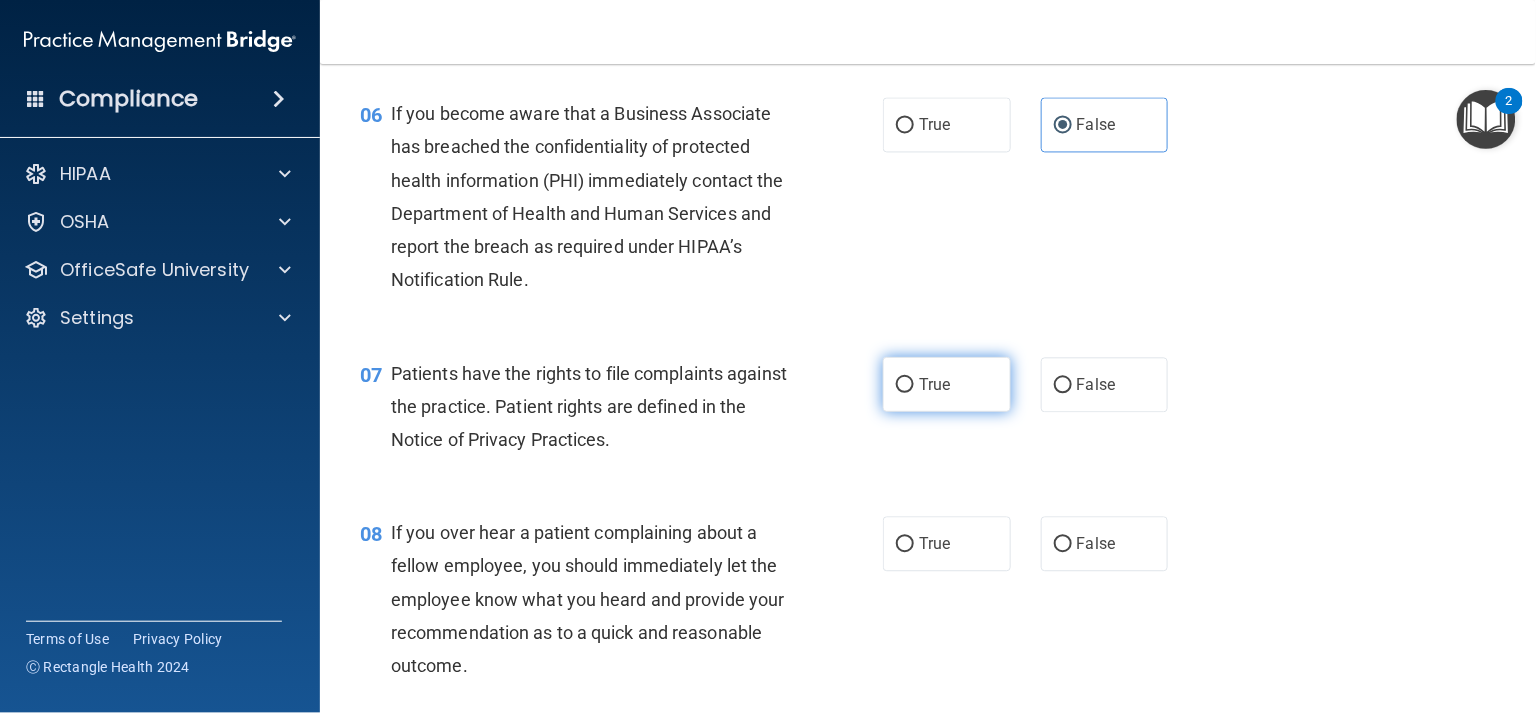 click on "True" at bounding box center [947, 384] 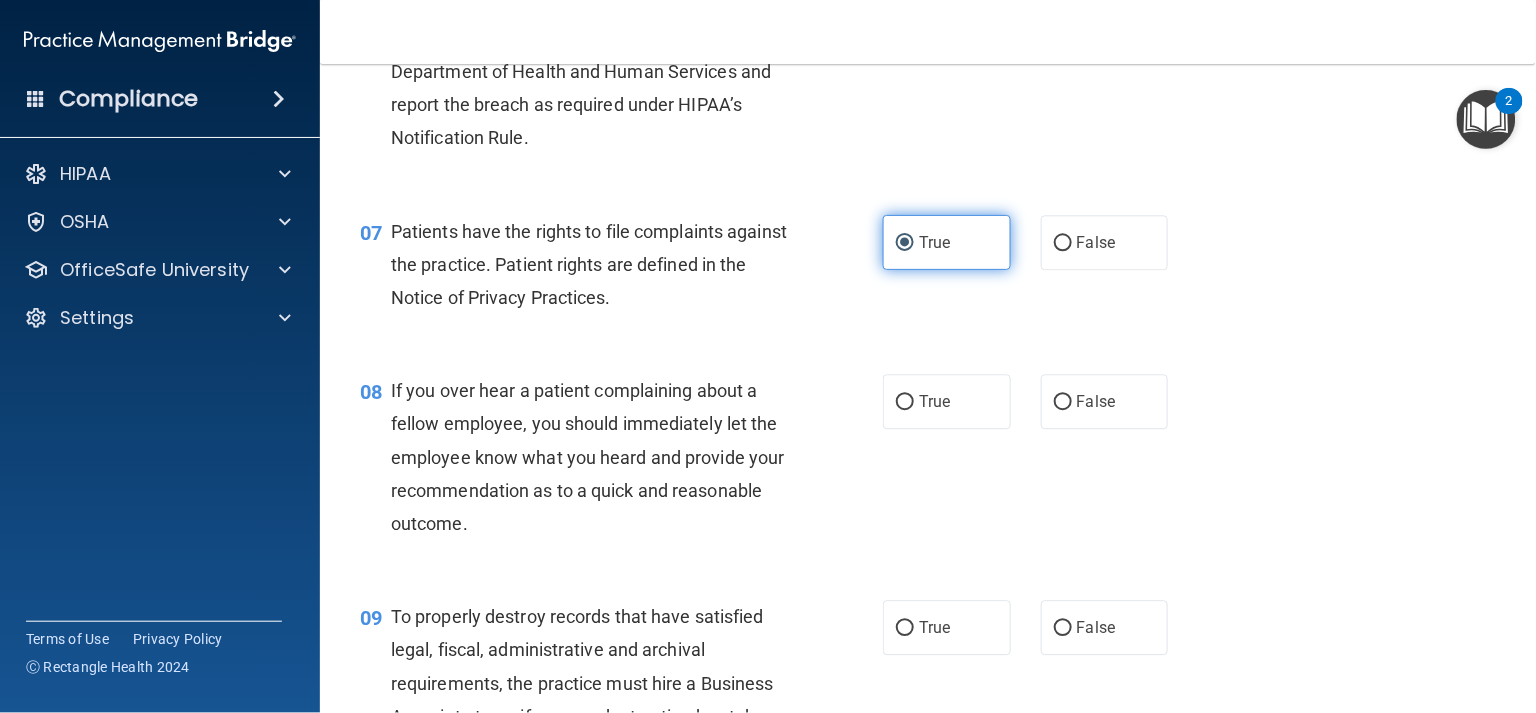 scroll, scrollTop: 1237, scrollLeft: 0, axis: vertical 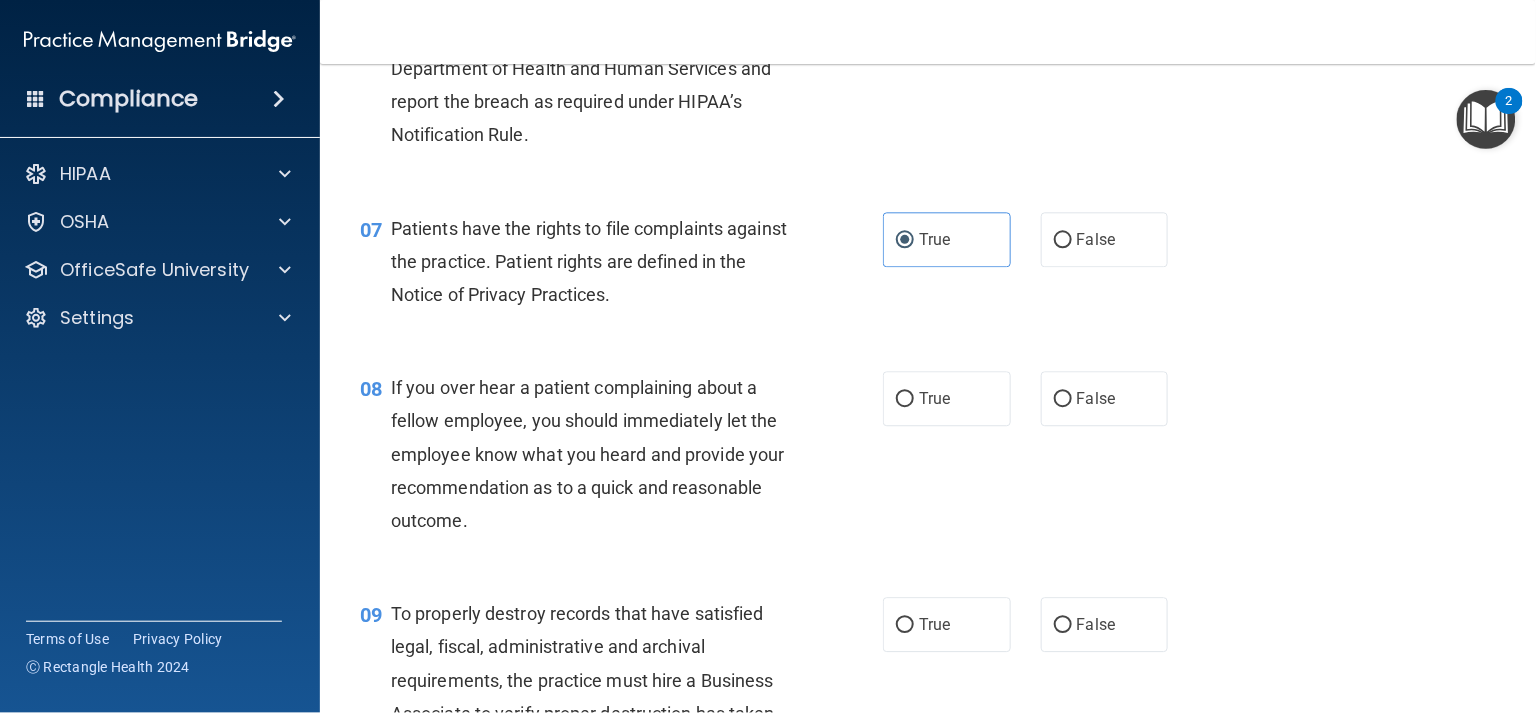 click on "08       If you over hear a patient complaining about a fellow employee, you should immediately let the employee know what you heard and provide your recommendation as to a quick and reasonable outcome.                  True           False" at bounding box center [928, 459] 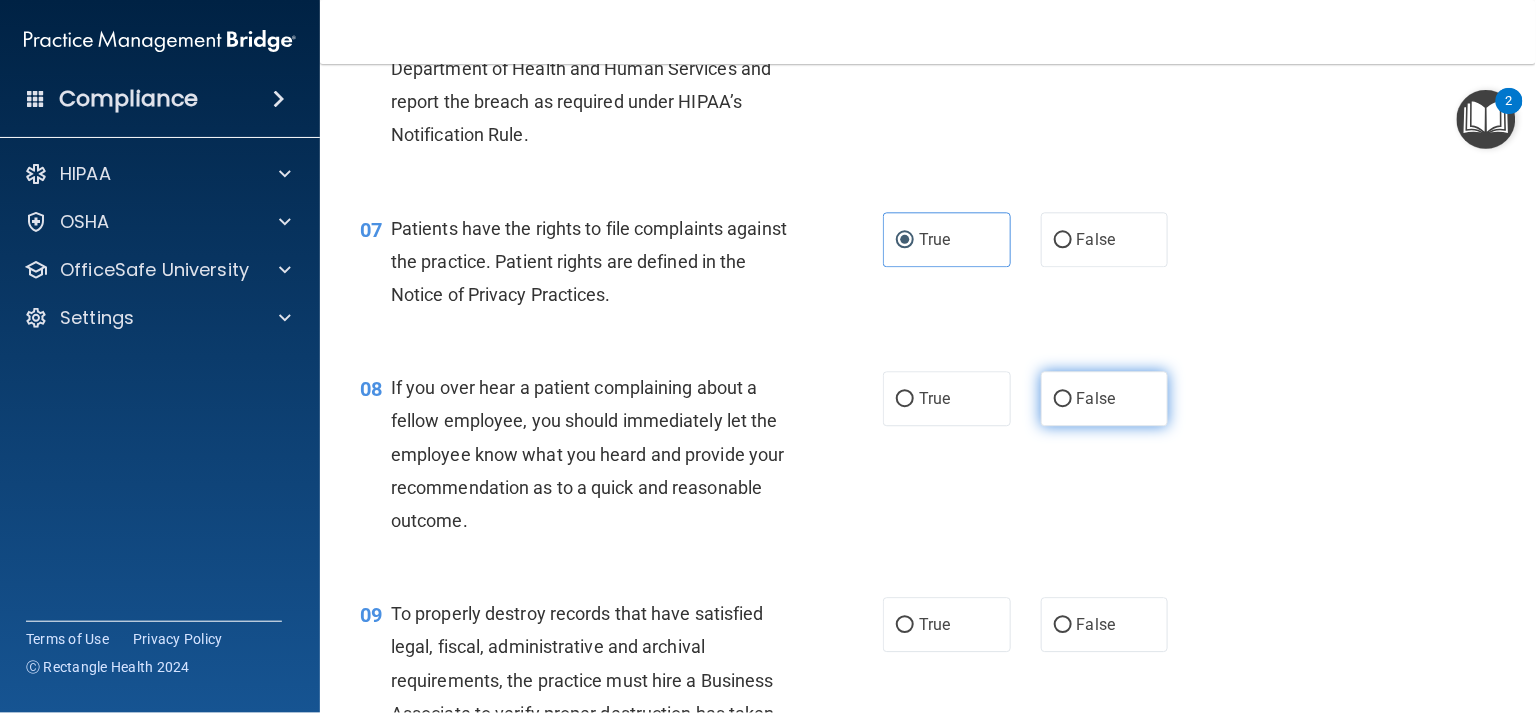 click on "False" at bounding box center [1105, 398] 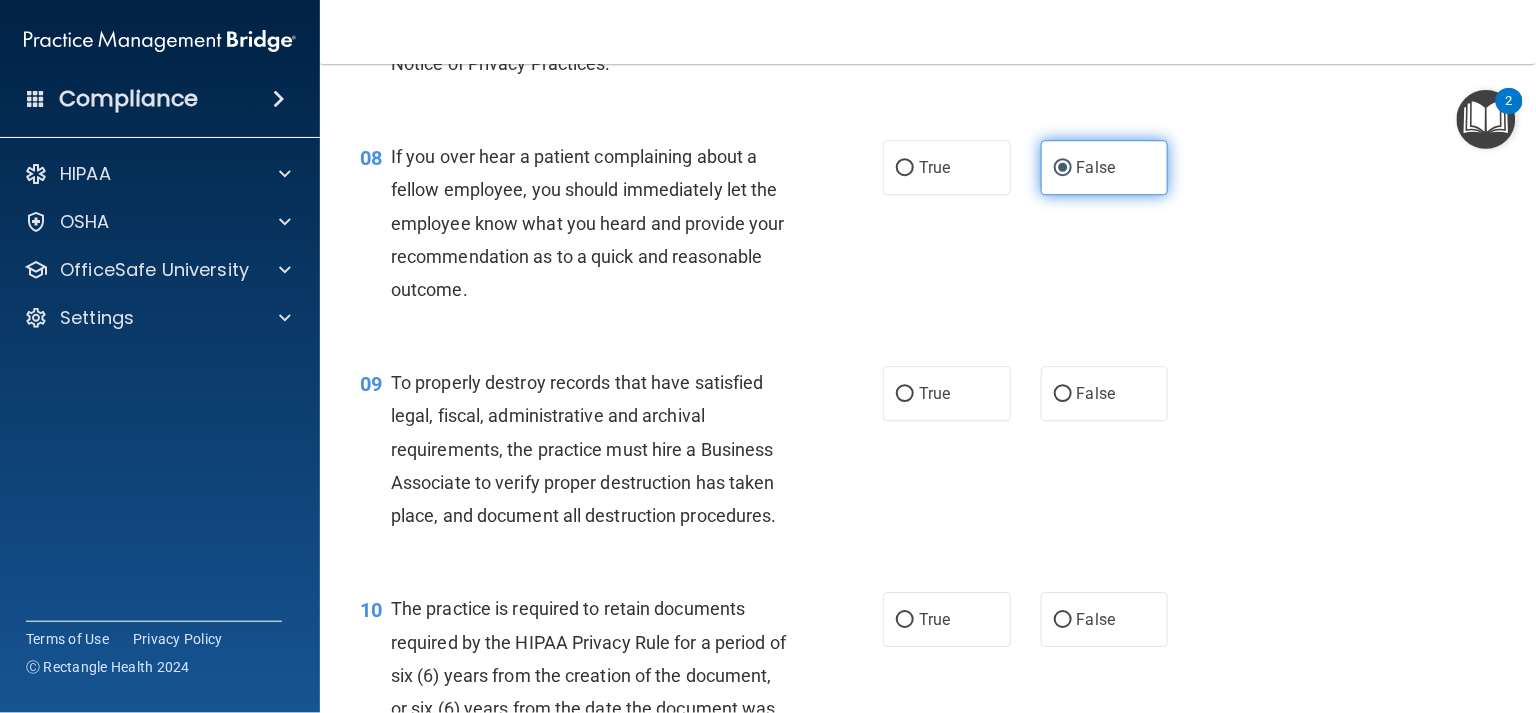 scroll, scrollTop: 1470, scrollLeft: 0, axis: vertical 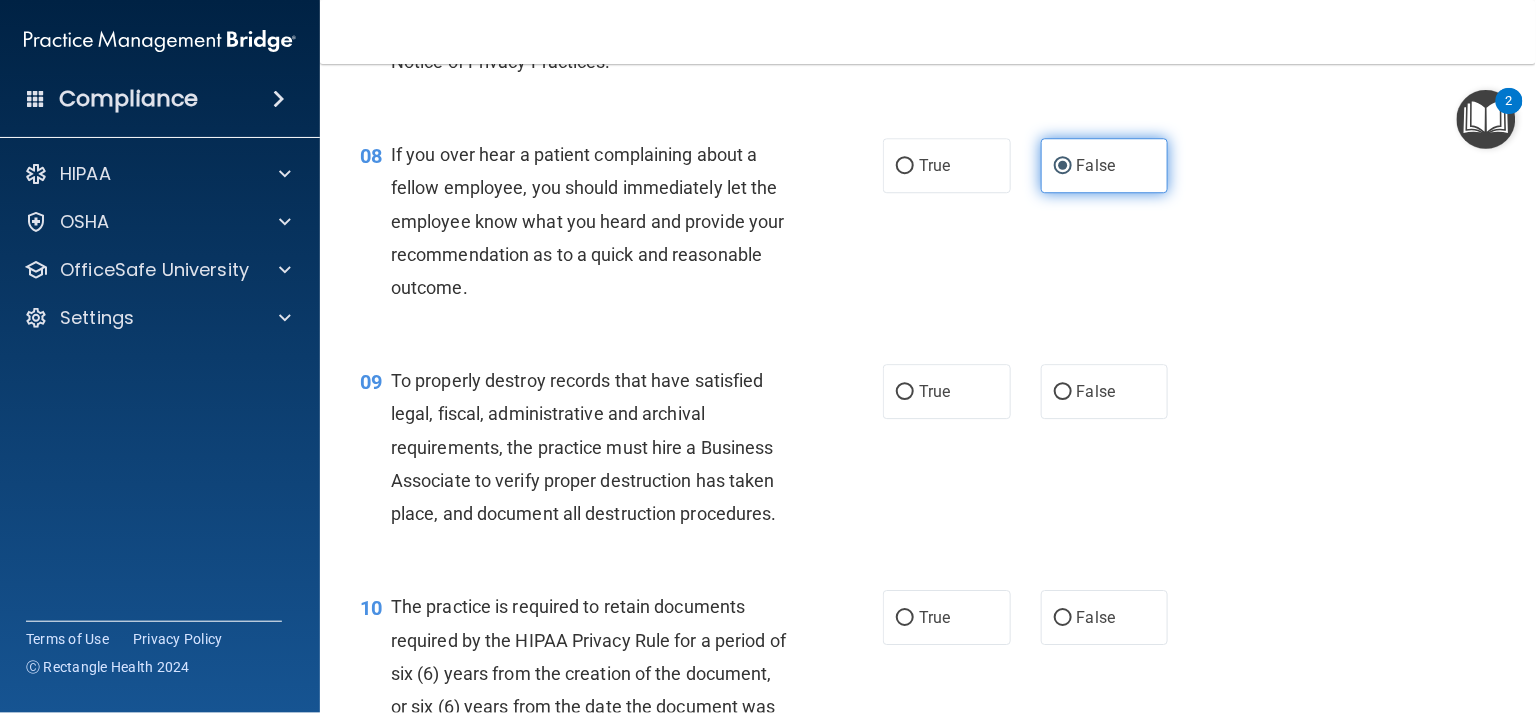 click on "False" at bounding box center [1105, 391] 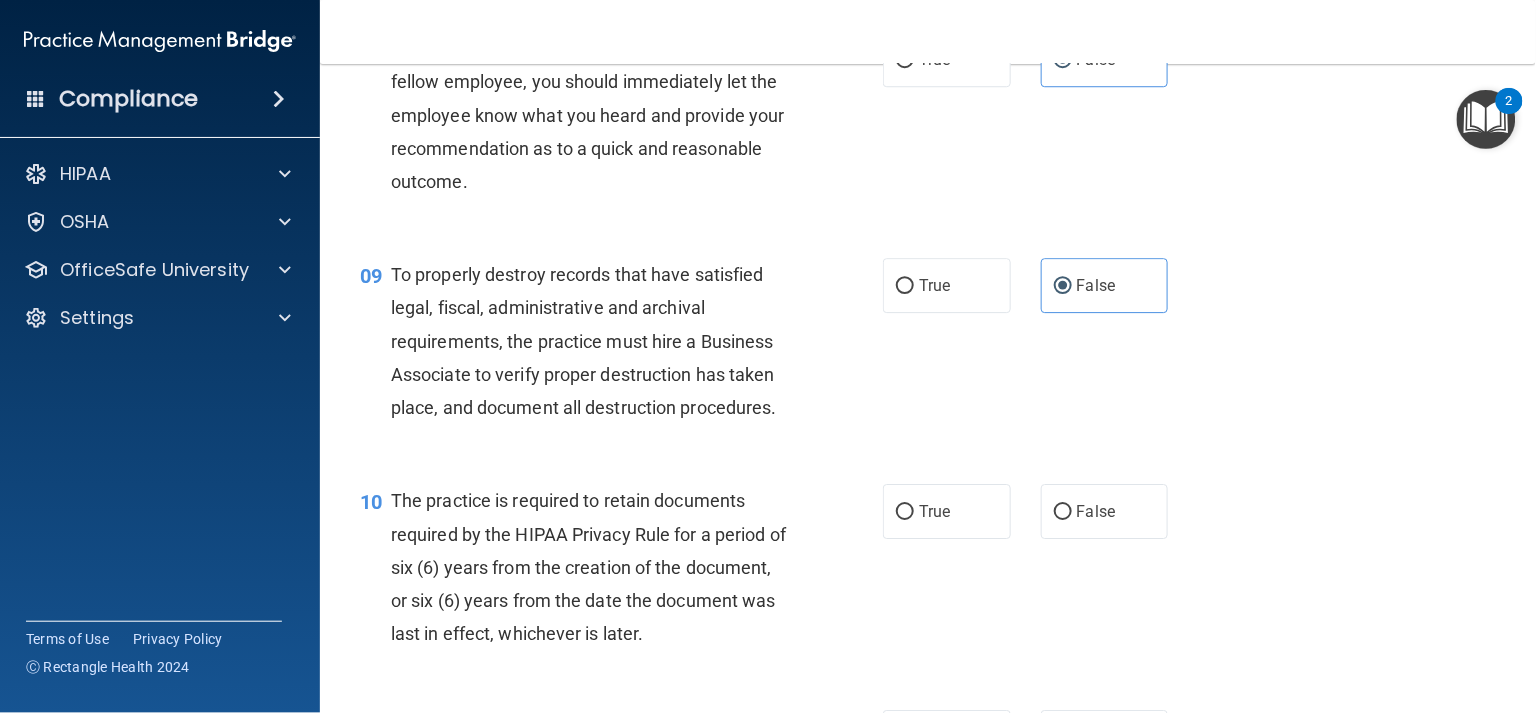 scroll, scrollTop: 1577, scrollLeft: 0, axis: vertical 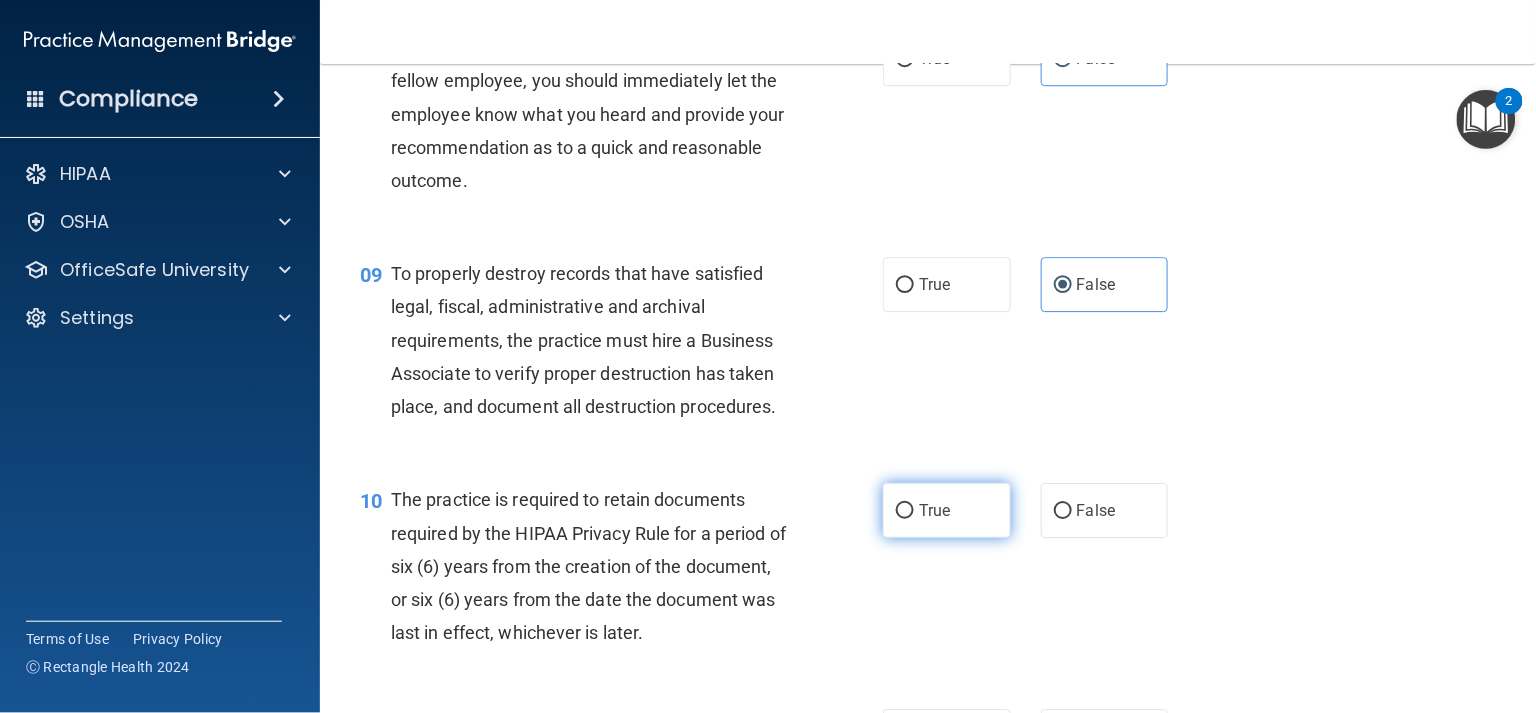 click on "True" at bounding box center [934, 510] 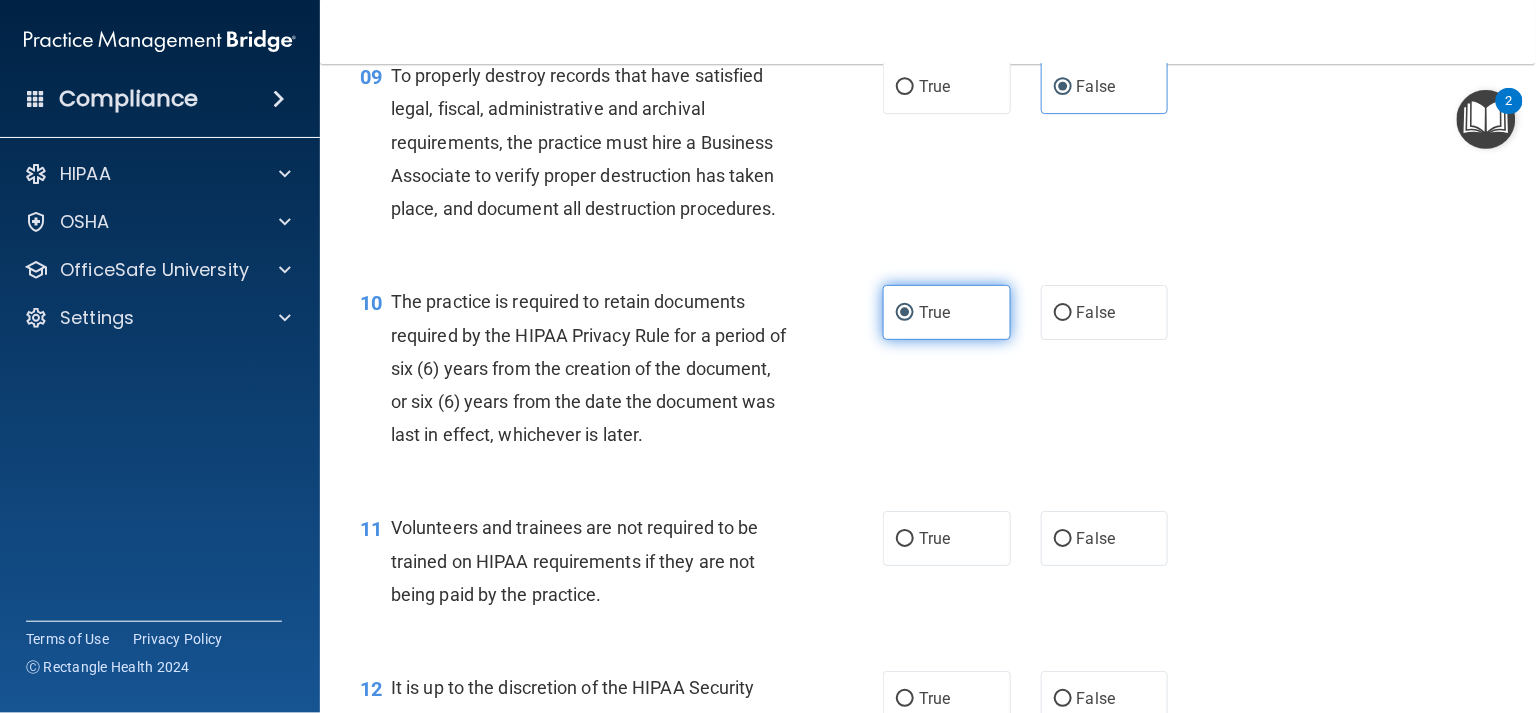 scroll, scrollTop: 1779, scrollLeft: 0, axis: vertical 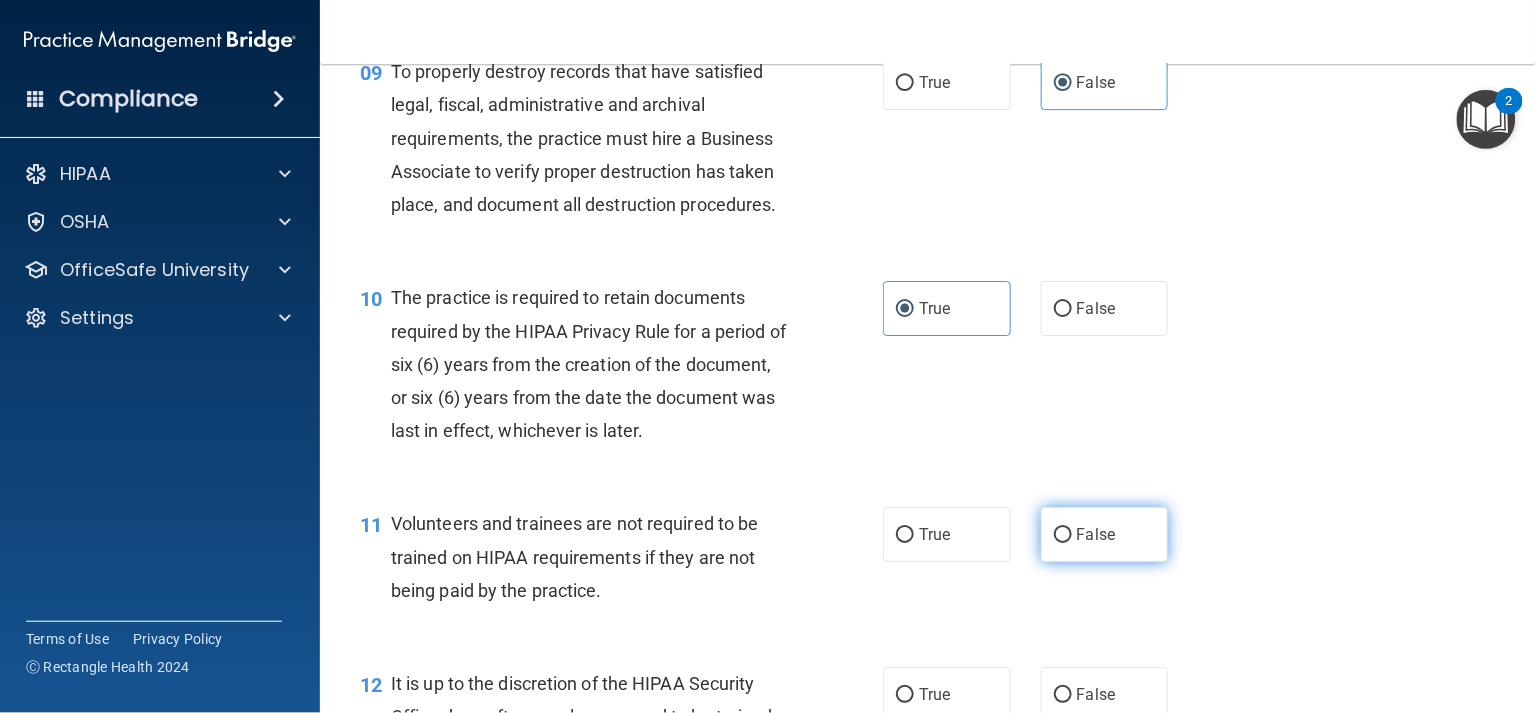 click on "False" at bounding box center (1096, 534) 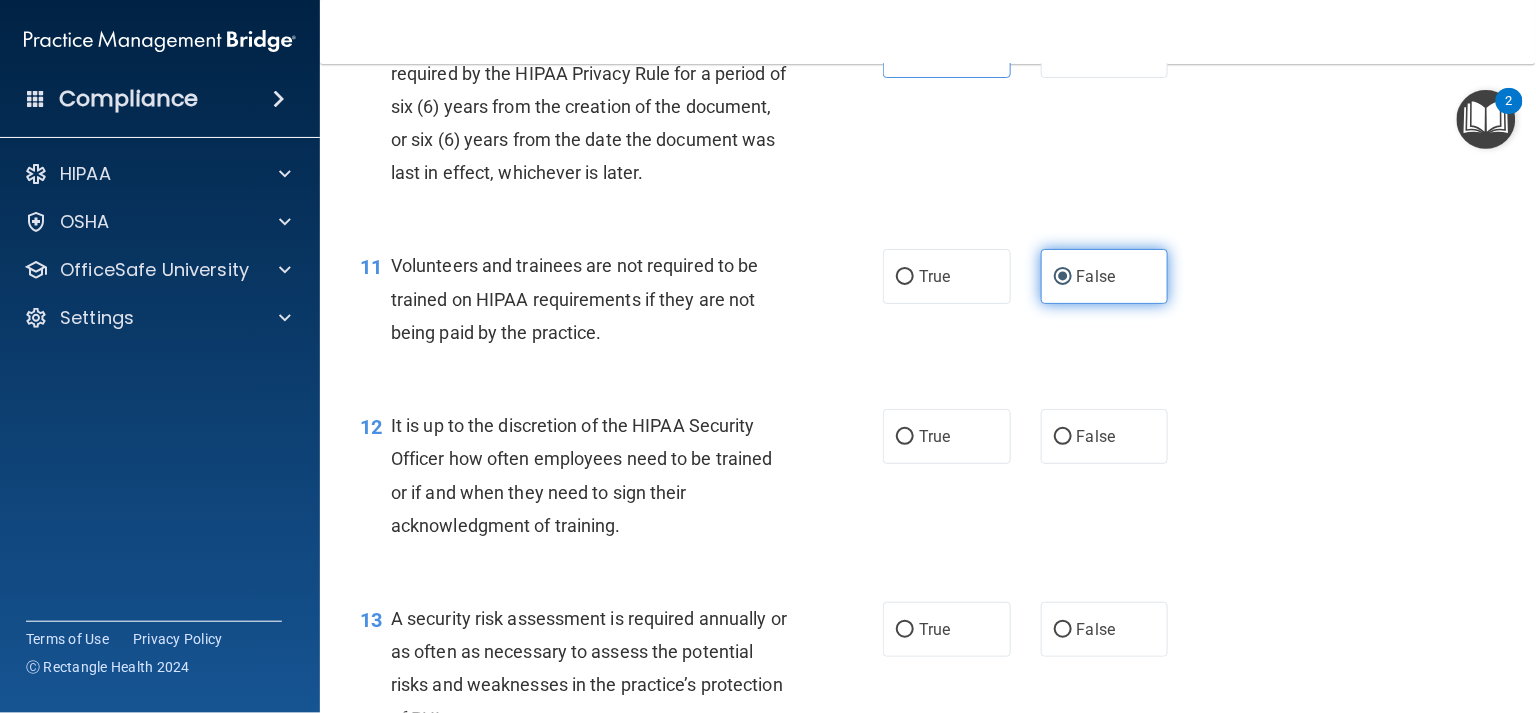scroll, scrollTop: 2046, scrollLeft: 0, axis: vertical 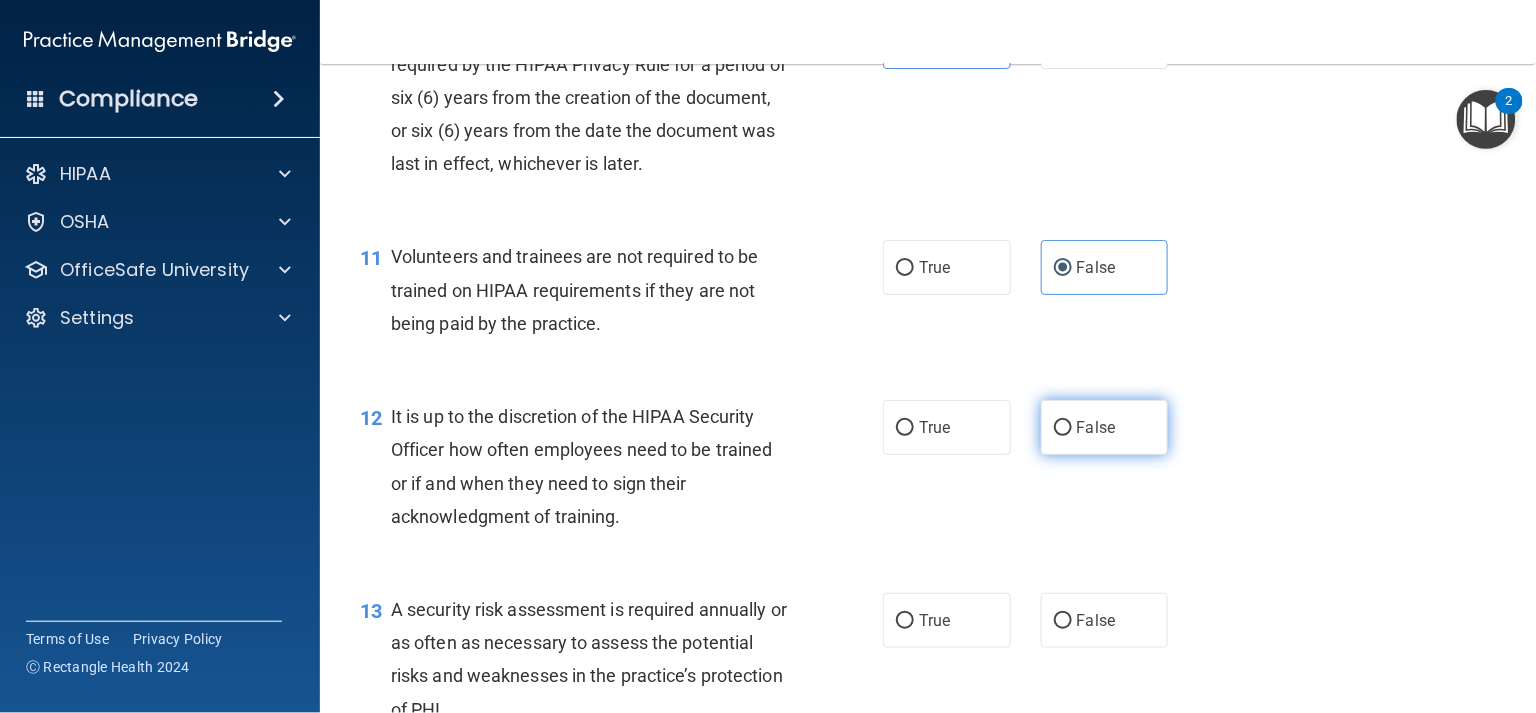 click on "False" at bounding box center [1096, 427] 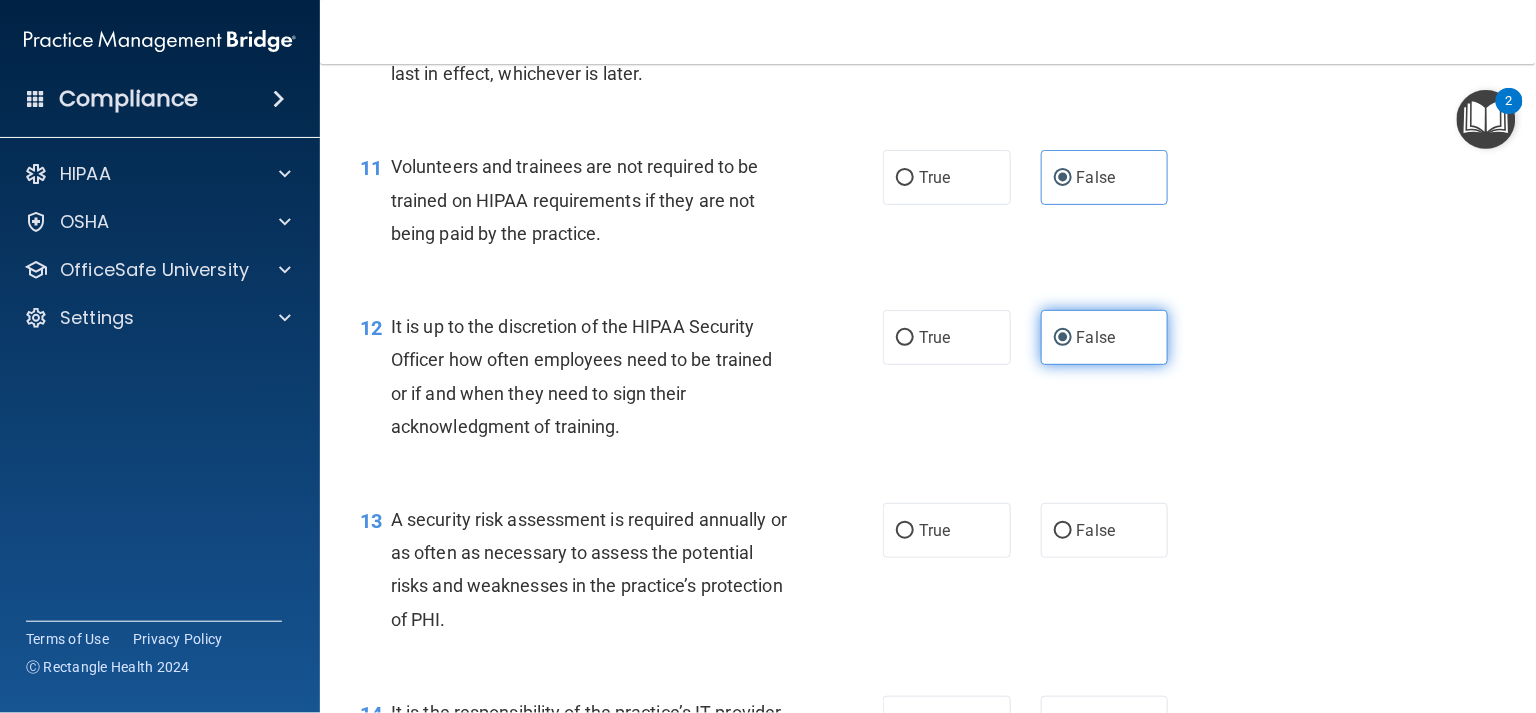 scroll, scrollTop: 2138, scrollLeft: 0, axis: vertical 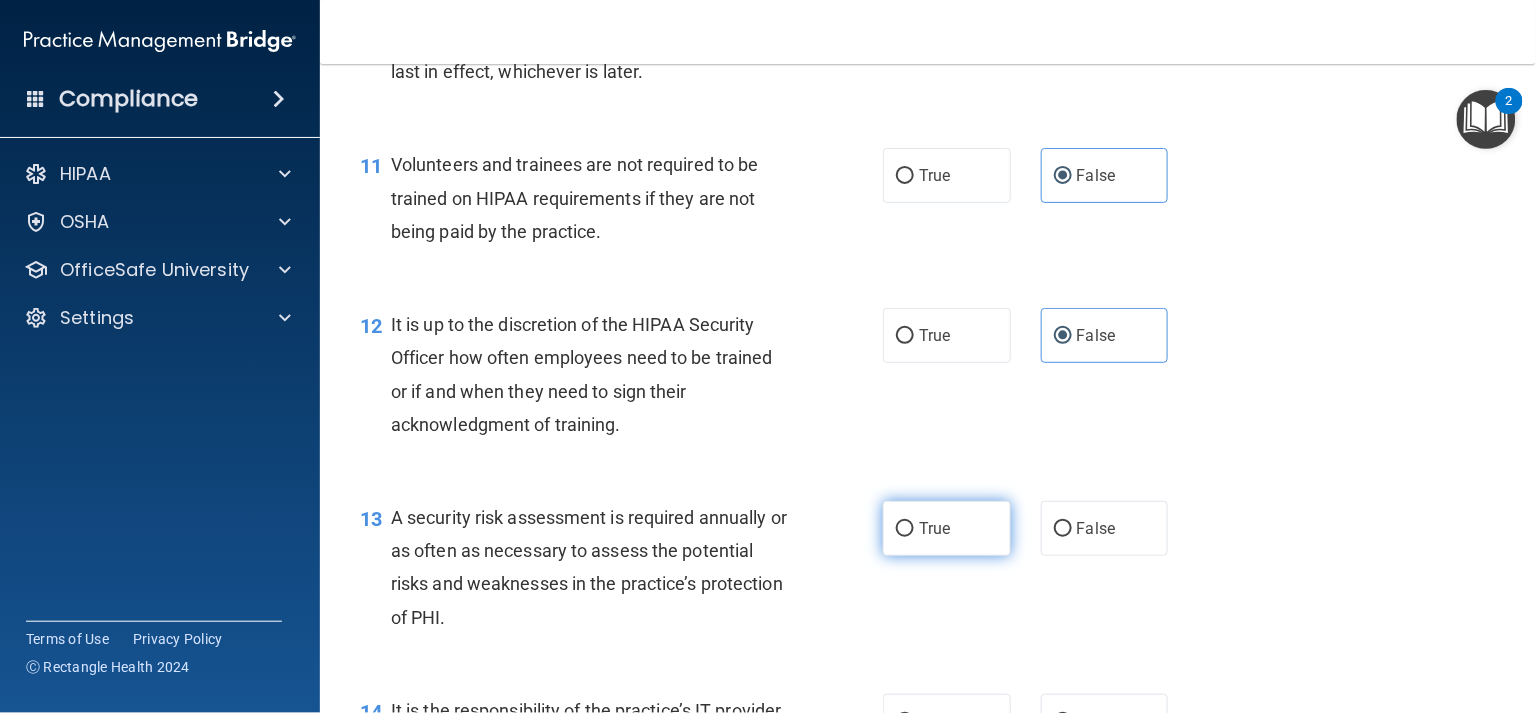 click on "True" at bounding box center [934, 528] 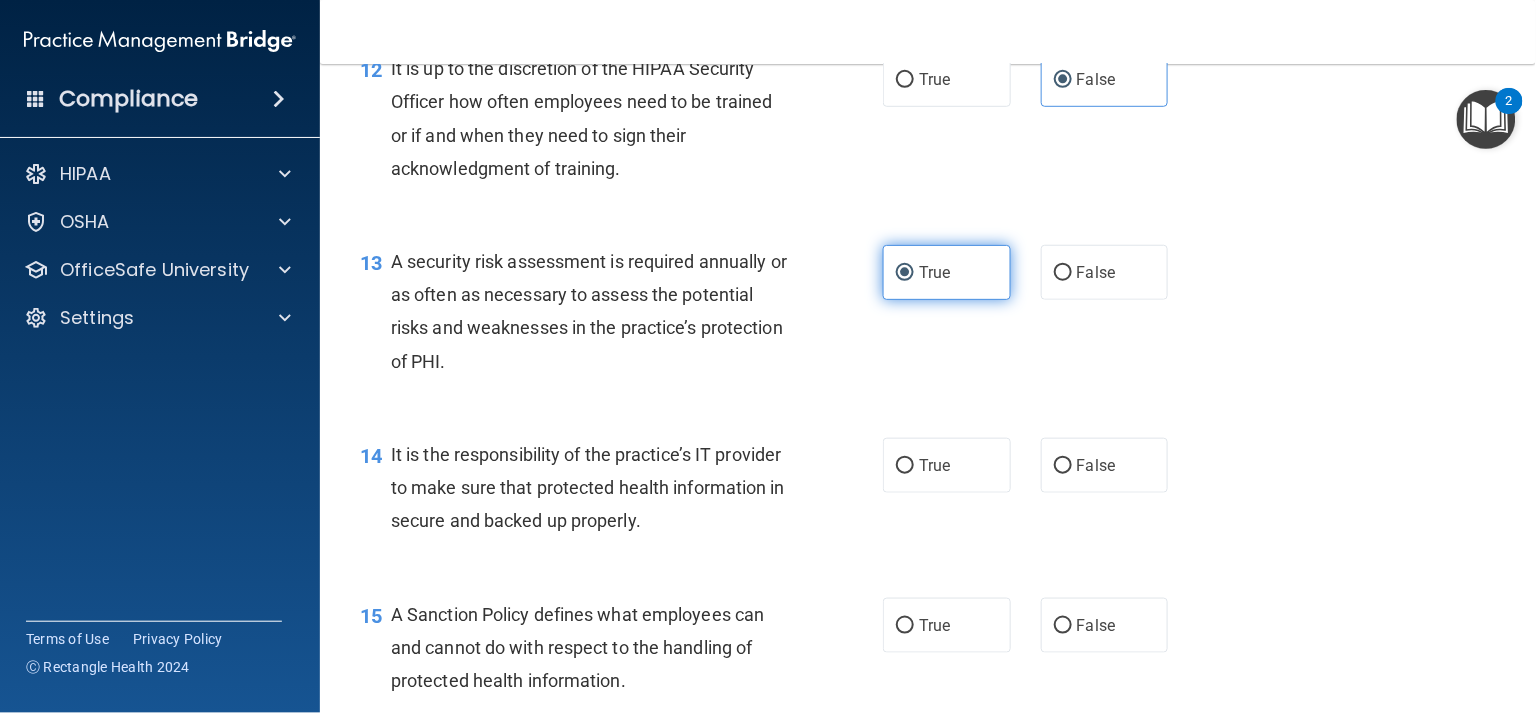 scroll, scrollTop: 2399, scrollLeft: 0, axis: vertical 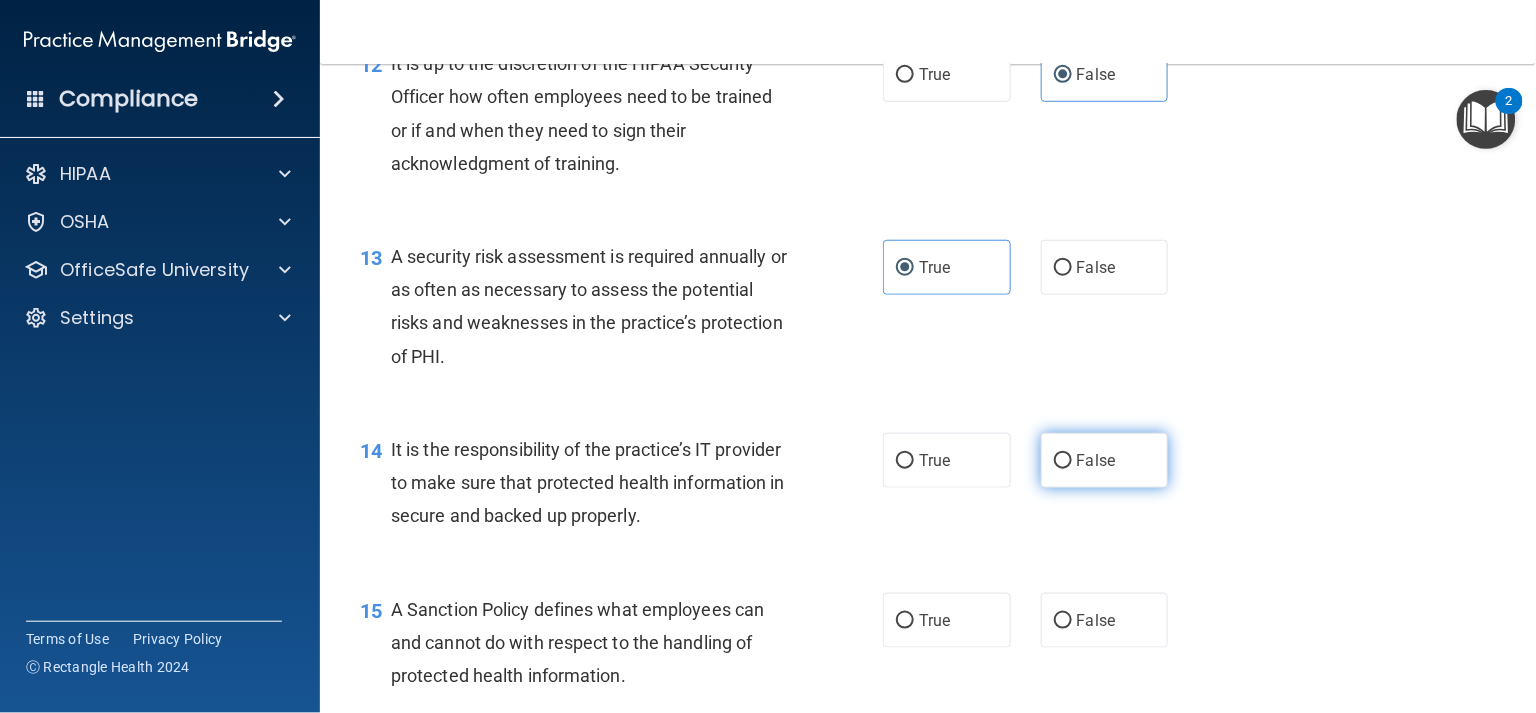 click on "False" at bounding box center (1105, 460) 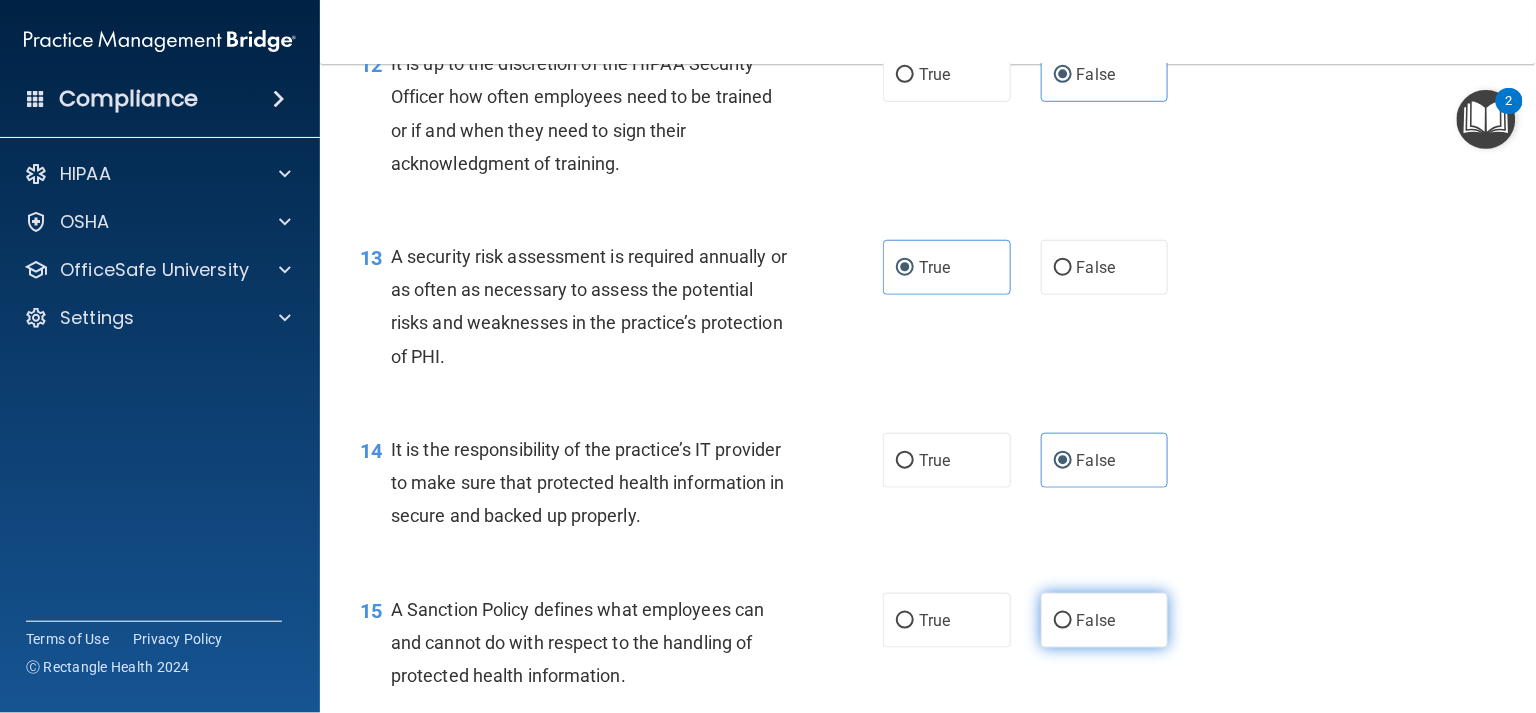 click on "False" at bounding box center [1105, 620] 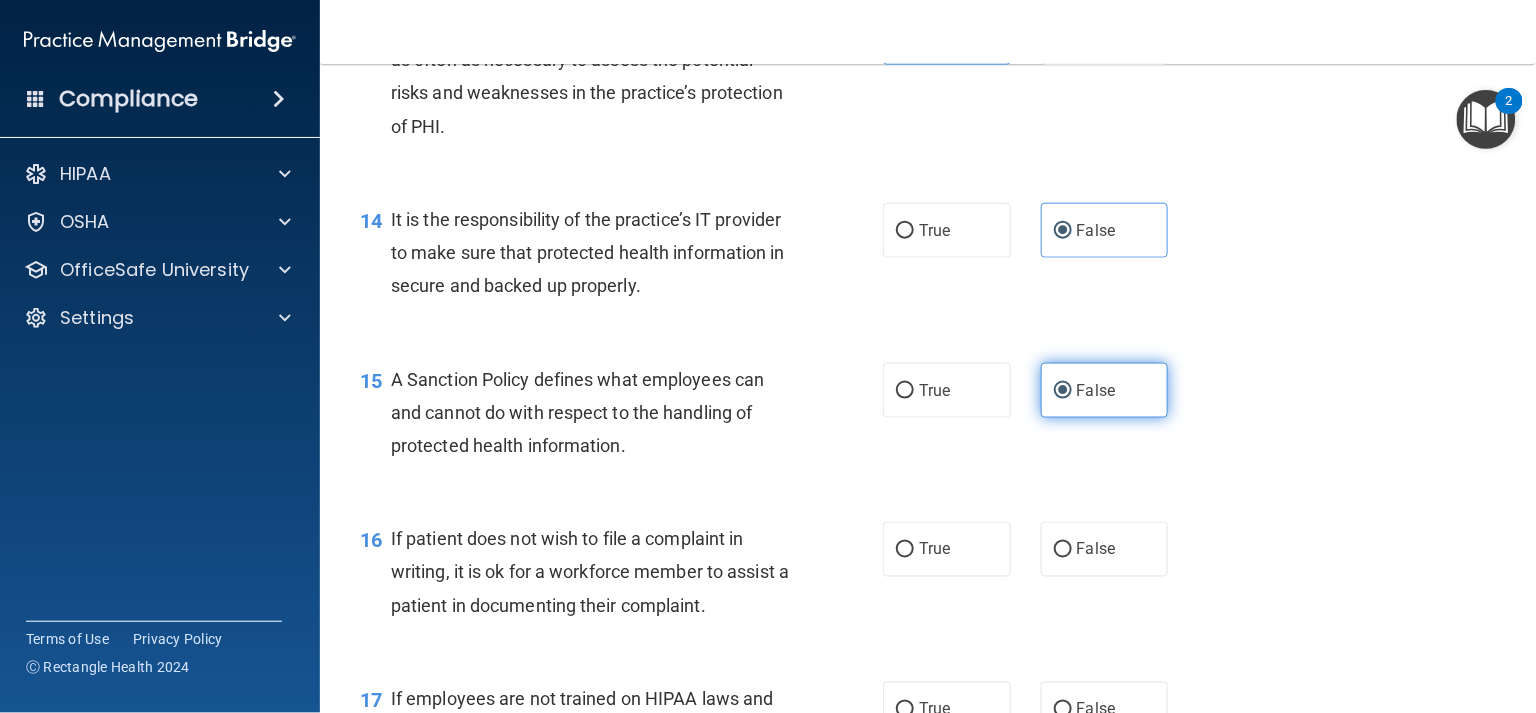scroll, scrollTop: 2631, scrollLeft: 0, axis: vertical 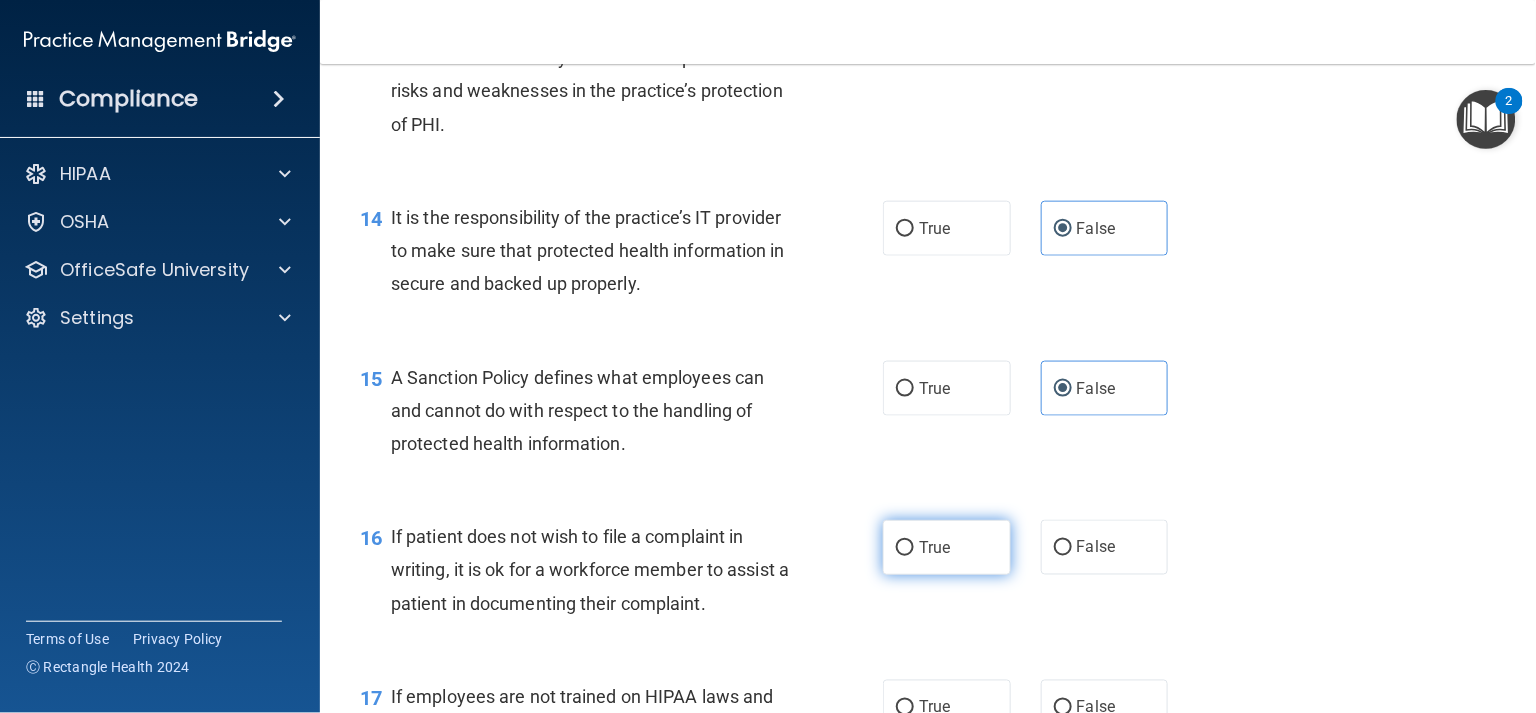 click on "True" at bounding box center [947, 547] 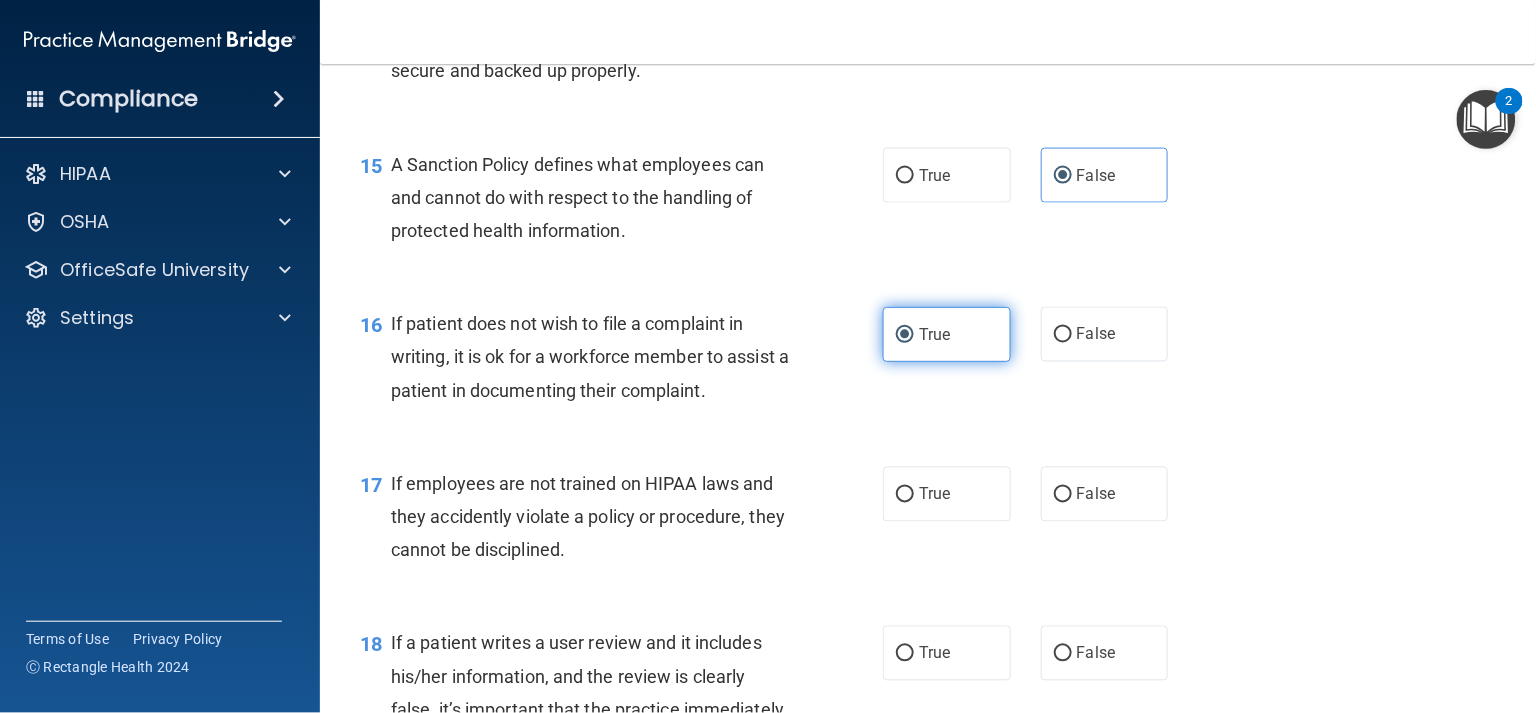 scroll, scrollTop: 2866, scrollLeft: 0, axis: vertical 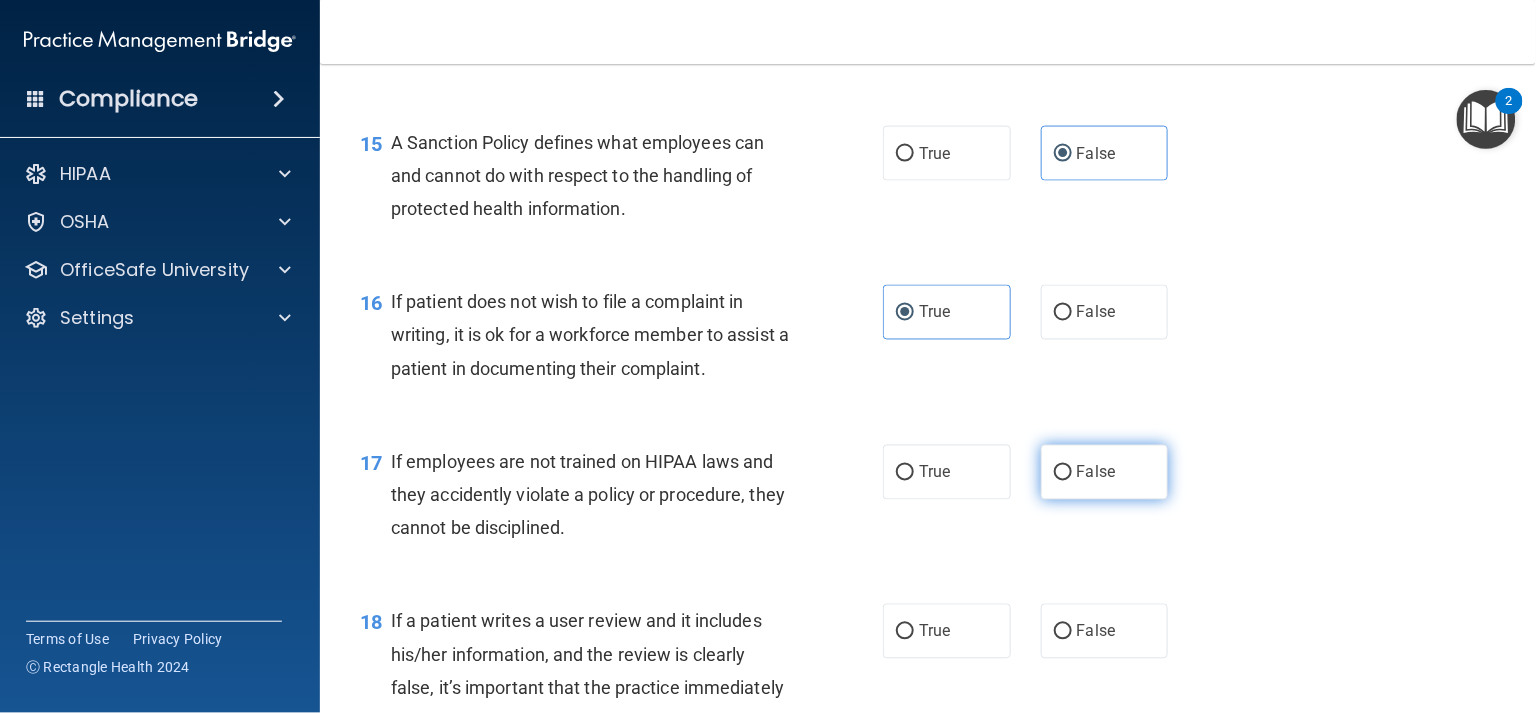 click on "False" at bounding box center (1105, 472) 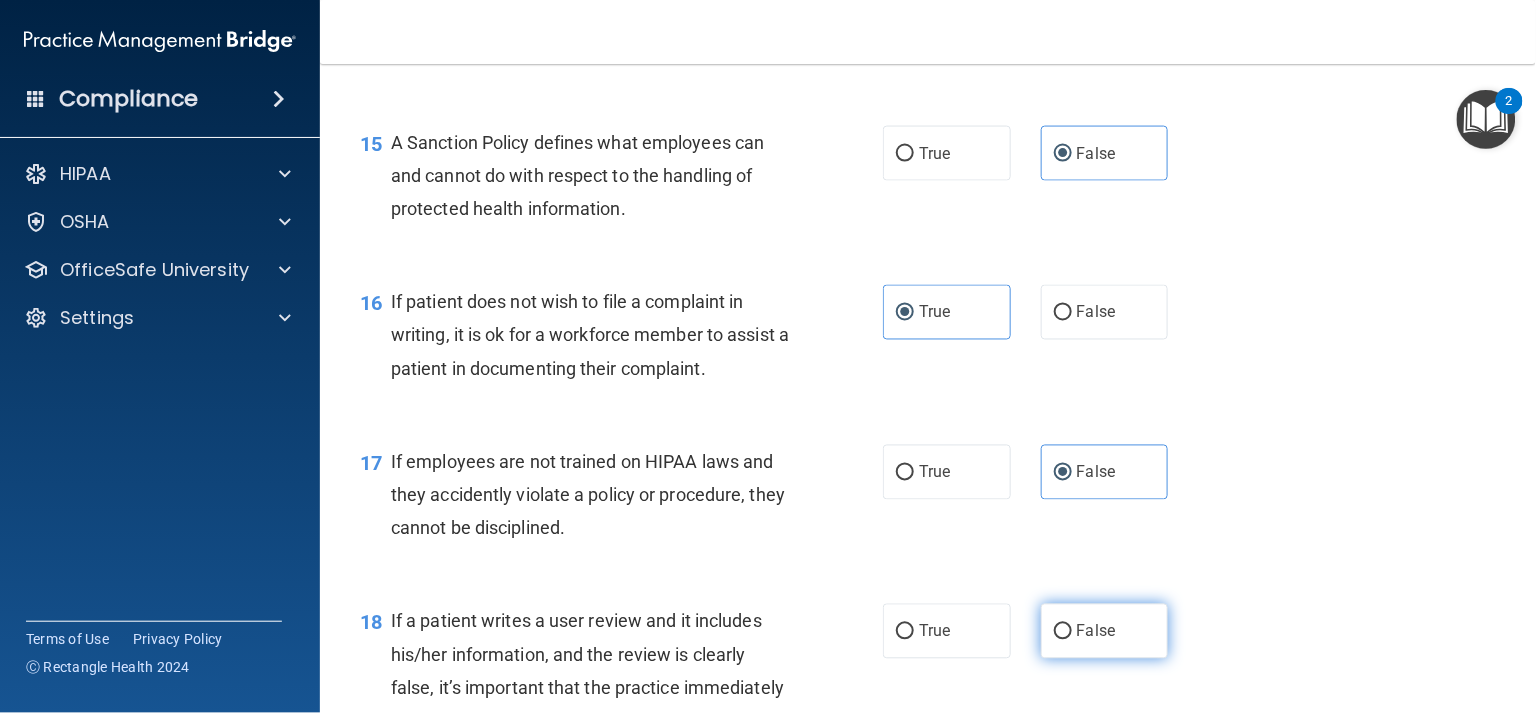 click on "False" at bounding box center (1105, 631) 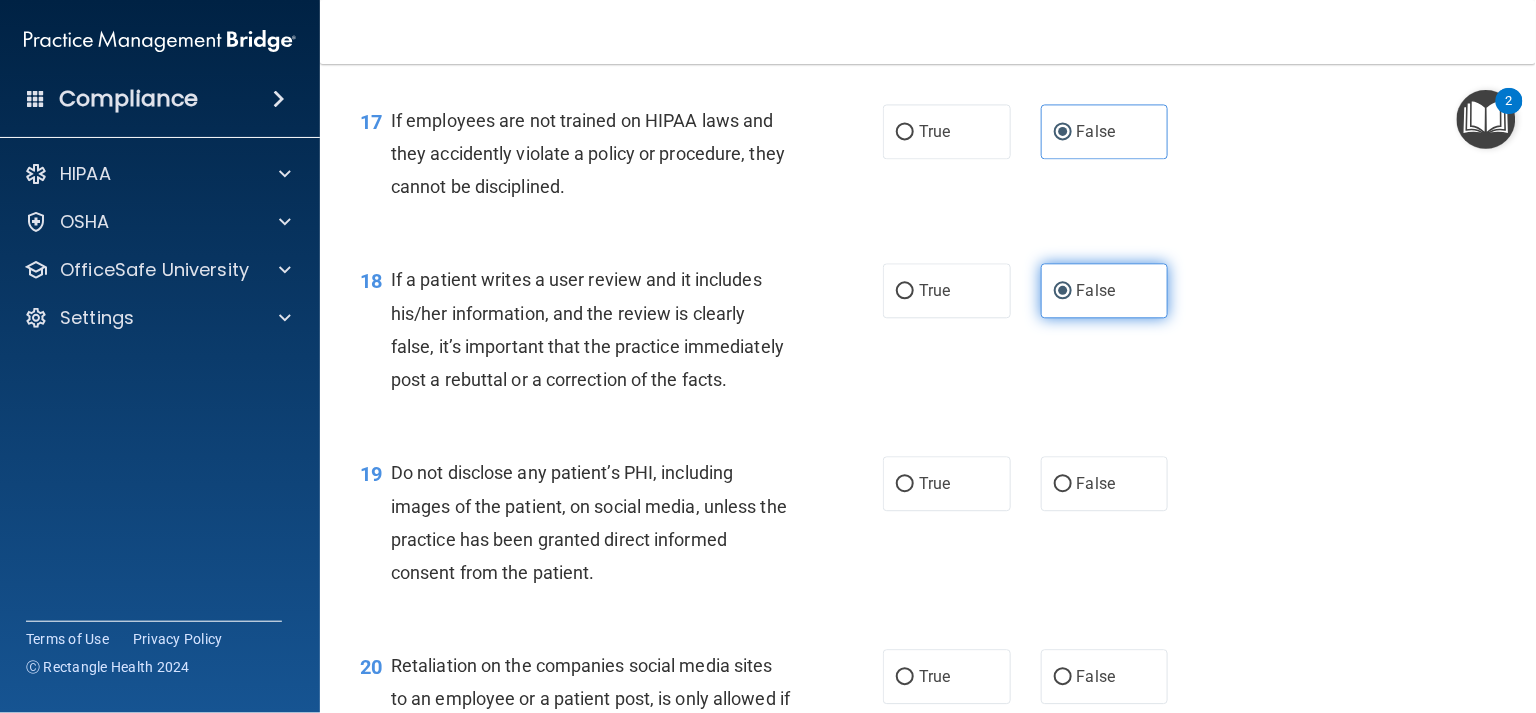 scroll, scrollTop: 3210, scrollLeft: 0, axis: vertical 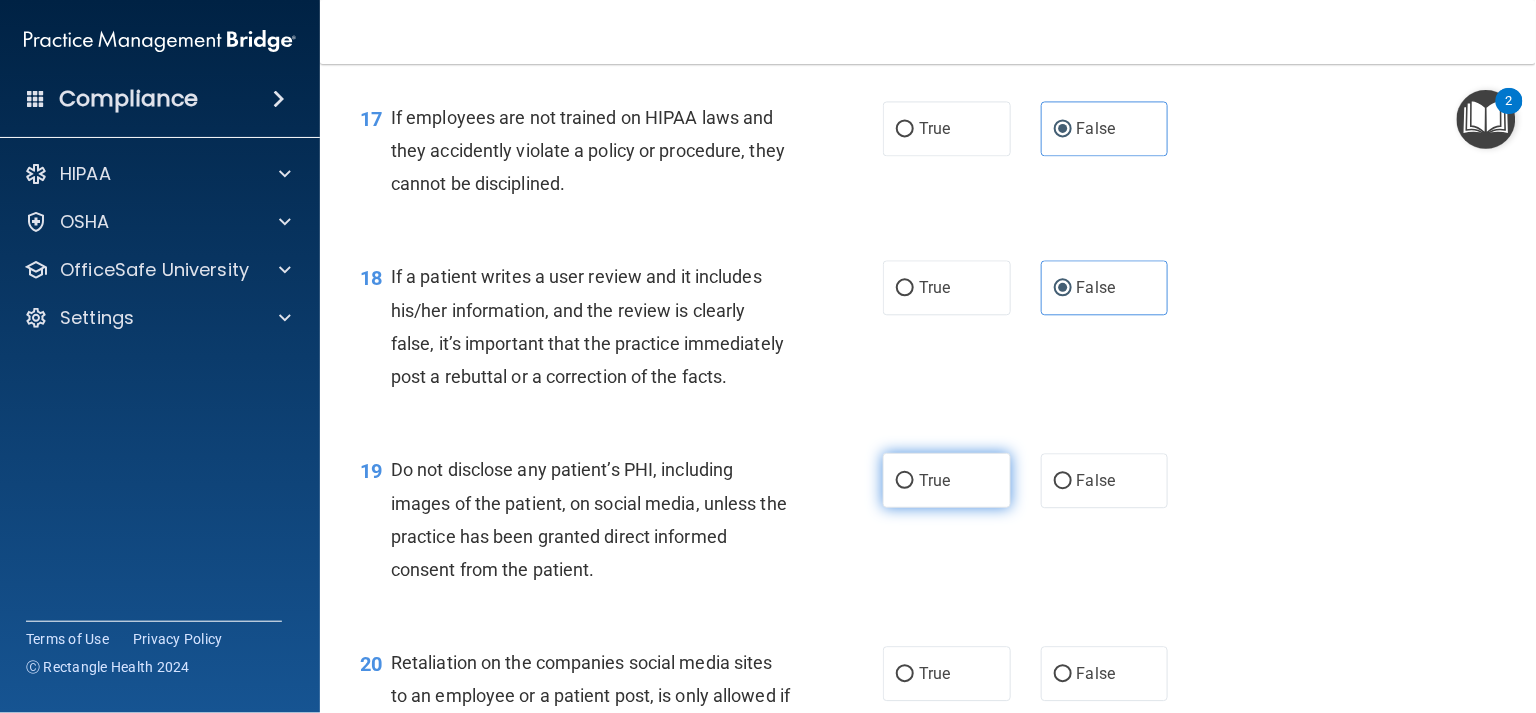 click on "True" at bounding box center [947, 480] 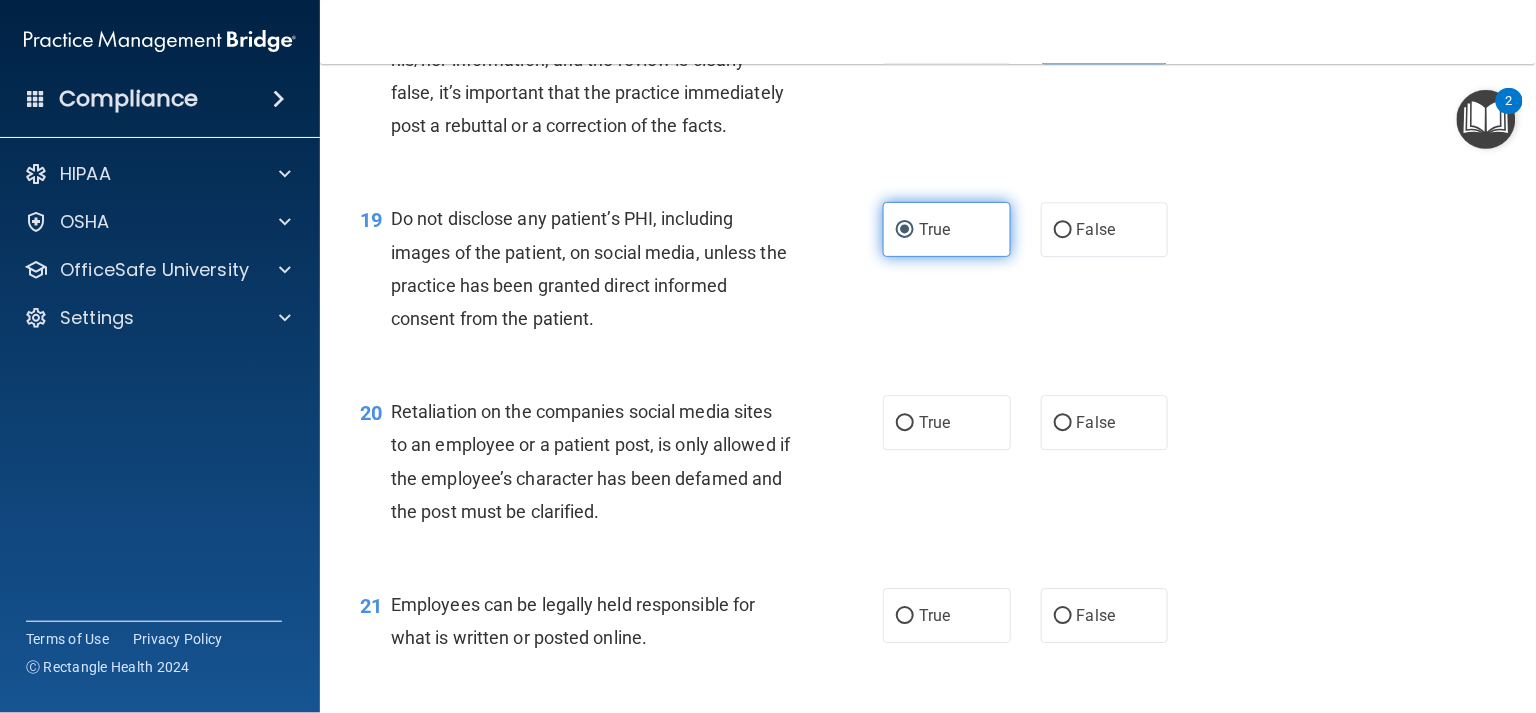 scroll, scrollTop: 3484, scrollLeft: 0, axis: vertical 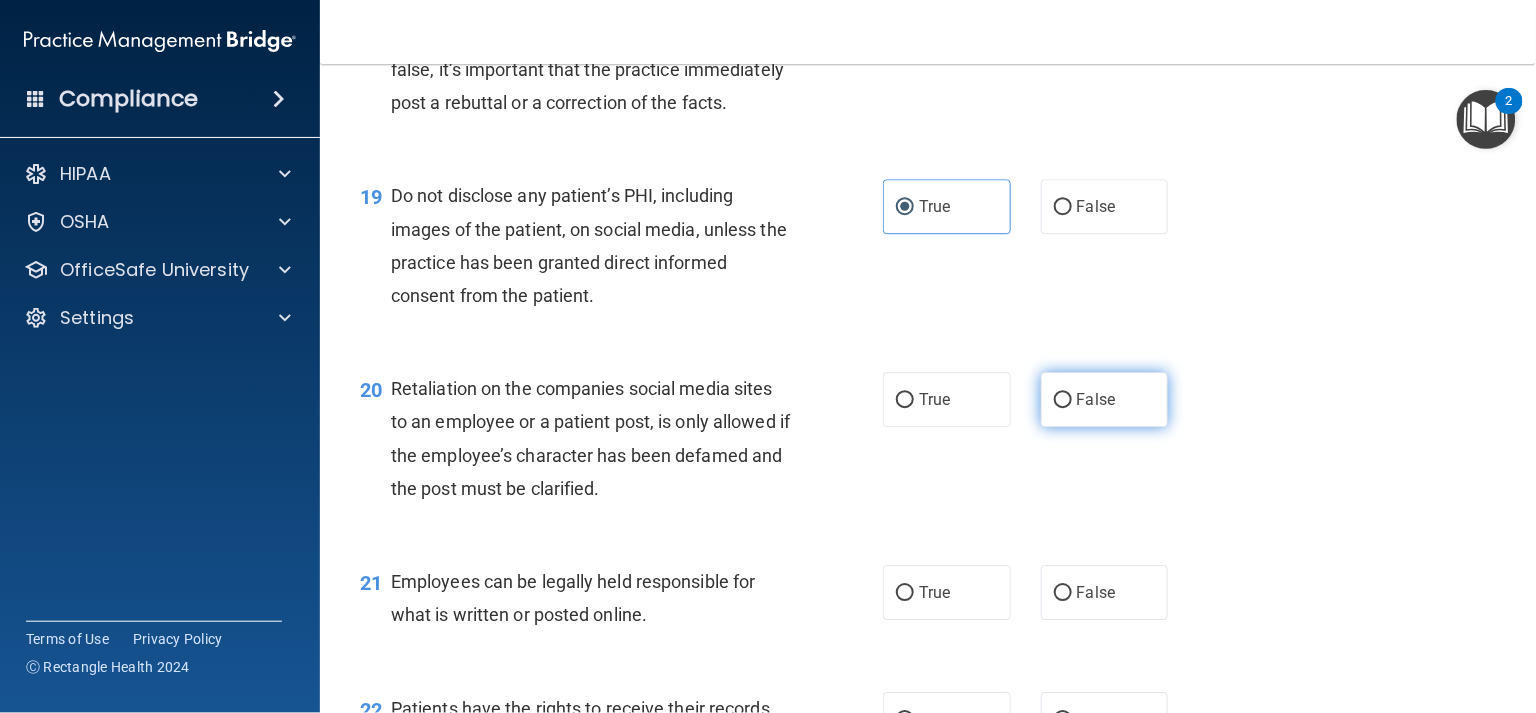 click on "False" at bounding box center (1105, 399) 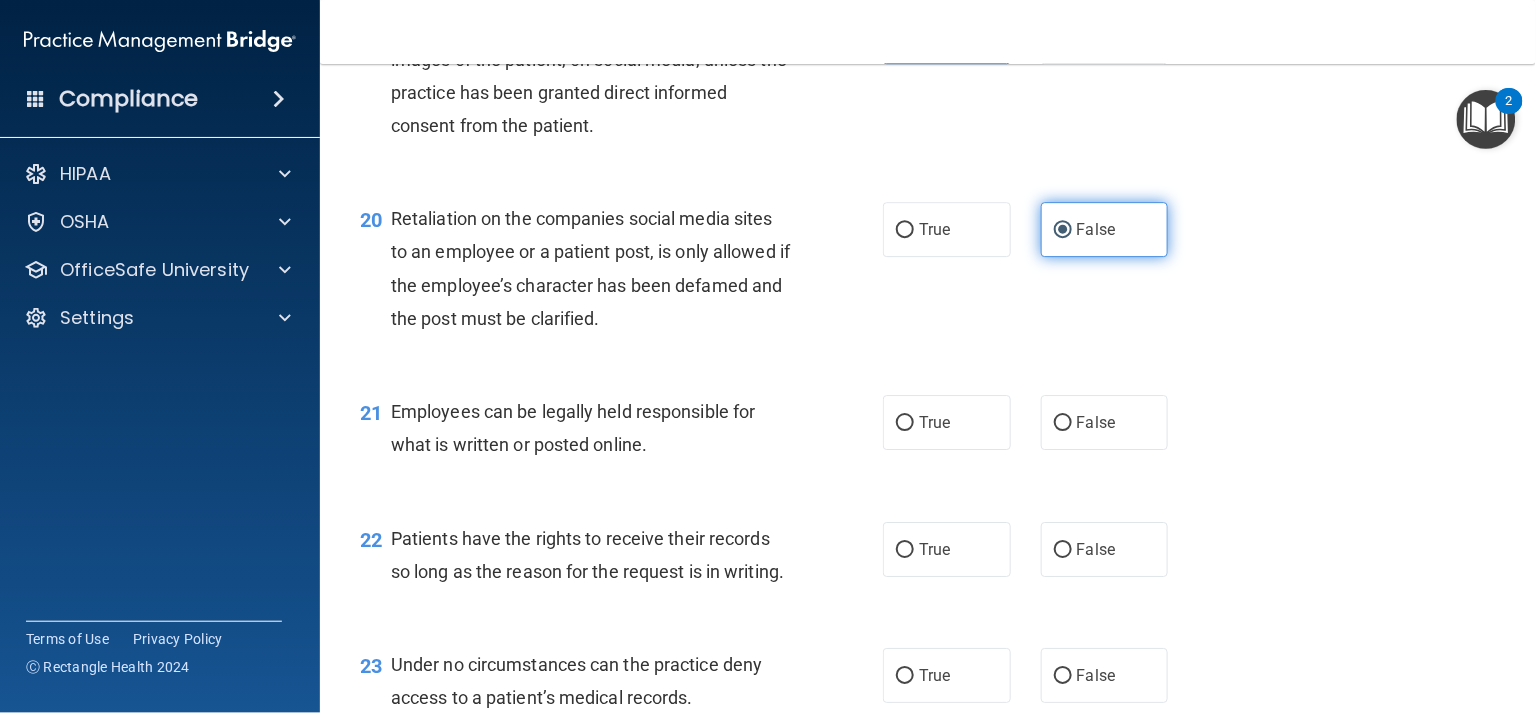 scroll, scrollTop: 3656, scrollLeft: 0, axis: vertical 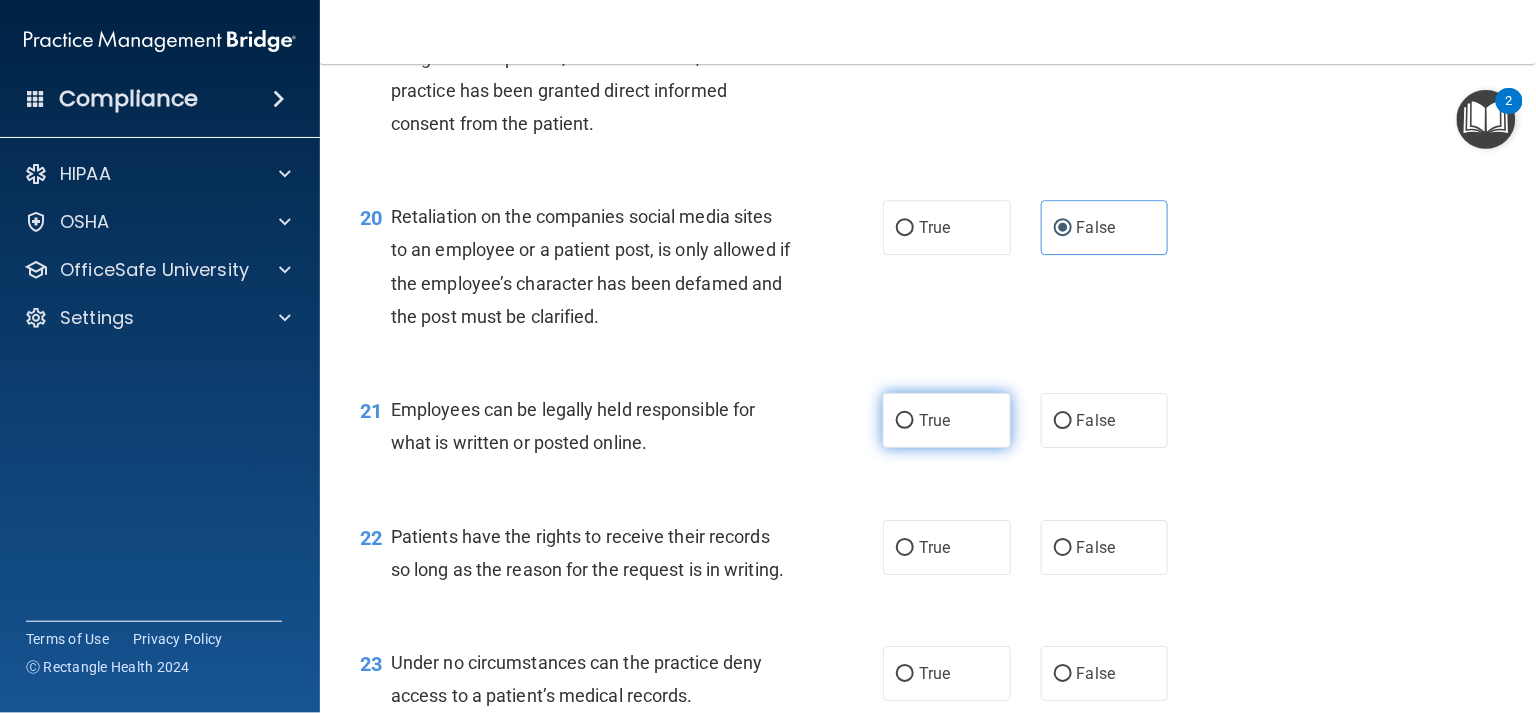 click on "True" at bounding box center (947, 420) 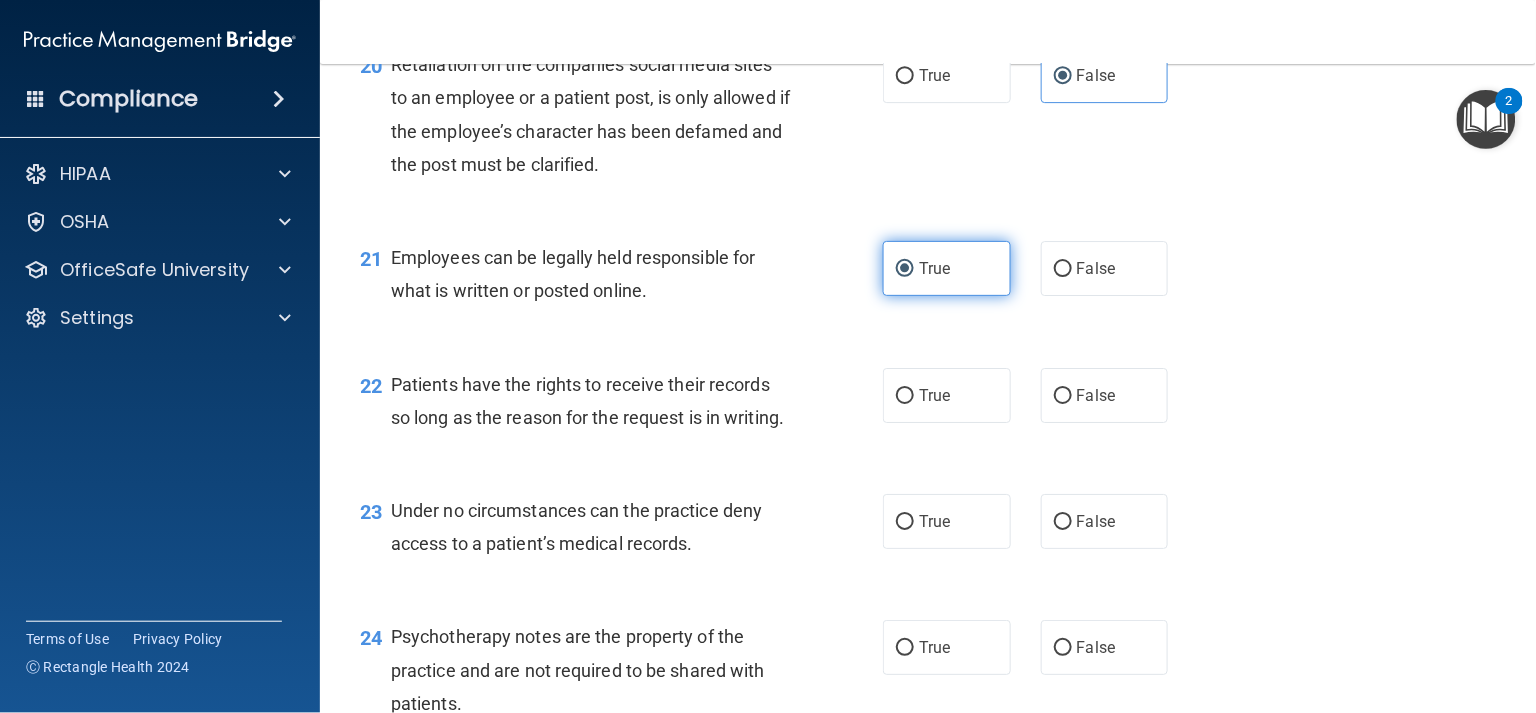 scroll, scrollTop: 3812, scrollLeft: 0, axis: vertical 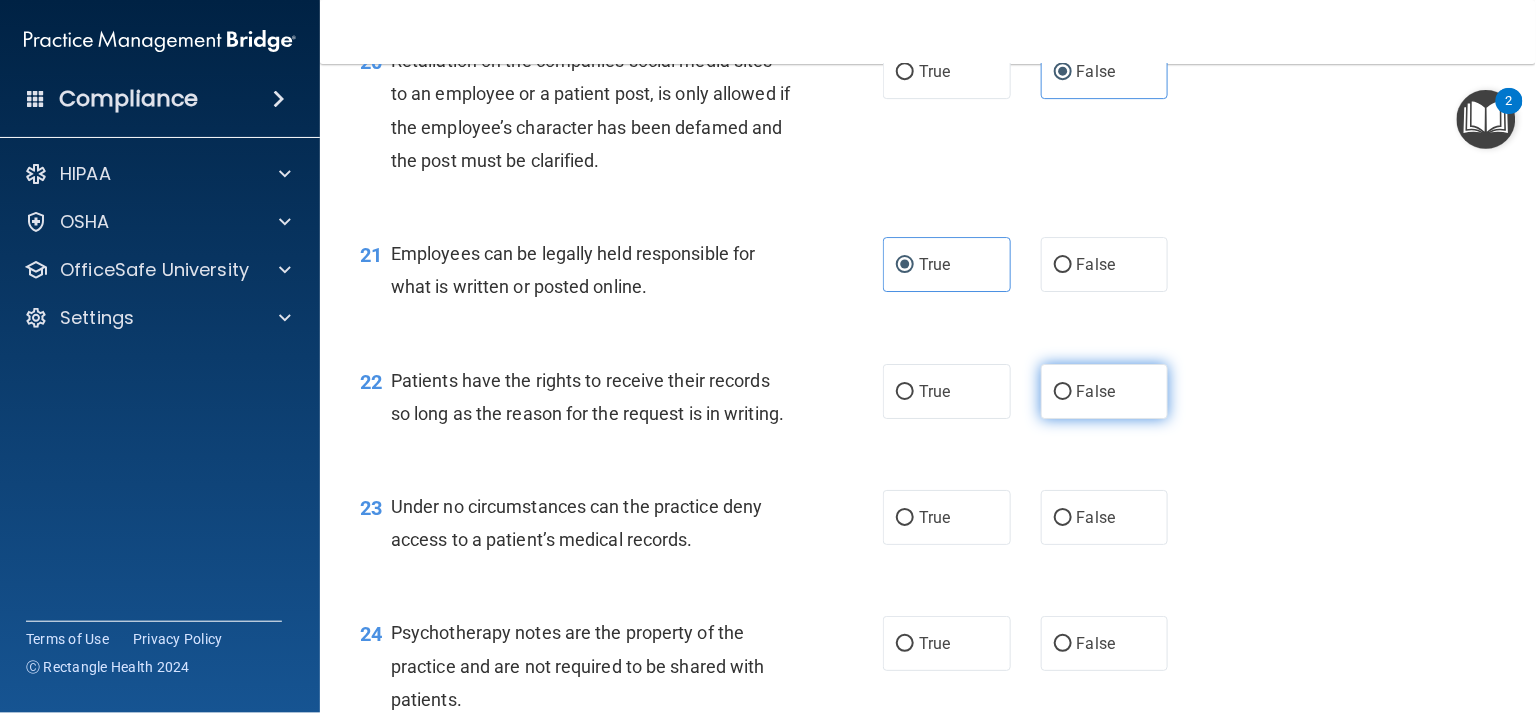 click on "False" at bounding box center [1096, 391] 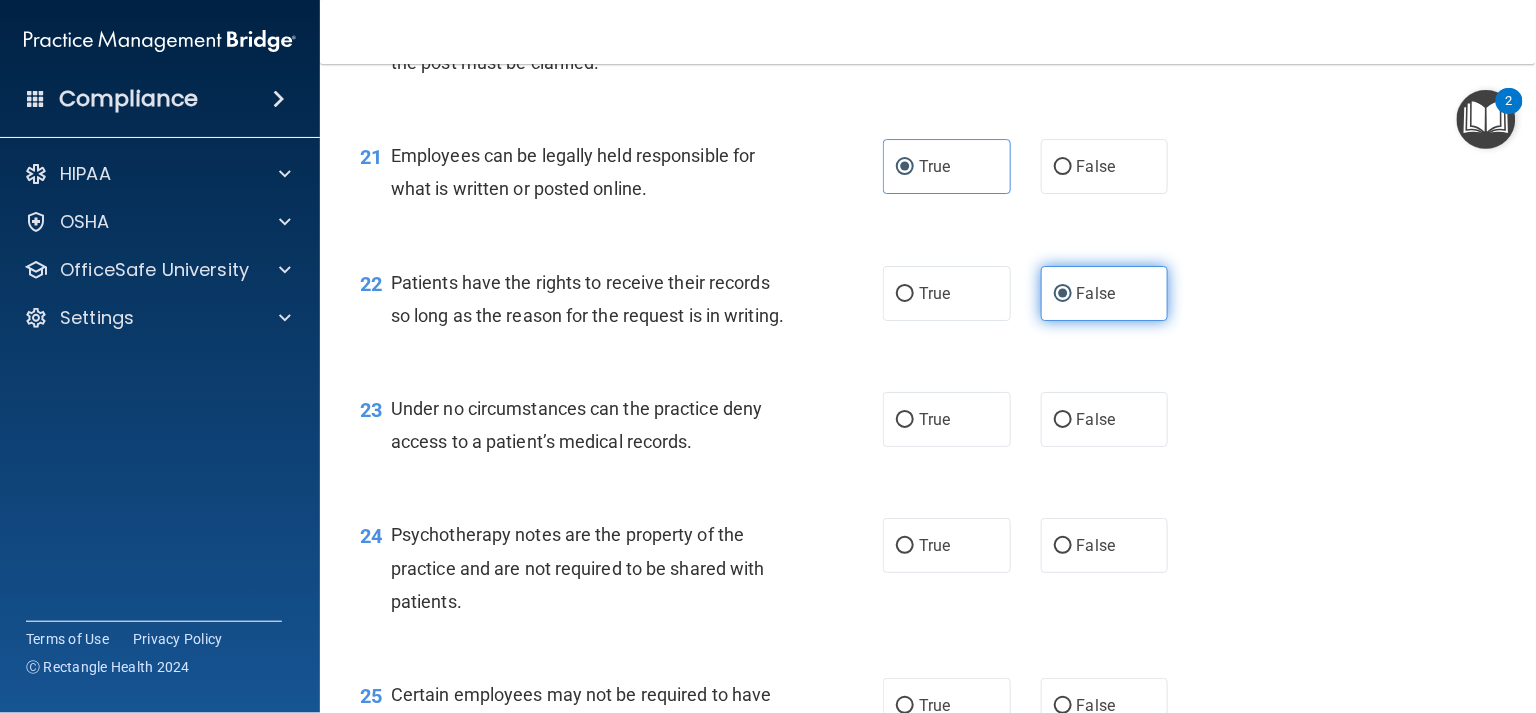 scroll, scrollTop: 3913, scrollLeft: 0, axis: vertical 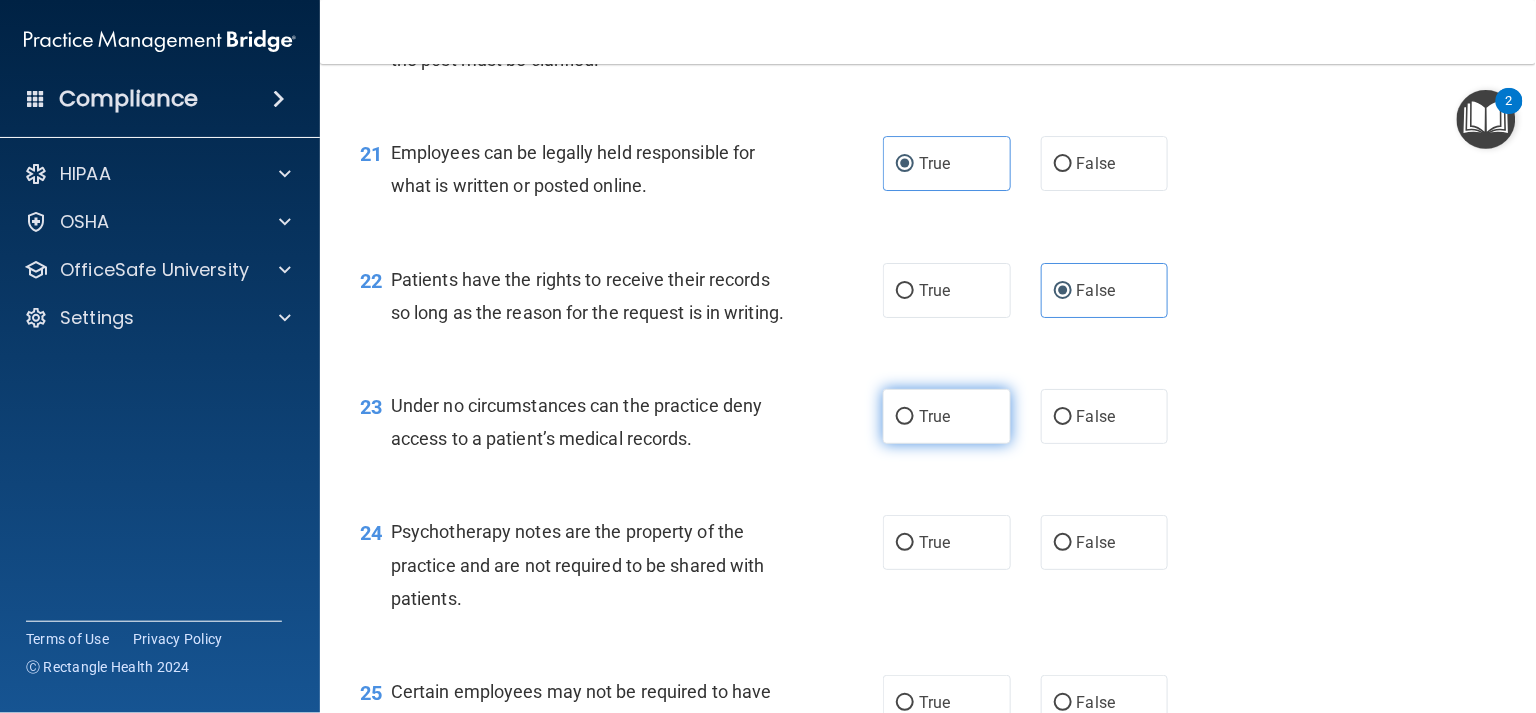 click on "True" at bounding box center [947, 416] 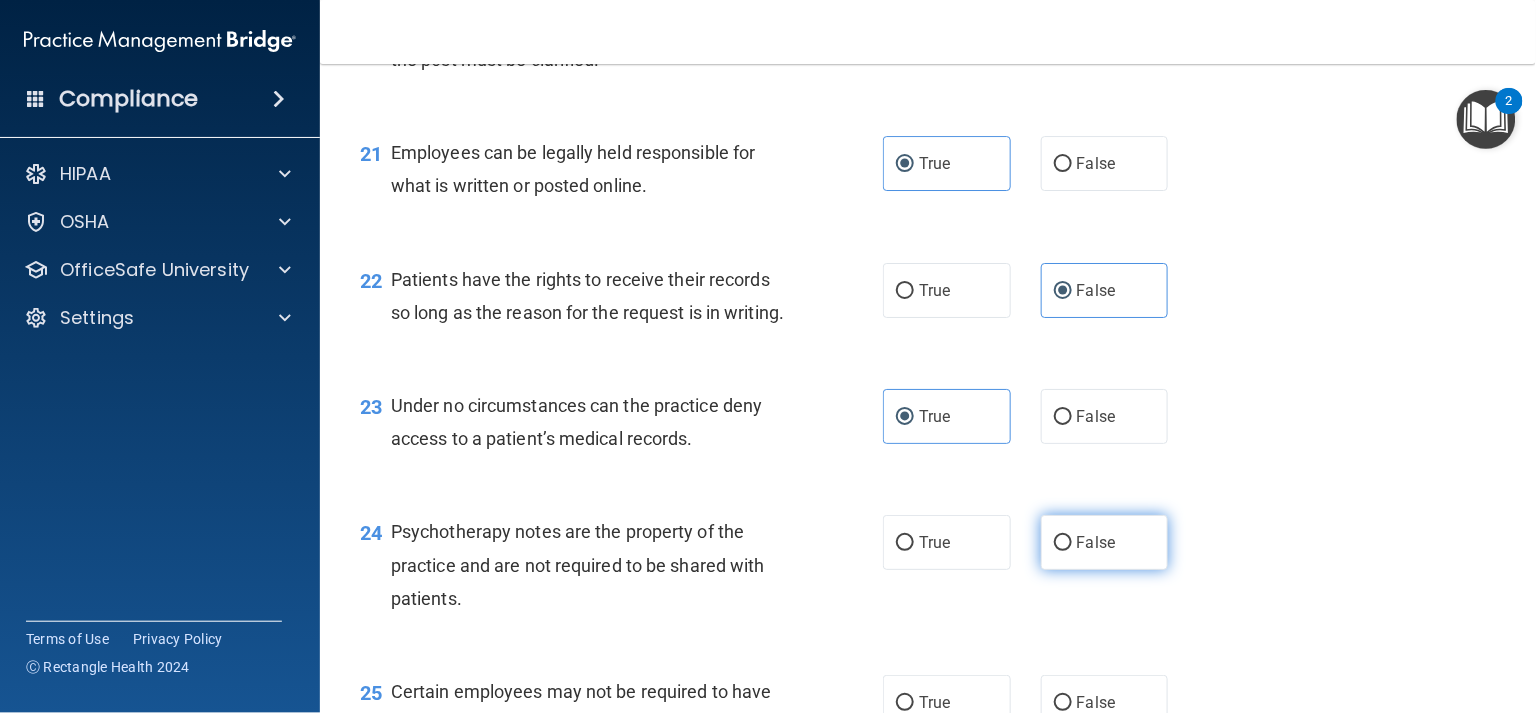 click on "False" at bounding box center [1105, 542] 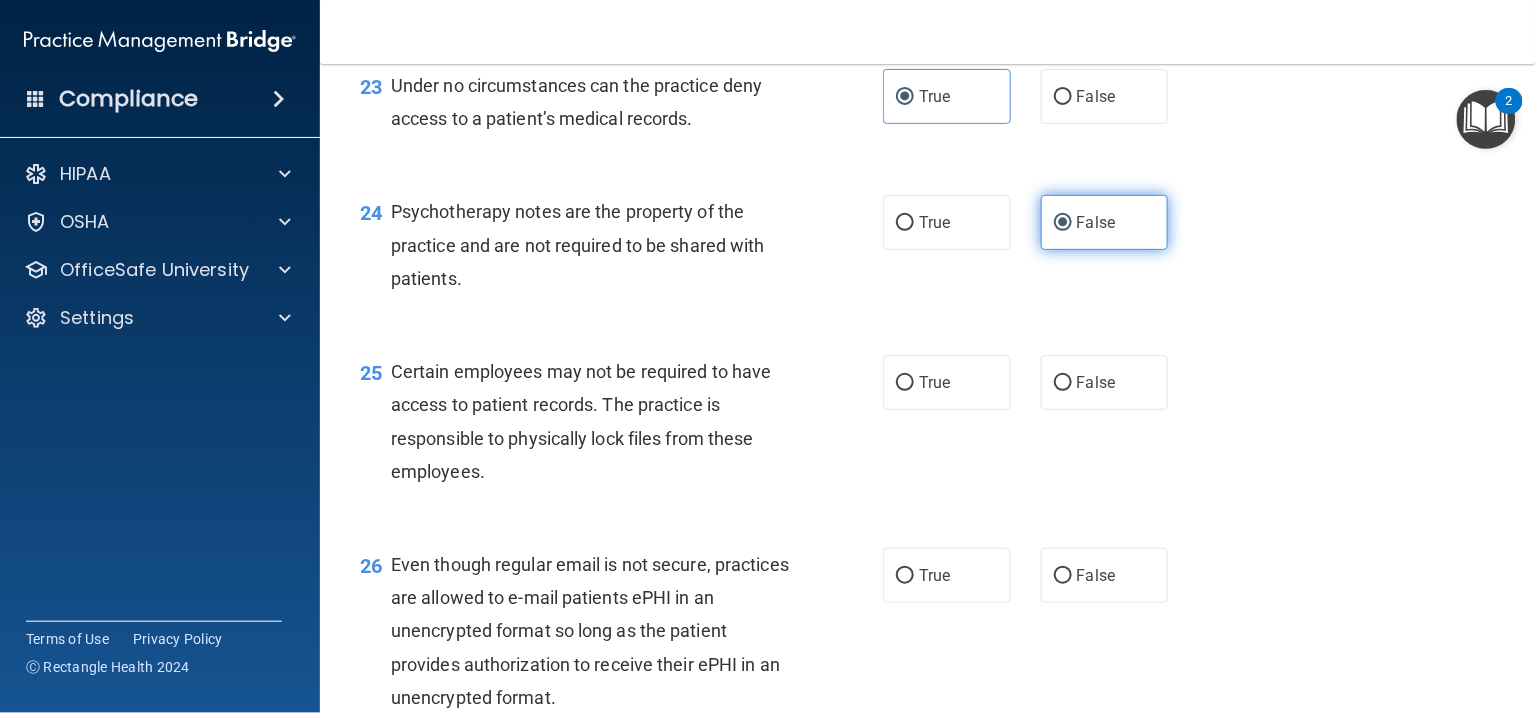 scroll, scrollTop: 4239, scrollLeft: 0, axis: vertical 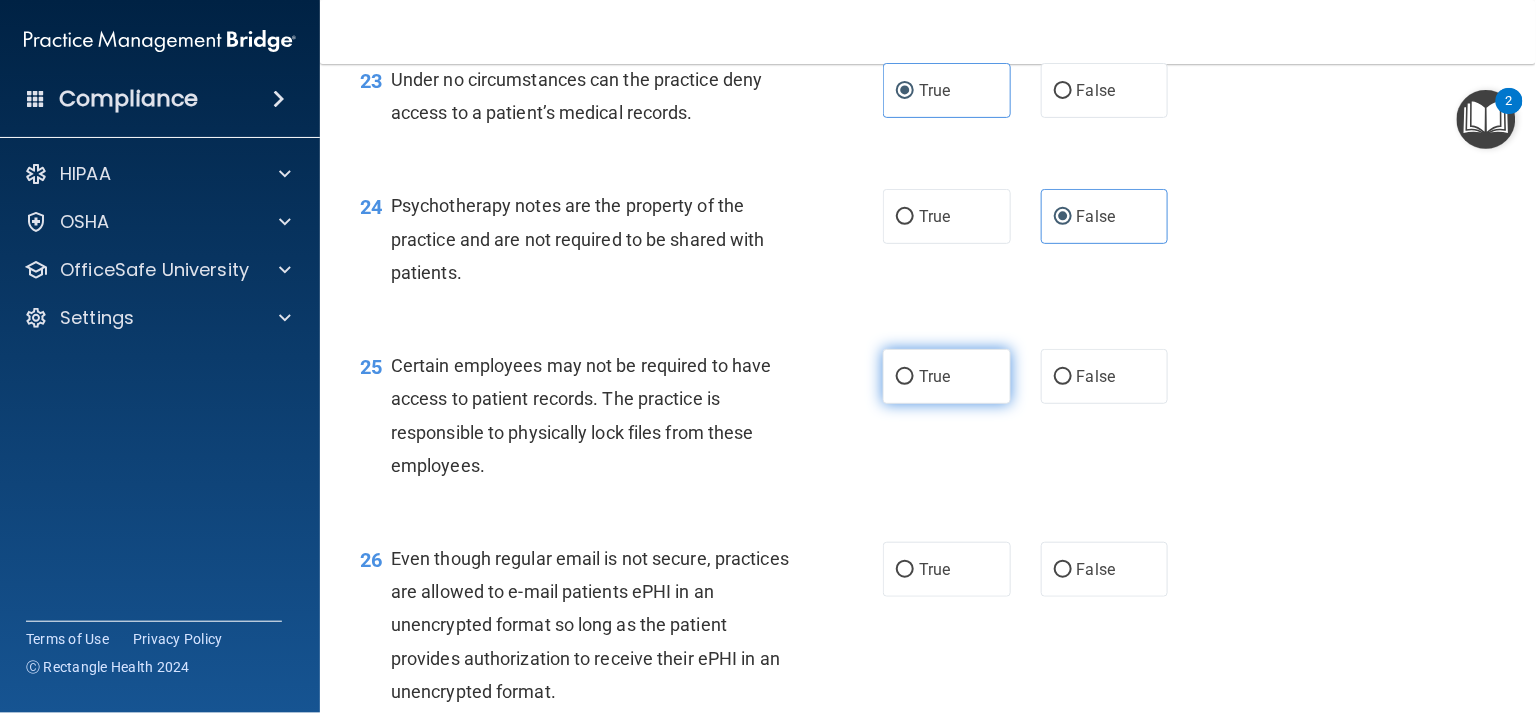 click on "True" at bounding box center [947, 376] 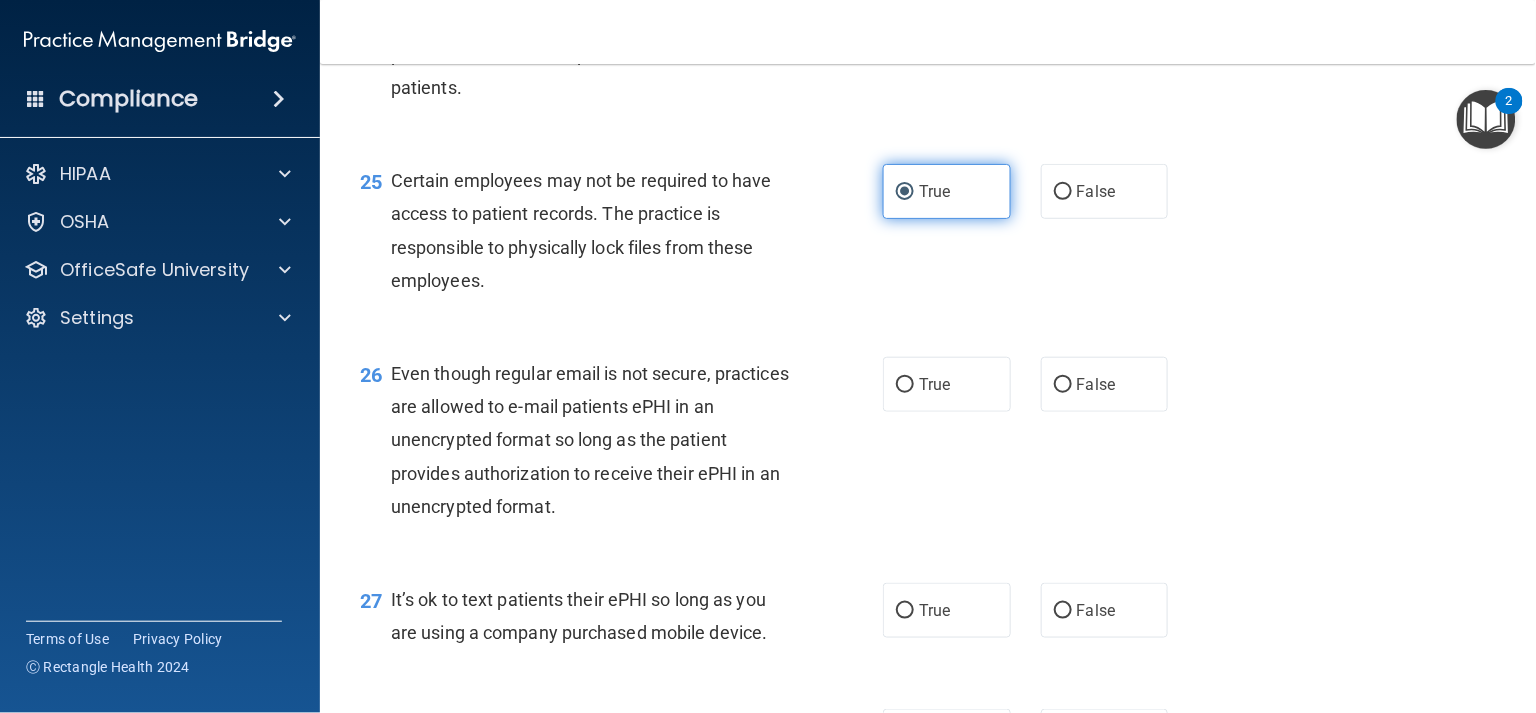 scroll, scrollTop: 4434, scrollLeft: 0, axis: vertical 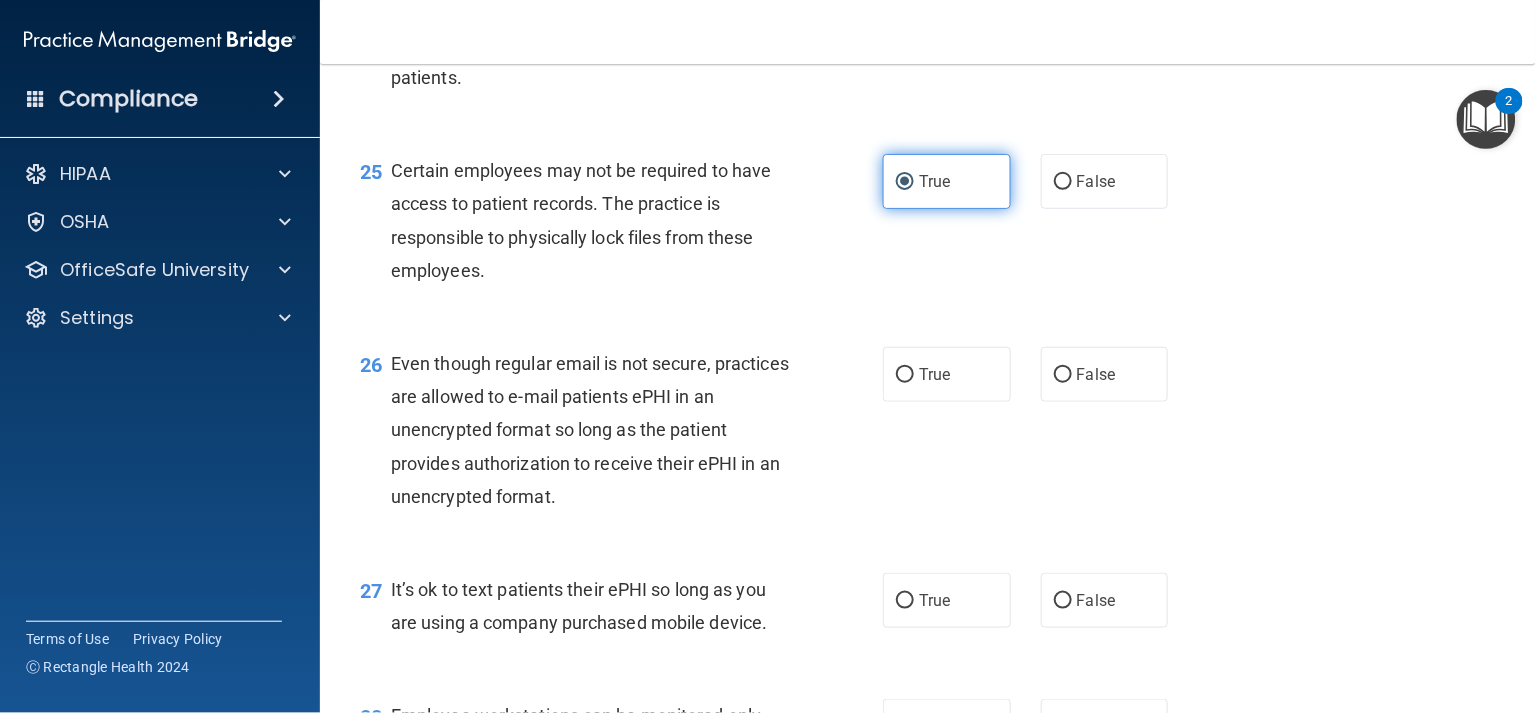 click on "True" at bounding box center (947, 374) 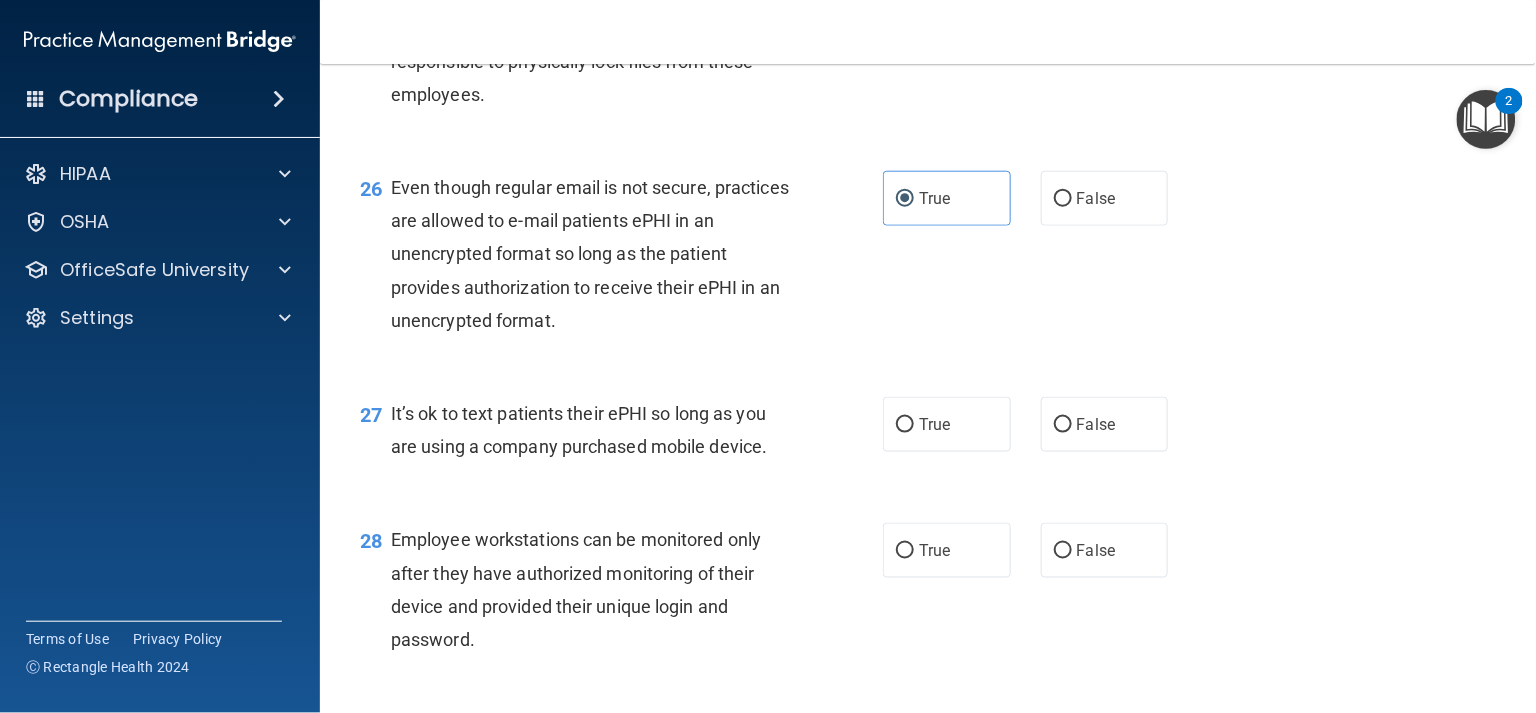 scroll, scrollTop: 4613, scrollLeft: 0, axis: vertical 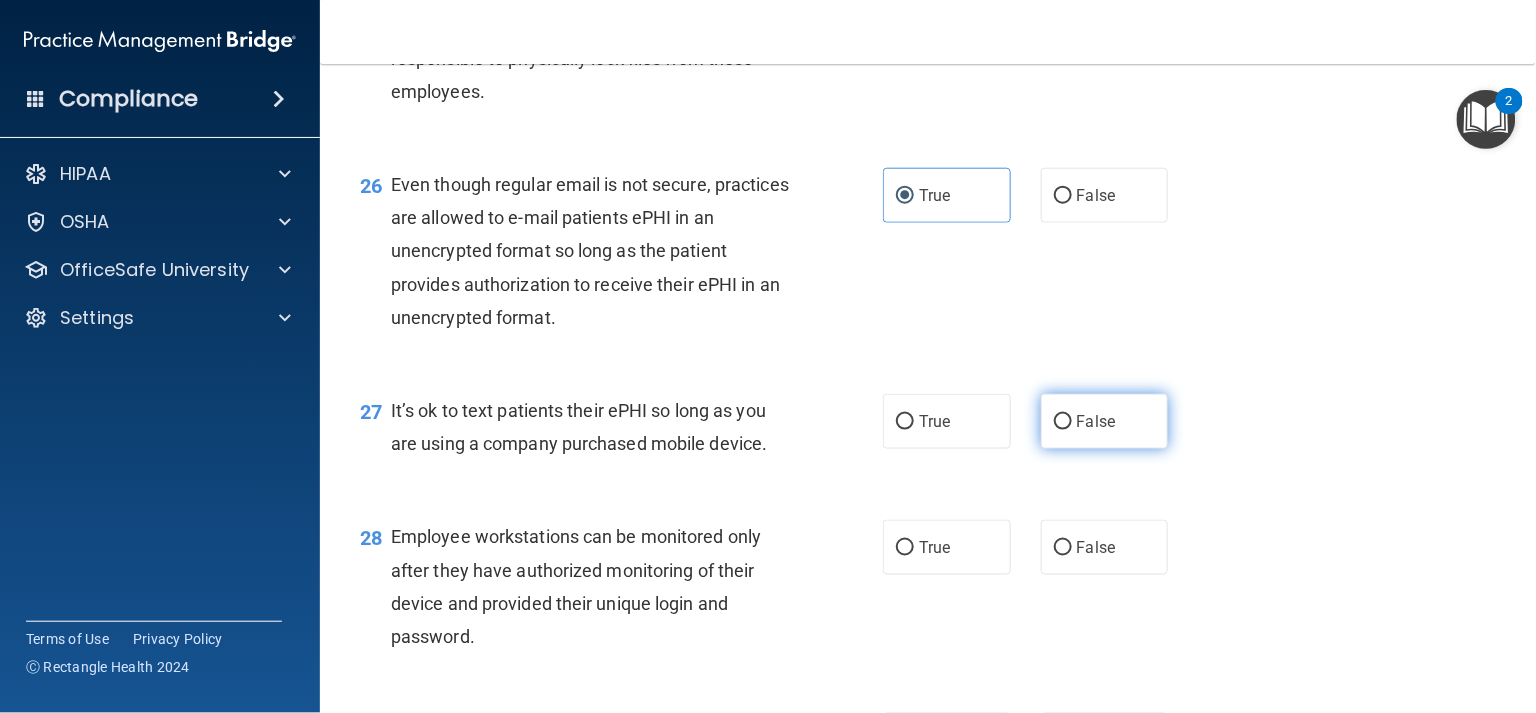 click on "False" at bounding box center [1105, 421] 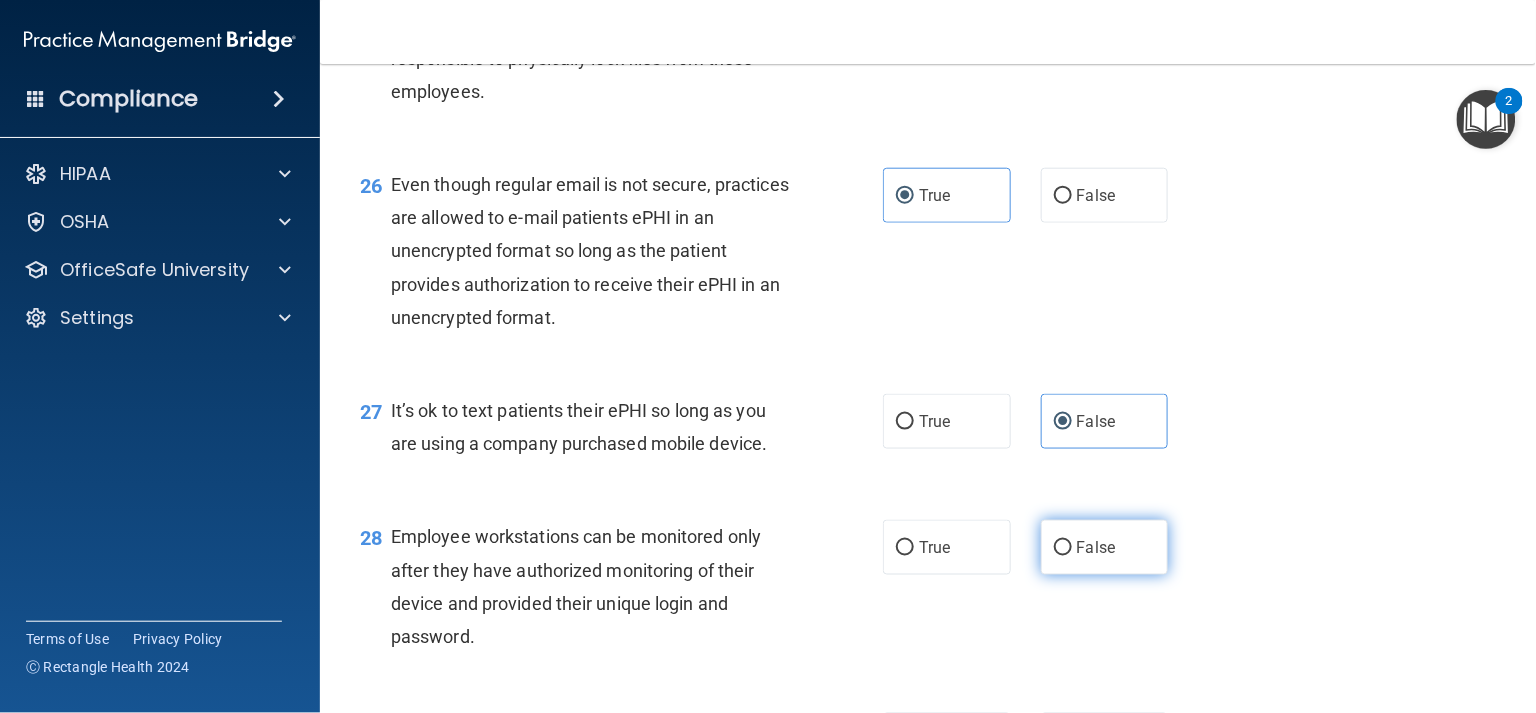 click on "False" at bounding box center [1105, 547] 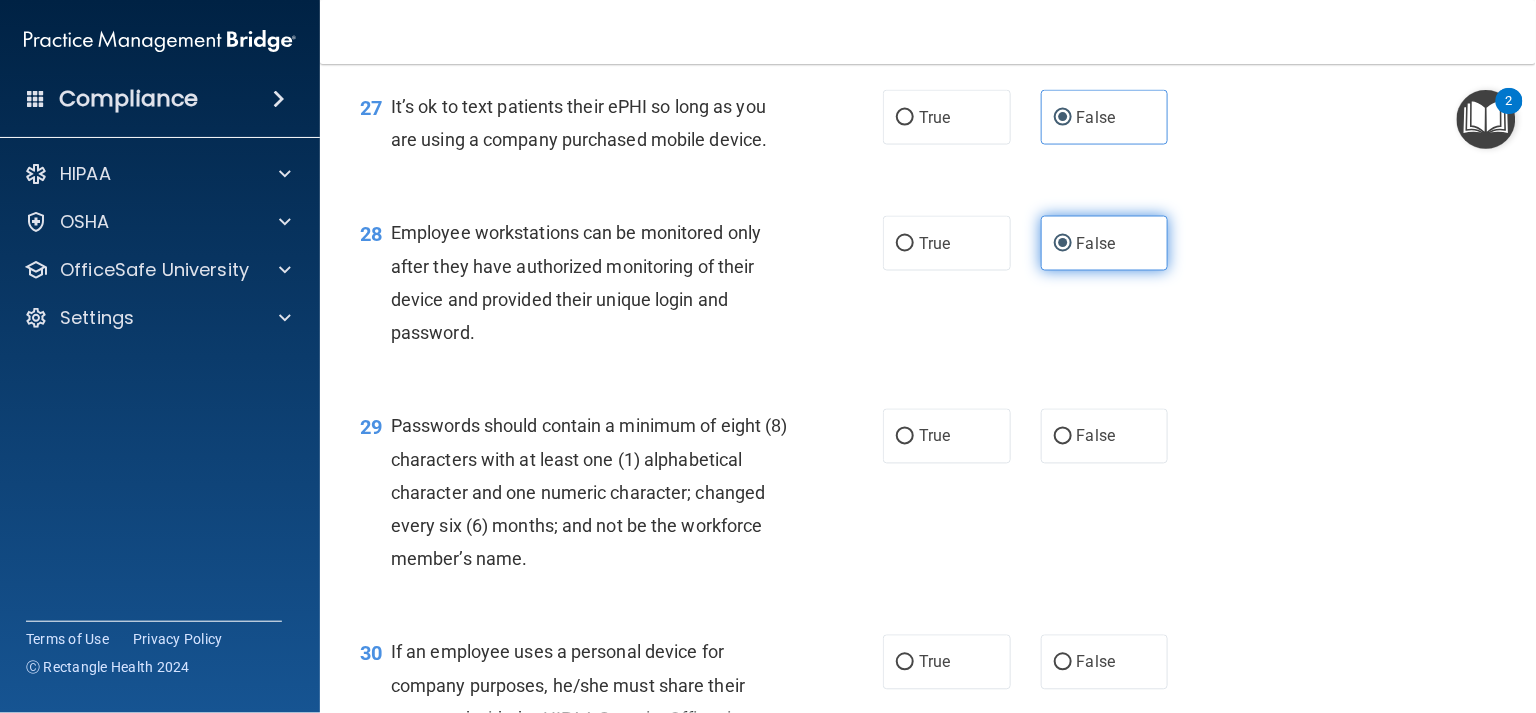 scroll, scrollTop: 4923, scrollLeft: 0, axis: vertical 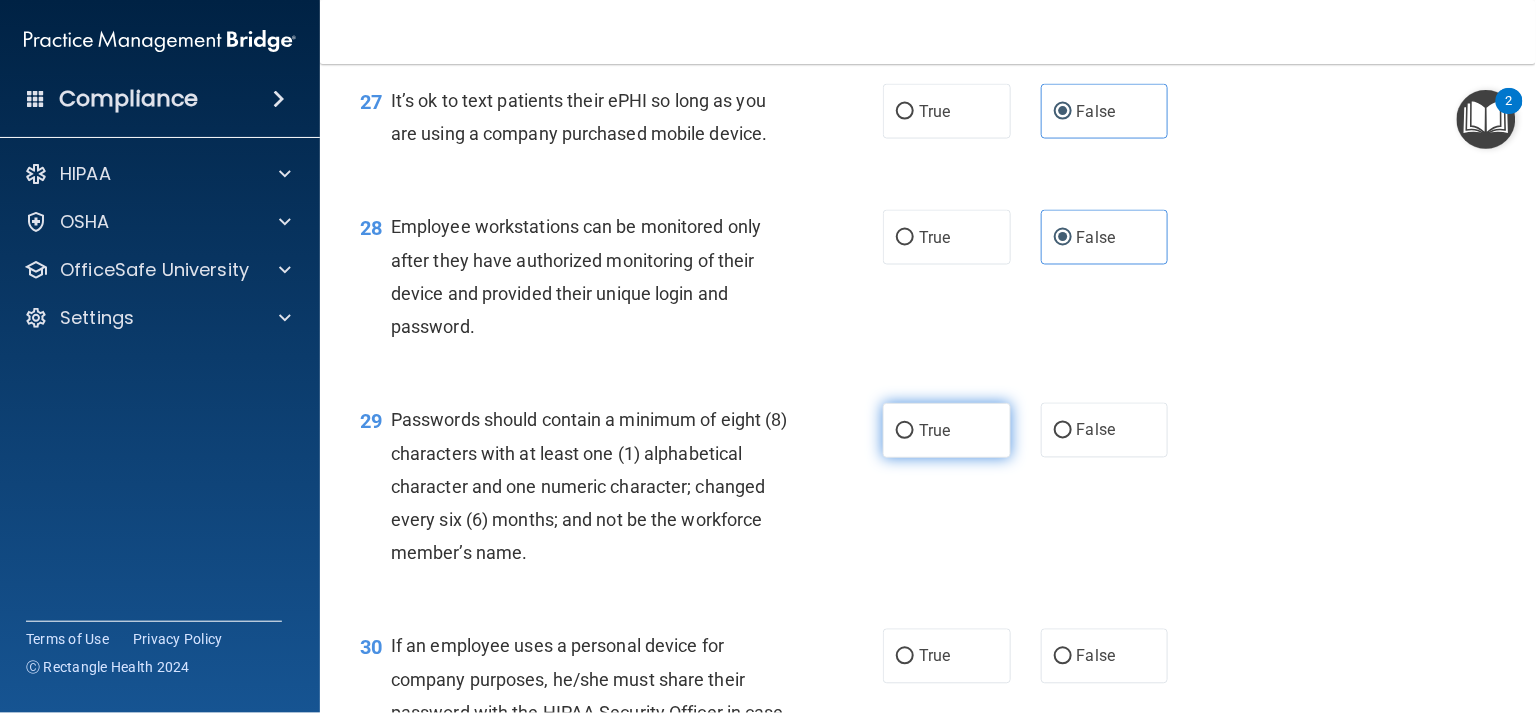 click on "True" at bounding box center (905, 431) 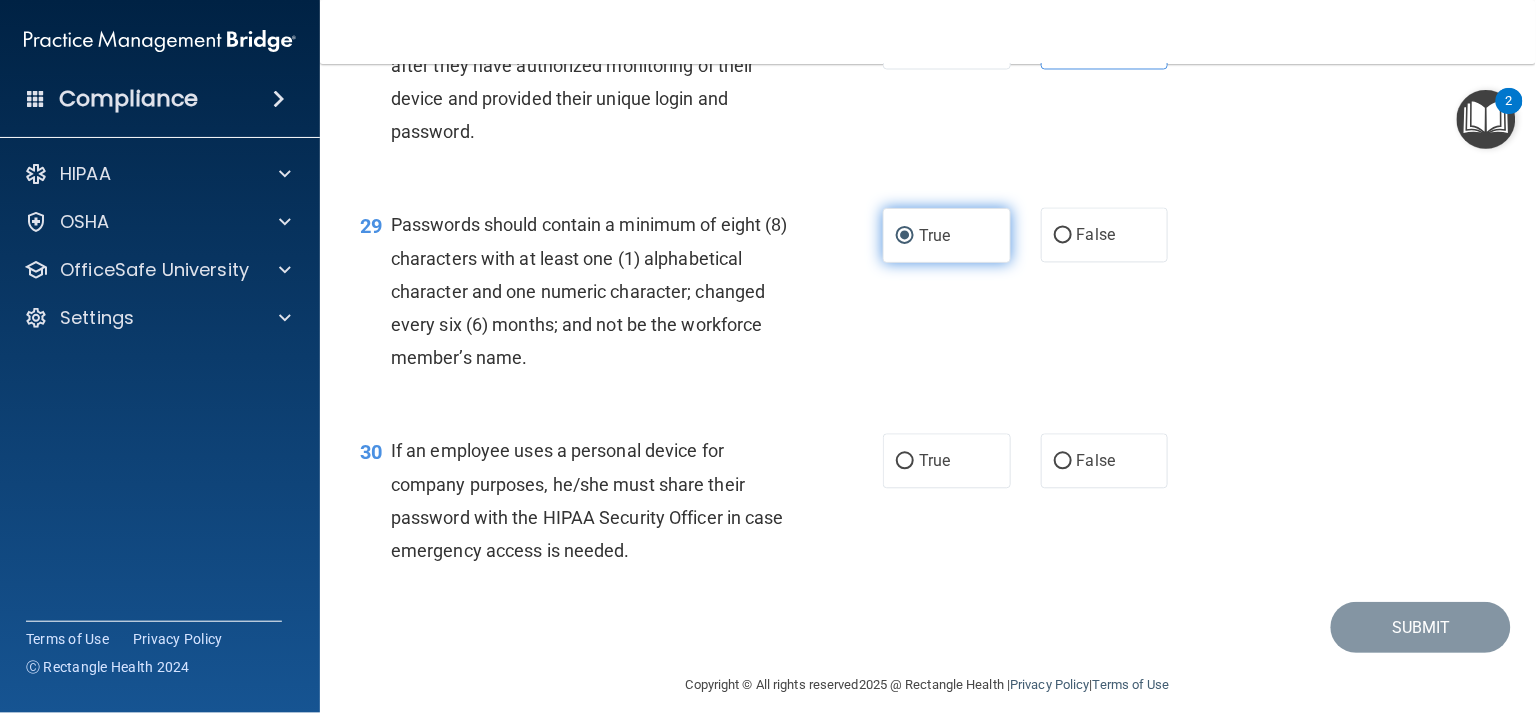 scroll, scrollTop: 5121, scrollLeft: 0, axis: vertical 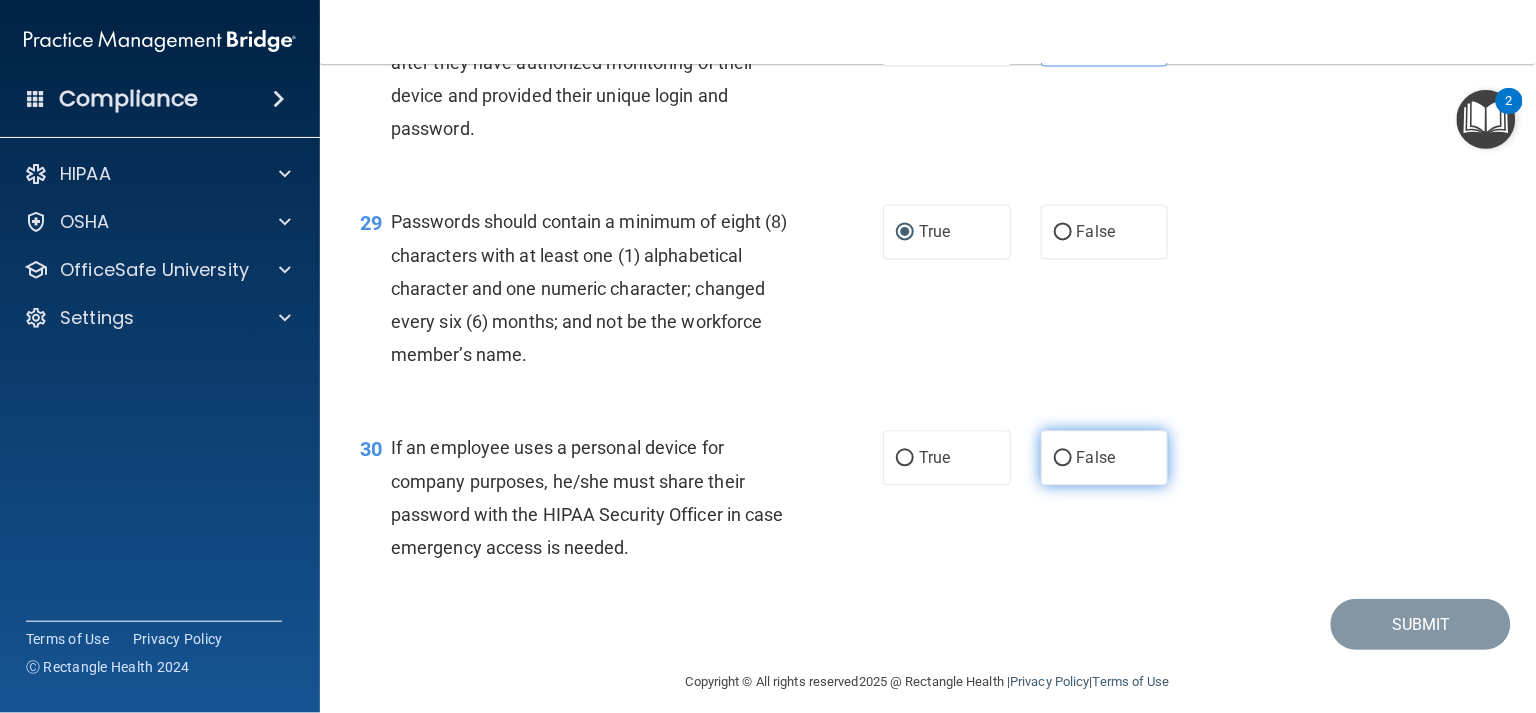click on "False" at bounding box center [1105, 458] 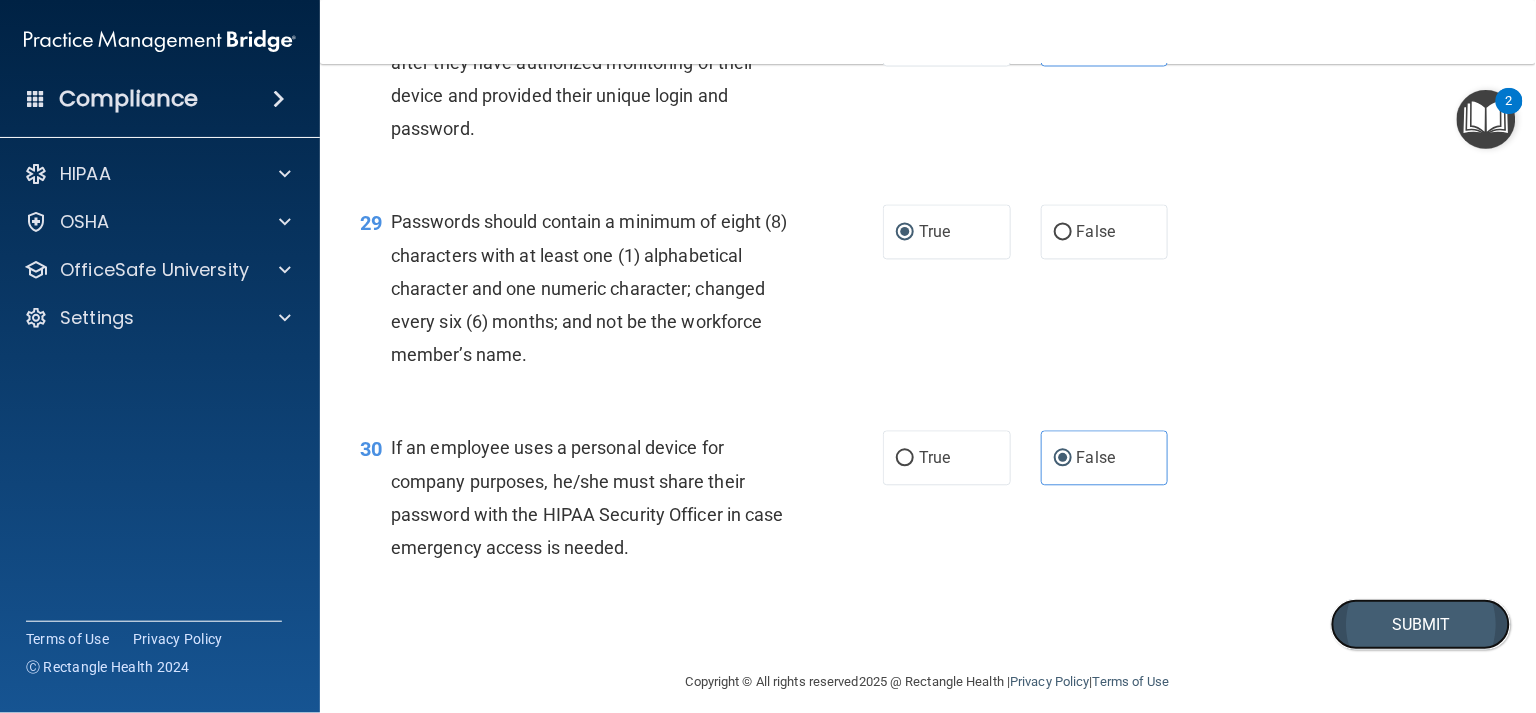 click on "Submit" at bounding box center [1421, 624] 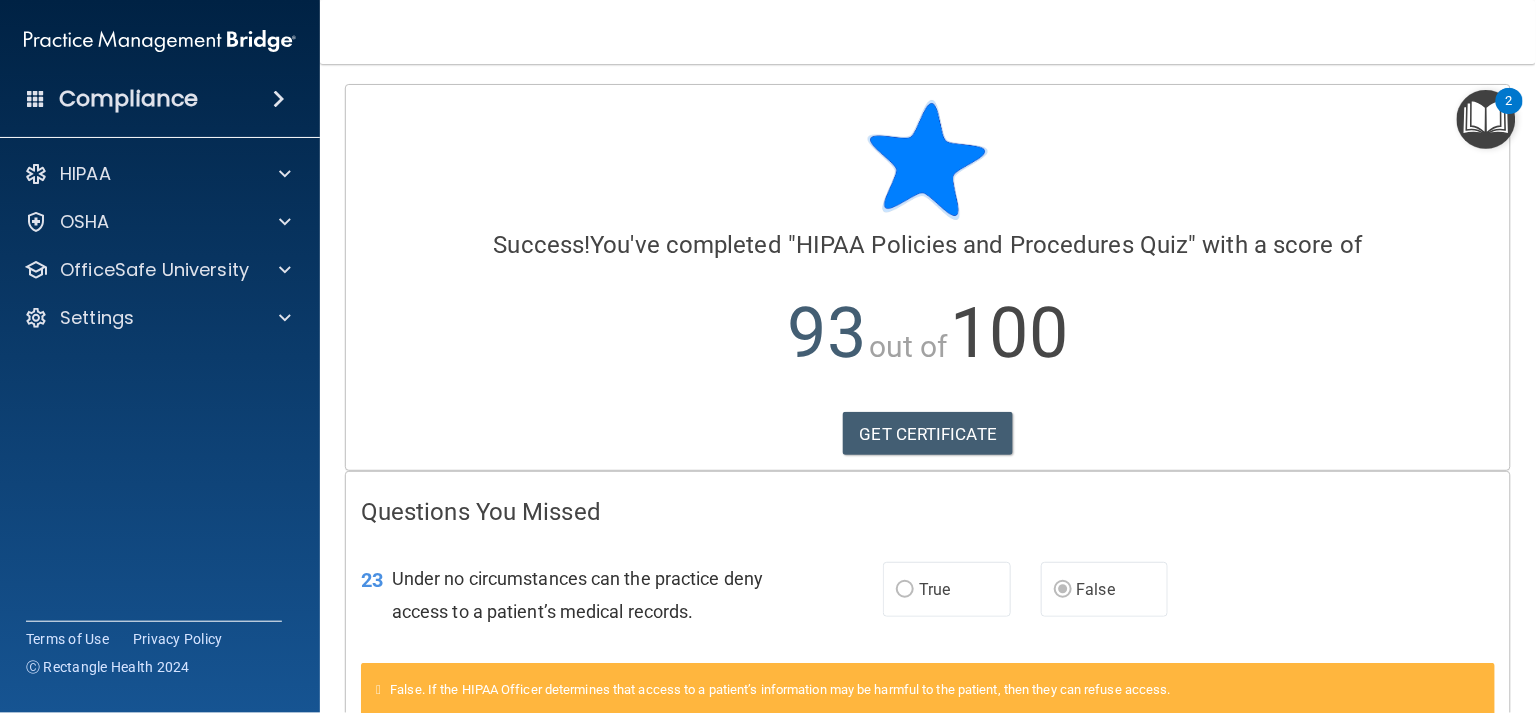 scroll, scrollTop: 360, scrollLeft: 0, axis: vertical 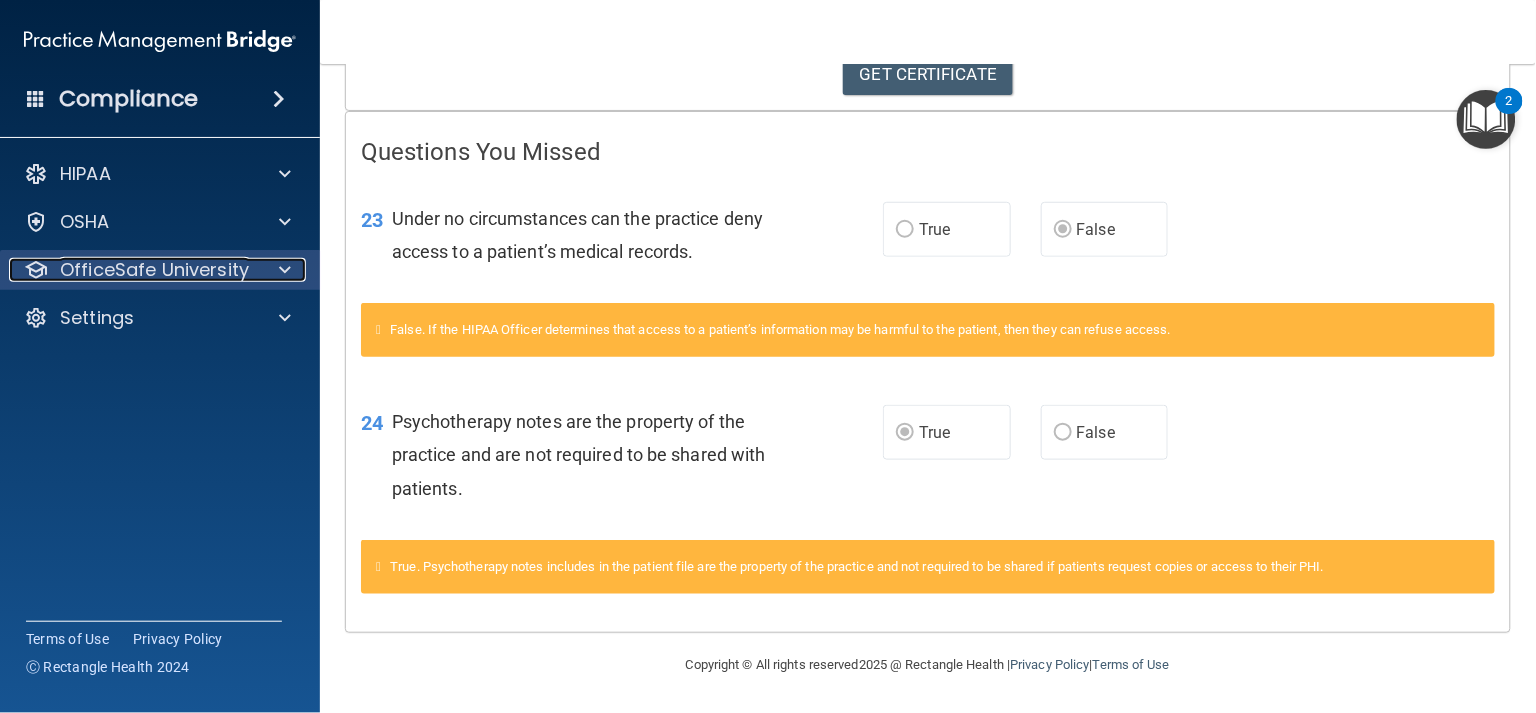 click at bounding box center [285, 270] 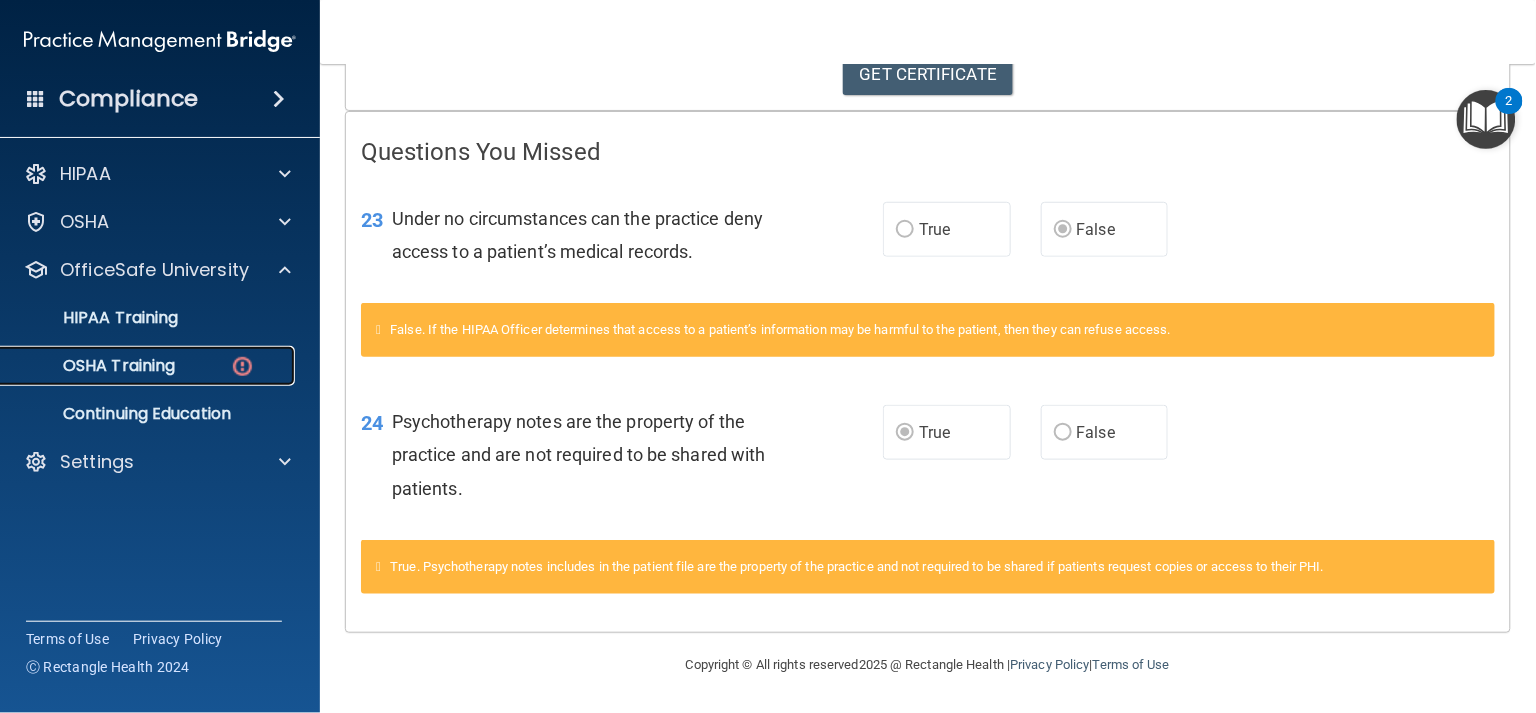 click on "OSHA Training" at bounding box center [149, 366] 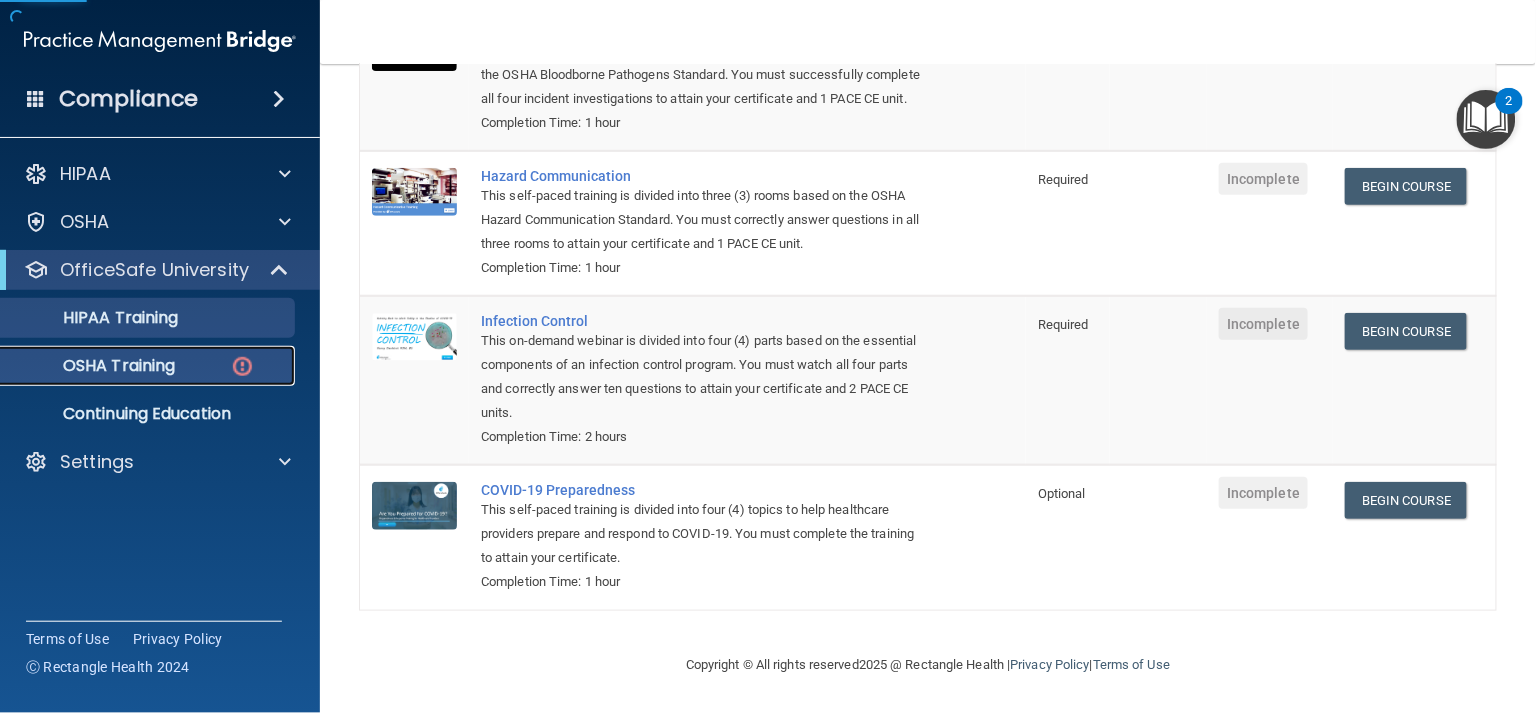 scroll, scrollTop: 301, scrollLeft: 0, axis: vertical 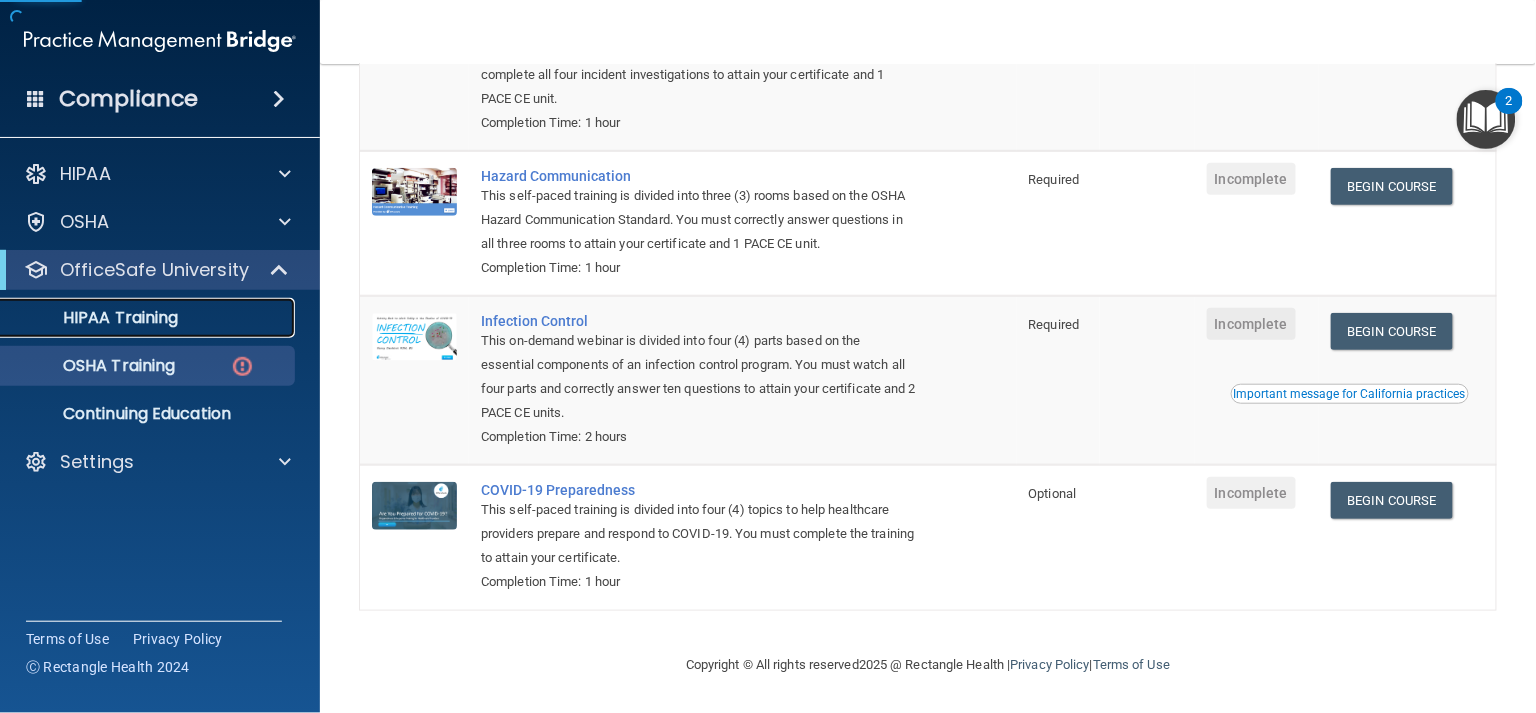click on "HIPAA Training" at bounding box center [149, 318] 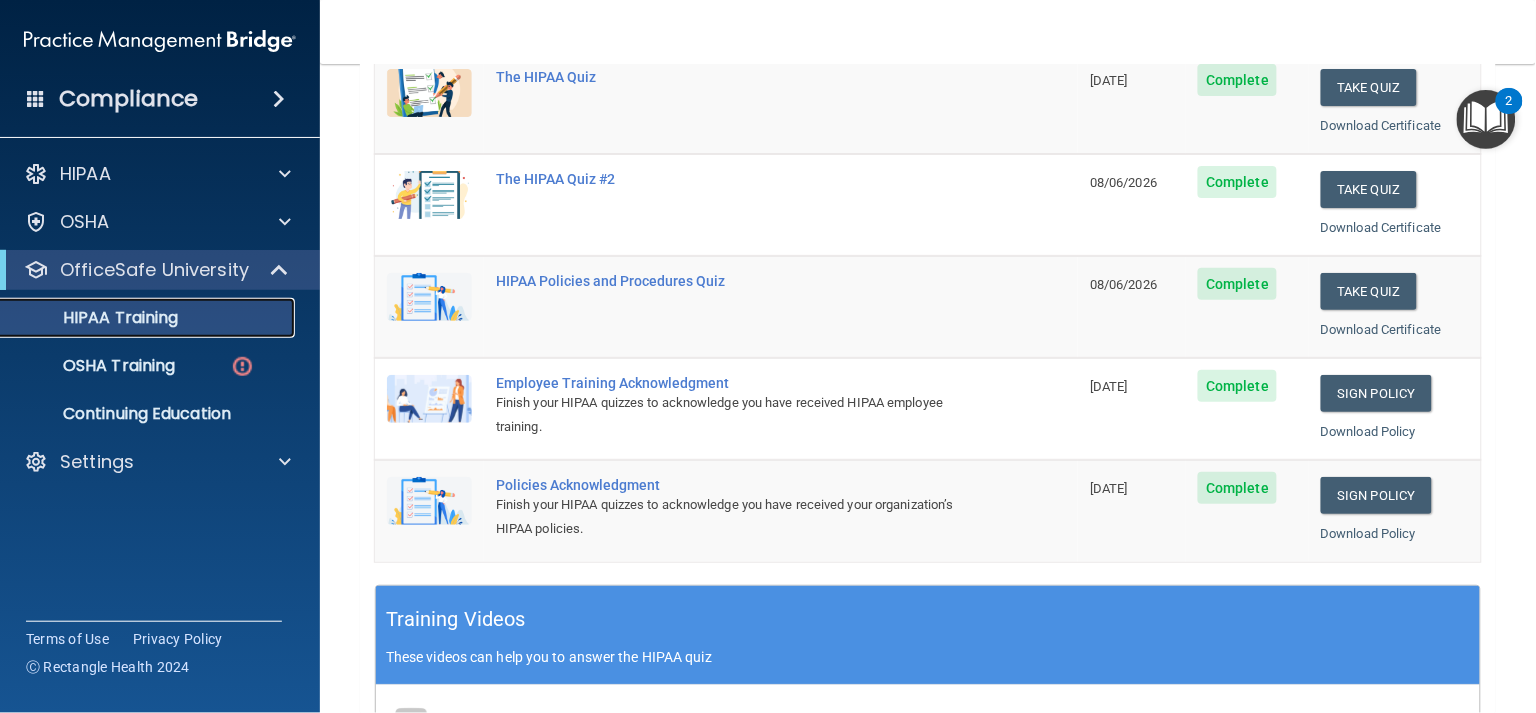 scroll, scrollTop: 312, scrollLeft: 0, axis: vertical 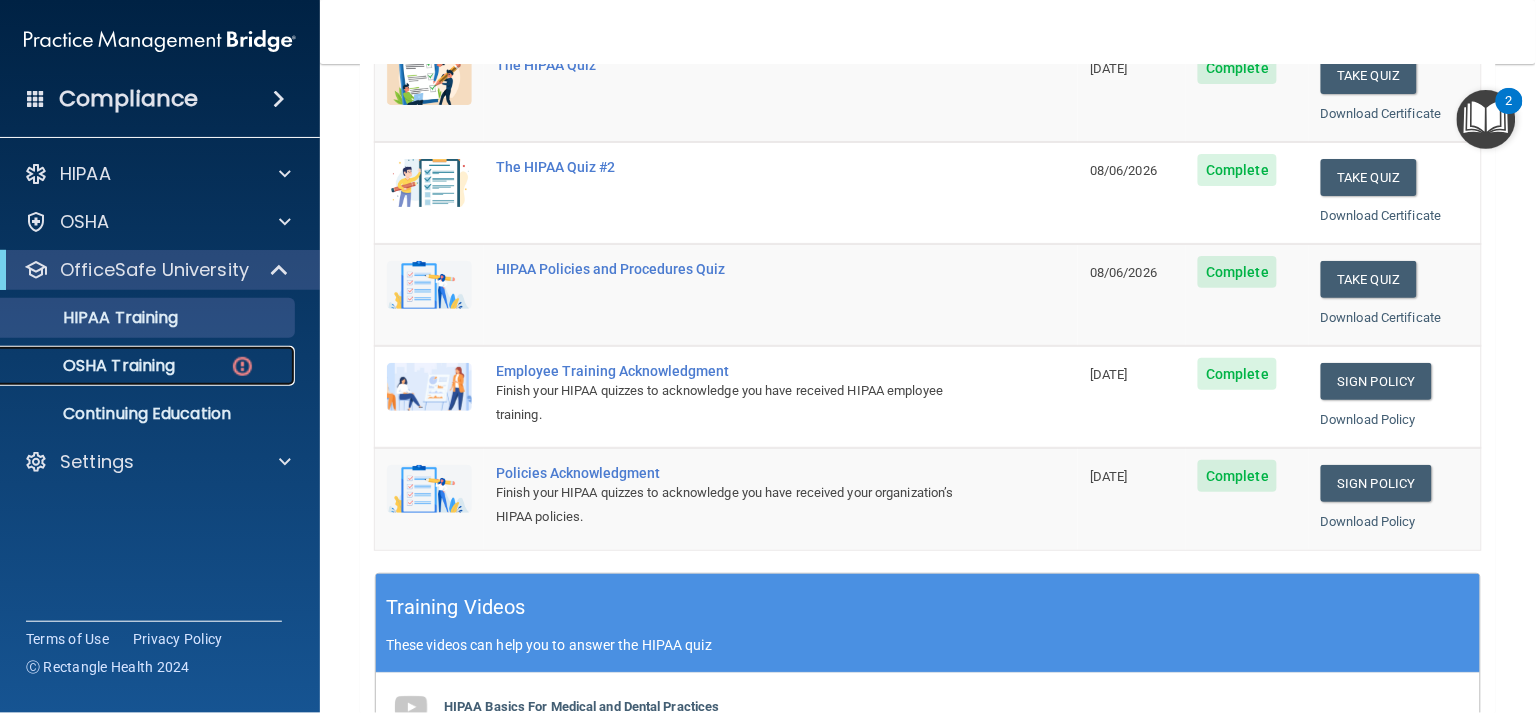 click on "OSHA Training" at bounding box center [137, 366] 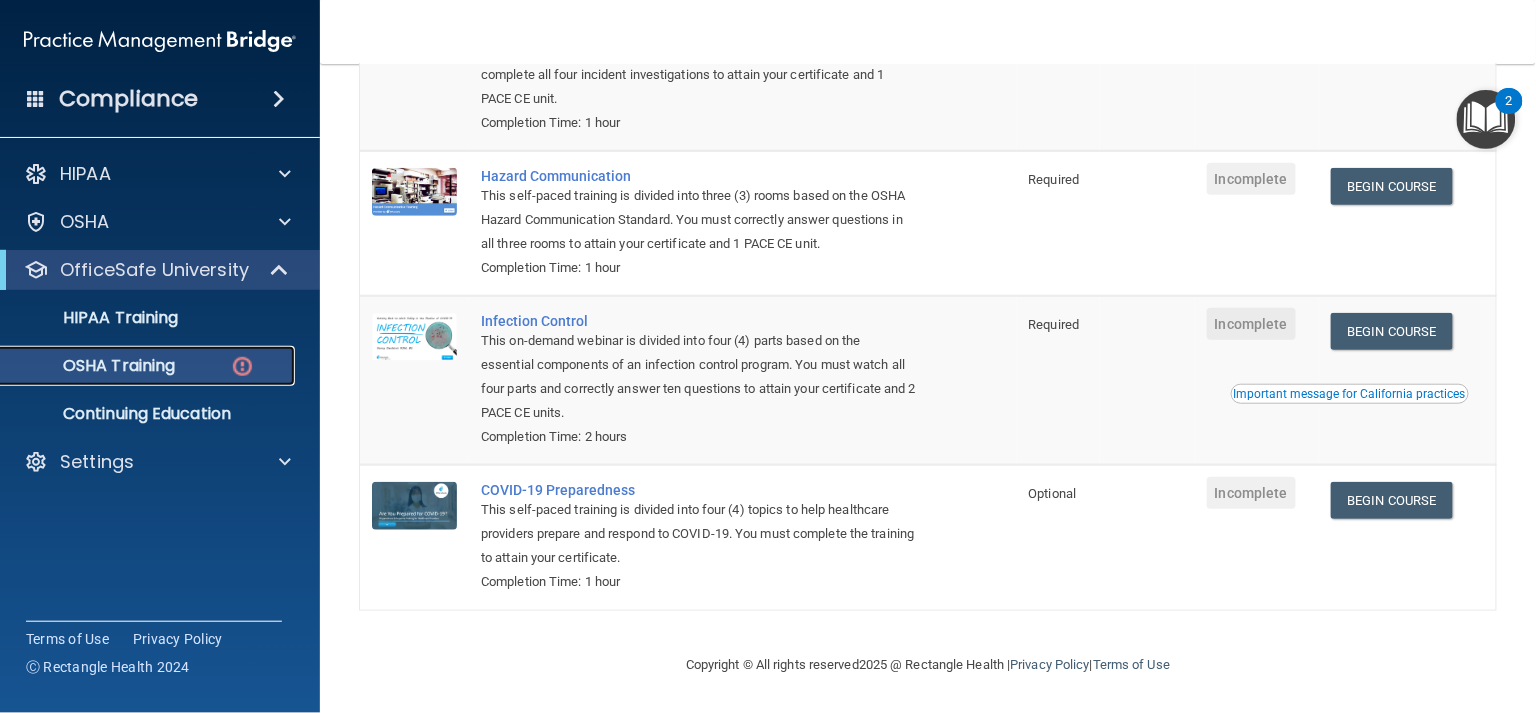 scroll, scrollTop: 0, scrollLeft: 0, axis: both 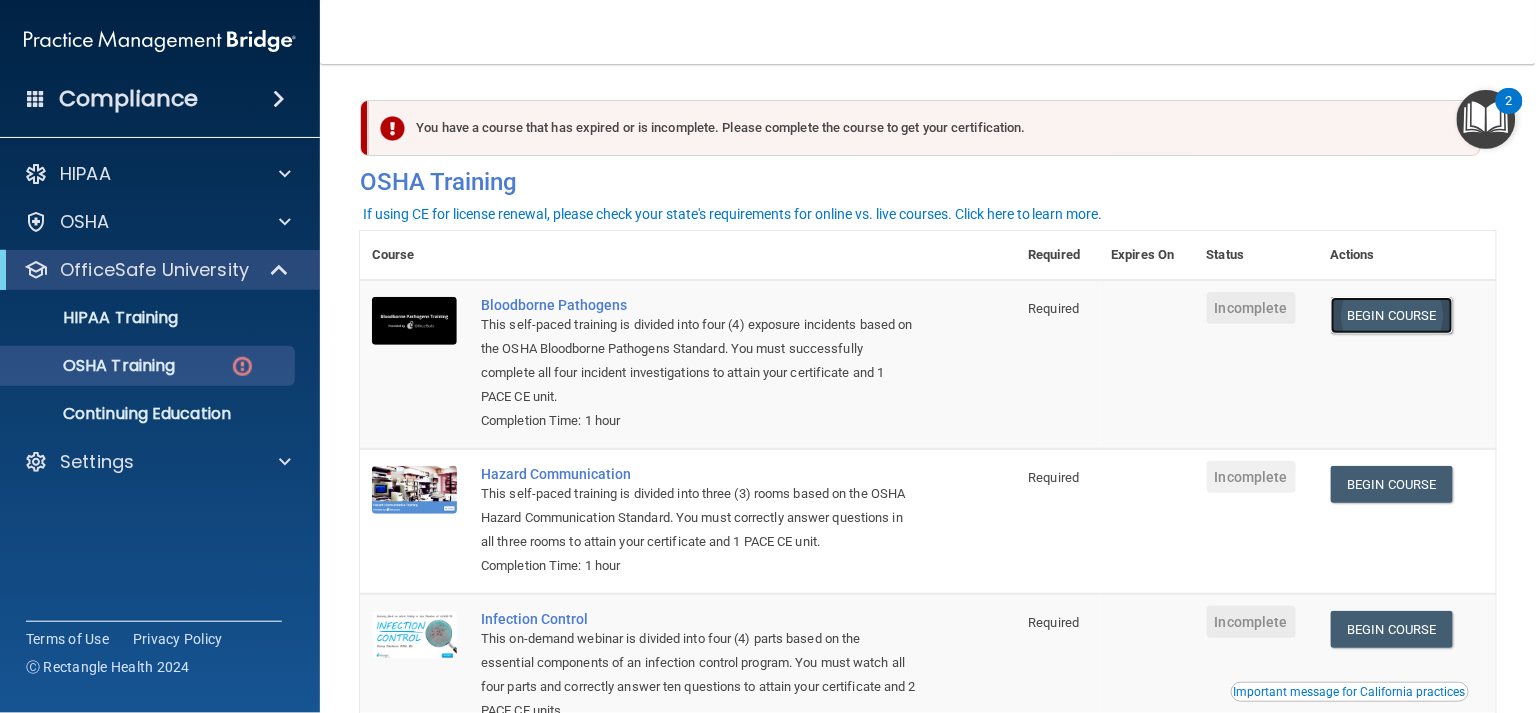 click on "Begin Course" at bounding box center (1392, 315) 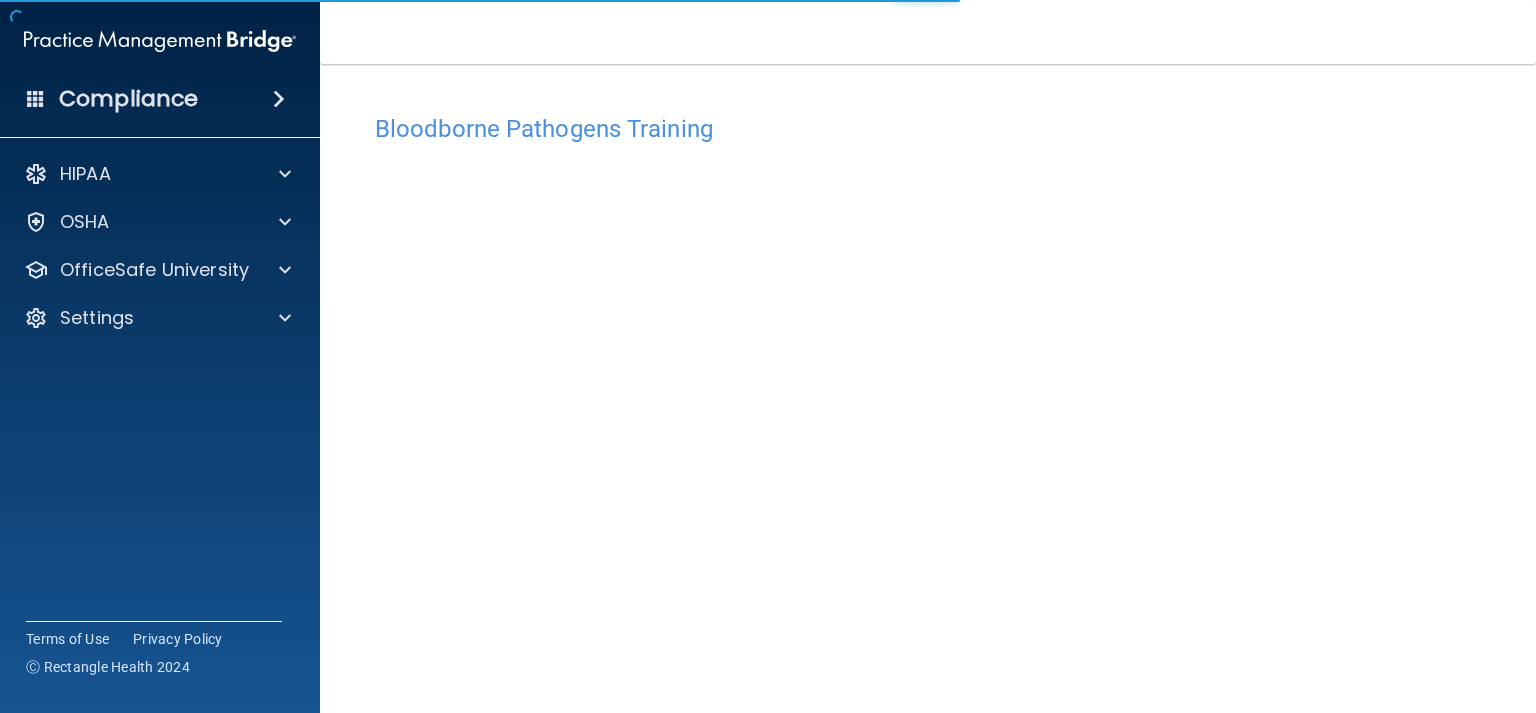 scroll, scrollTop: 0, scrollLeft: 0, axis: both 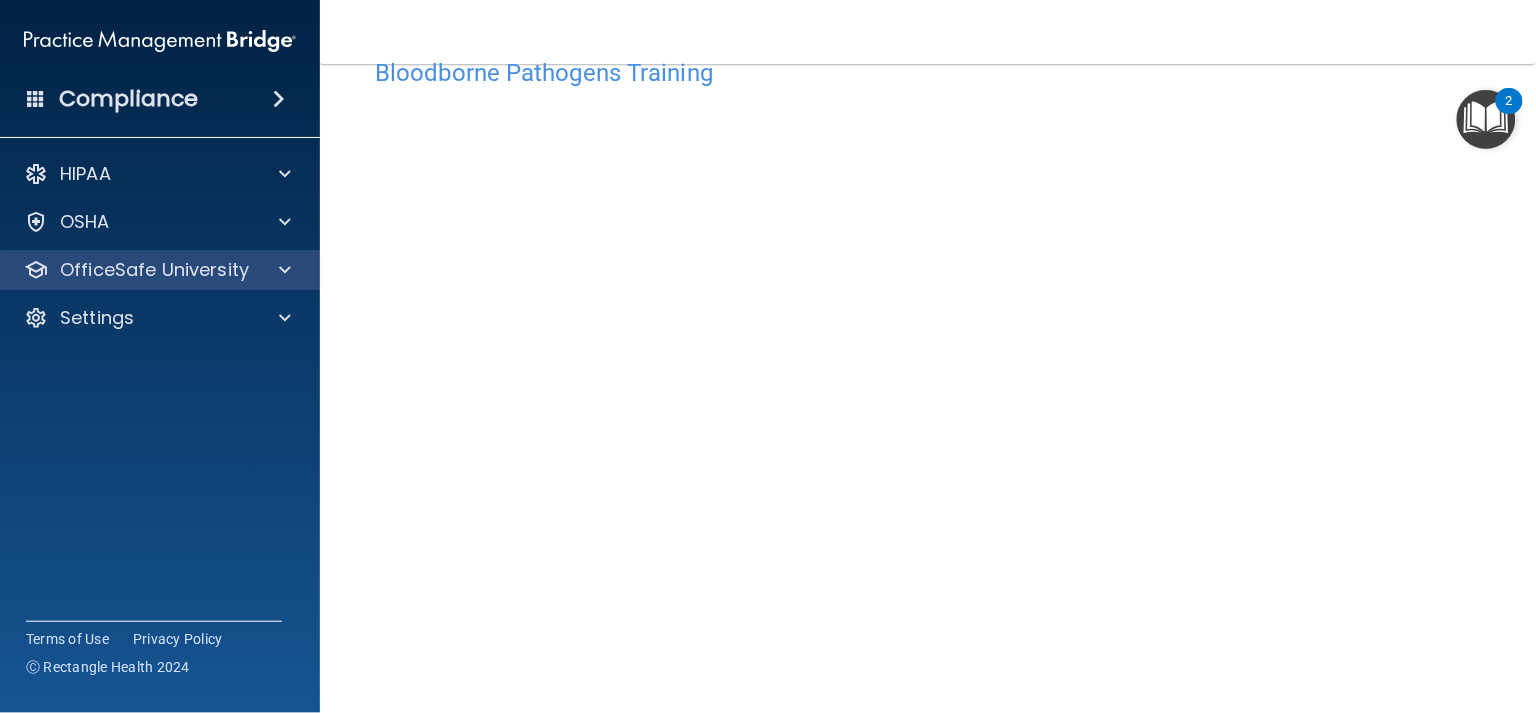 click on "OfficeSafe University" at bounding box center [160, 270] 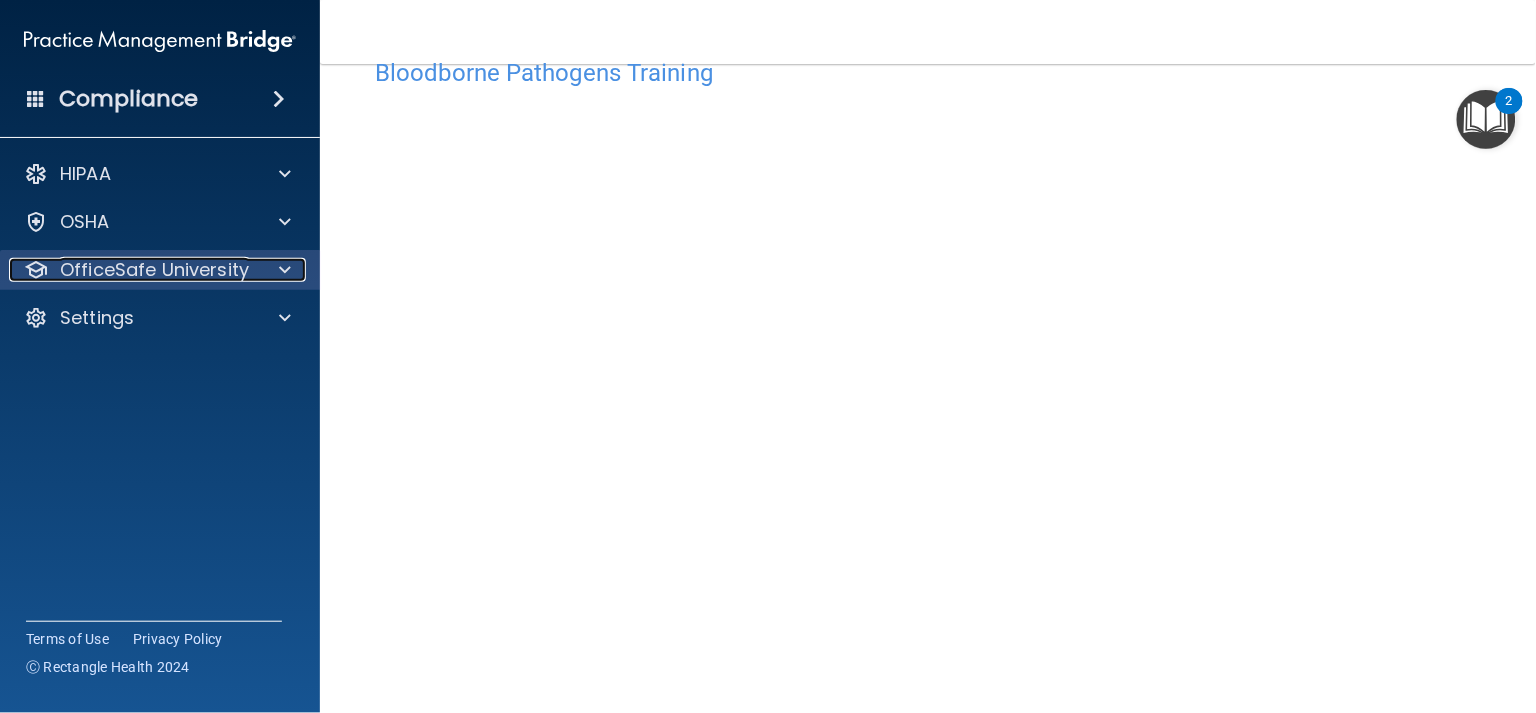 click at bounding box center [282, 270] 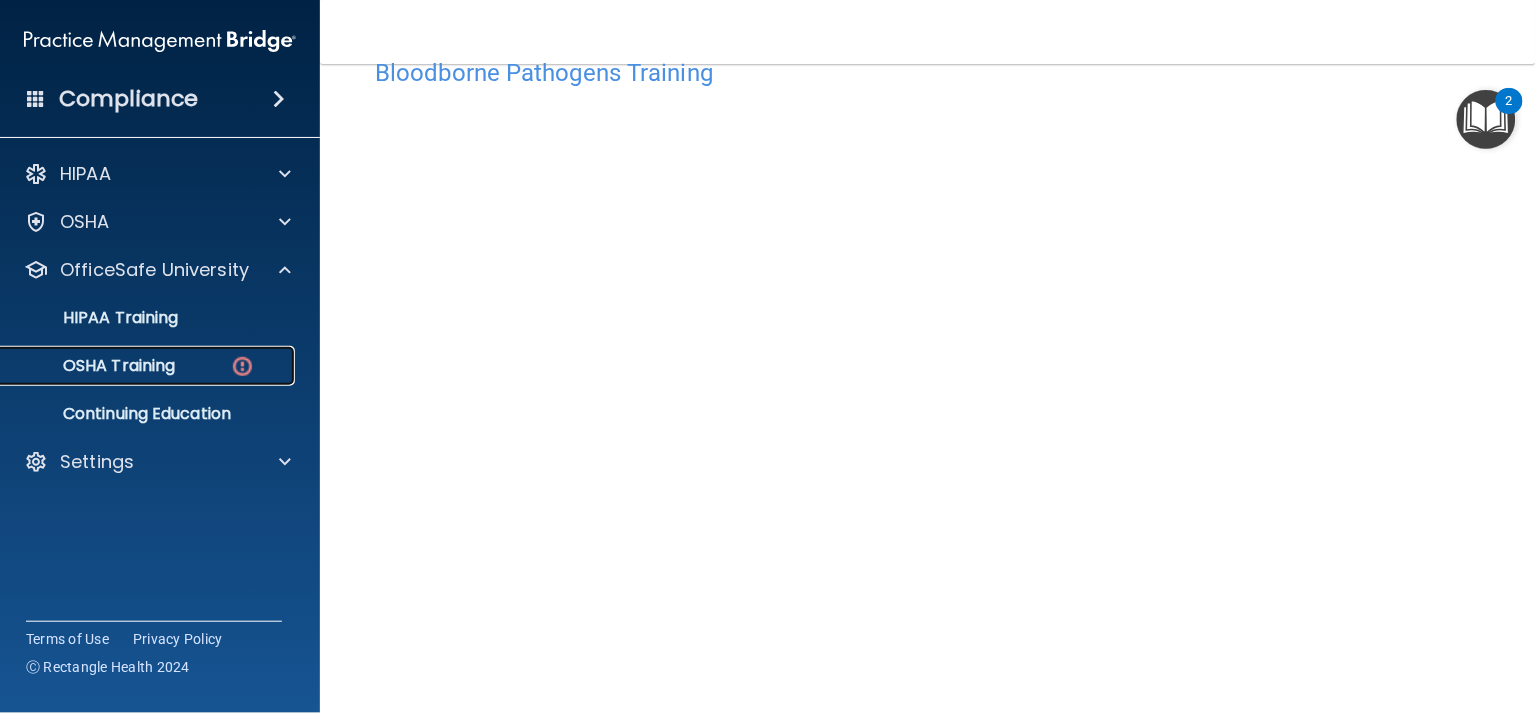 click at bounding box center (242, 366) 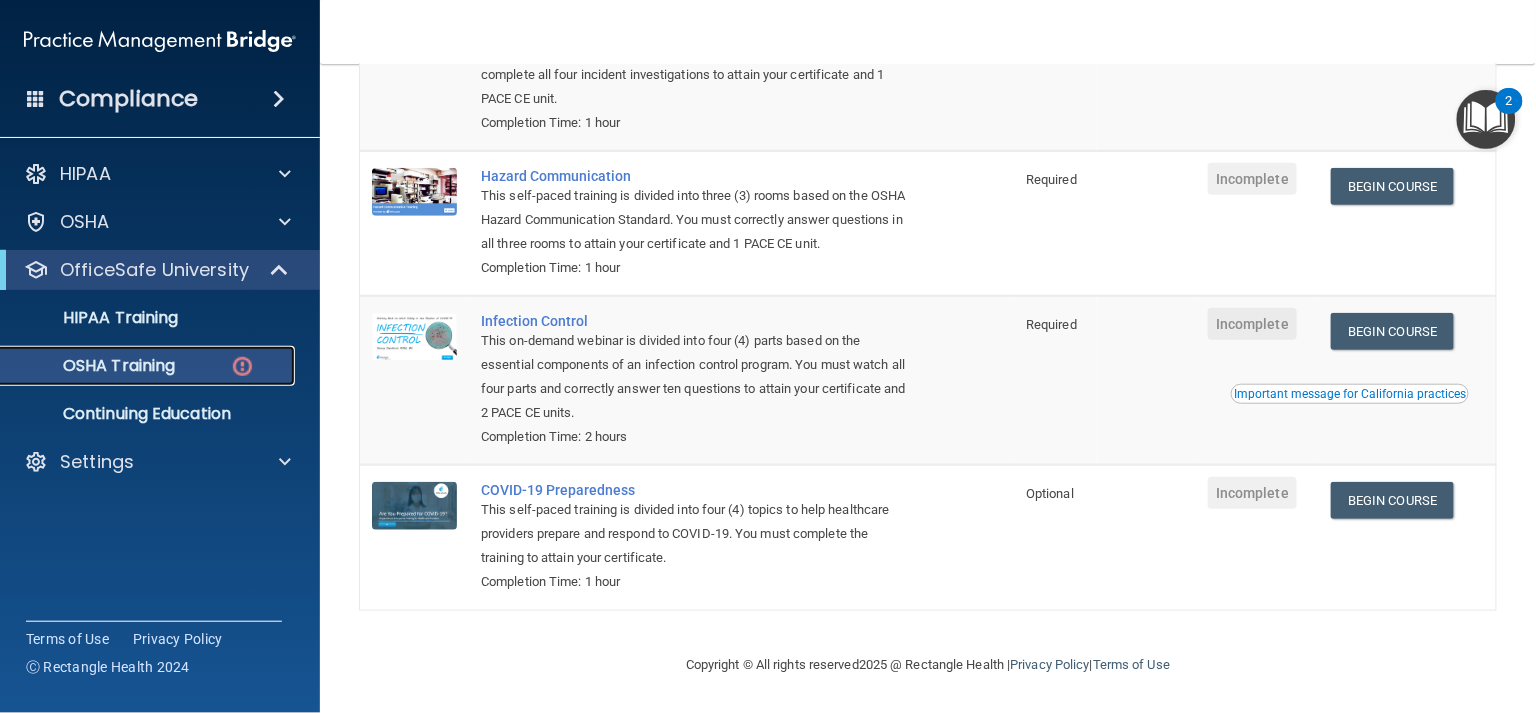 scroll, scrollTop: 301, scrollLeft: 0, axis: vertical 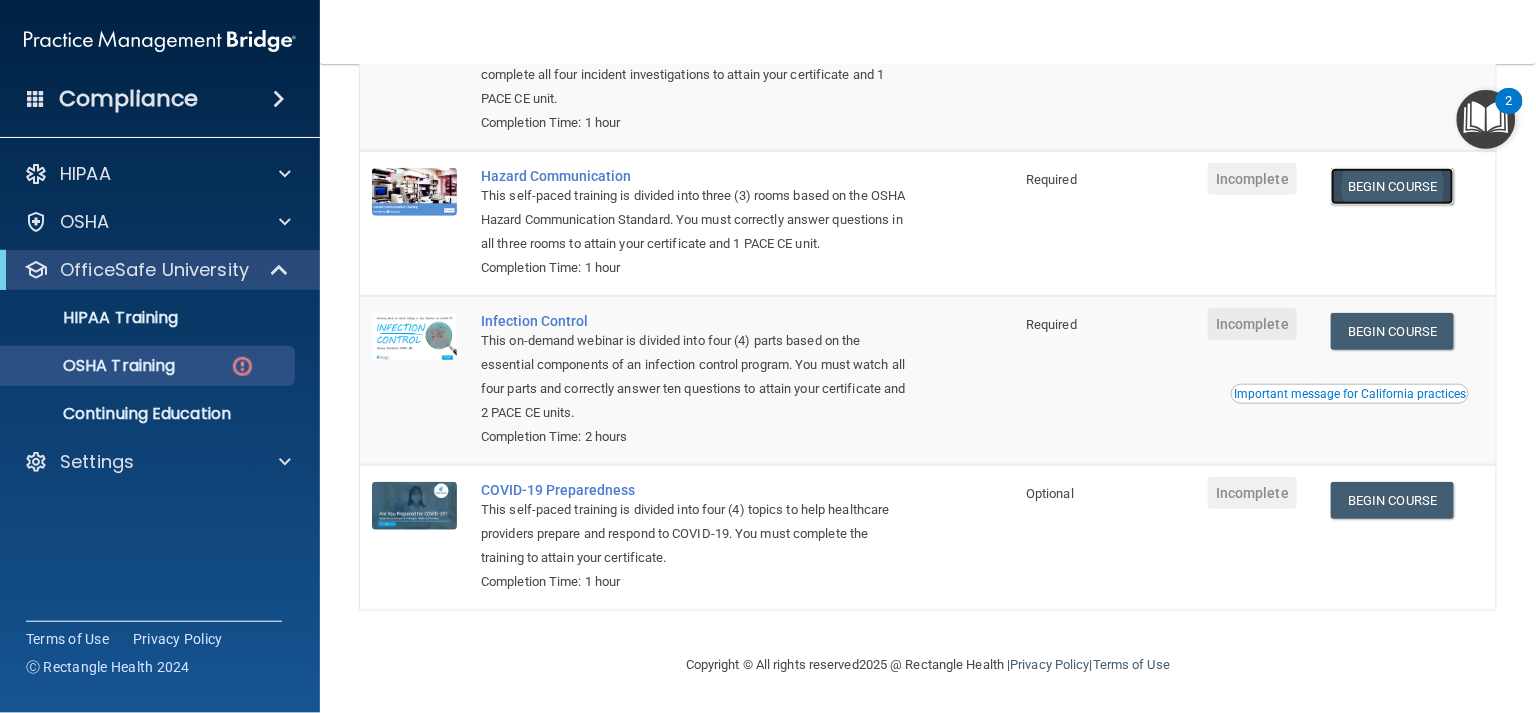 click on "Begin Course" at bounding box center [1392, 186] 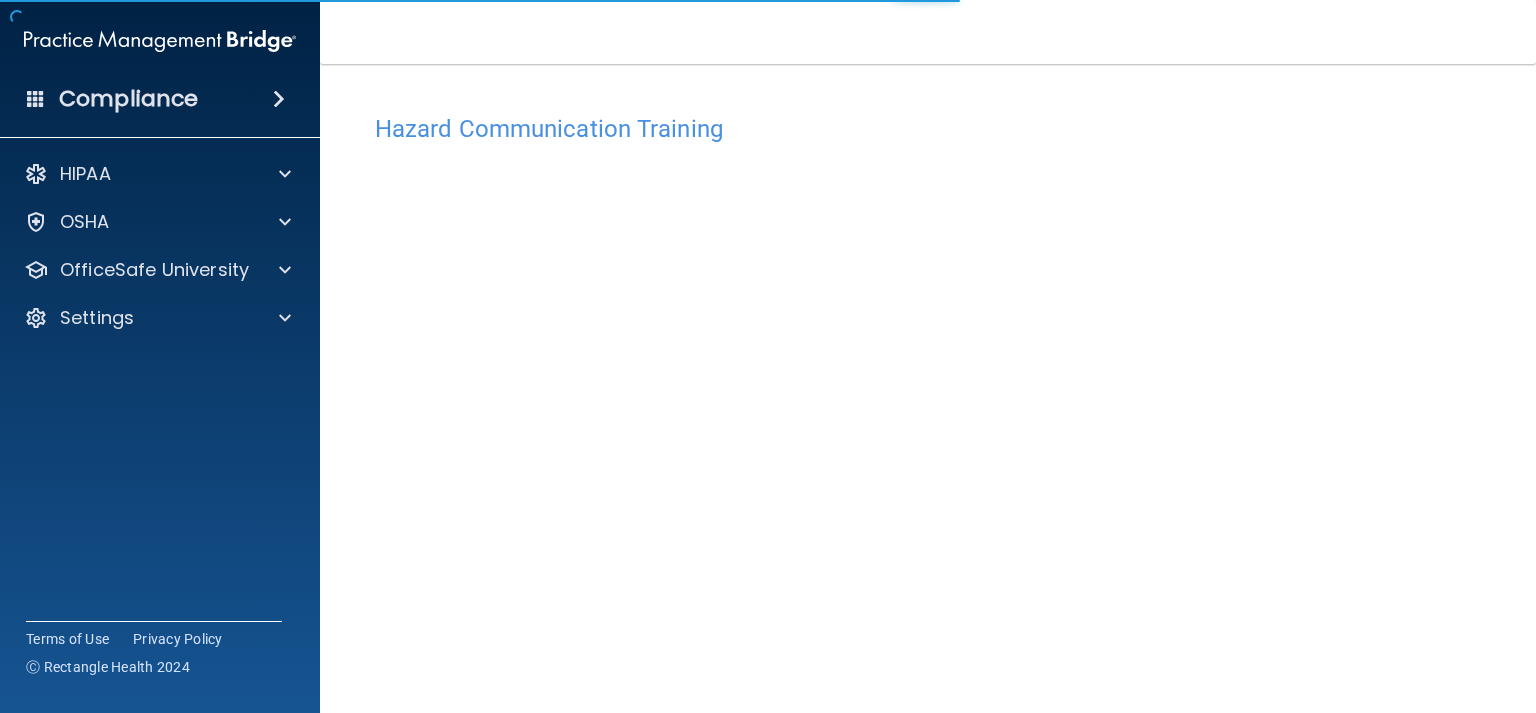 scroll, scrollTop: 0, scrollLeft: 0, axis: both 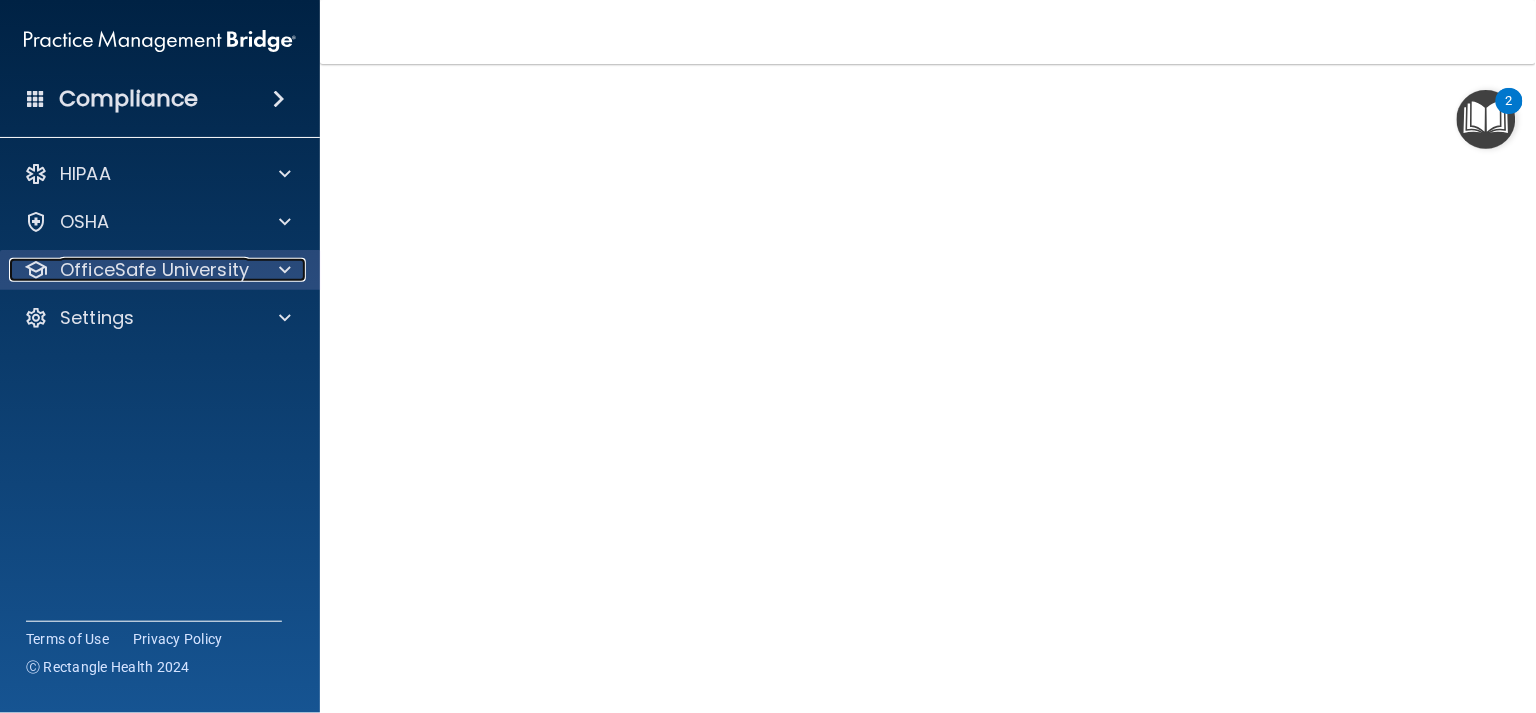 click on "OfficeSafe University" at bounding box center (133, 270) 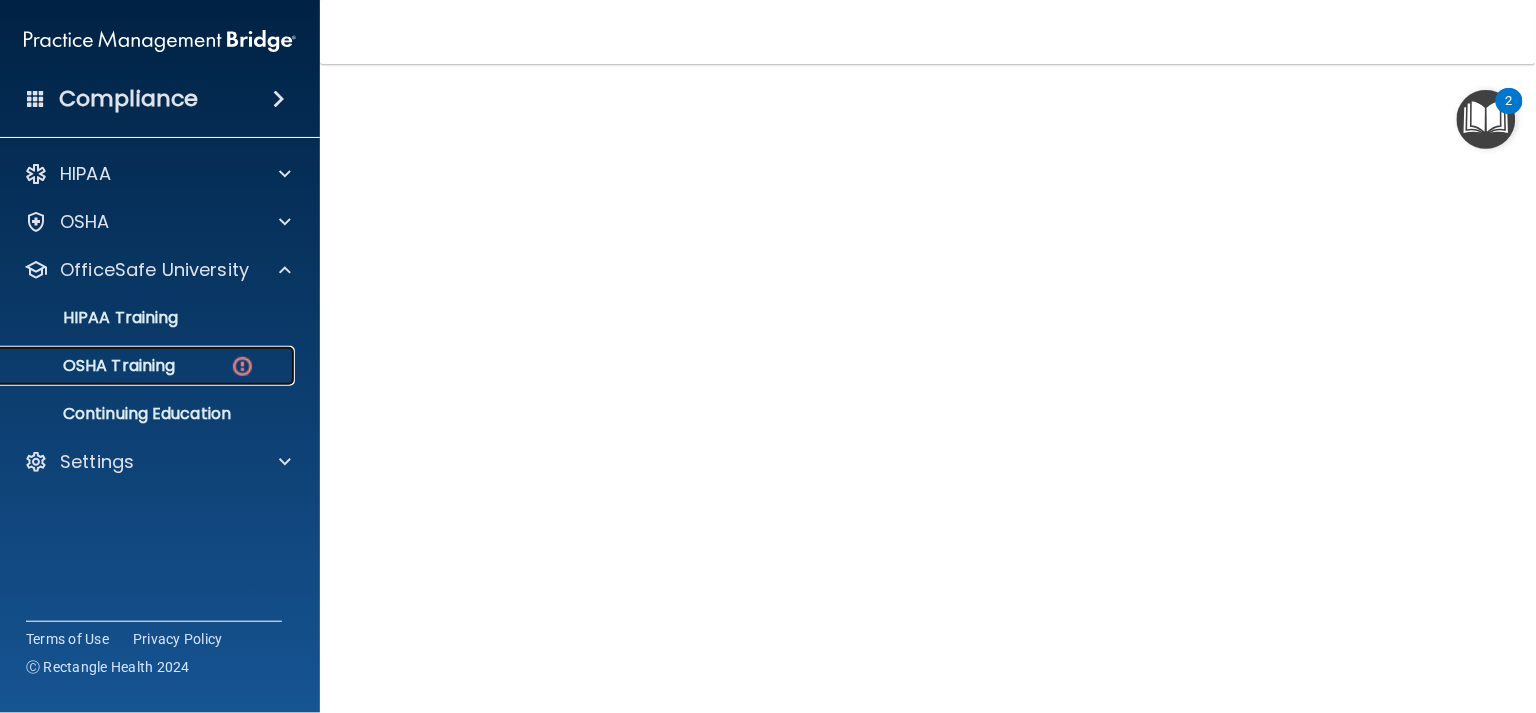 click at bounding box center (242, 366) 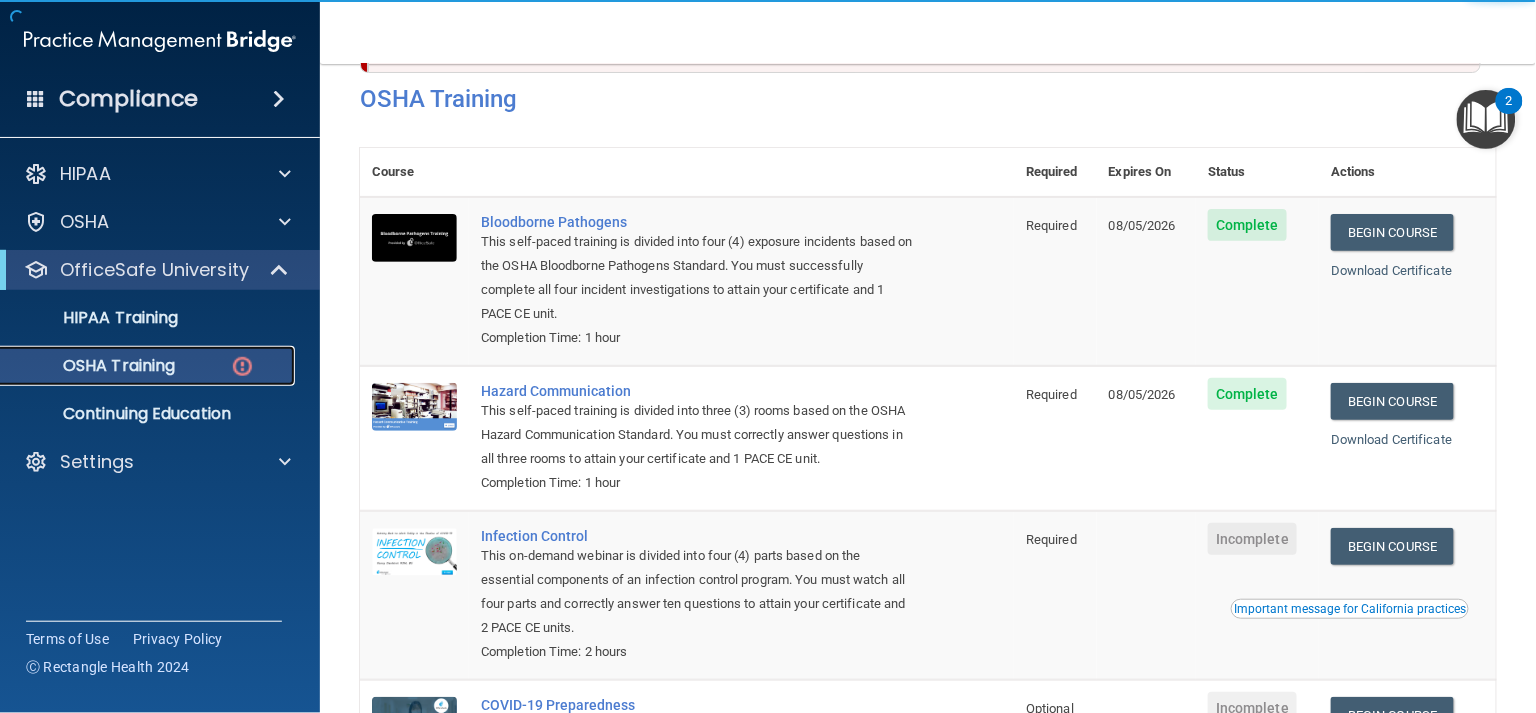 scroll, scrollTop: 301, scrollLeft: 0, axis: vertical 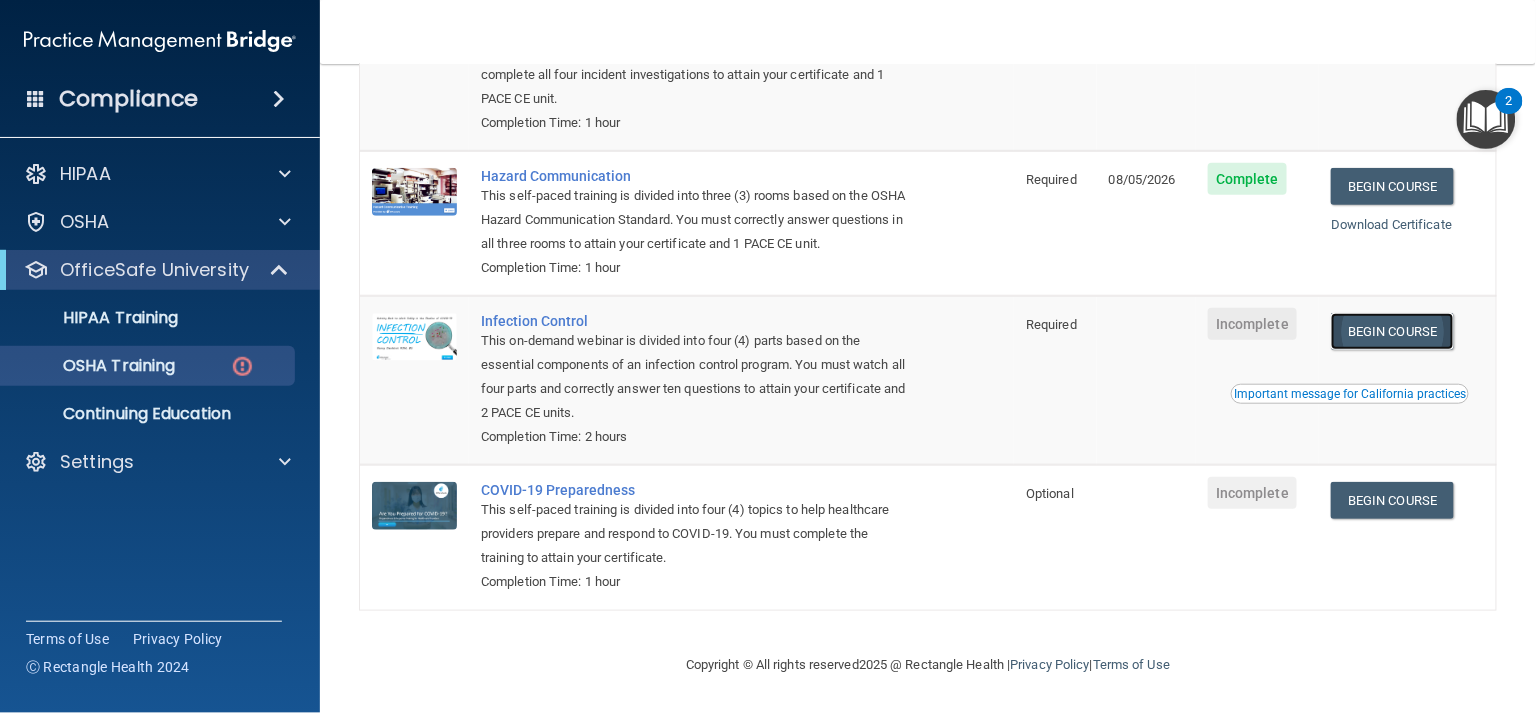 click on "Begin Course" at bounding box center (1392, 331) 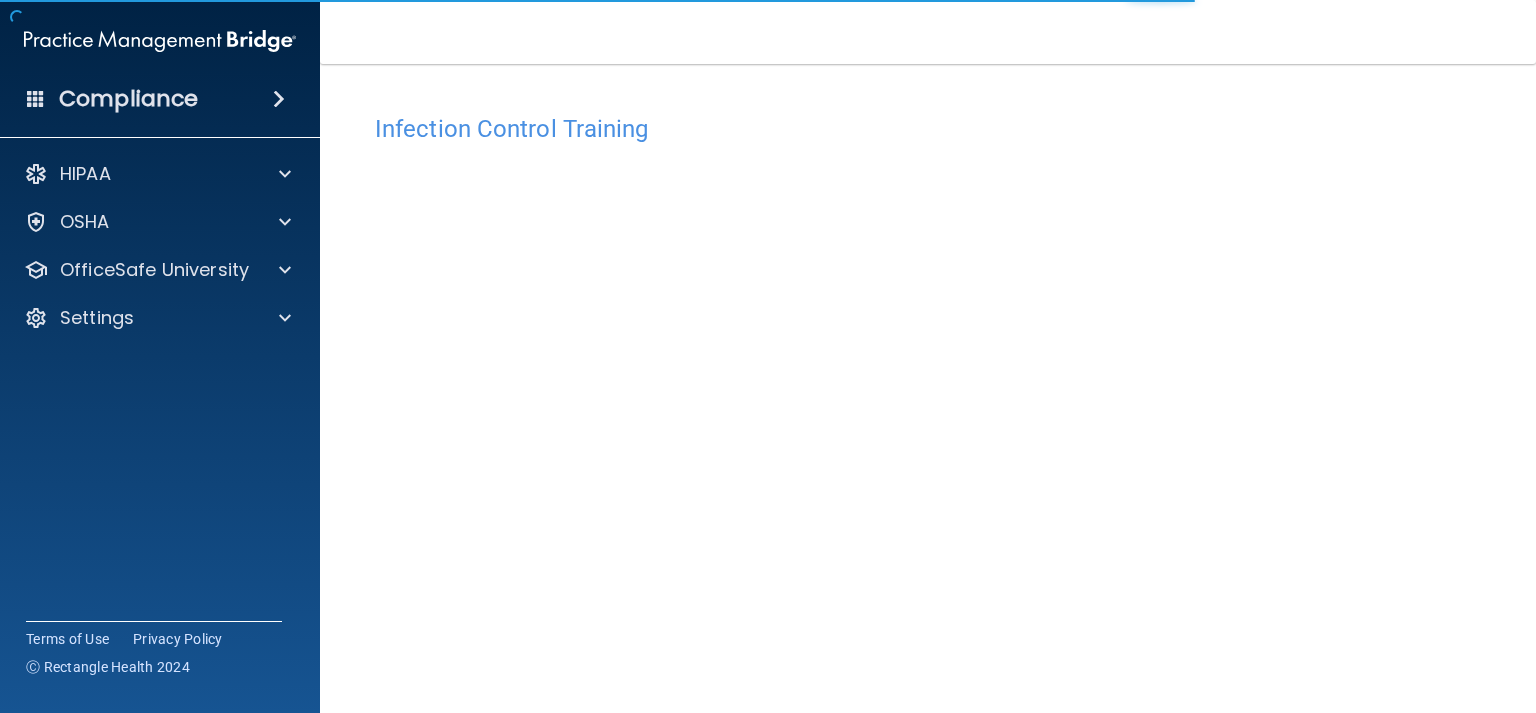 scroll, scrollTop: 0, scrollLeft: 0, axis: both 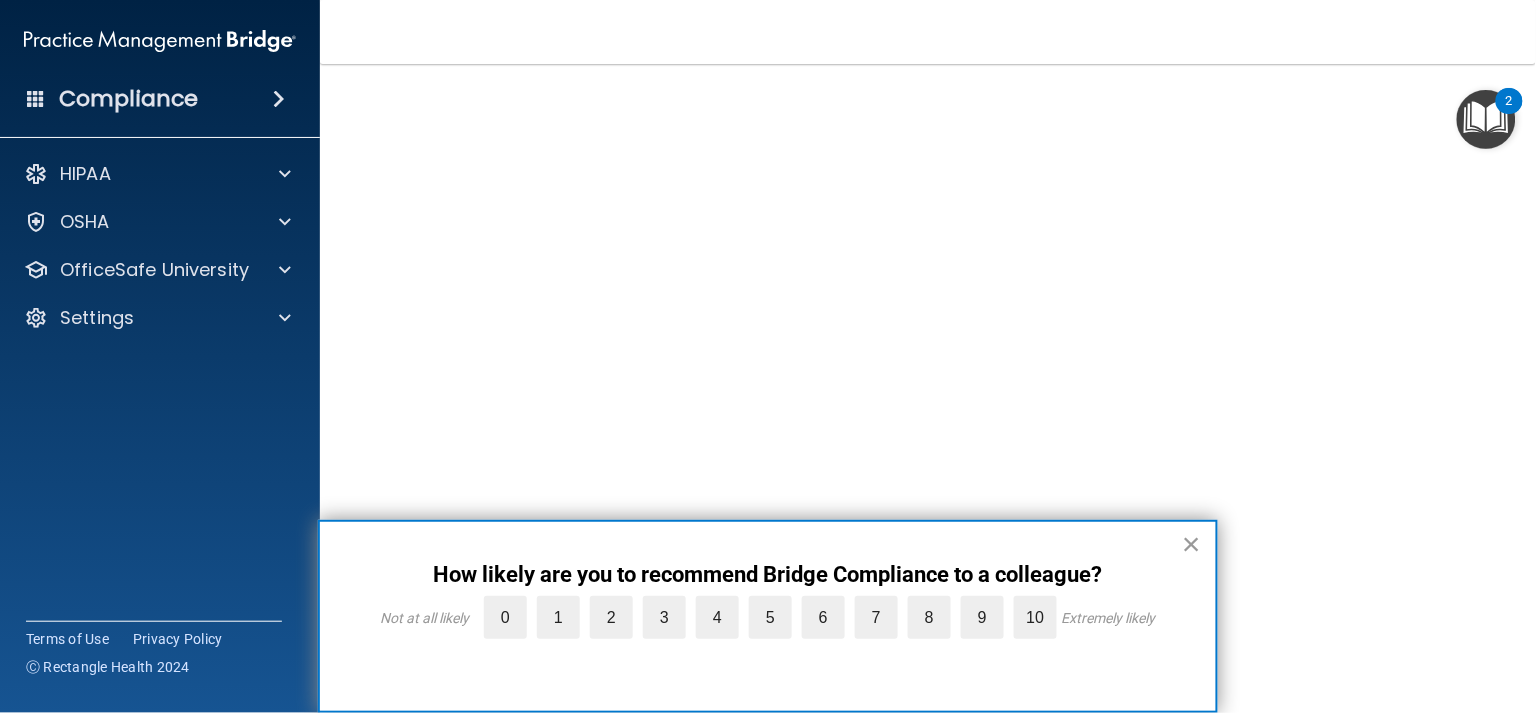 click on "×" at bounding box center [1191, 544] 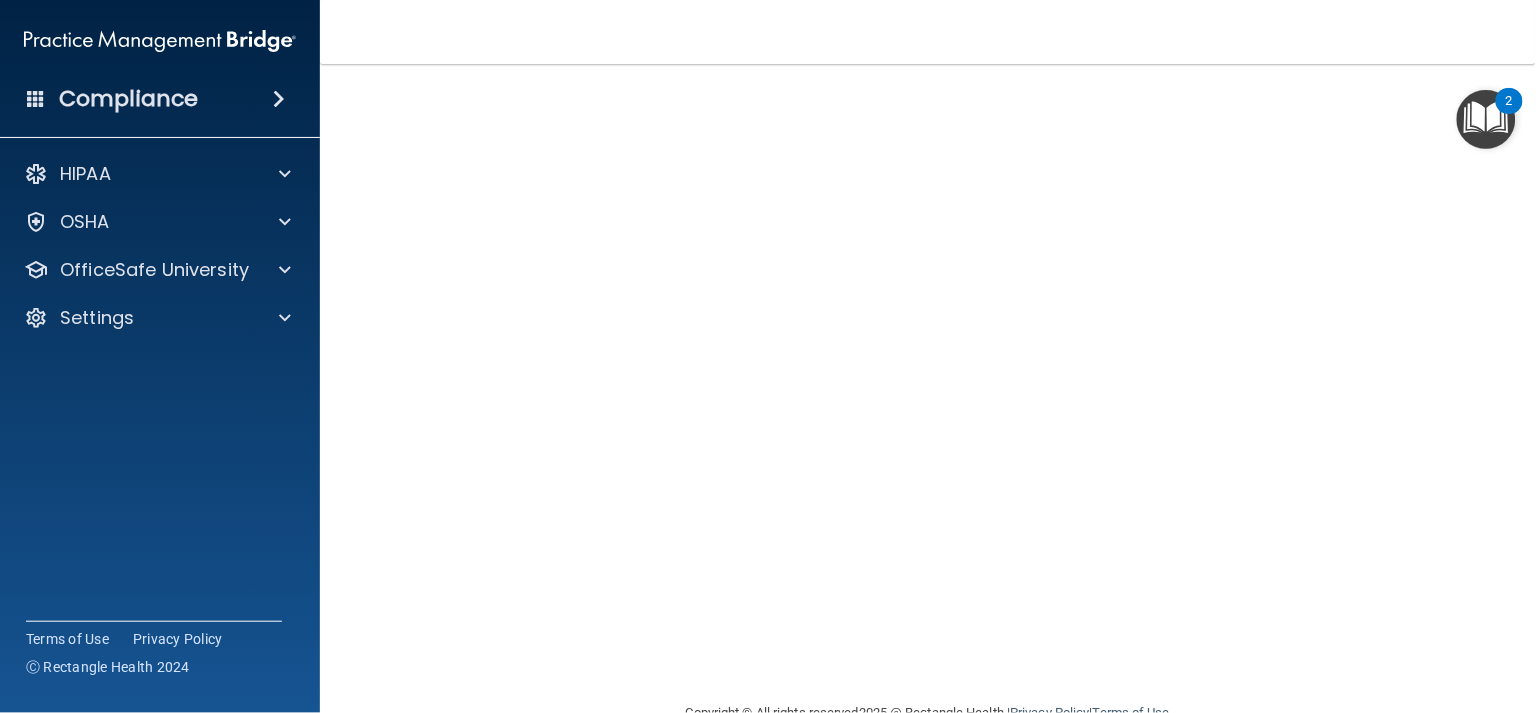scroll, scrollTop: 142, scrollLeft: 0, axis: vertical 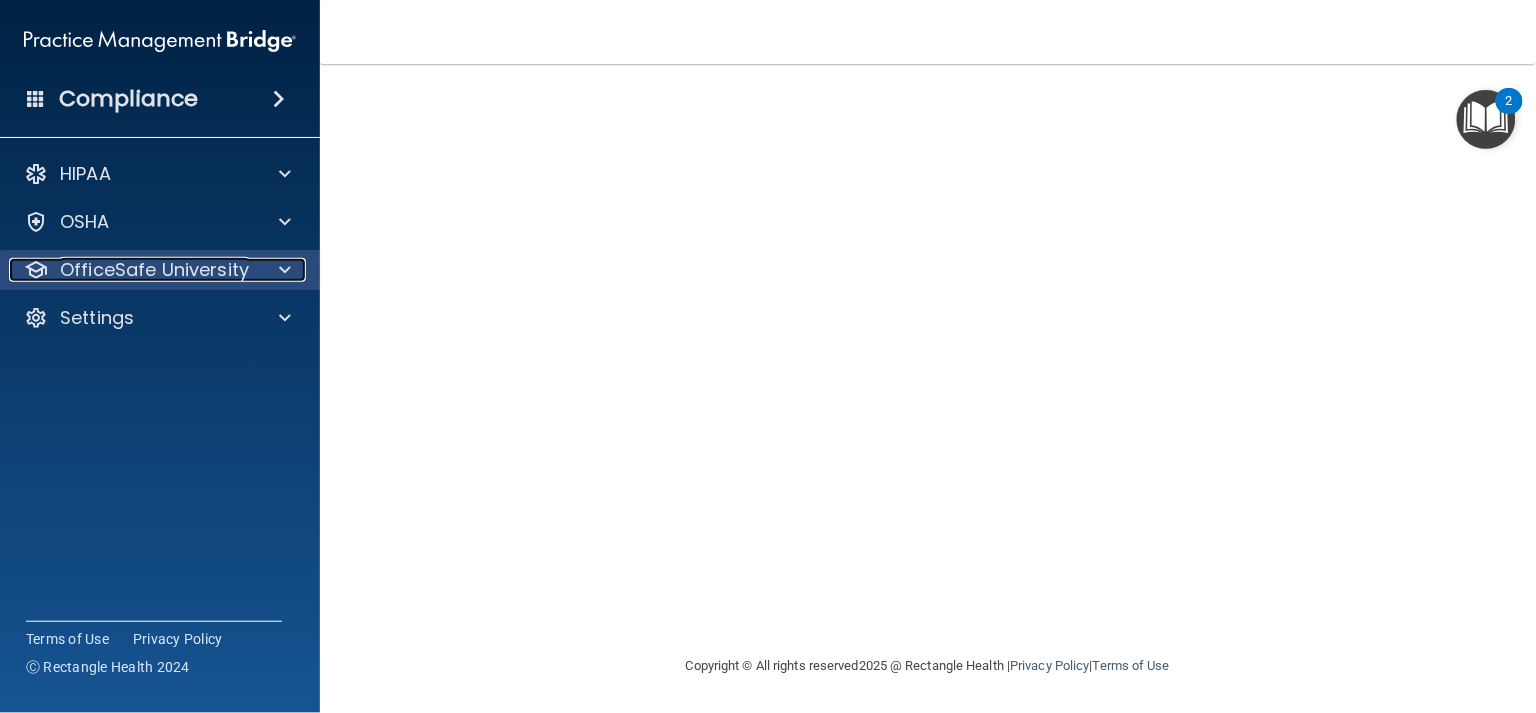 click on "OfficeSafe University" at bounding box center (154, 270) 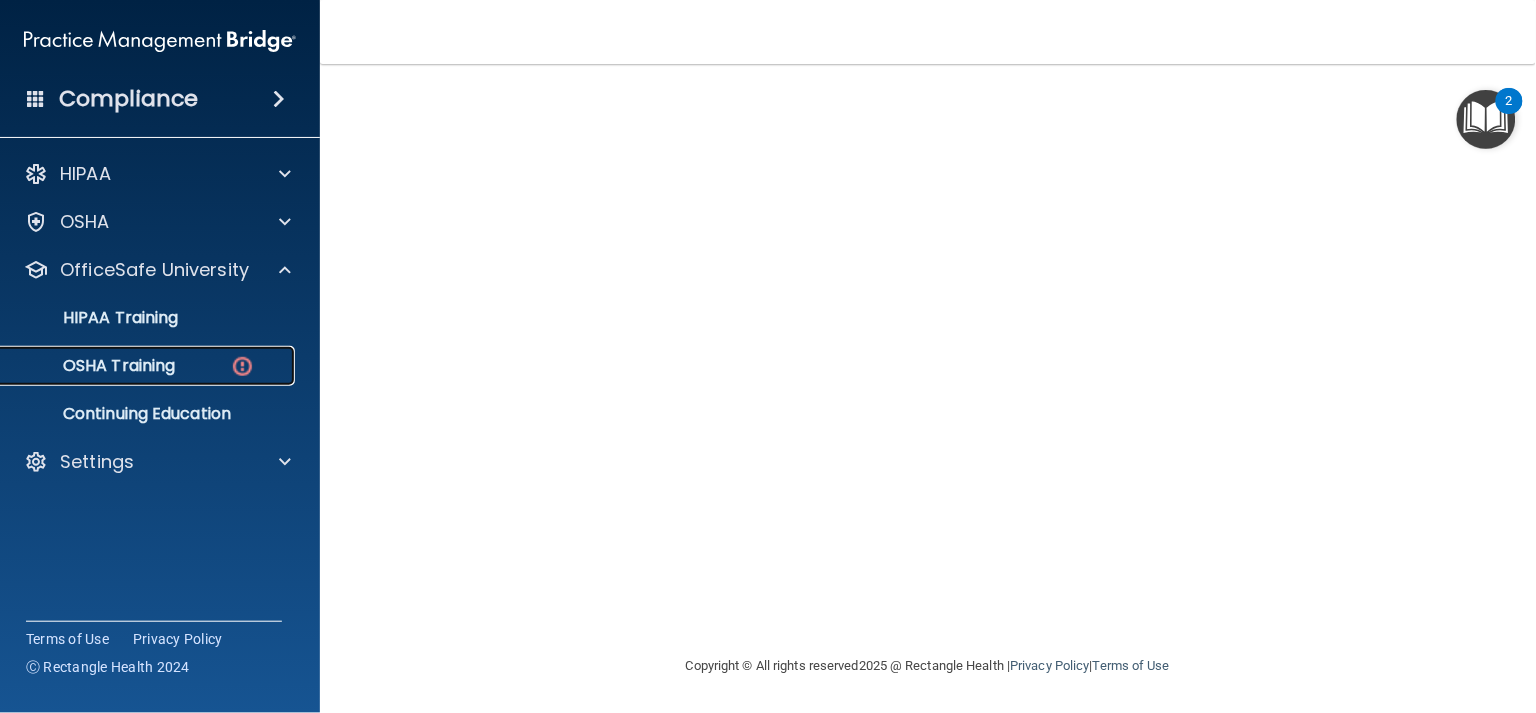 click on "OSHA Training" at bounding box center [137, 366] 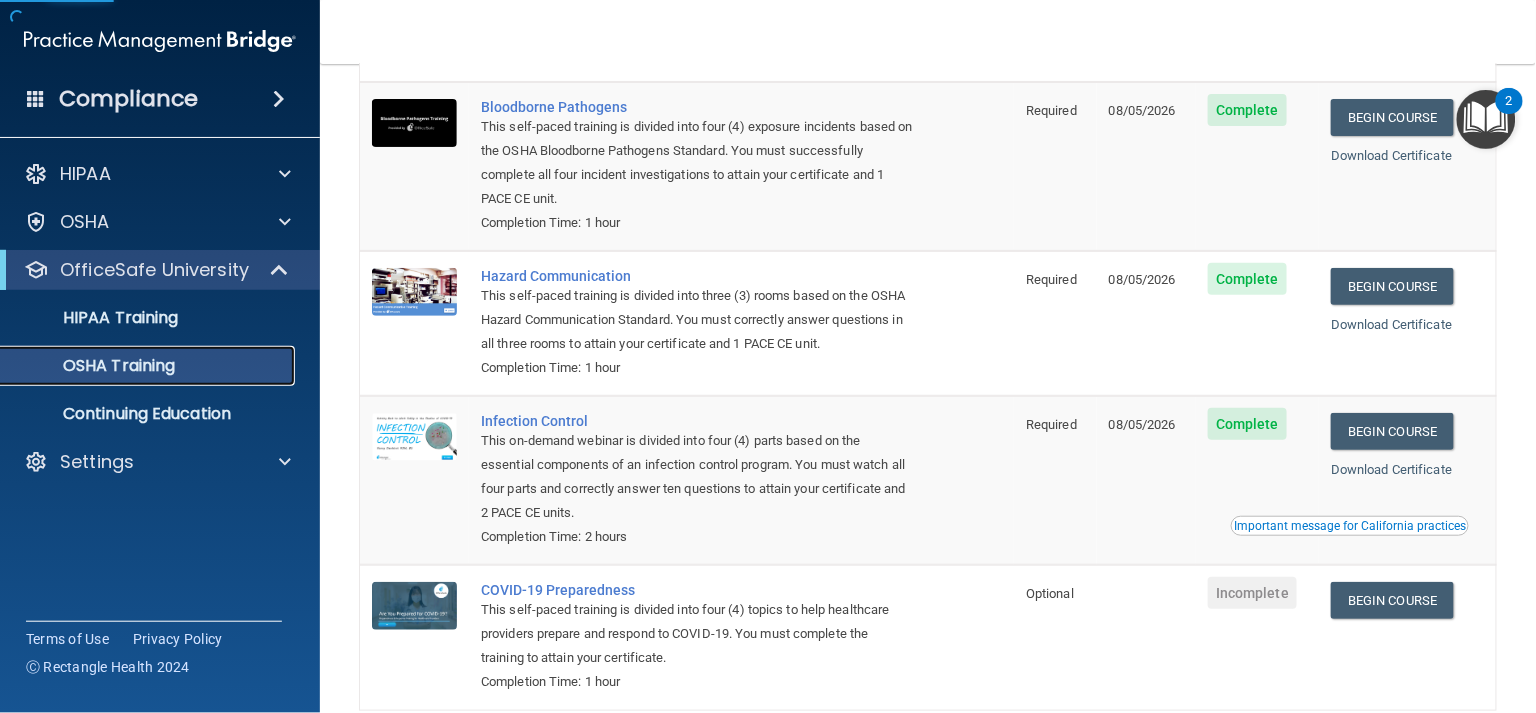 scroll, scrollTop: 246, scrollLeft: 0, axis: vertical 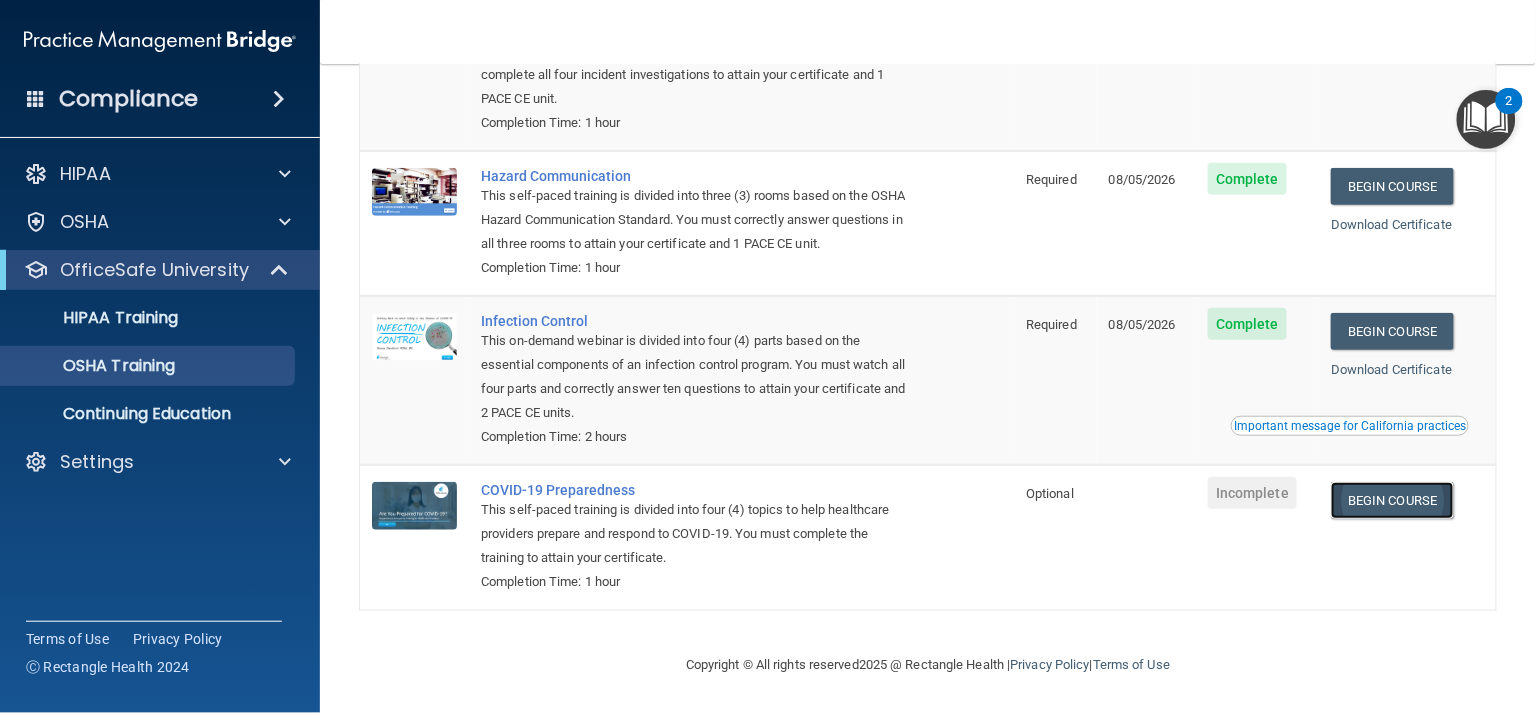 click on "Begin Course" at bounding box center [1392, 500] 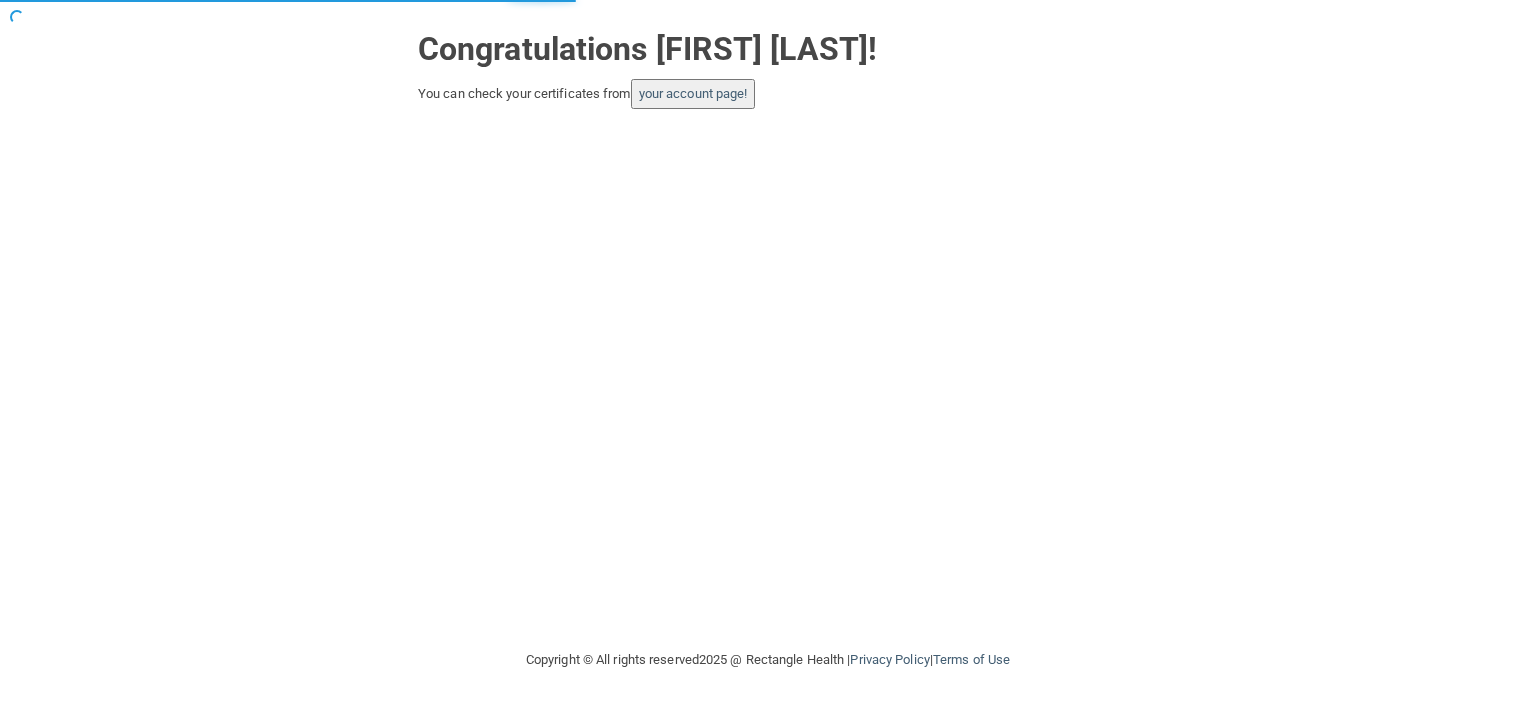 scroll, scrollTop: 0, scrollLeft: 0, axis: both 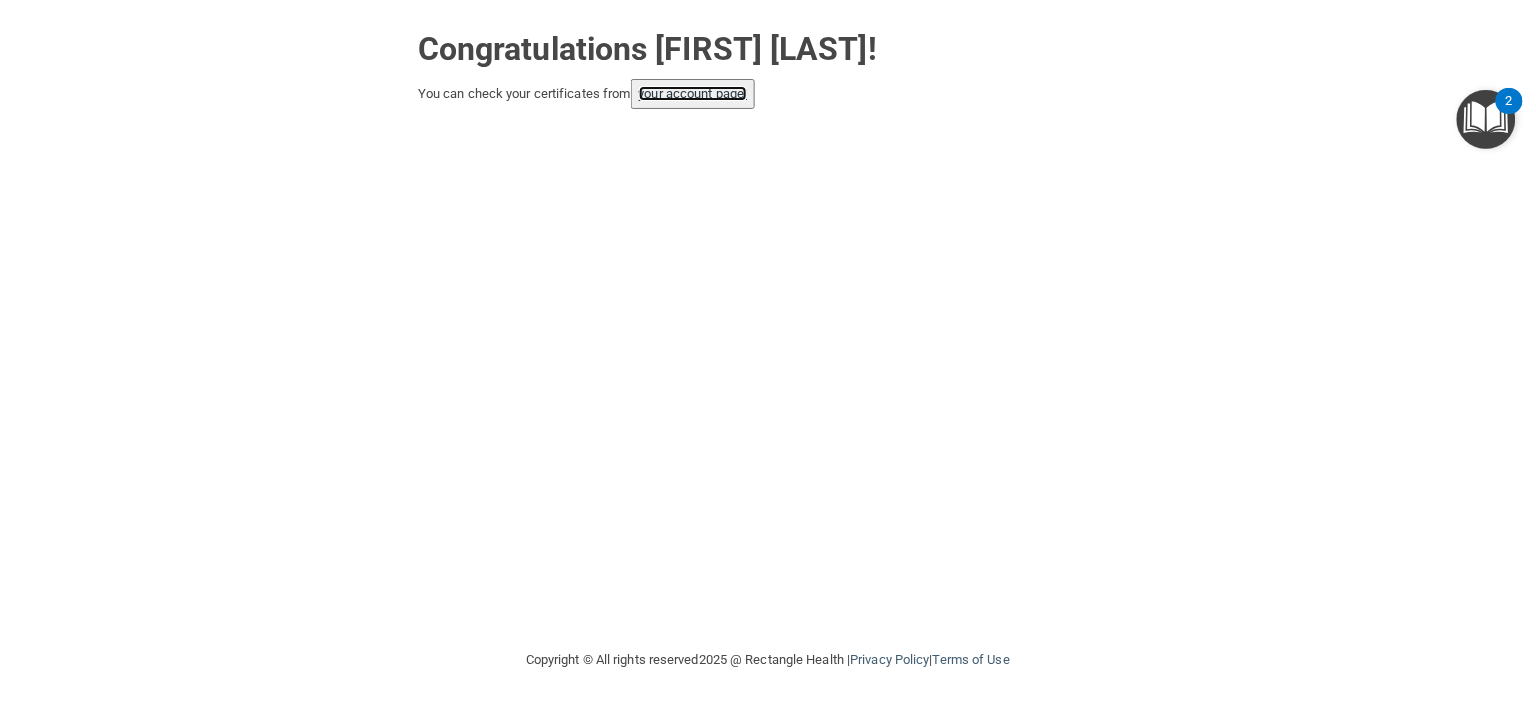 click on "your account page!" at bounding box center (693, 93) 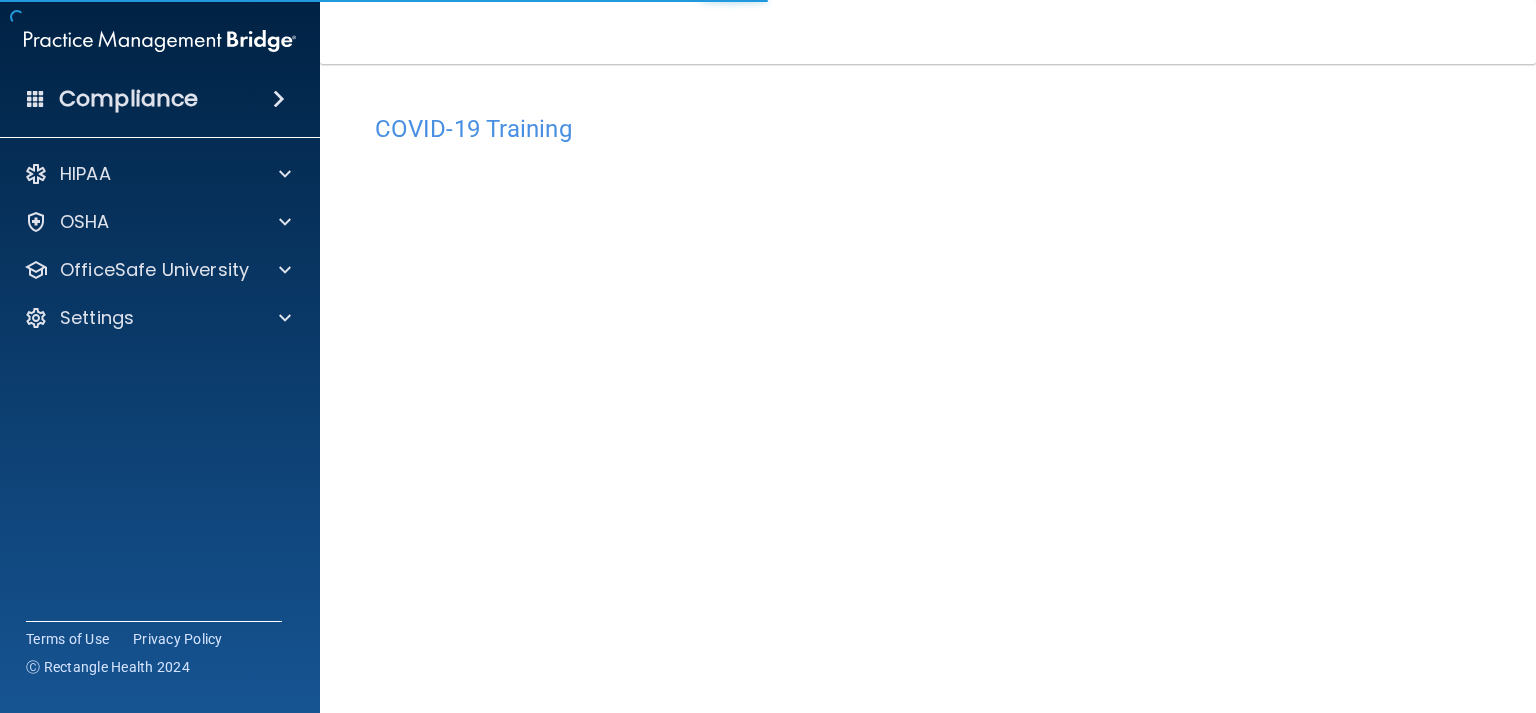 scroll, scrollTop: 0, scrollLeft: 0, axis: both 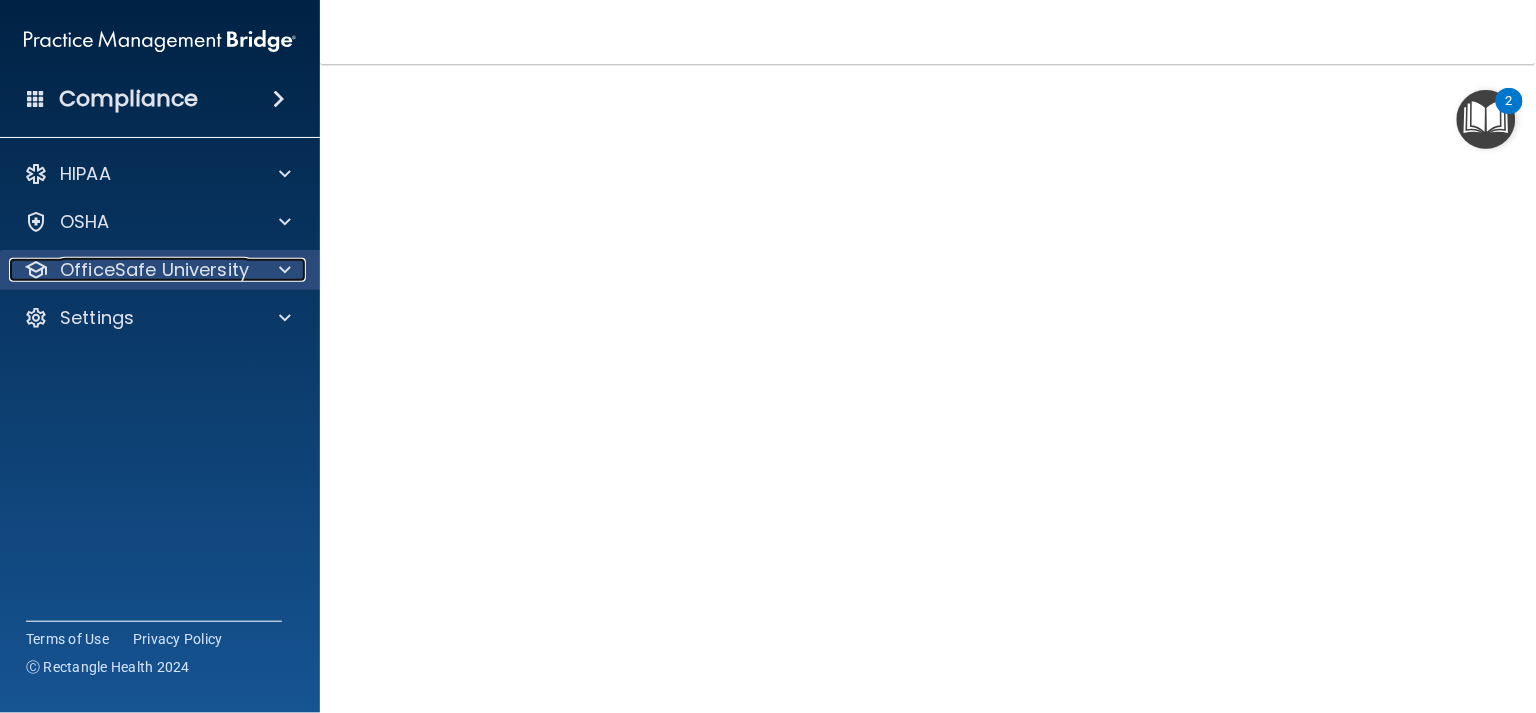 click on "OfficeSafe University" at bounding box center (154, 270) 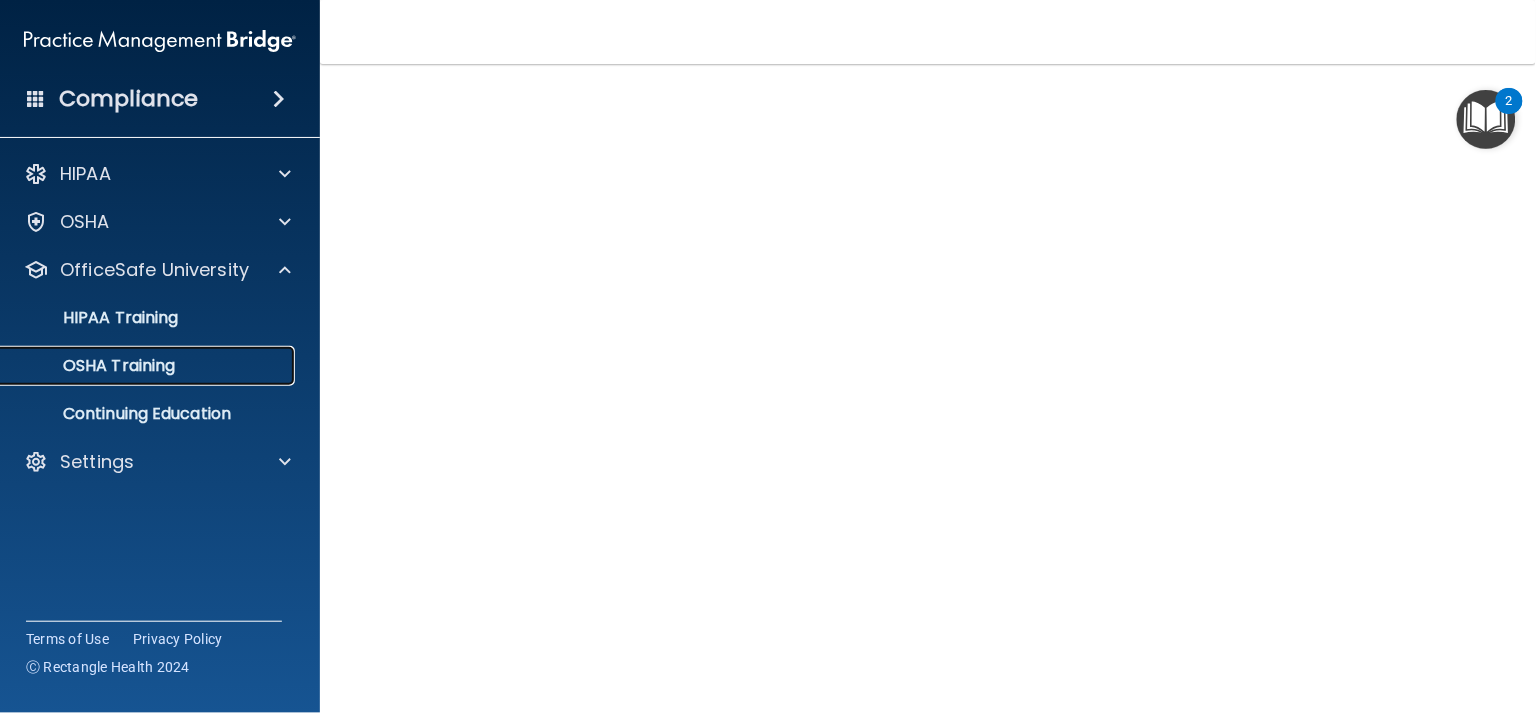click on "OSHA Training" at bounding box center [137, 366] 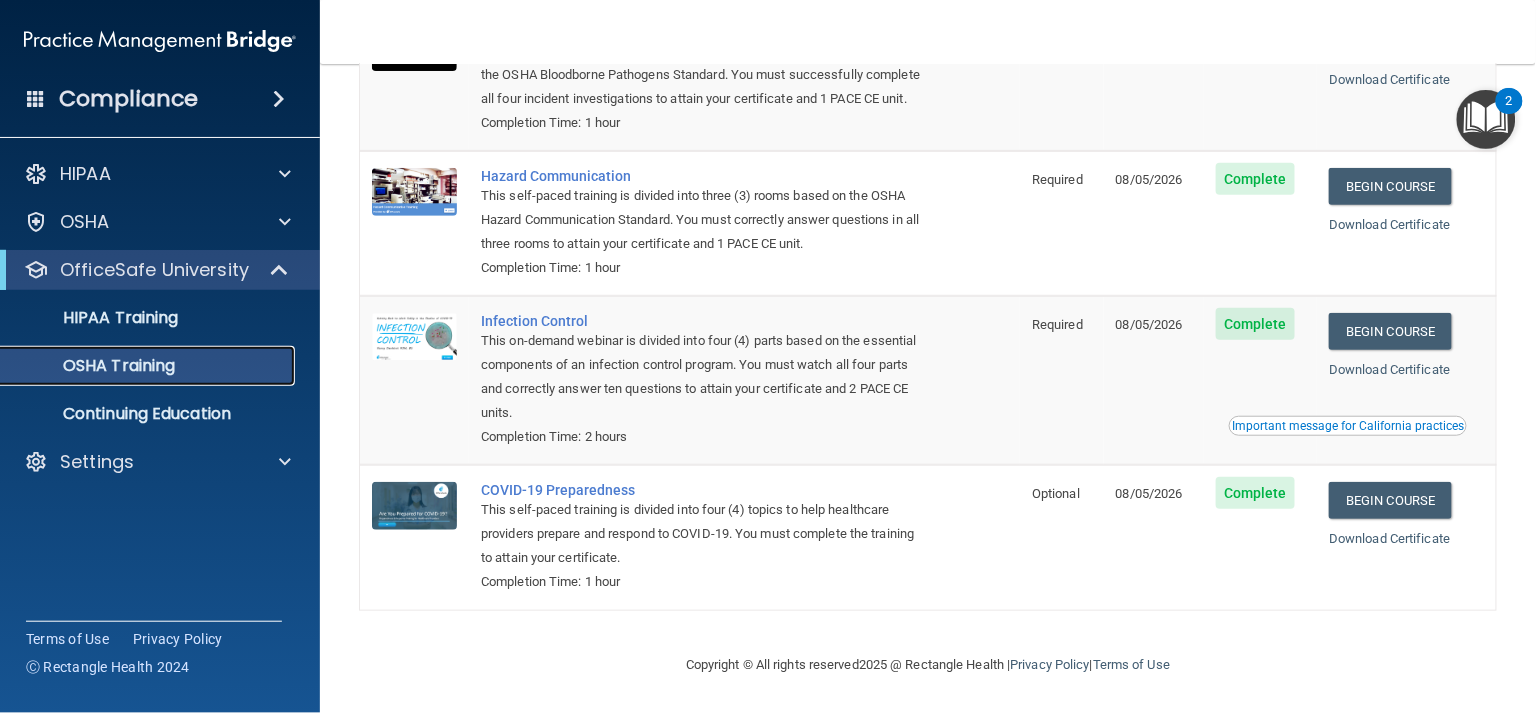 scroll, scrollTop: 0, scrollLeft: 0, axis: both 